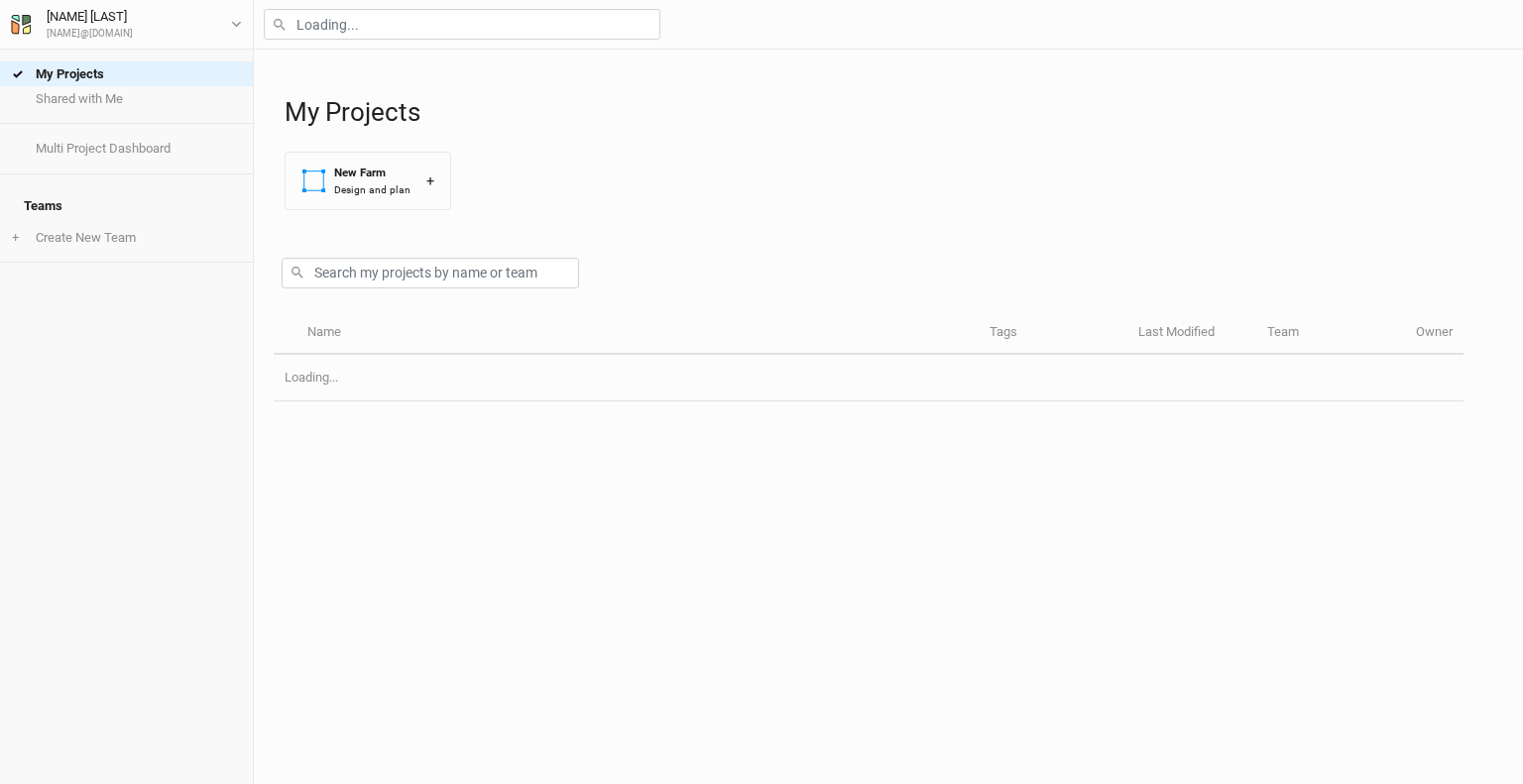 scroll, scrollTop: 0, scrollLeft: 0, axis: both 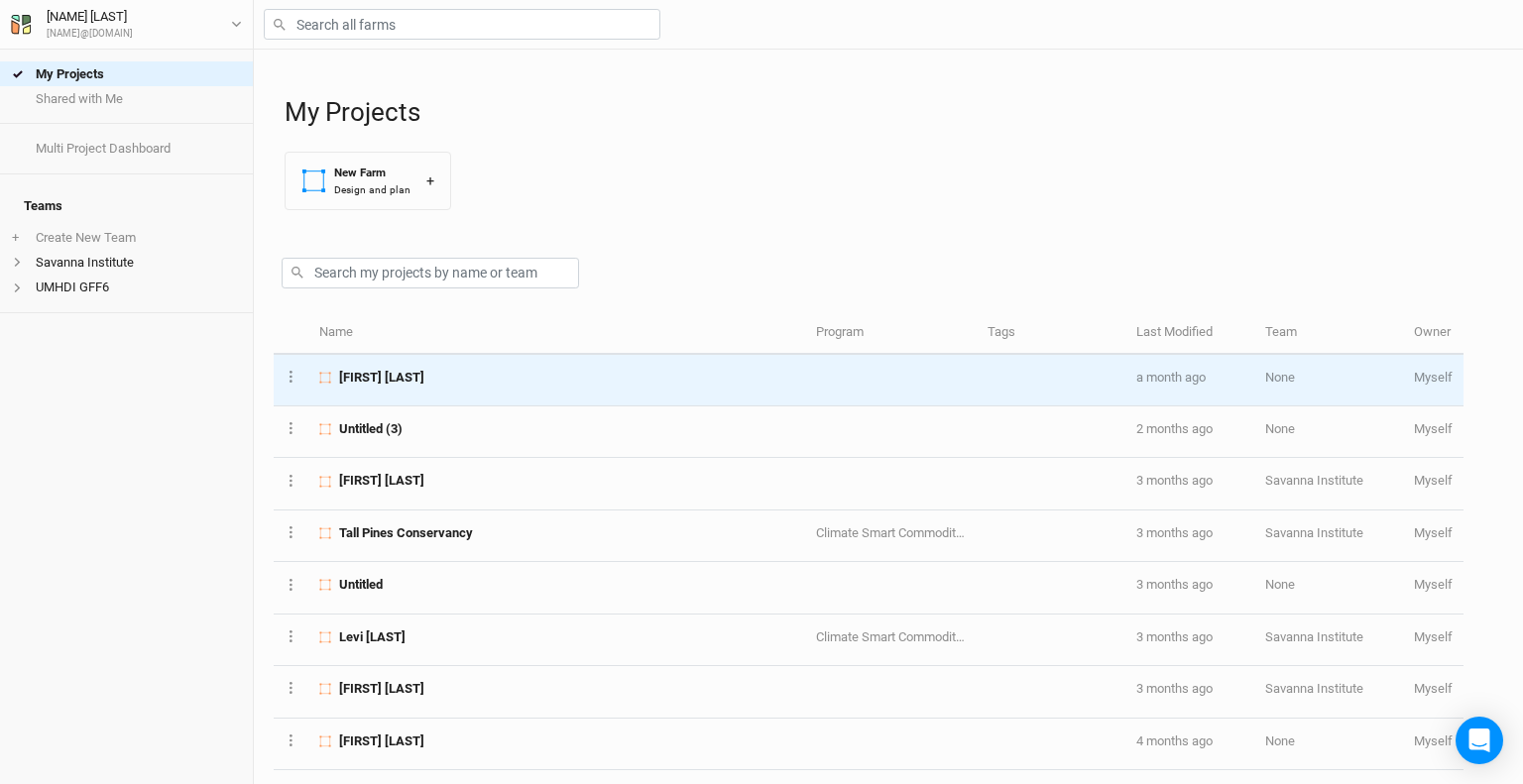 click on "[FIRST] [LAST]" at bounding box center (382, 378) 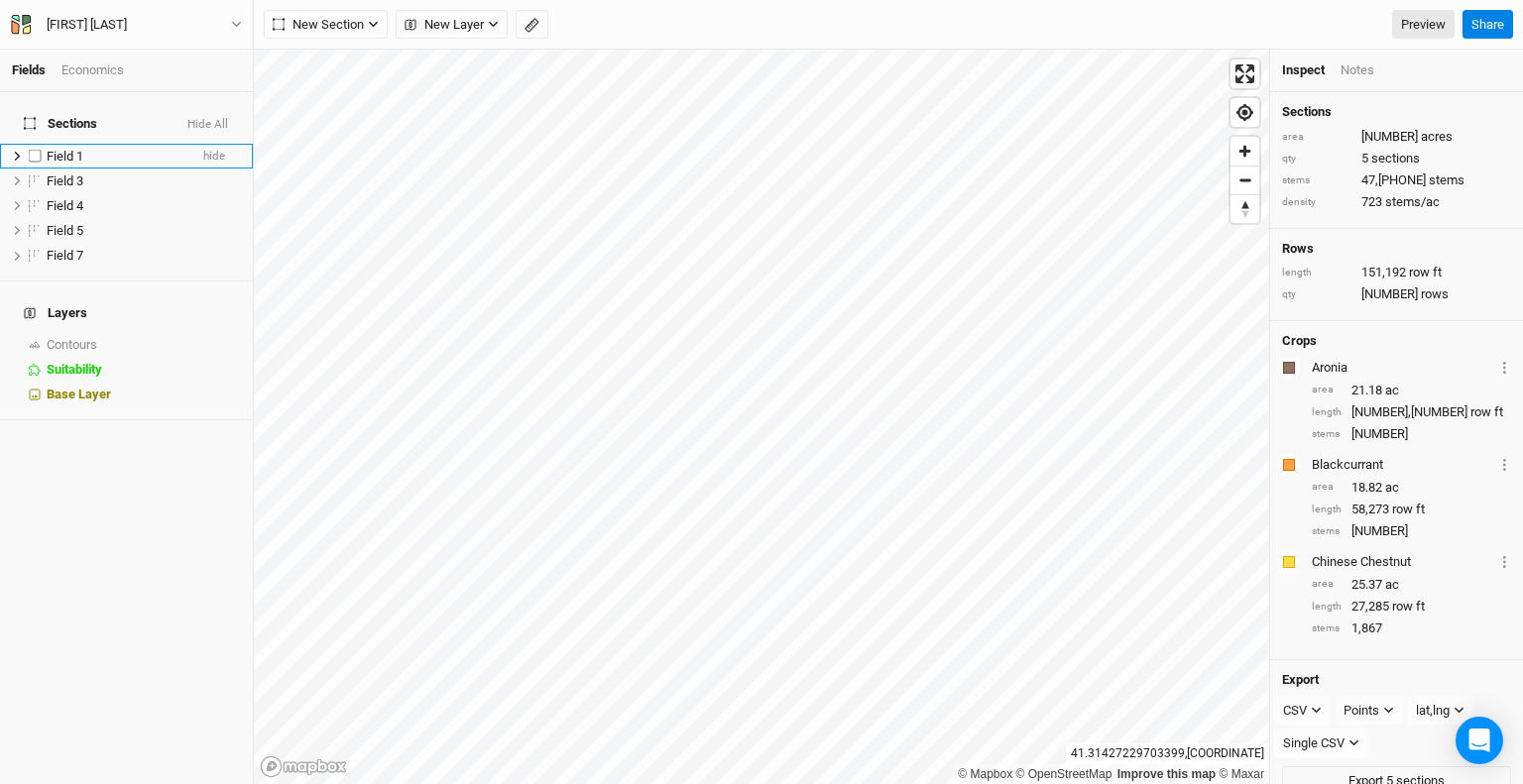 click at bounding box center [35, 156] 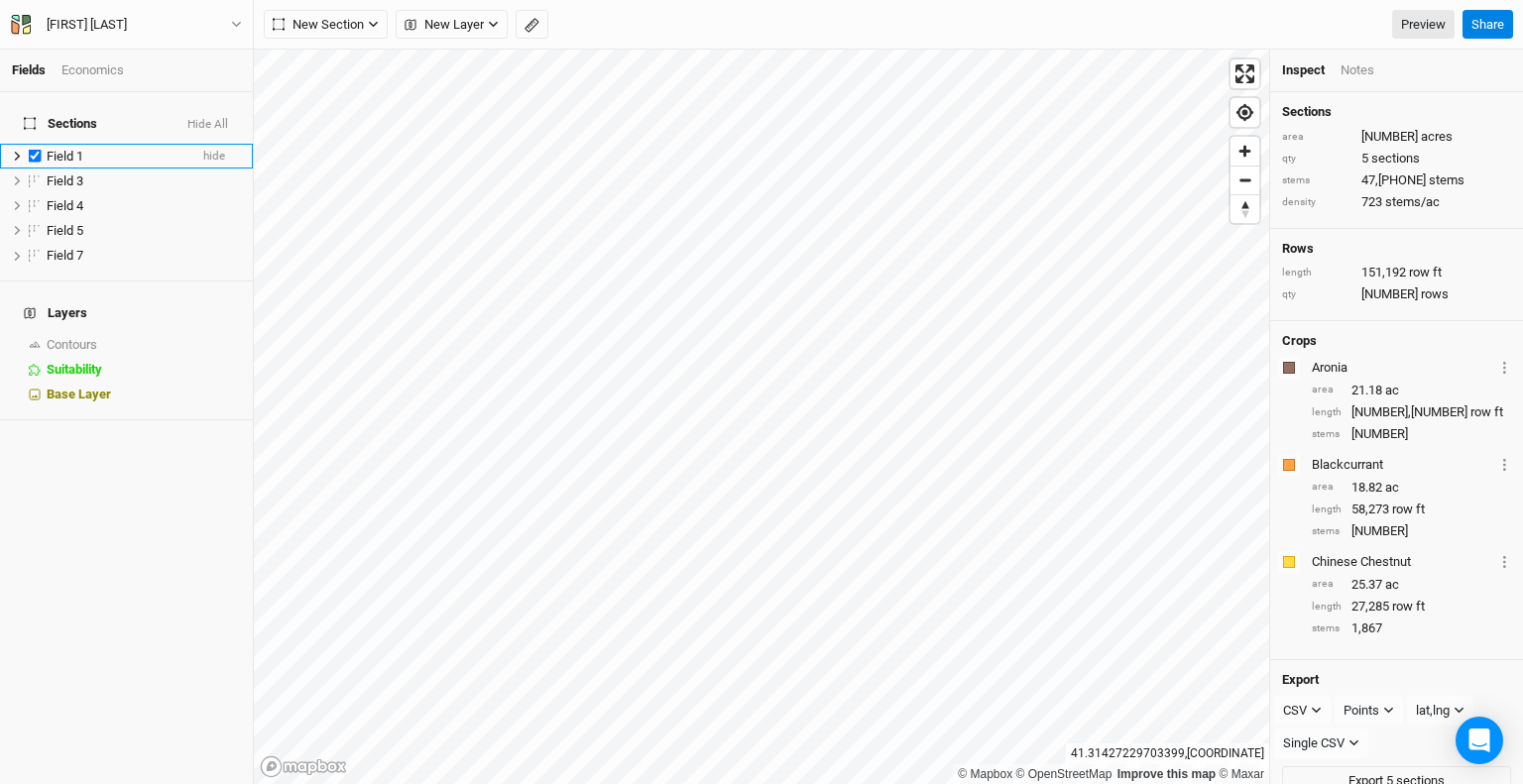 checkbox on "true" 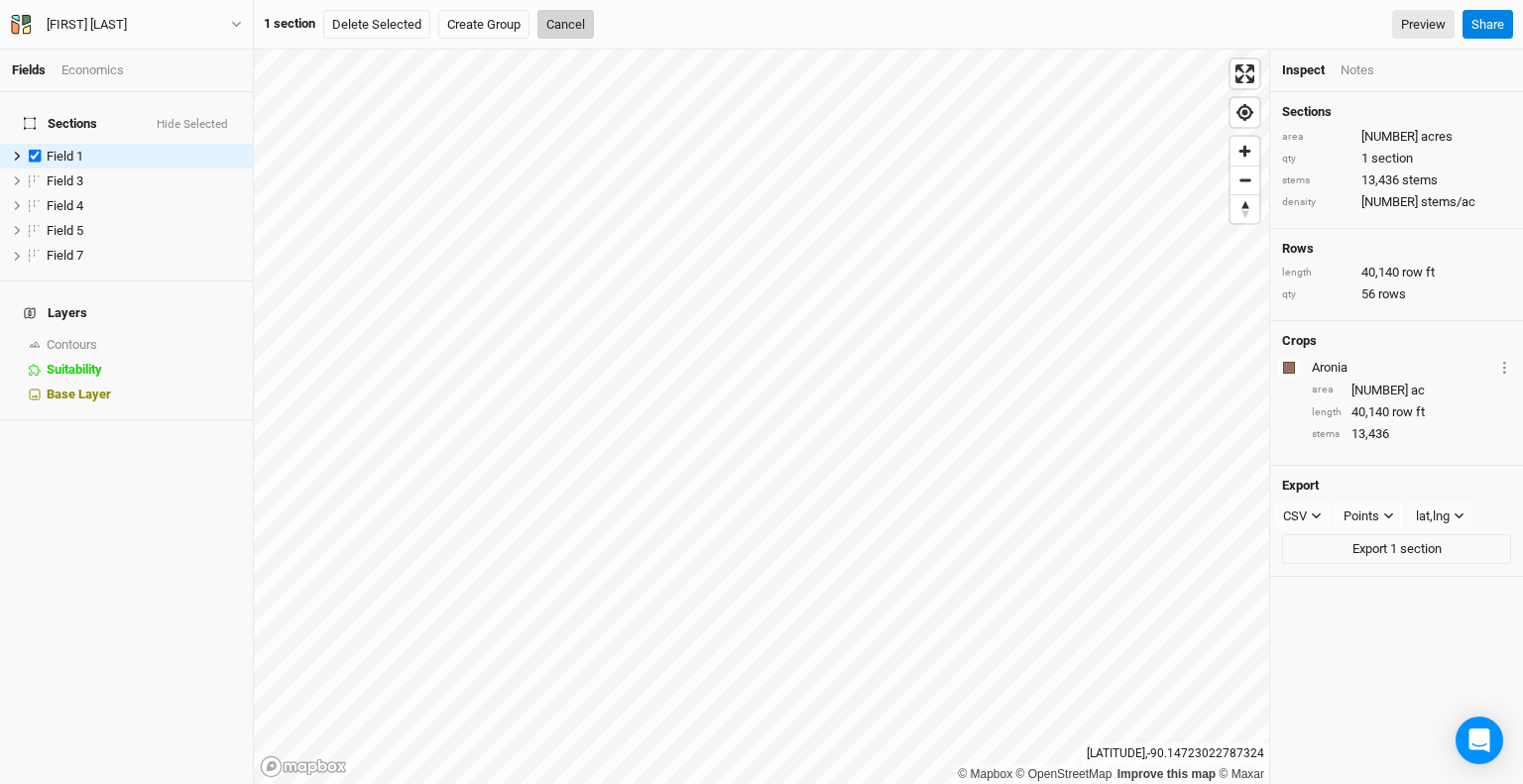 click on "Cancel" at bounding box center (565, 25) 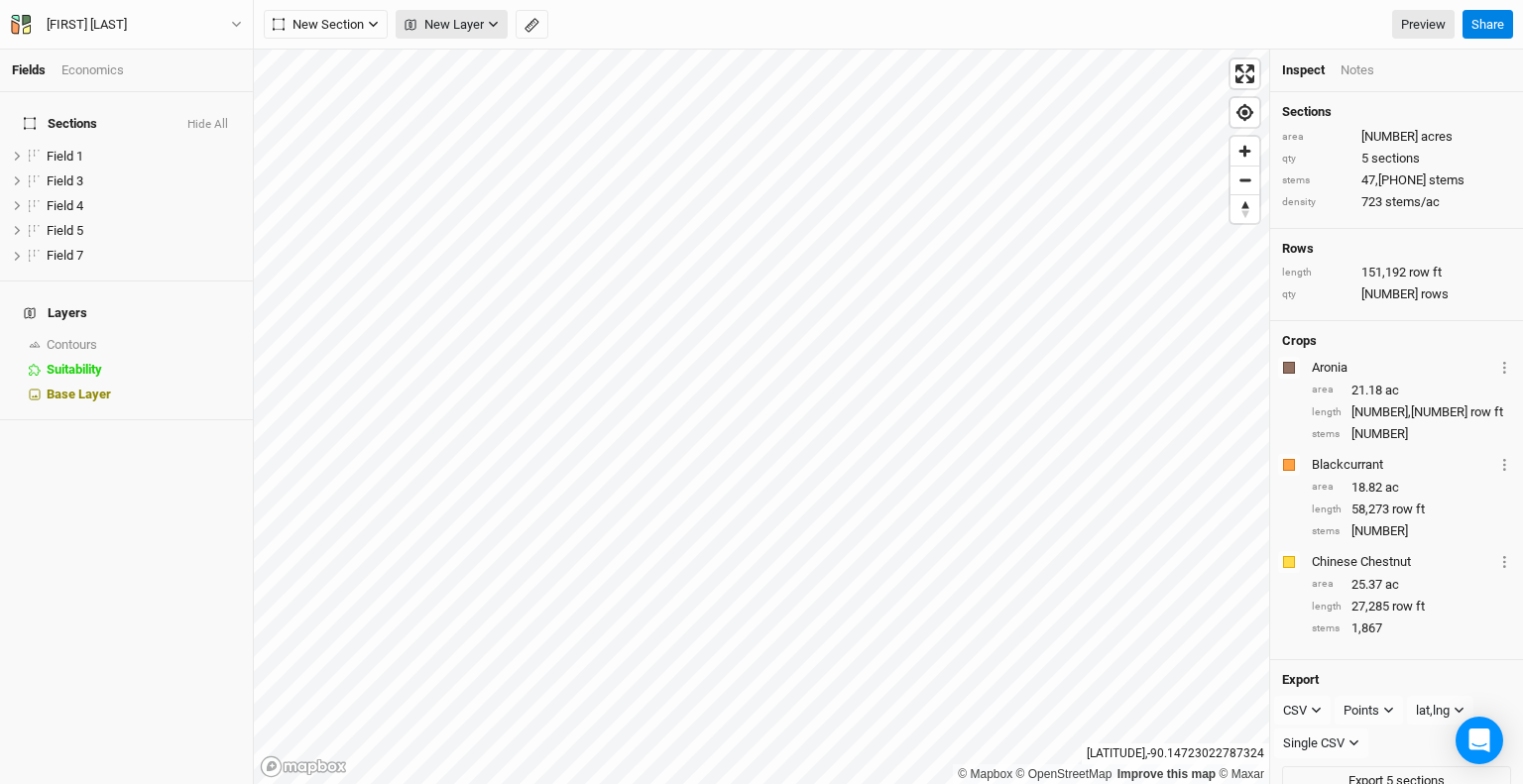 click on "New Layer" at bounding box center (451, 25) 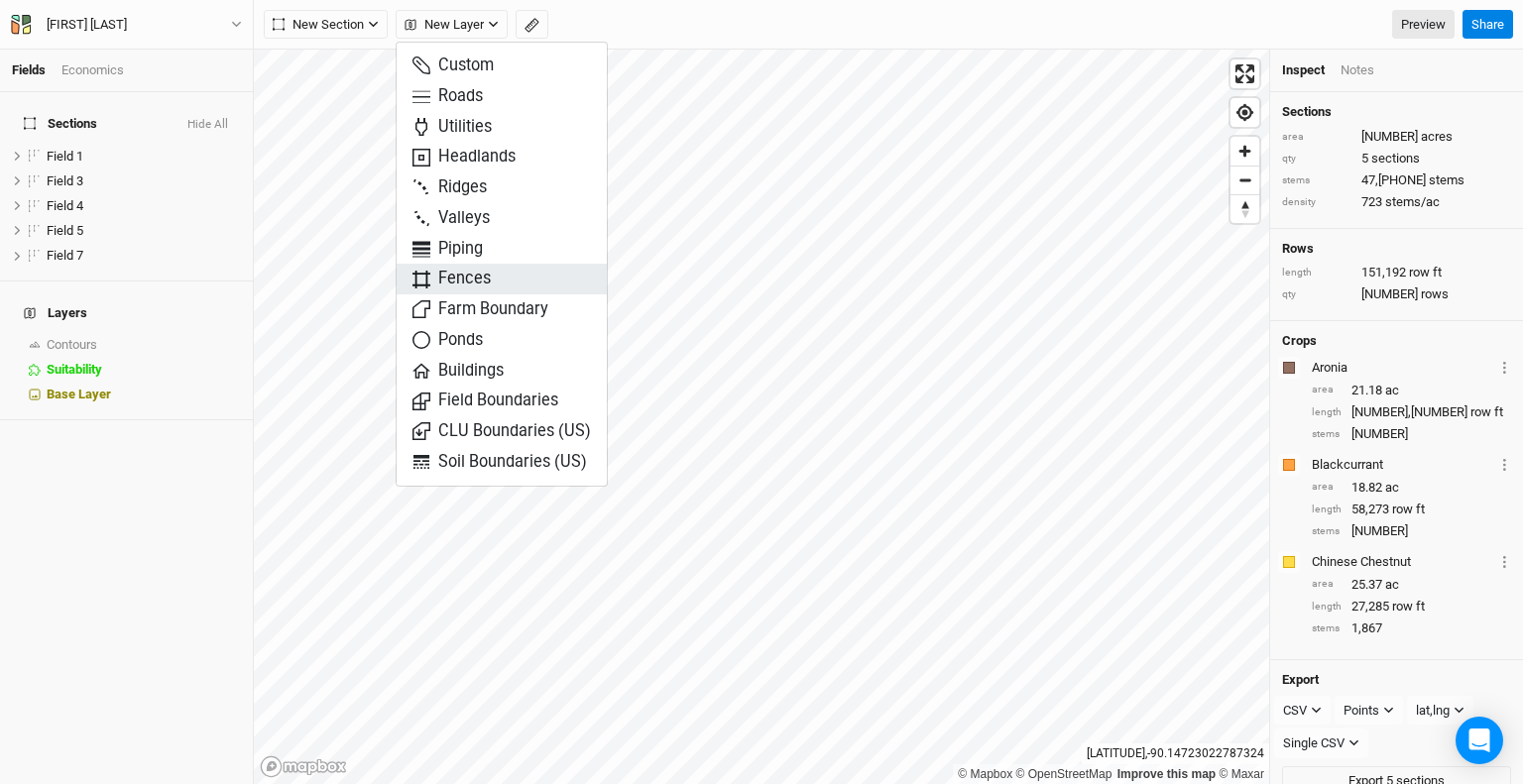click on "Fences" at bounding box center [451, 279] 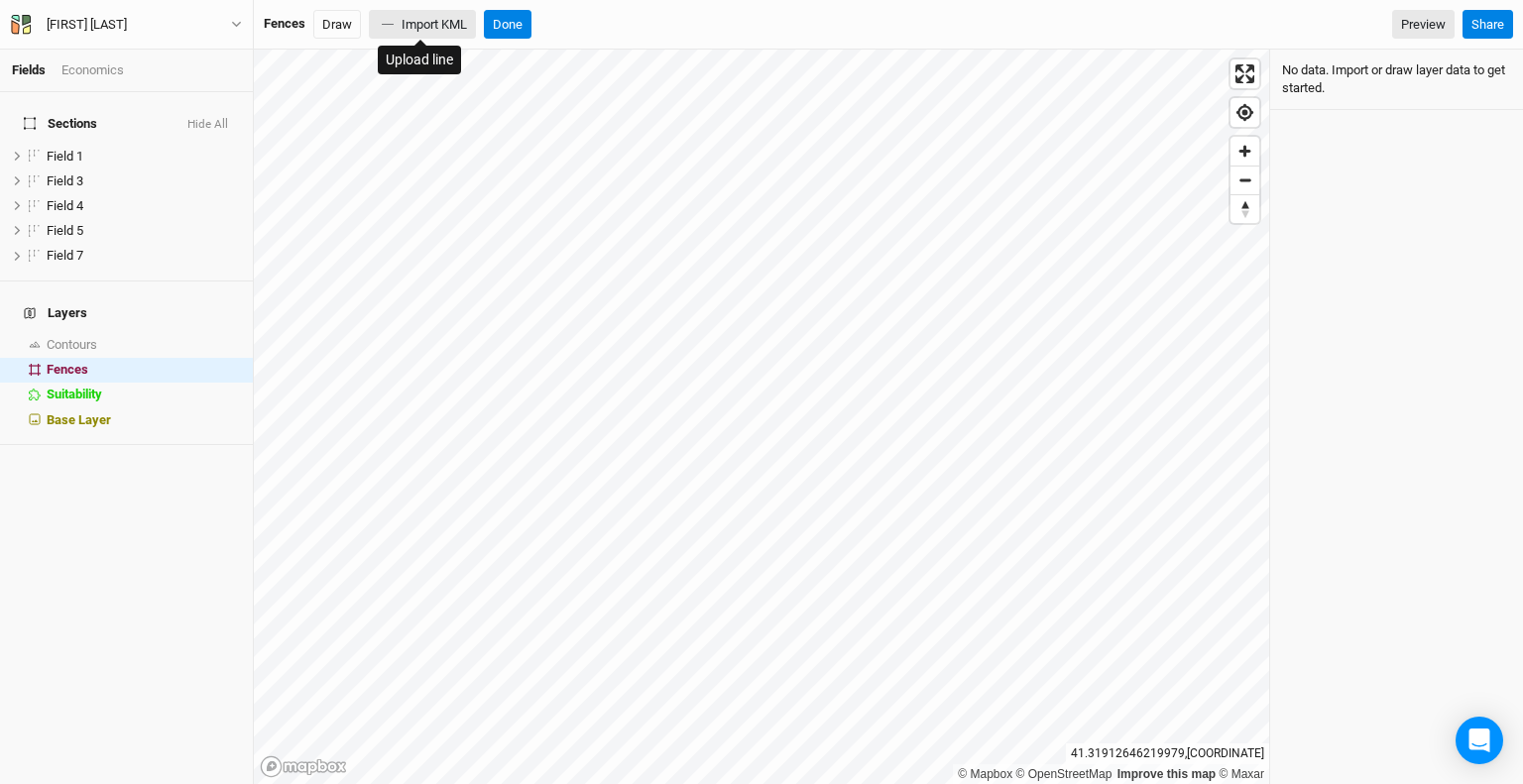 click on "Import KML" at bounding box center [422, 25] 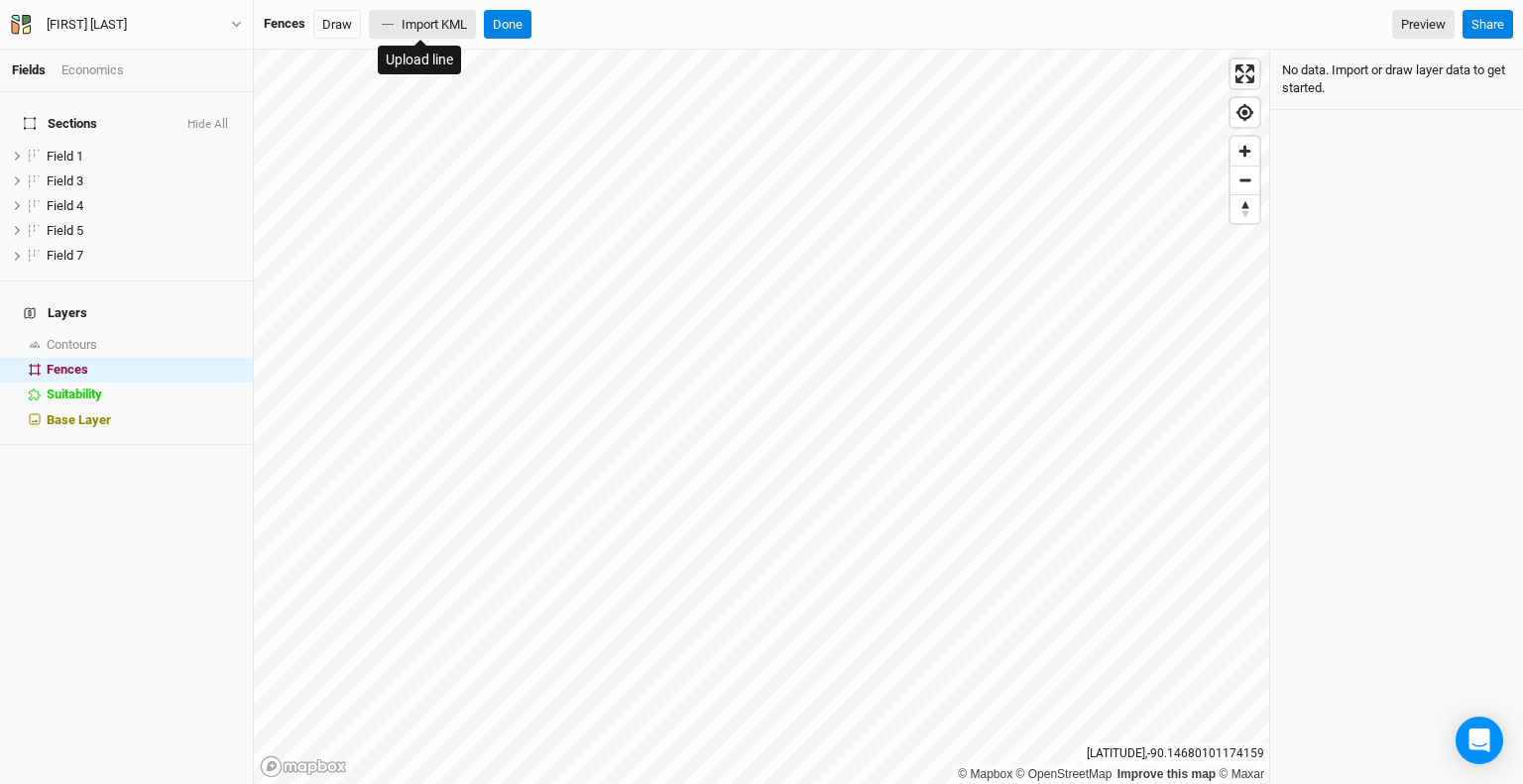 click on "Import KML" at bounding box center [422, 25] 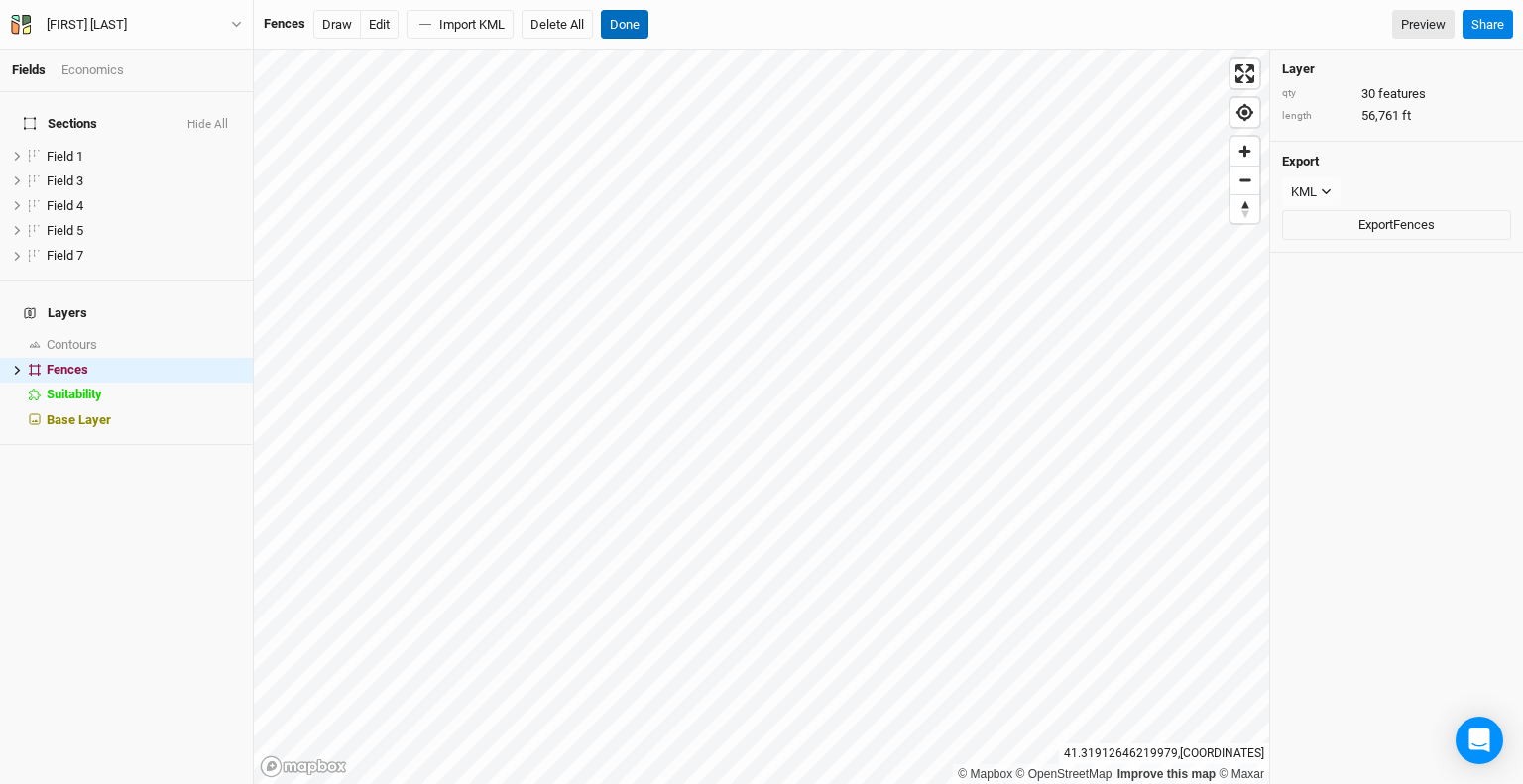 click on "Done" at bounding box center [625, 25] 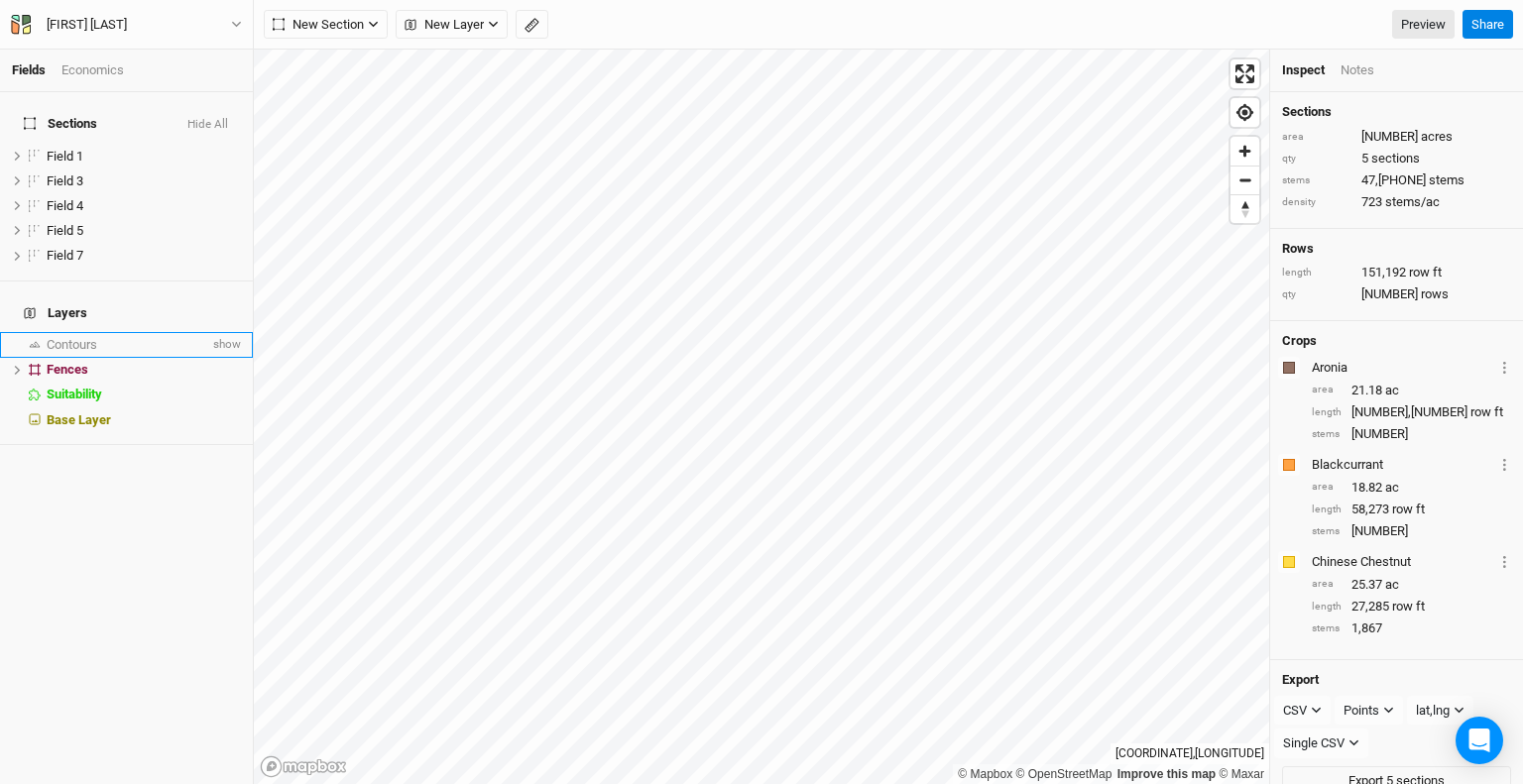 click on "Contours" at bounding box center [71, 344] 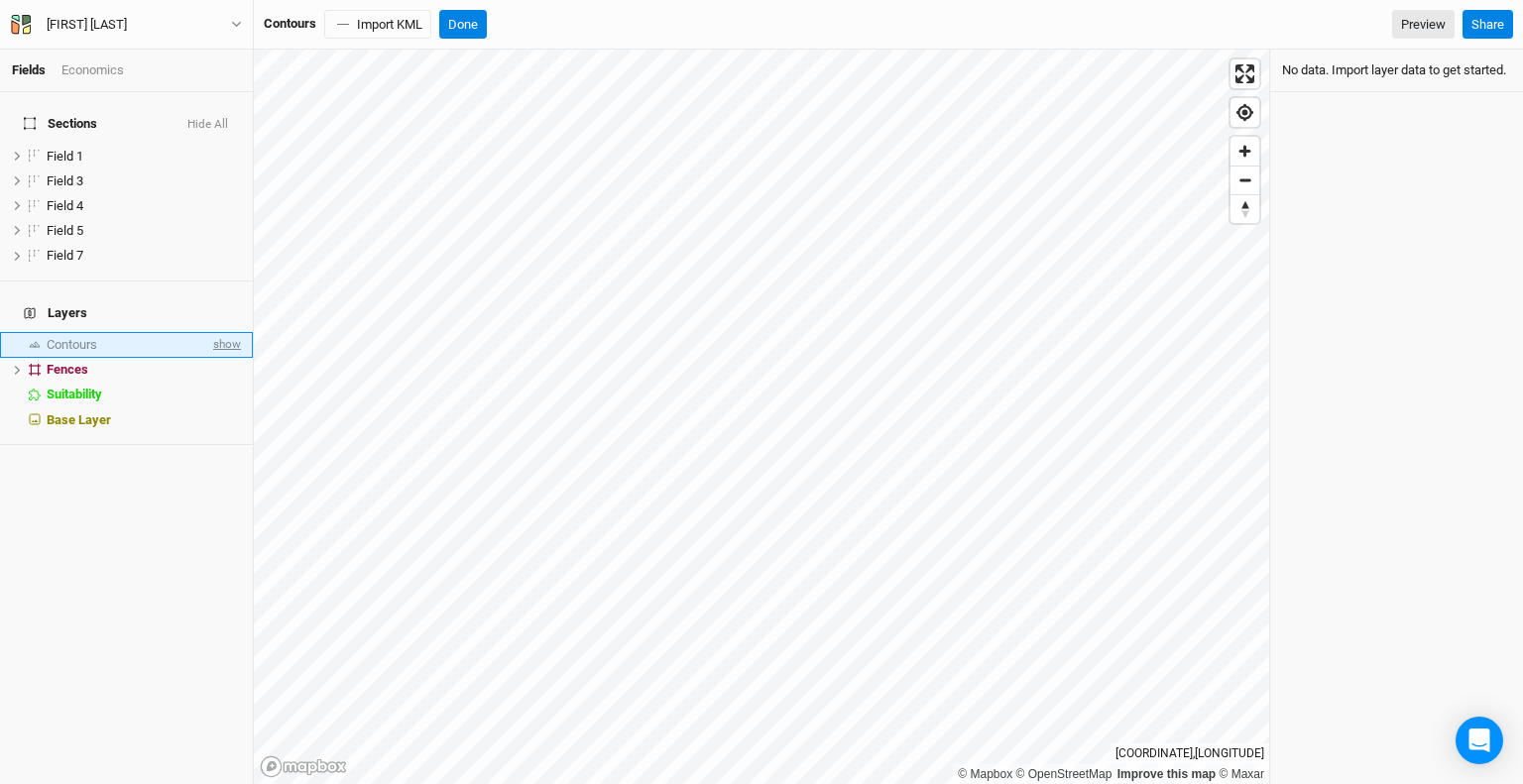 click on "show" at bounding box center (225, 344) 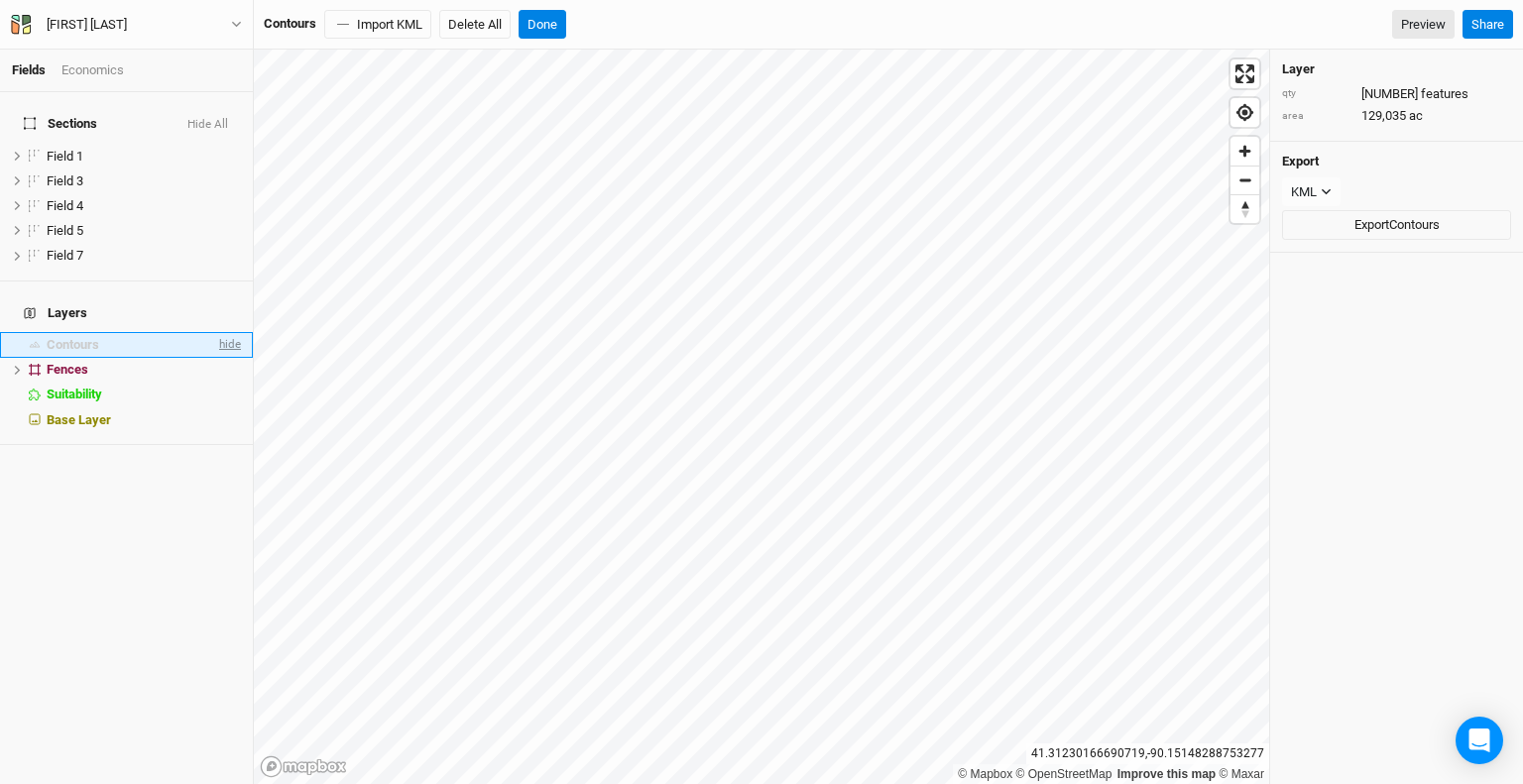 click on "hide" at bounding box center [228, 344] 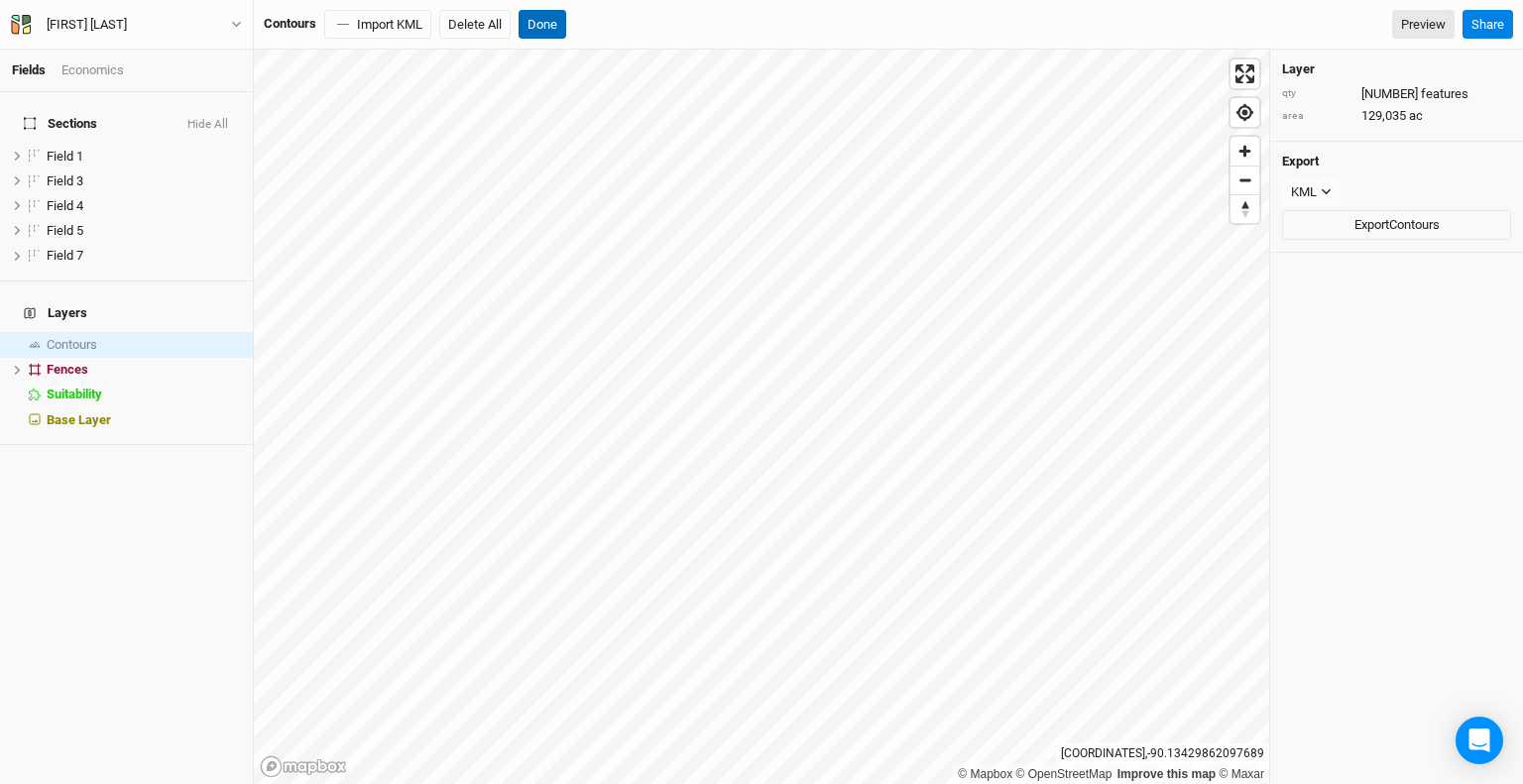 click on "Done" at bounding box center [542, 25] 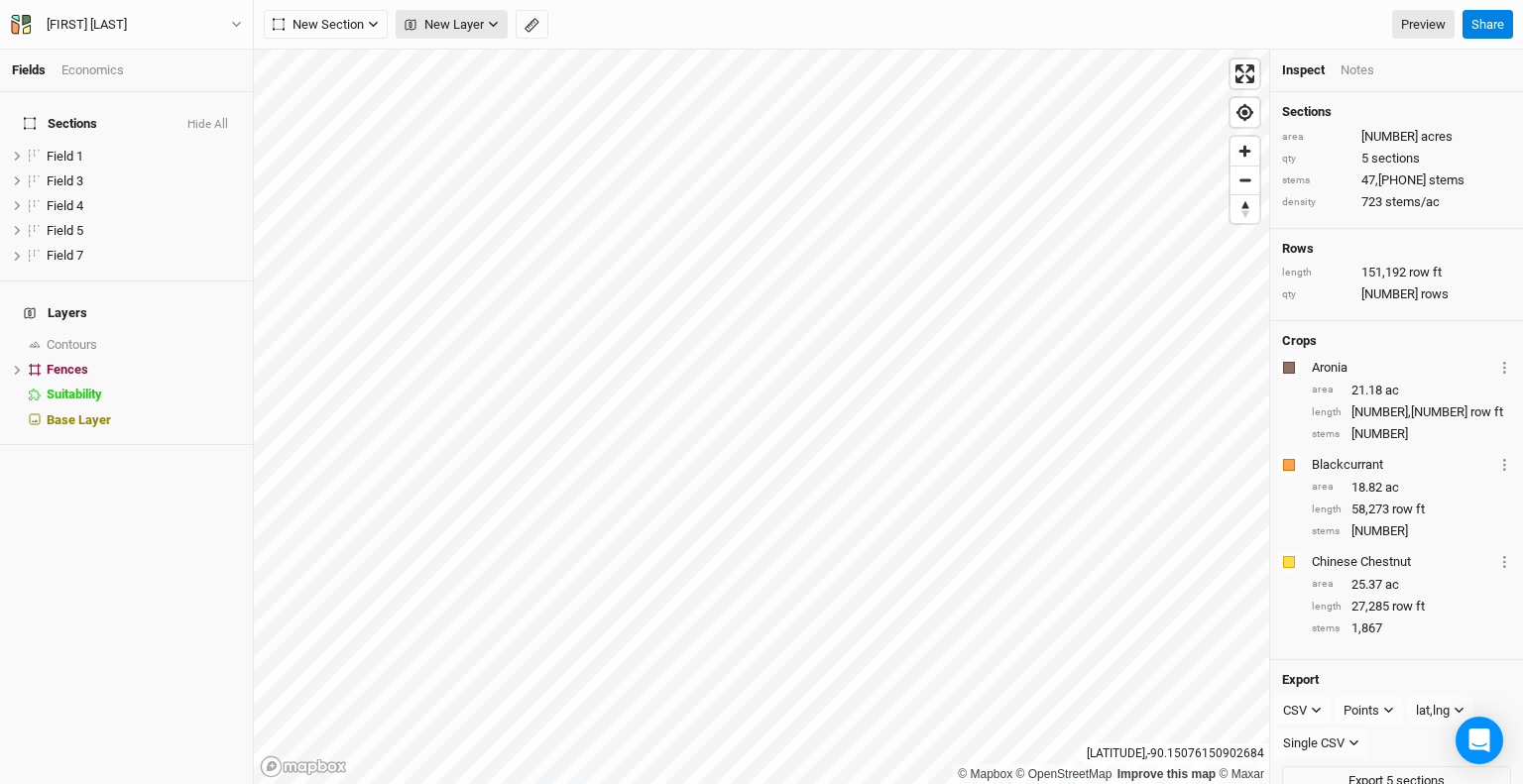 click 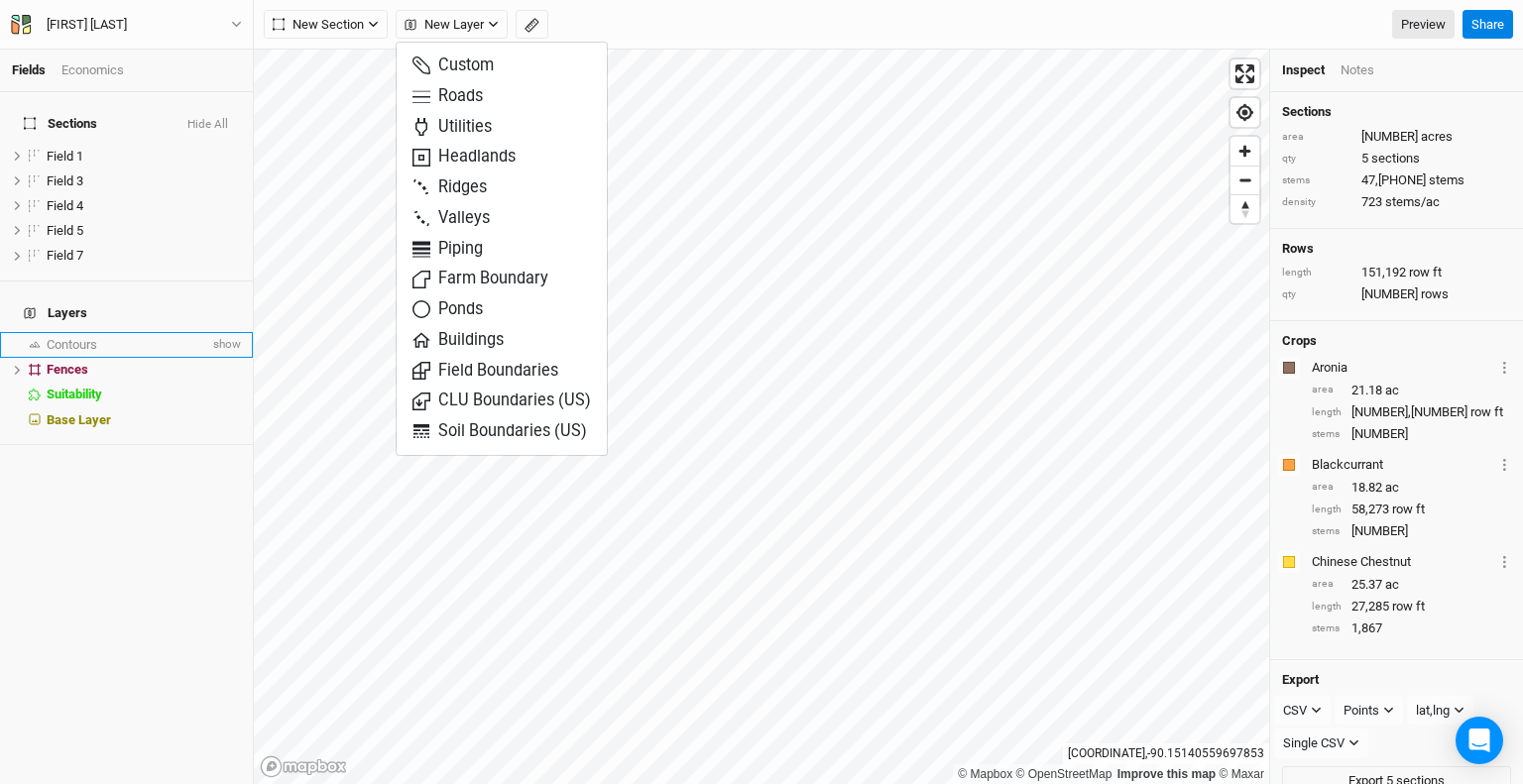 click on "Contours" at bounding box center (128, 345) 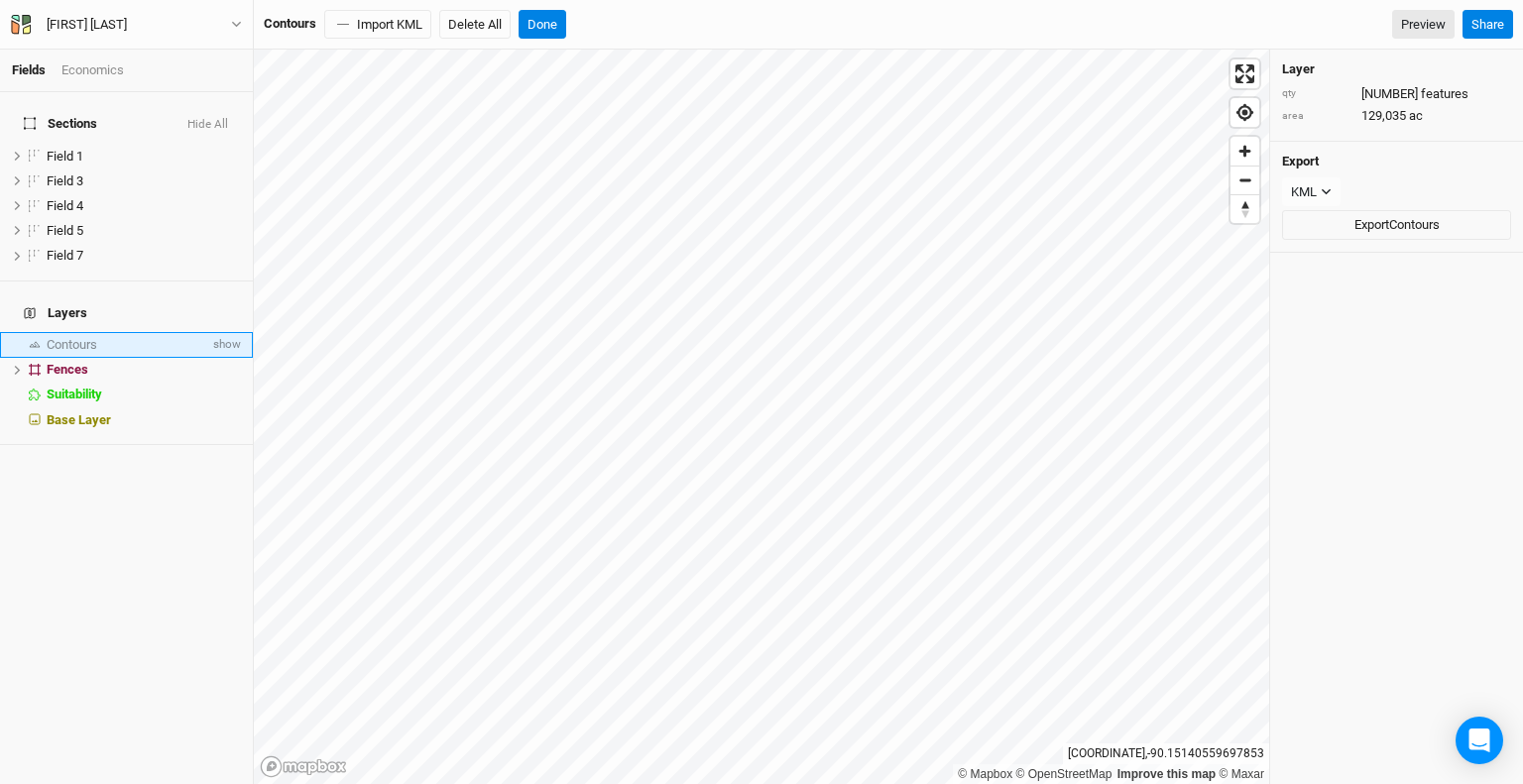 click on "Contours" at bounding box center (128, 345) 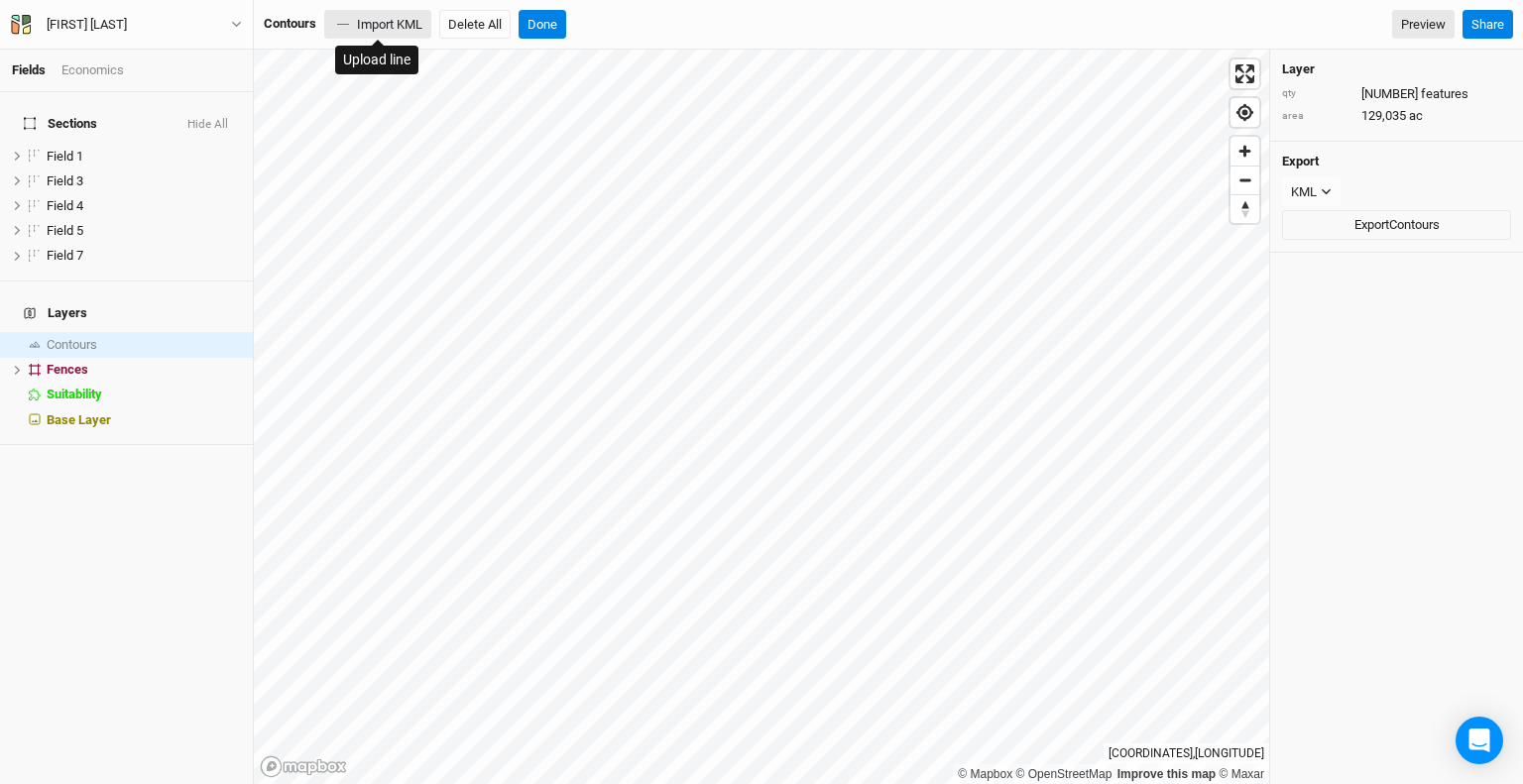 click on "Import KML" at bounding box center (378, 25) 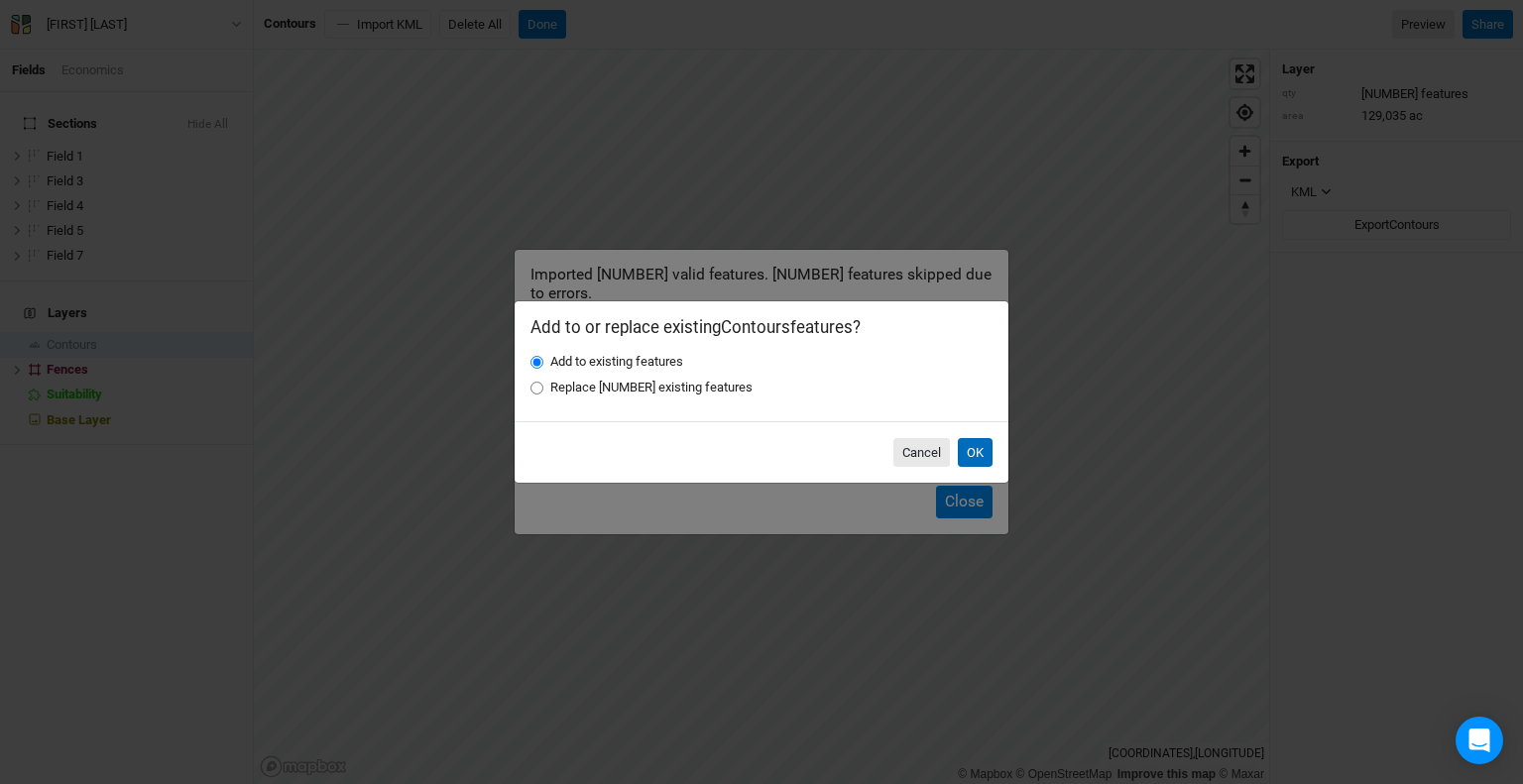 click on "OK" at bounding box center [975, 453] 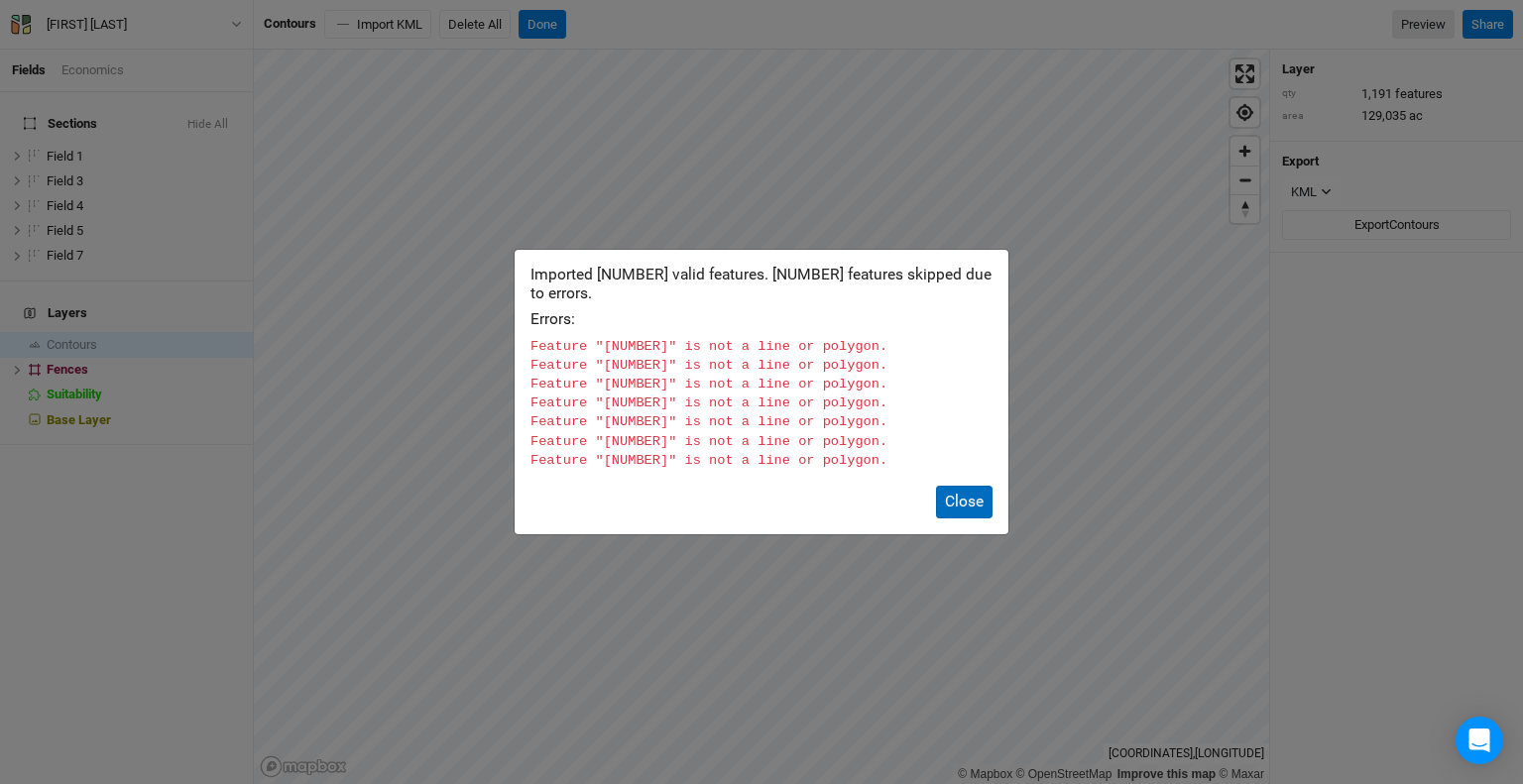 click on "Close" 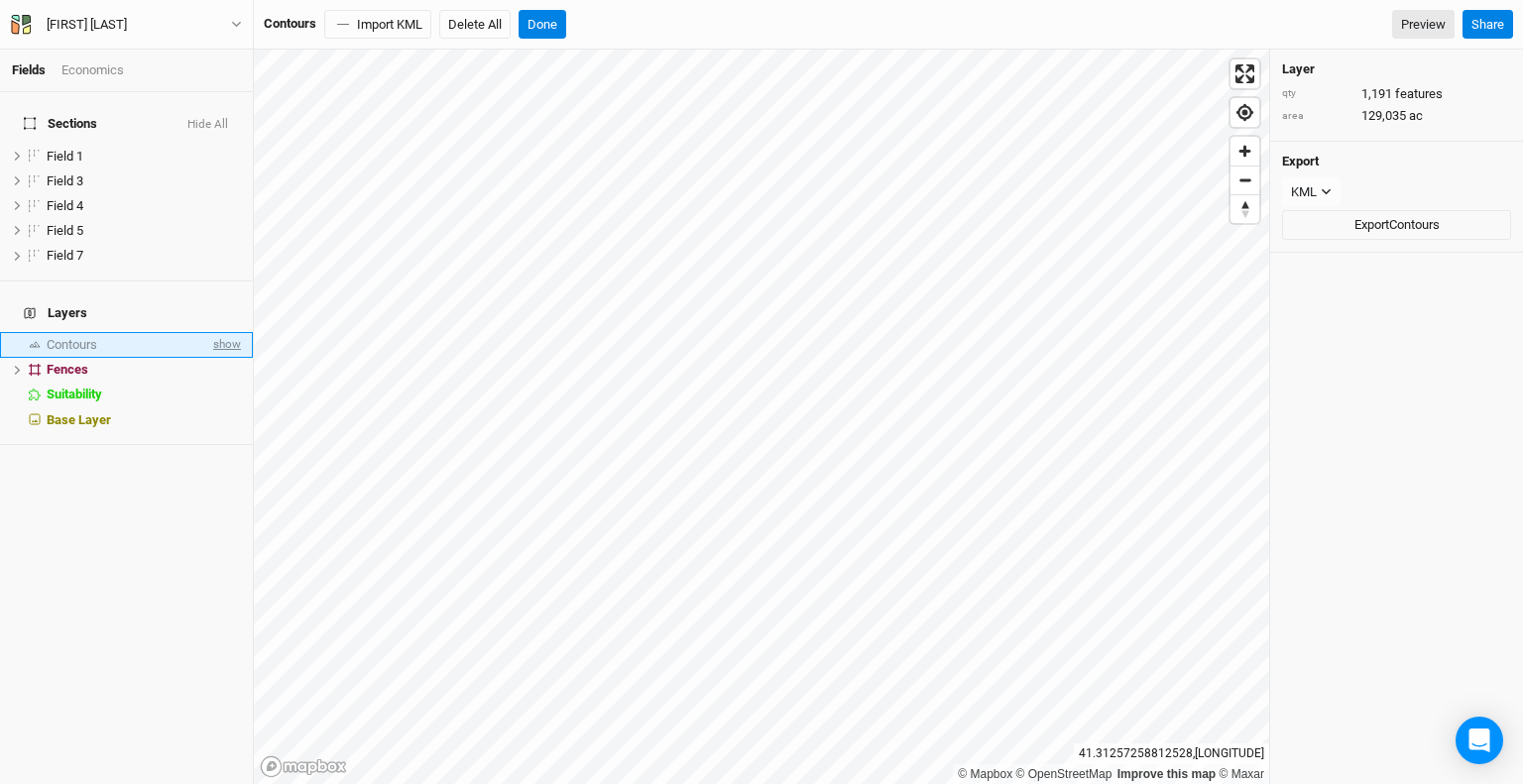 click on "show" at bounding box center [225, 344] 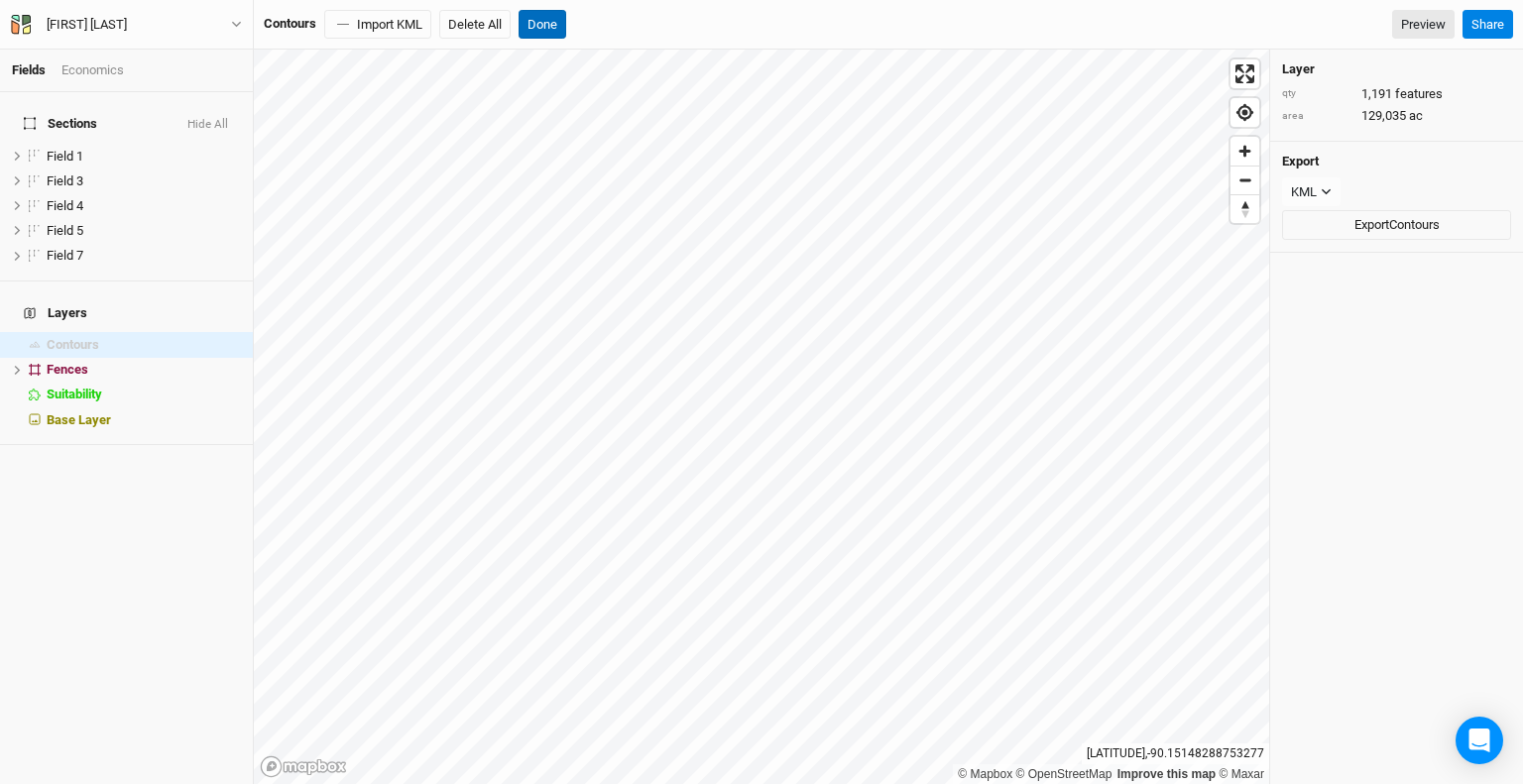 click on "Done" at bounding box center (542, 25) 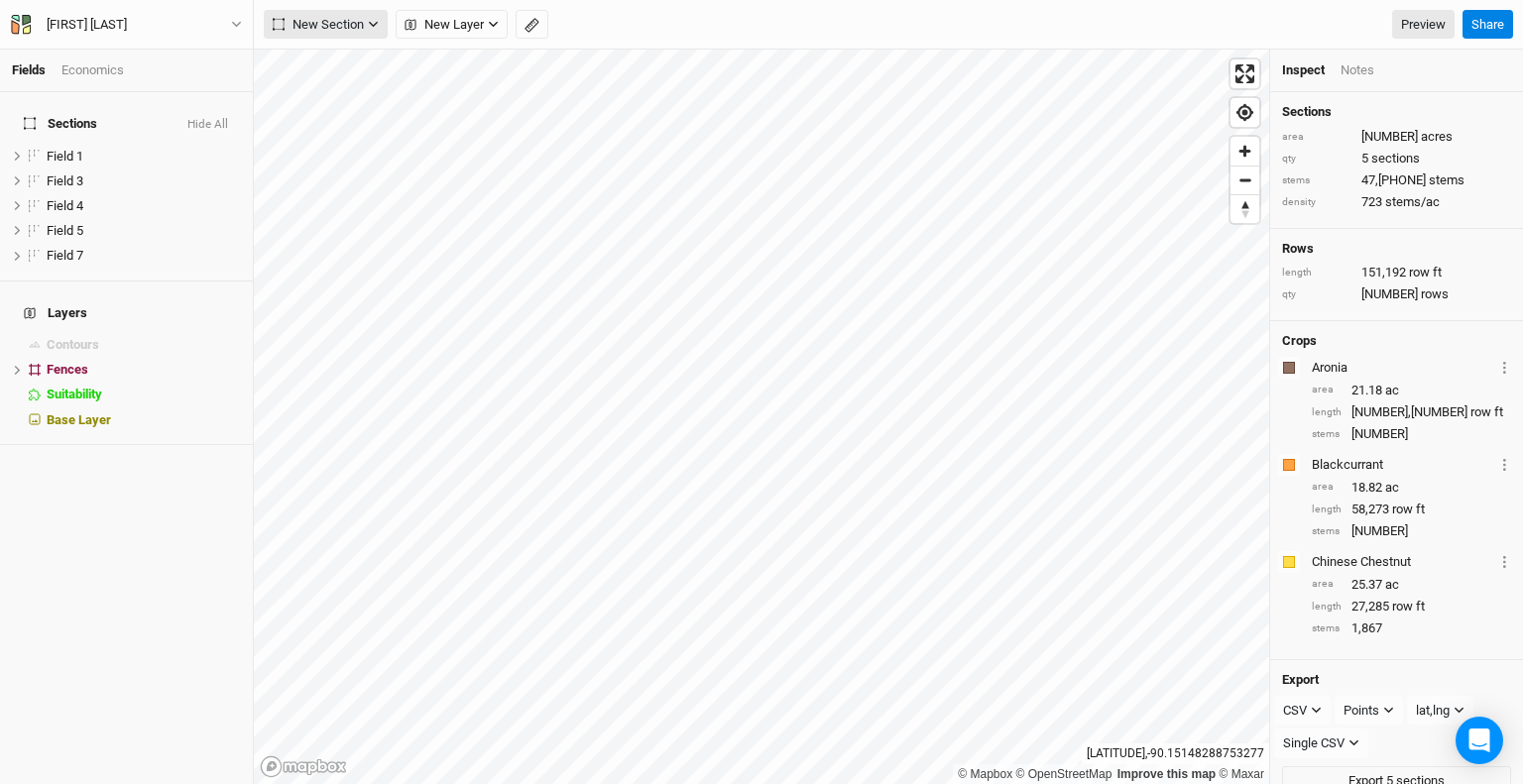 click on "New Section" at bounding box center (325, 25) 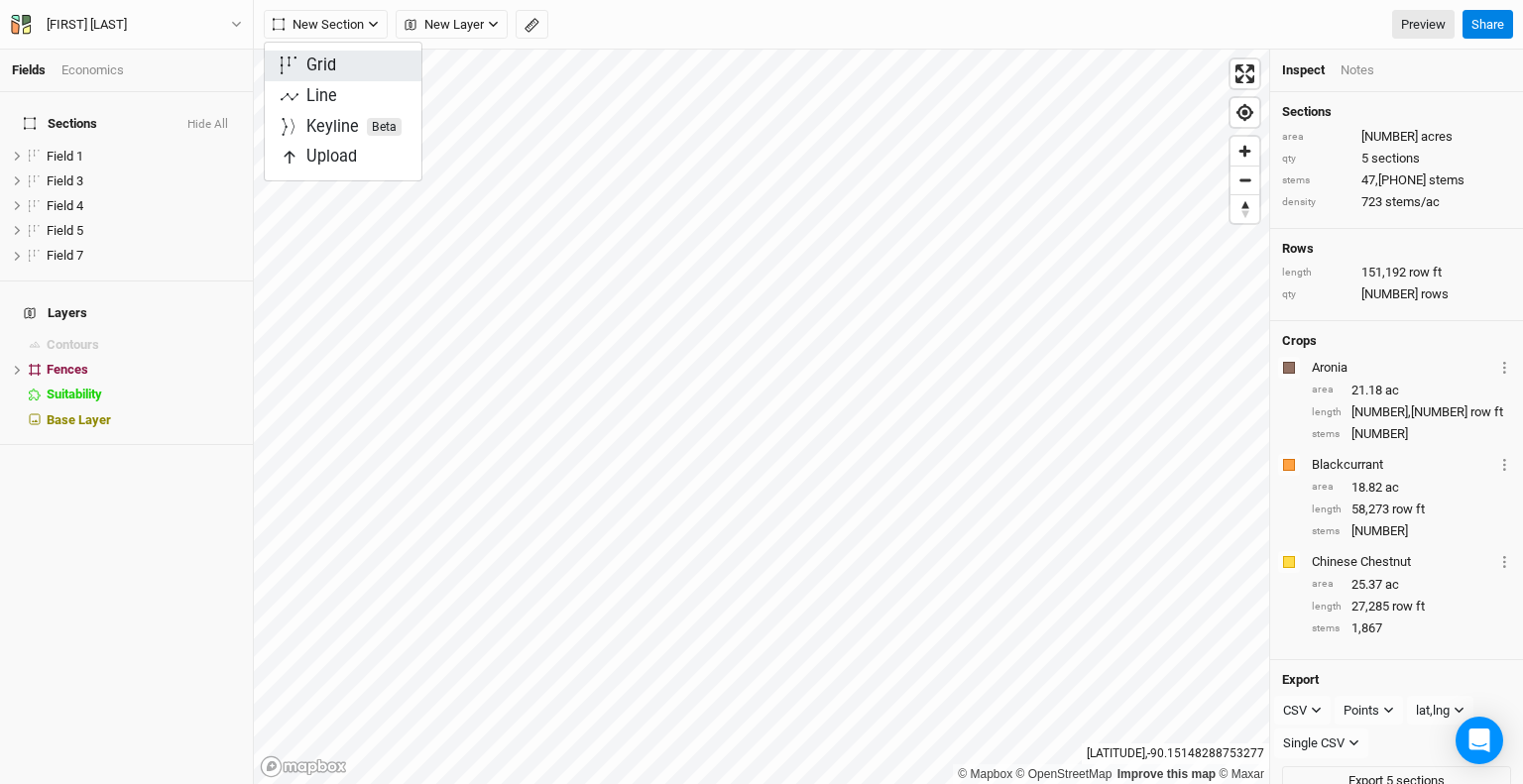 click on "Grid" at bounding box center (343, 65) 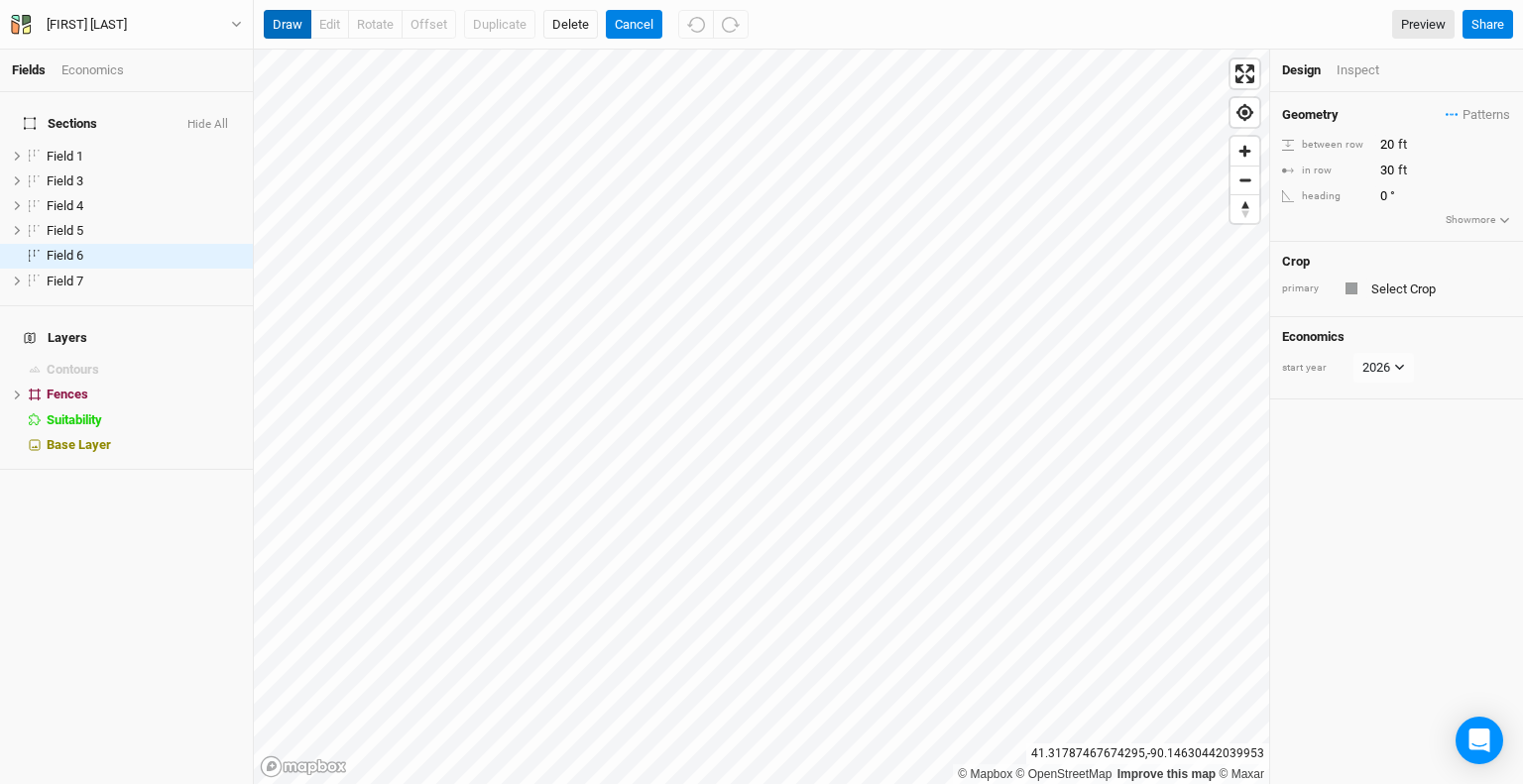 click on "draw" at bounding box center [288, 25] 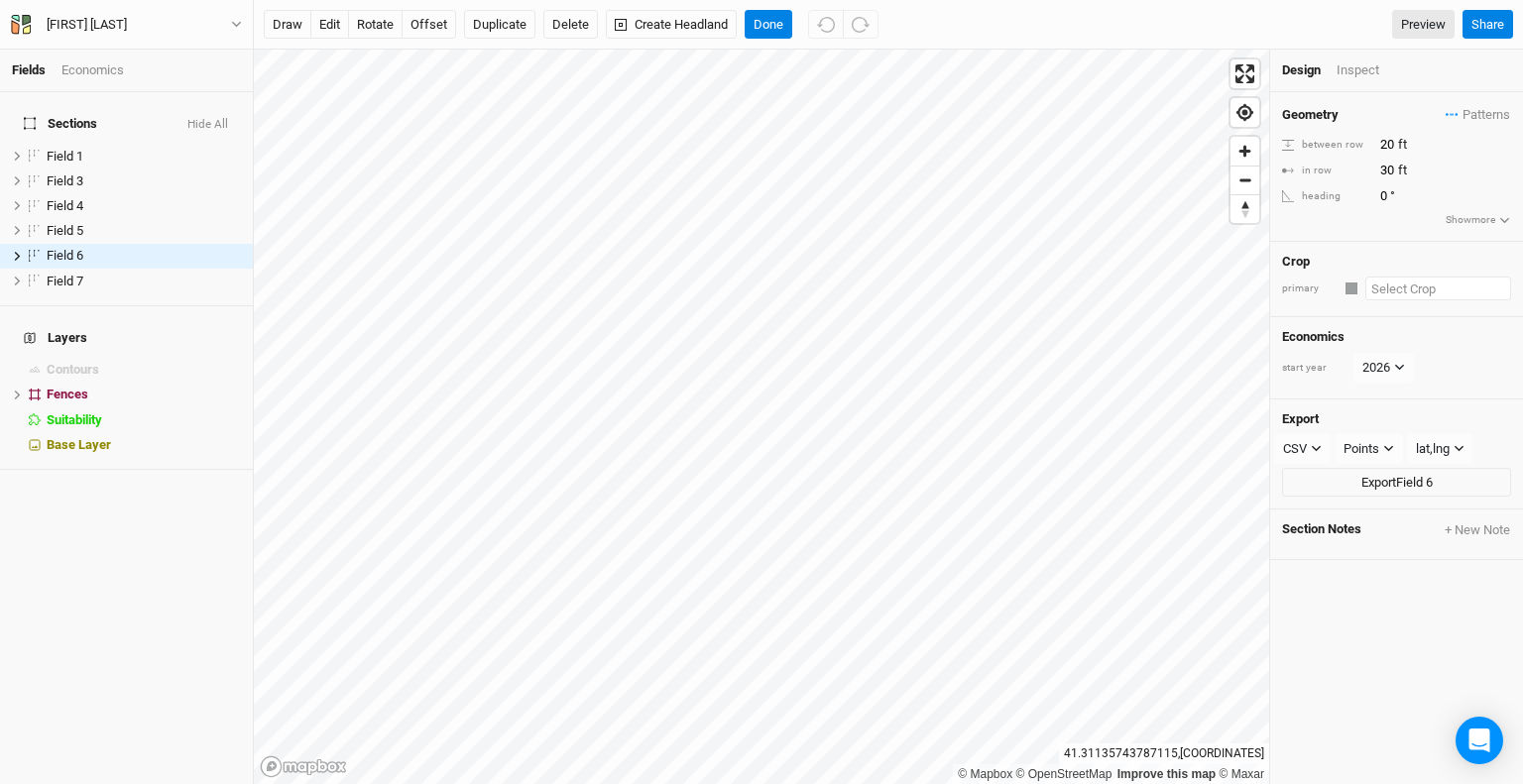 click at bounding box center (1438, 288) 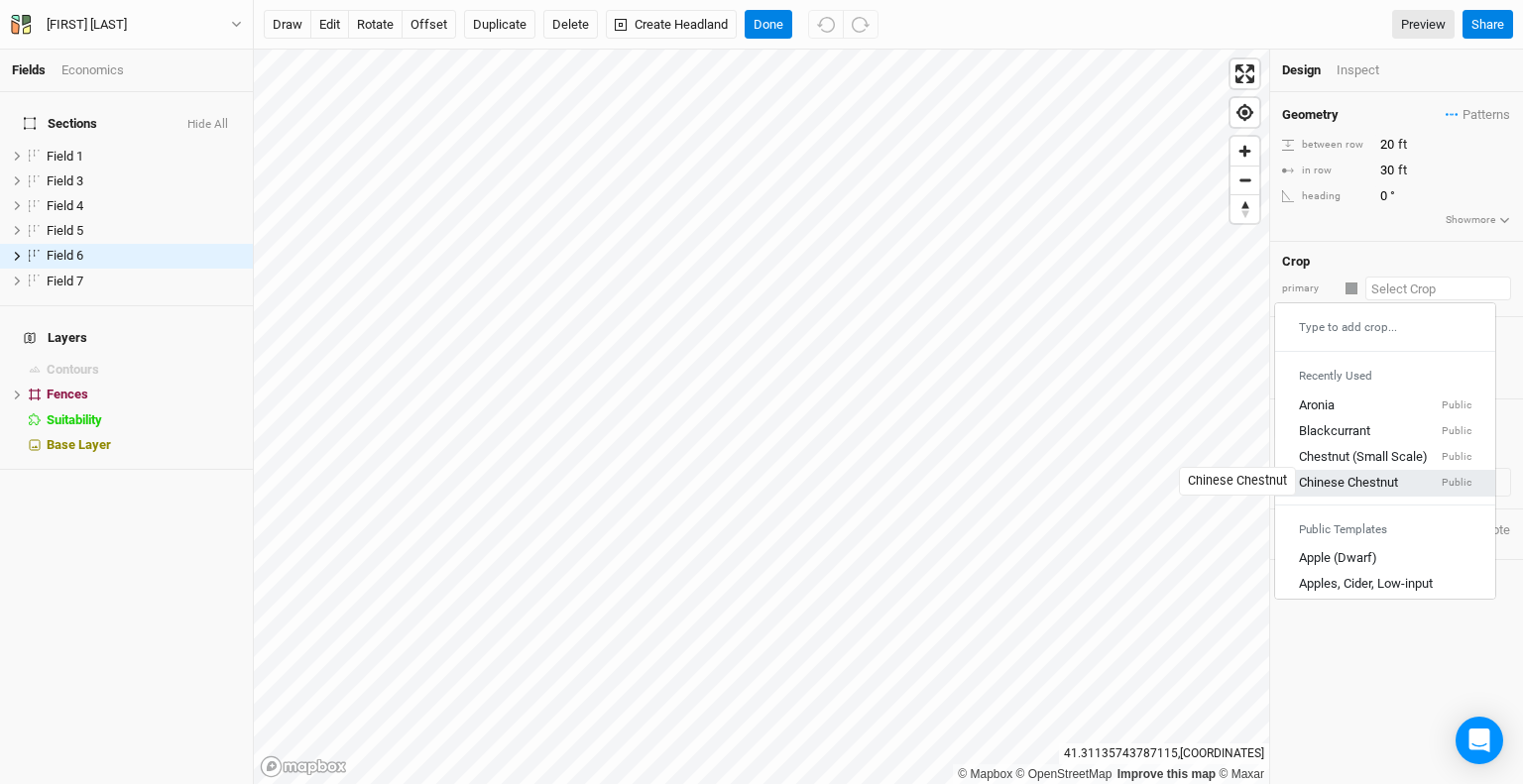 click on "Chinese Chestnut" at bounding box center [1348, 484] 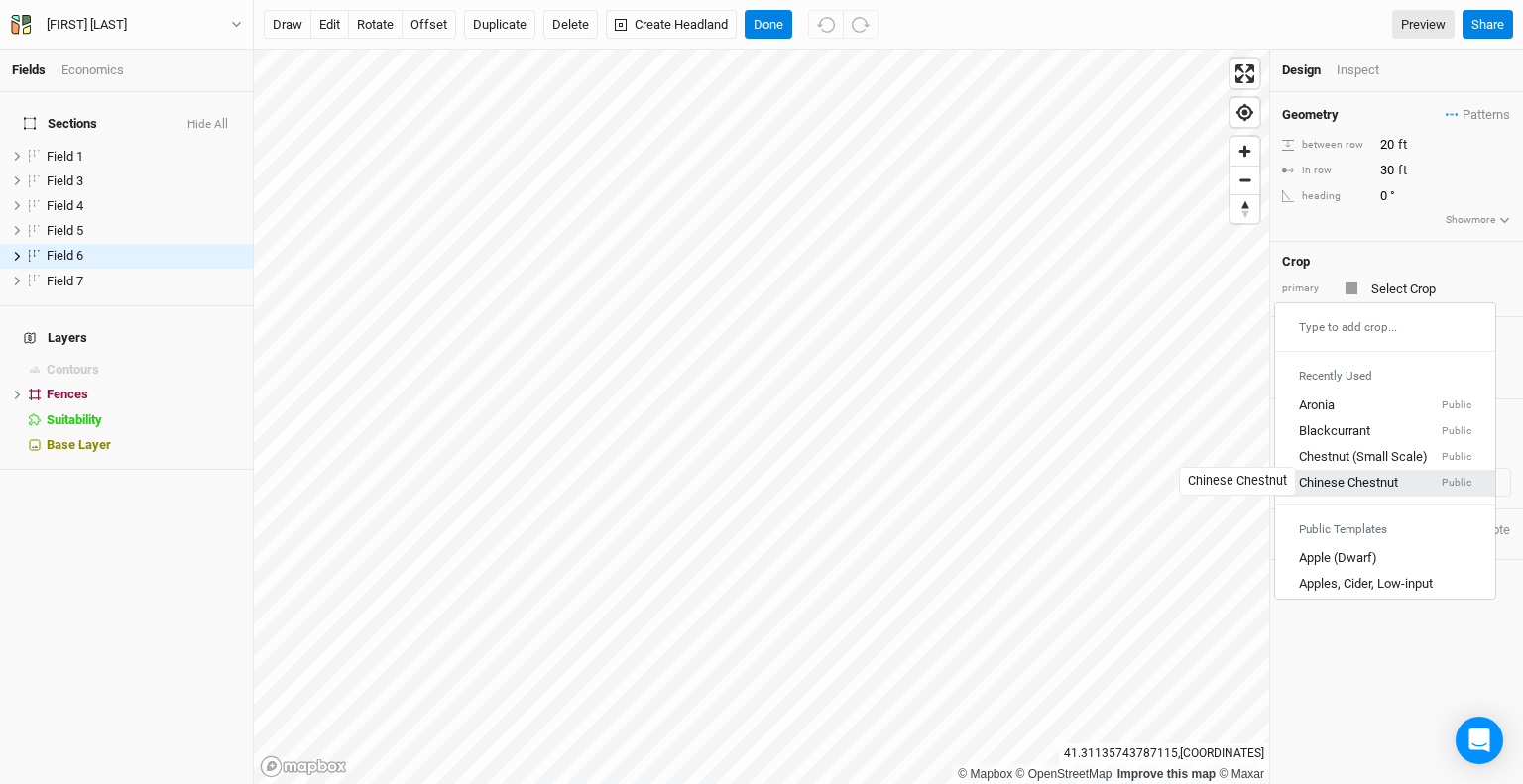 type on "20" 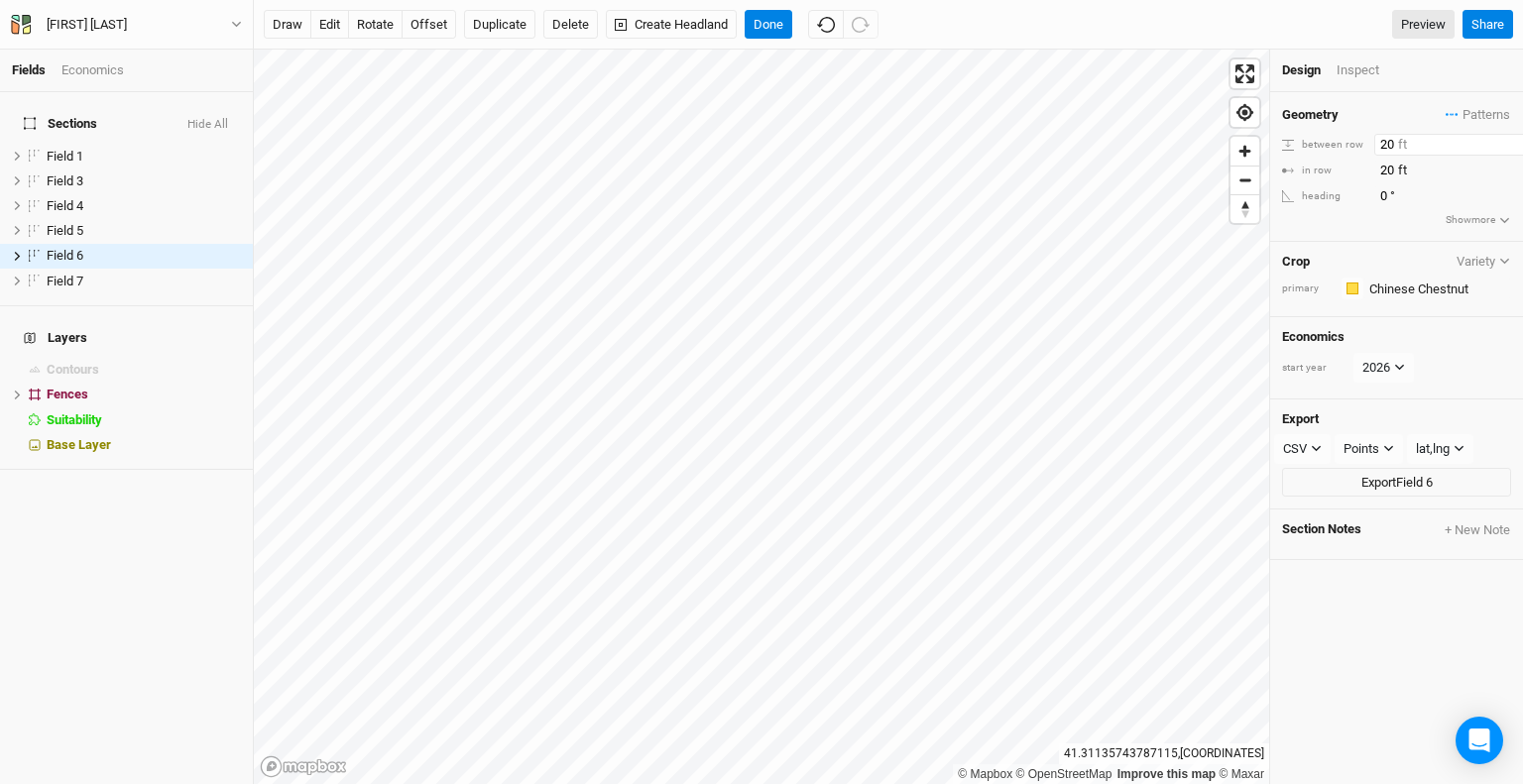 drag, startPoint x: 1388, startPoint y: 143, endPoint x: 1372, endPoint y: 141, distance: 16.124515 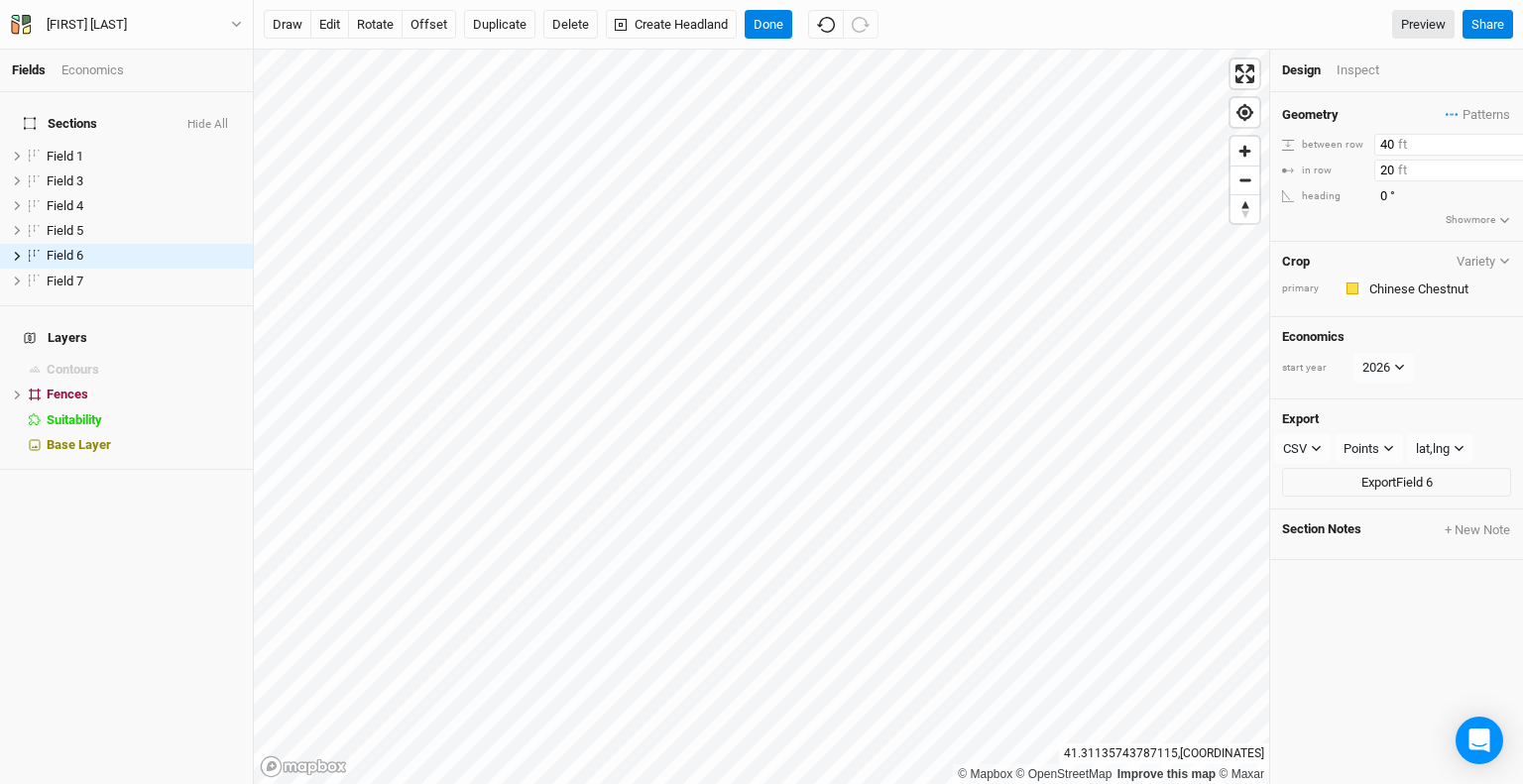 type on "40" 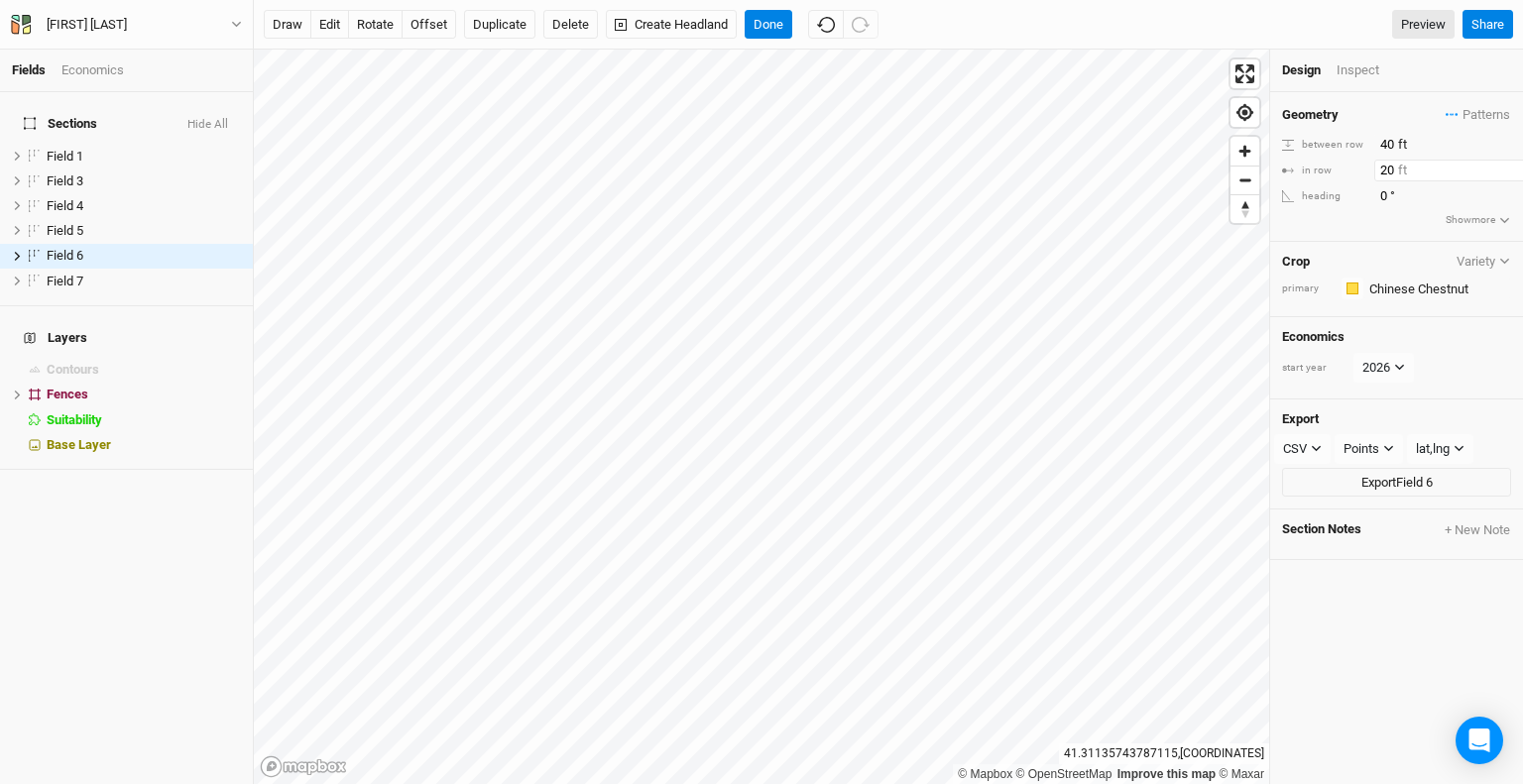 drag, startPoint x: 1395, startPoint y: 166, endPoint x: 1370, endPoint y: 167, distance: 25.019992 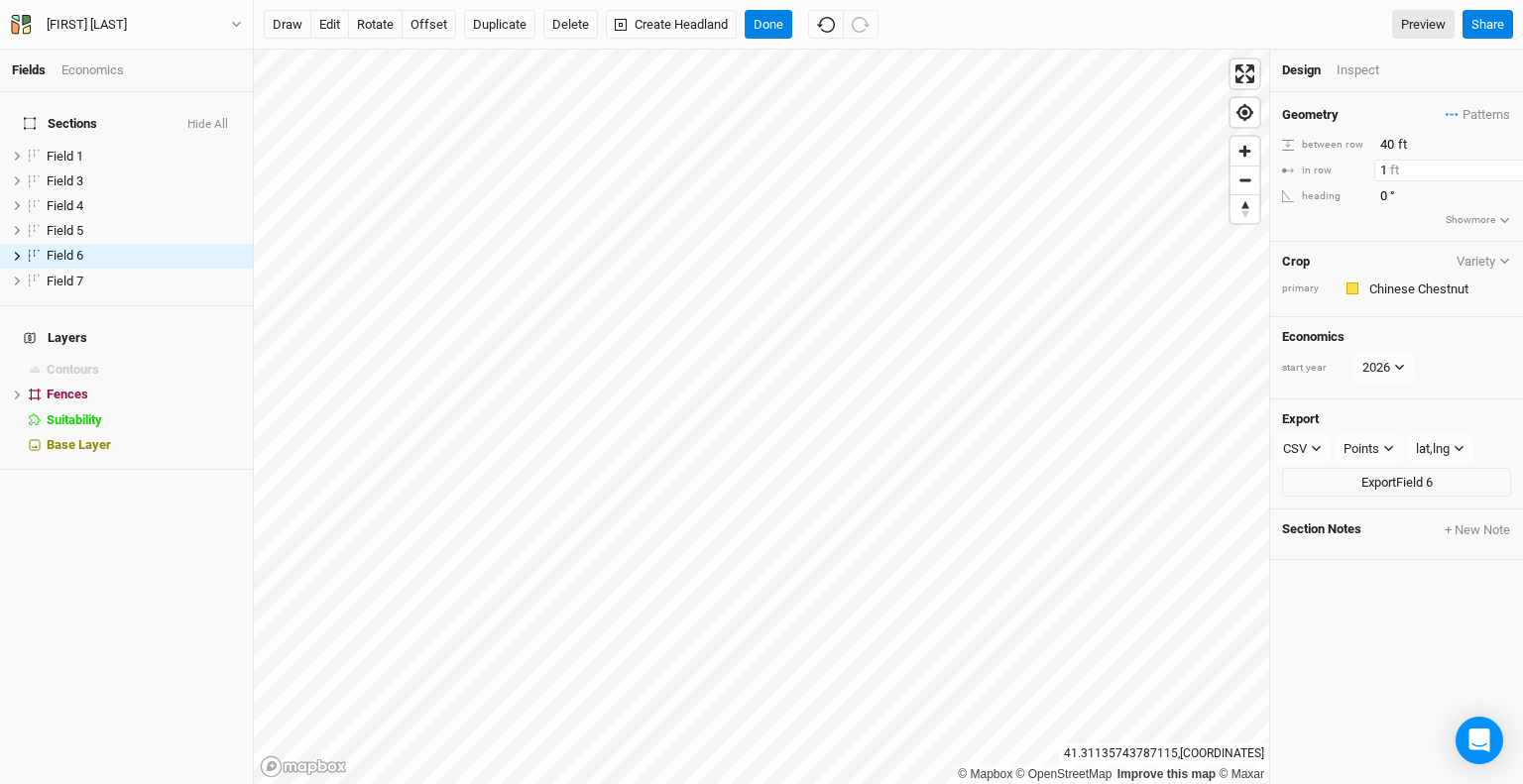 type on "15" 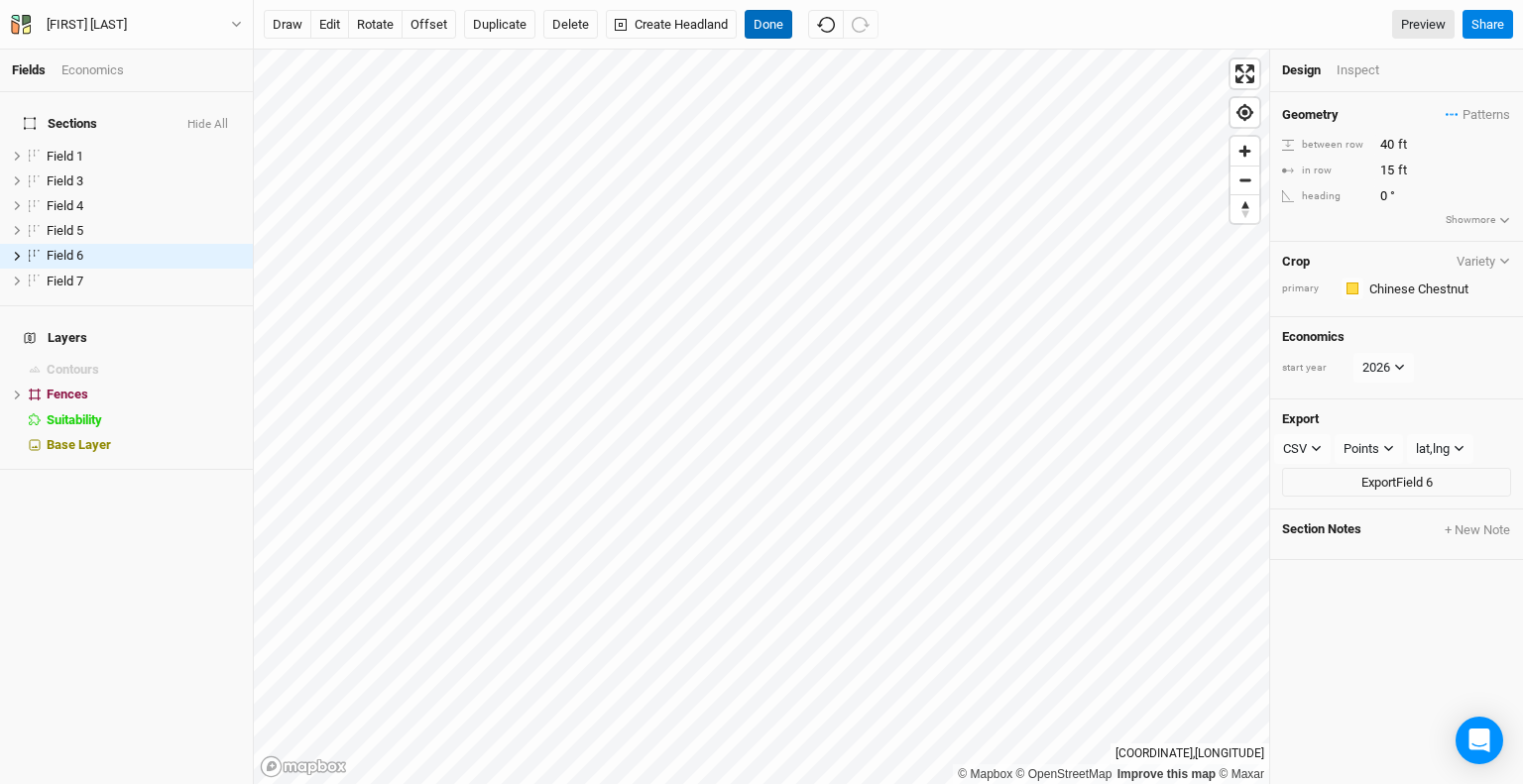 click on "Done" at bounding box center (768, 25) 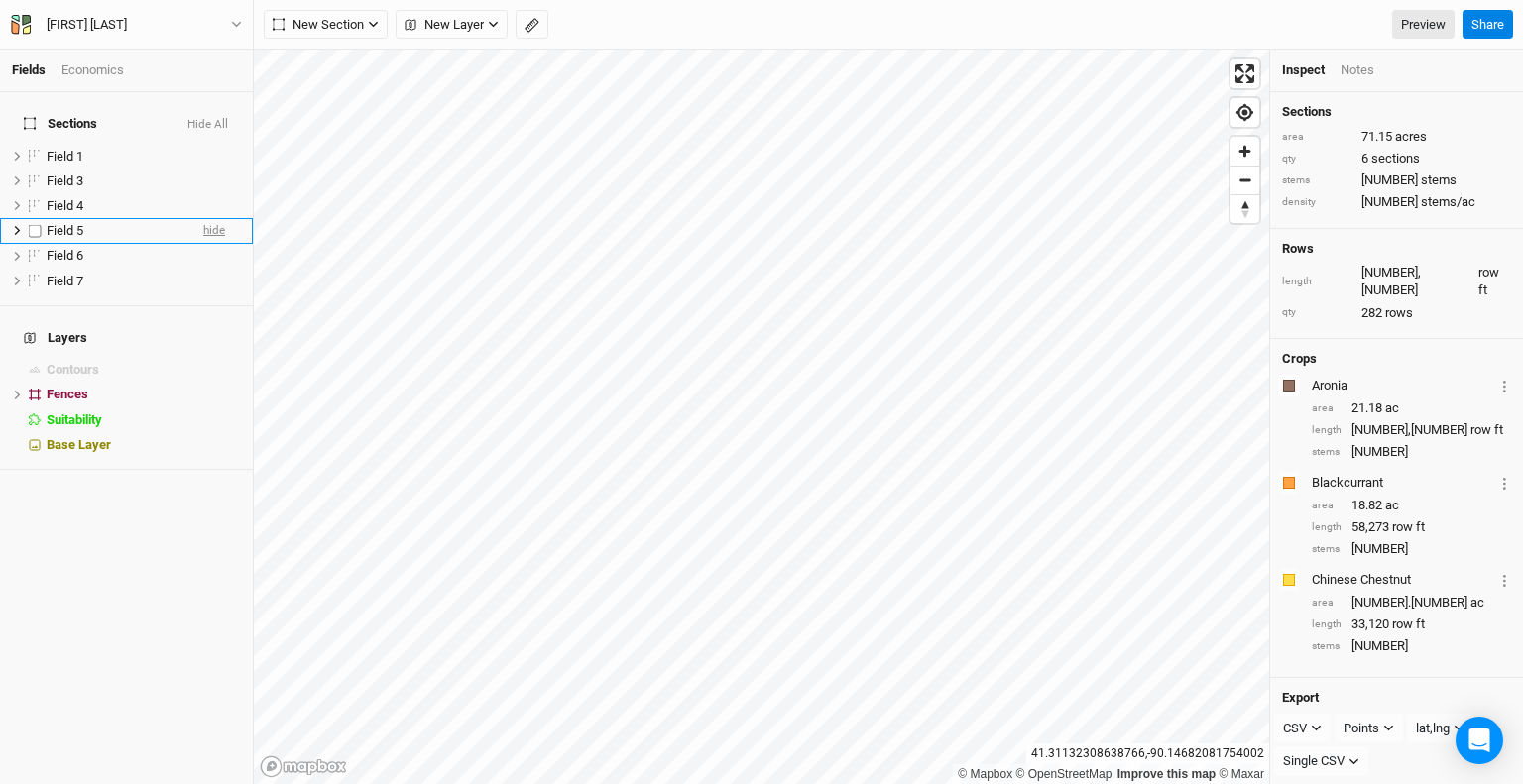 click on "hide" at bounding box center (214, 231) 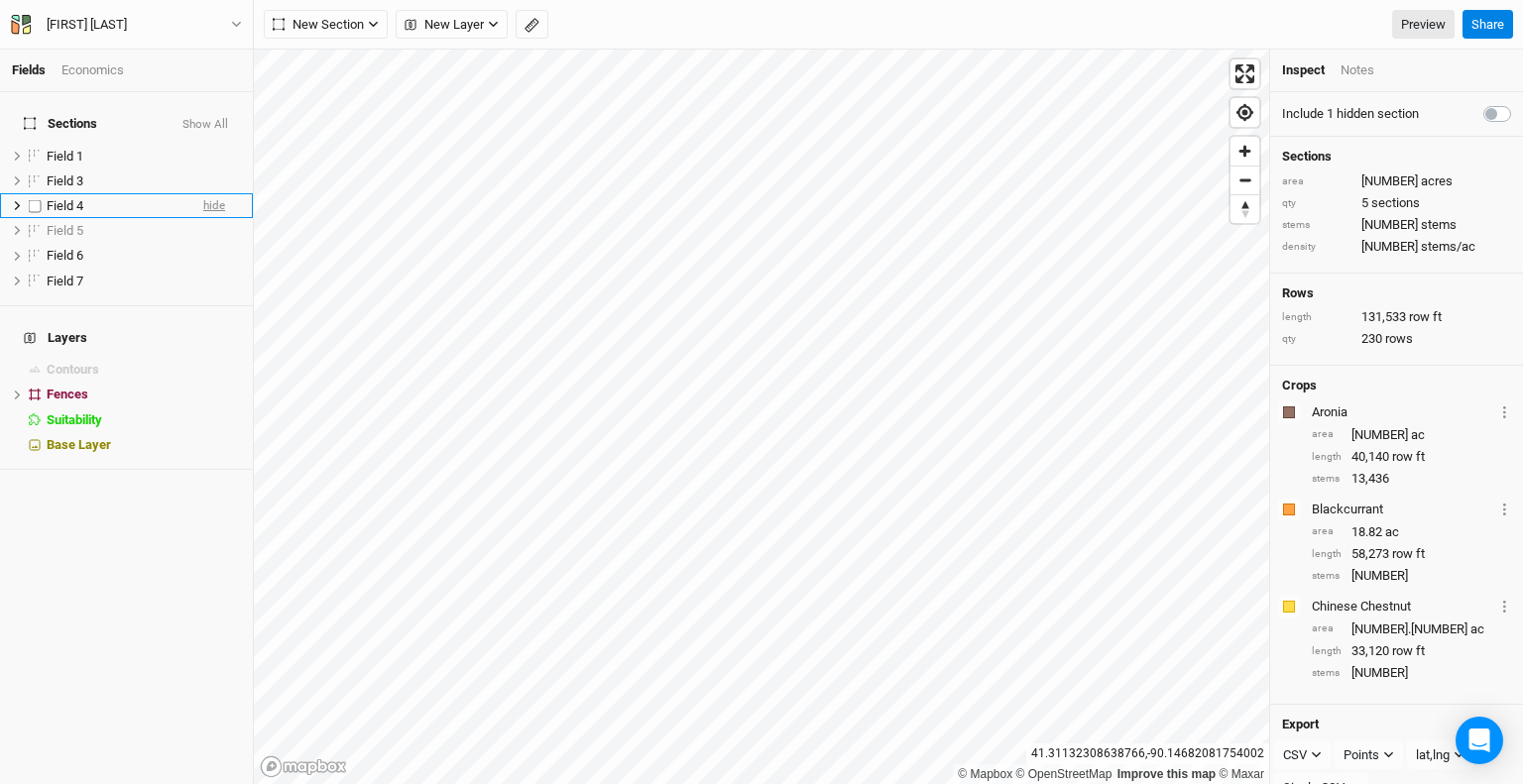 click on "hide" at bounding box center [214, 205] 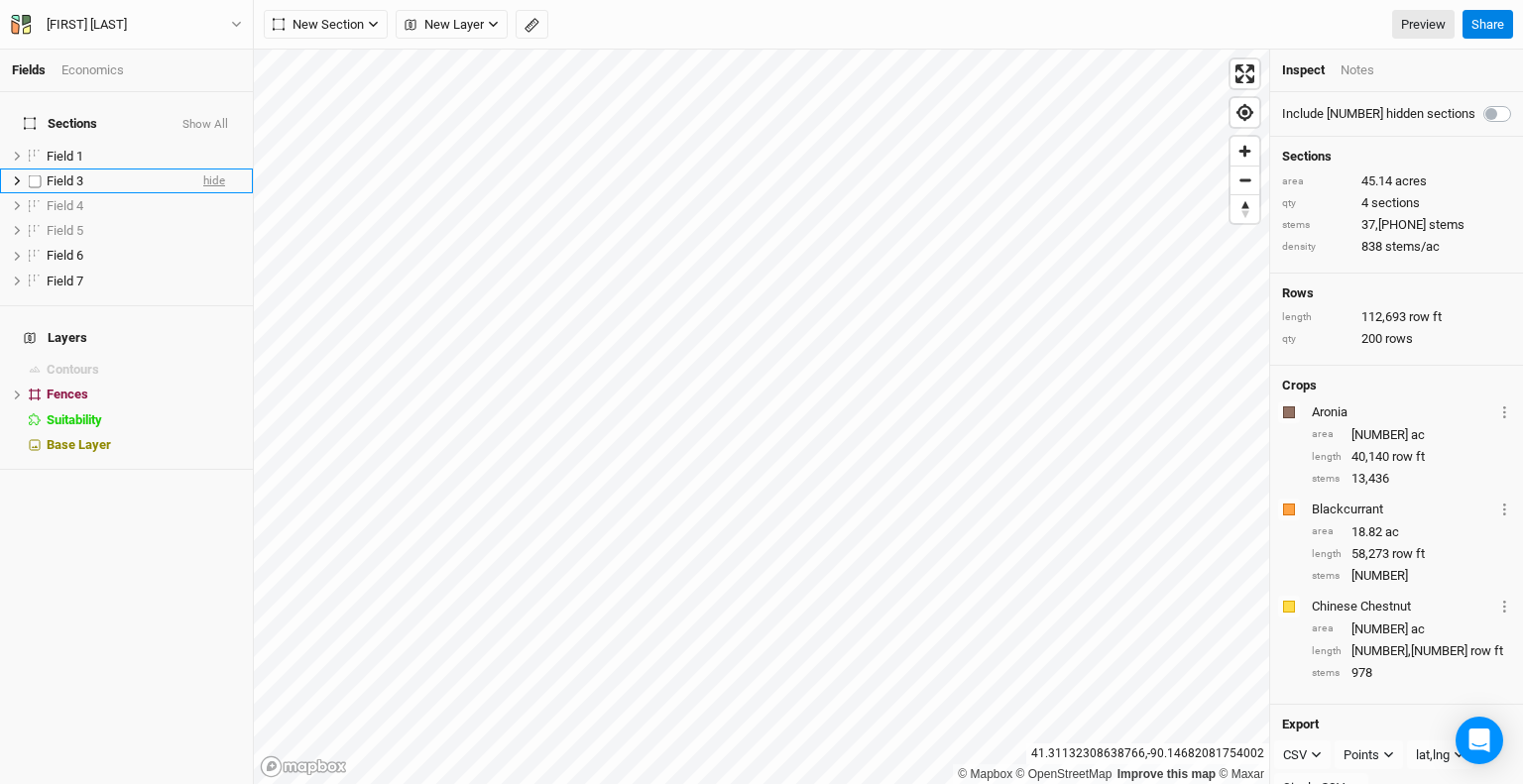 click on "hide" at bounding box center (214, 180) 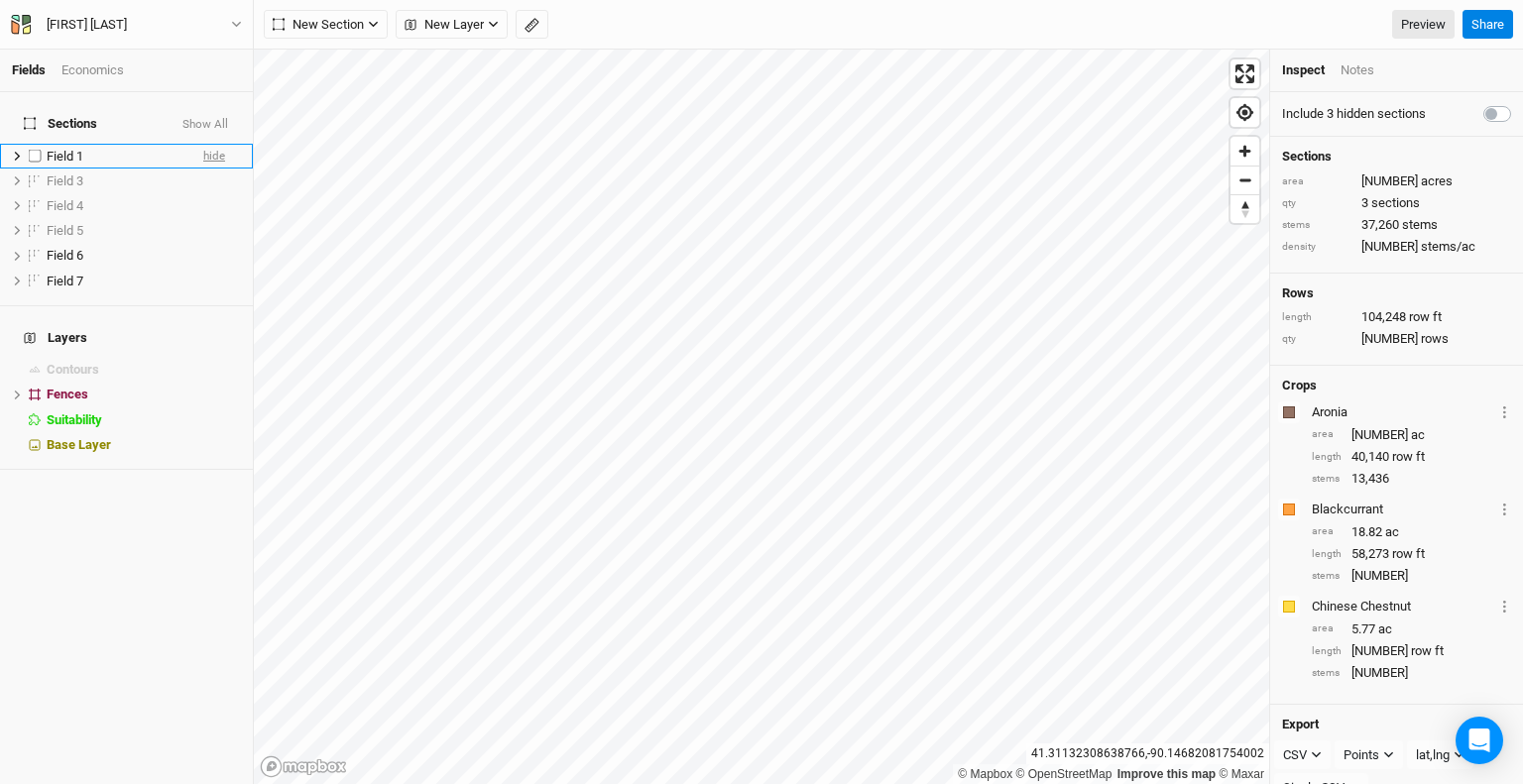 click on "hide" at bounding box center (214, 156) 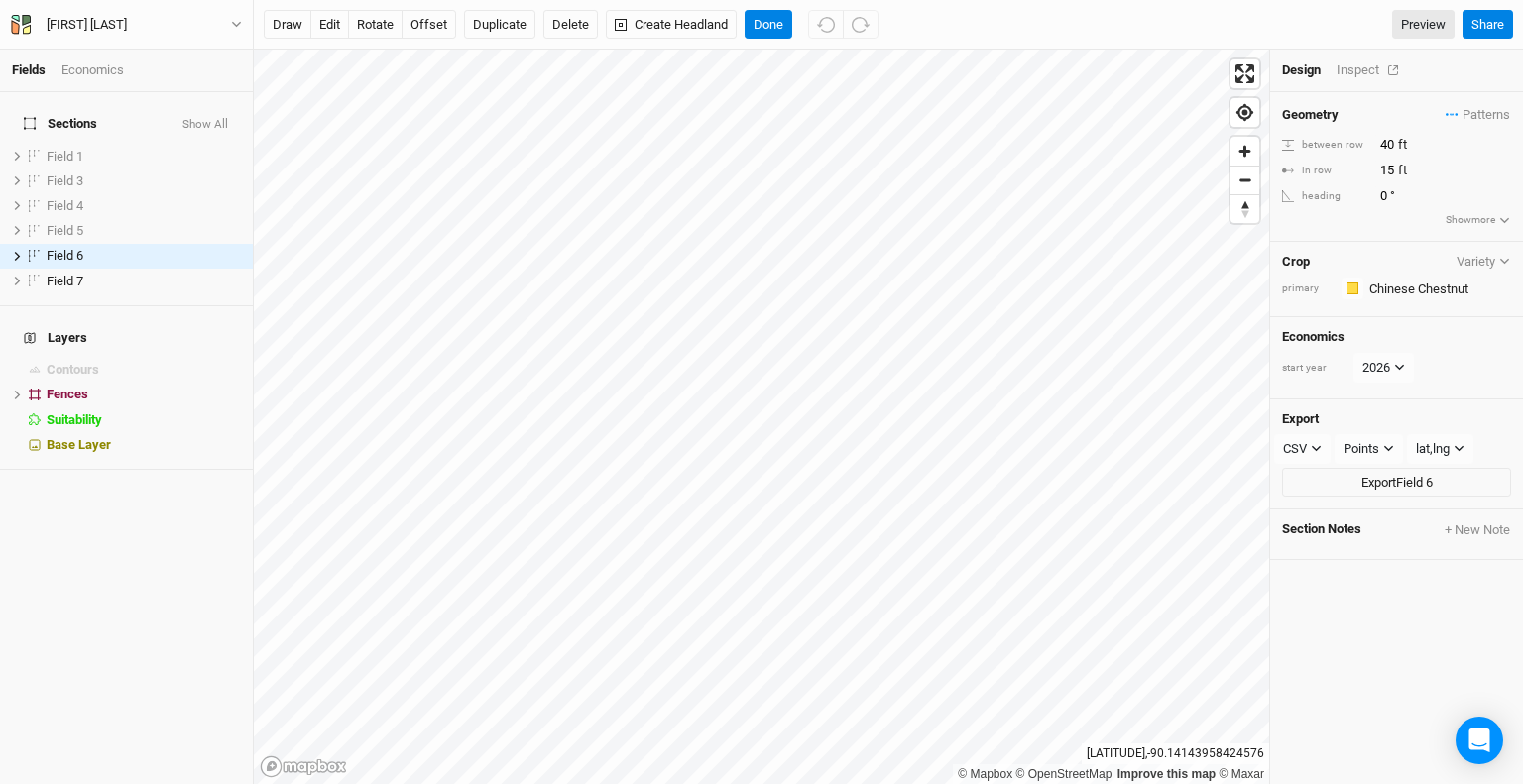 click on "Inspect" at bounding box center (1371, 70) 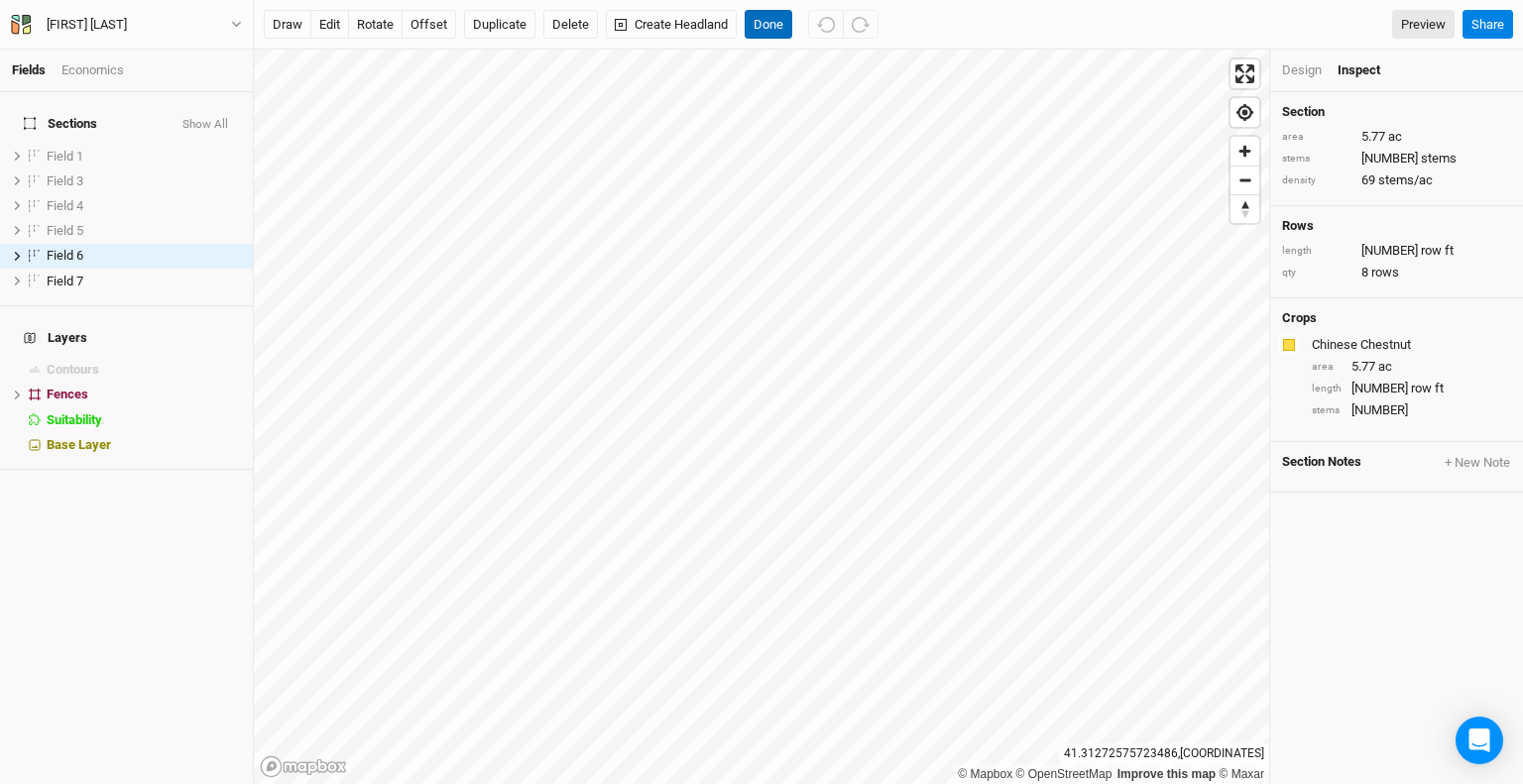 click on "Done" at bounding box center [768, 25] 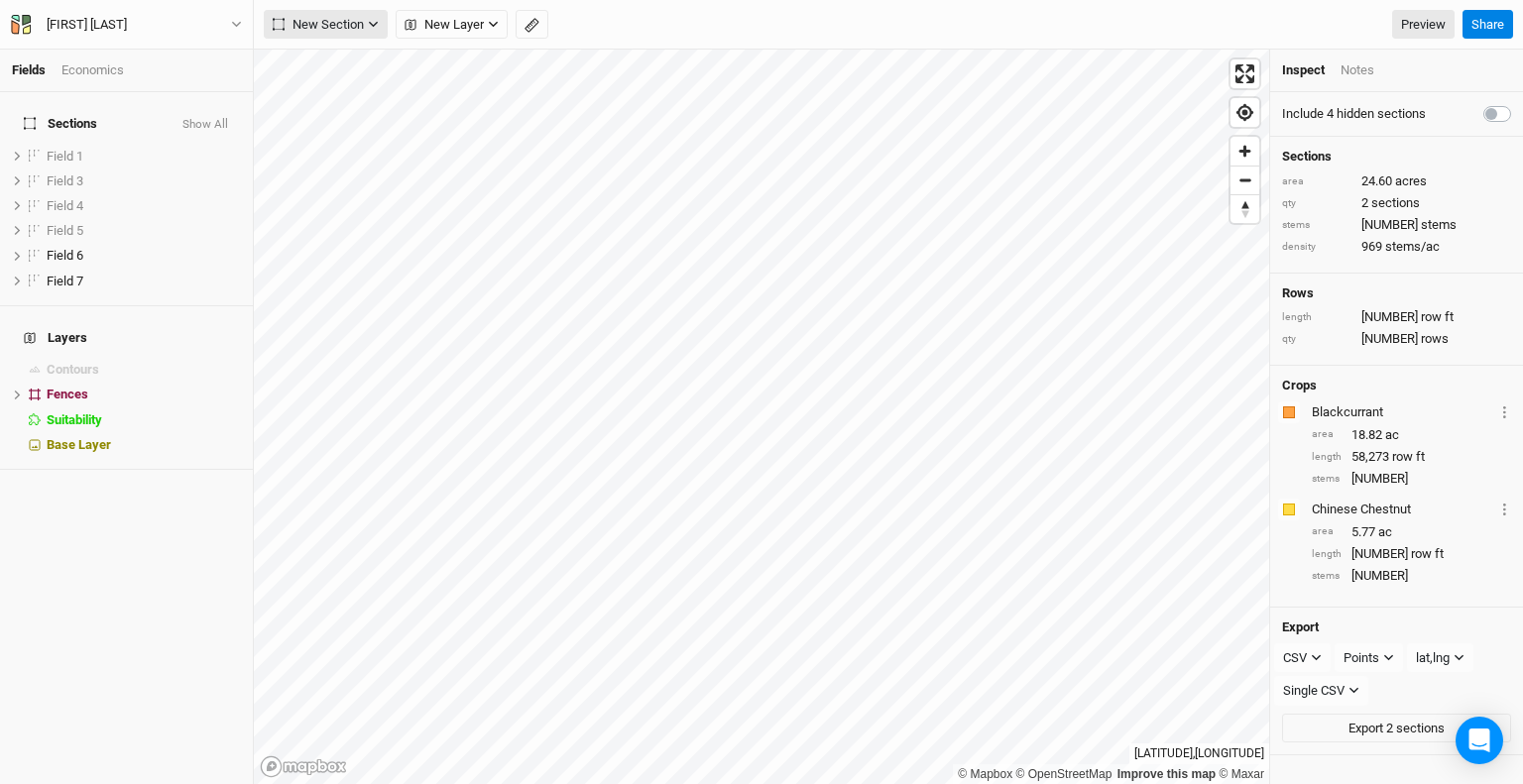 click 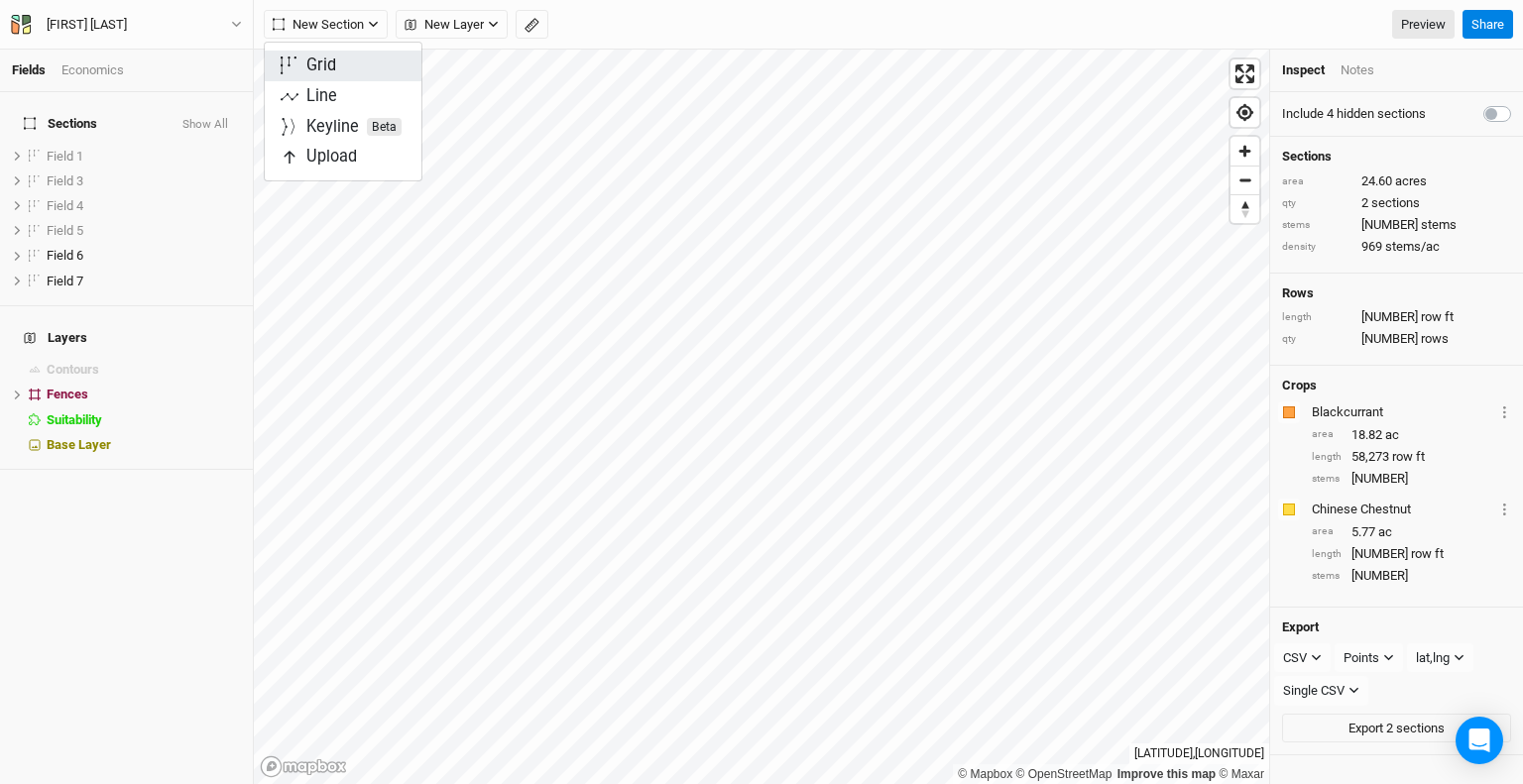 click on "Grid" at bounding box center (343, 65) 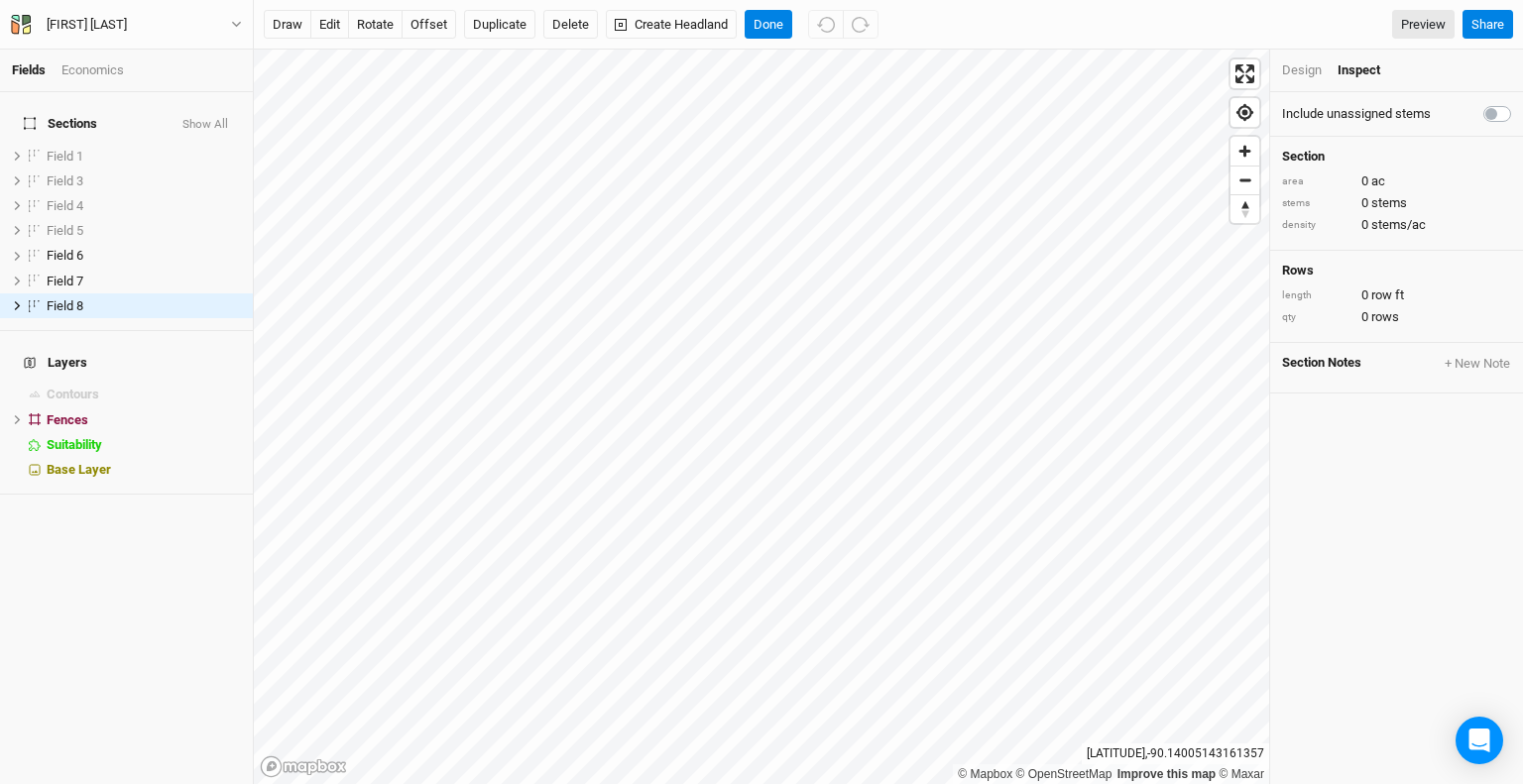 click on "Design" at bounding box center (1302, 70) 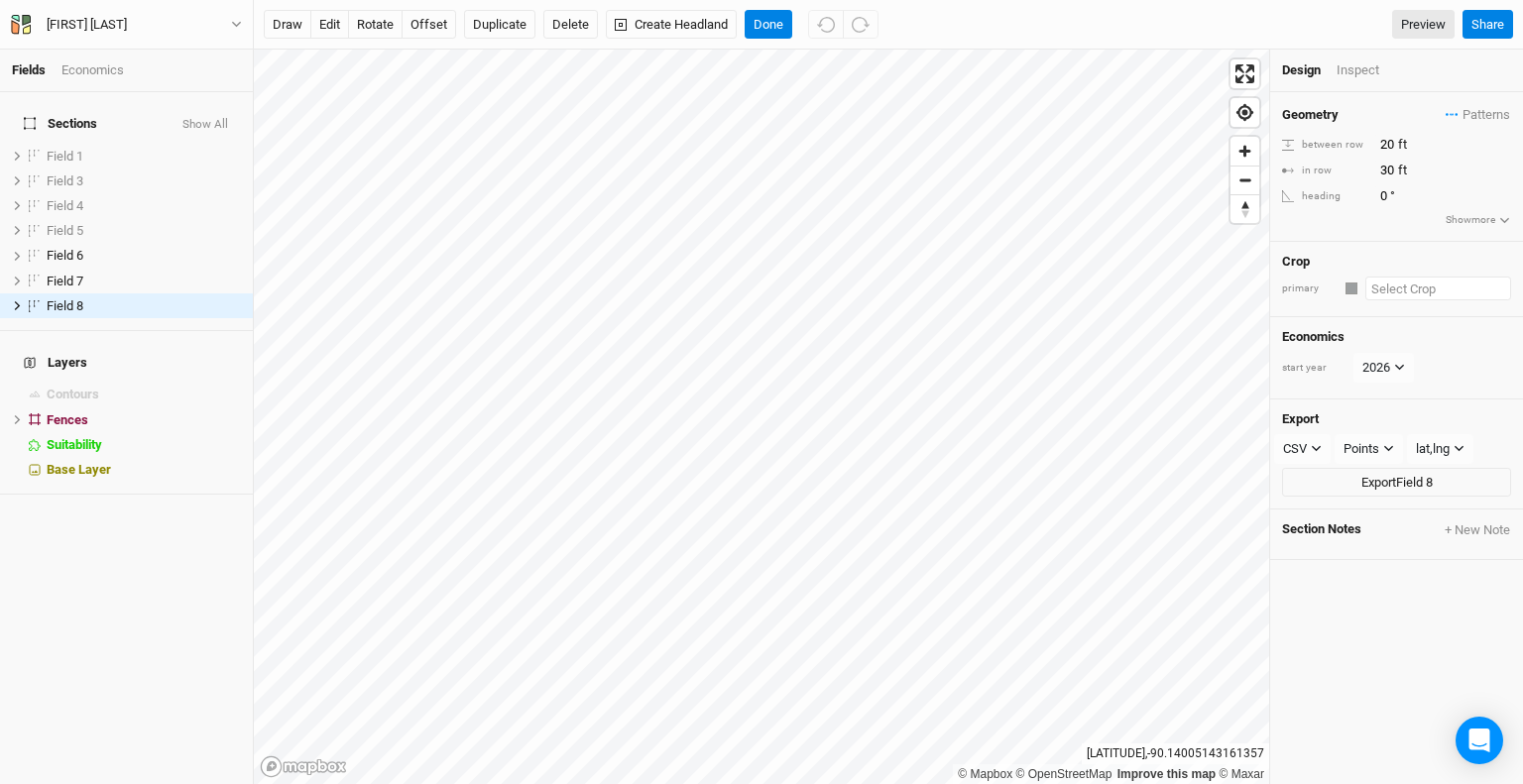 click at bounding box center (1438, 288) 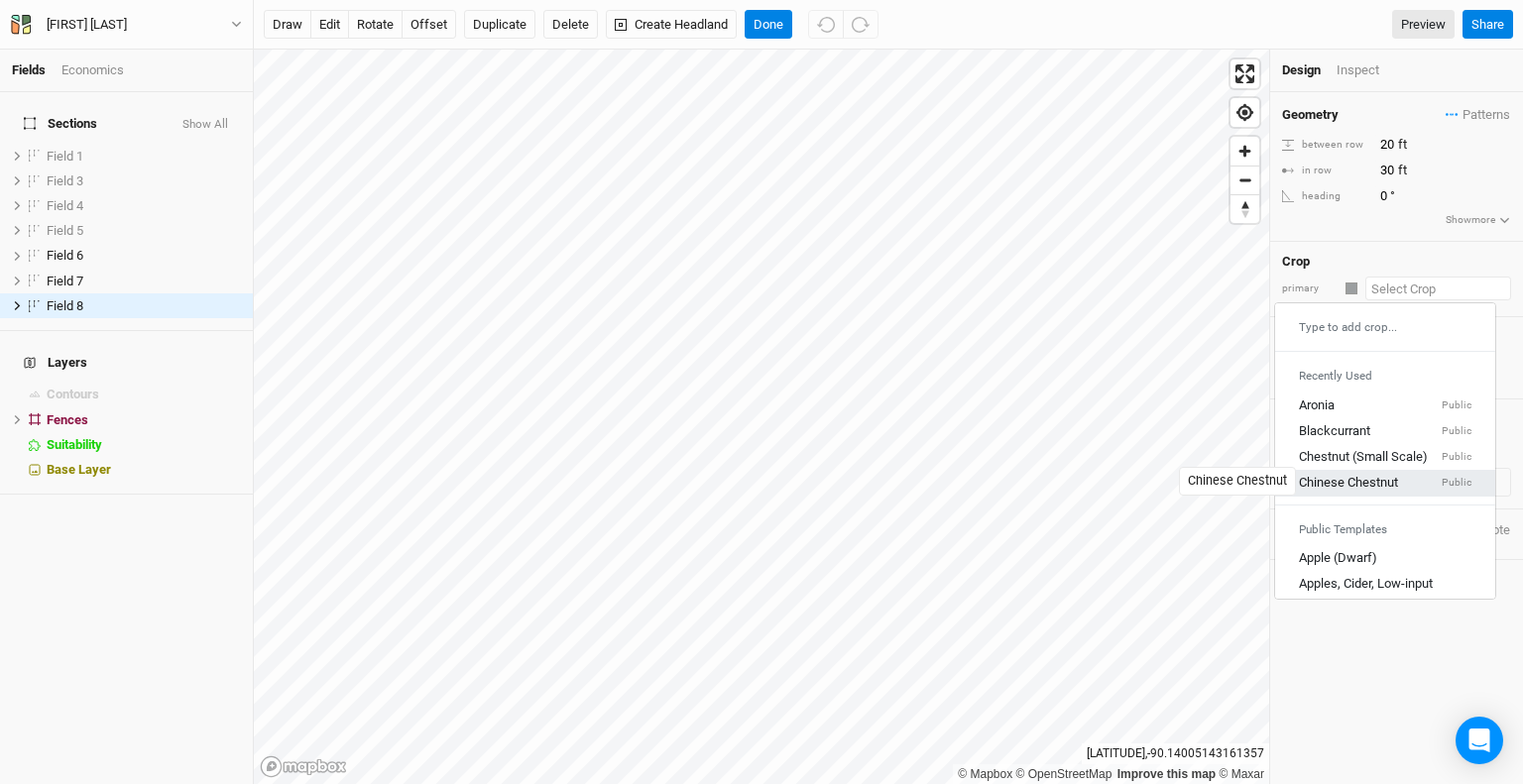 click on "Chinese Chestnut" at bounding box center [1348, 484] 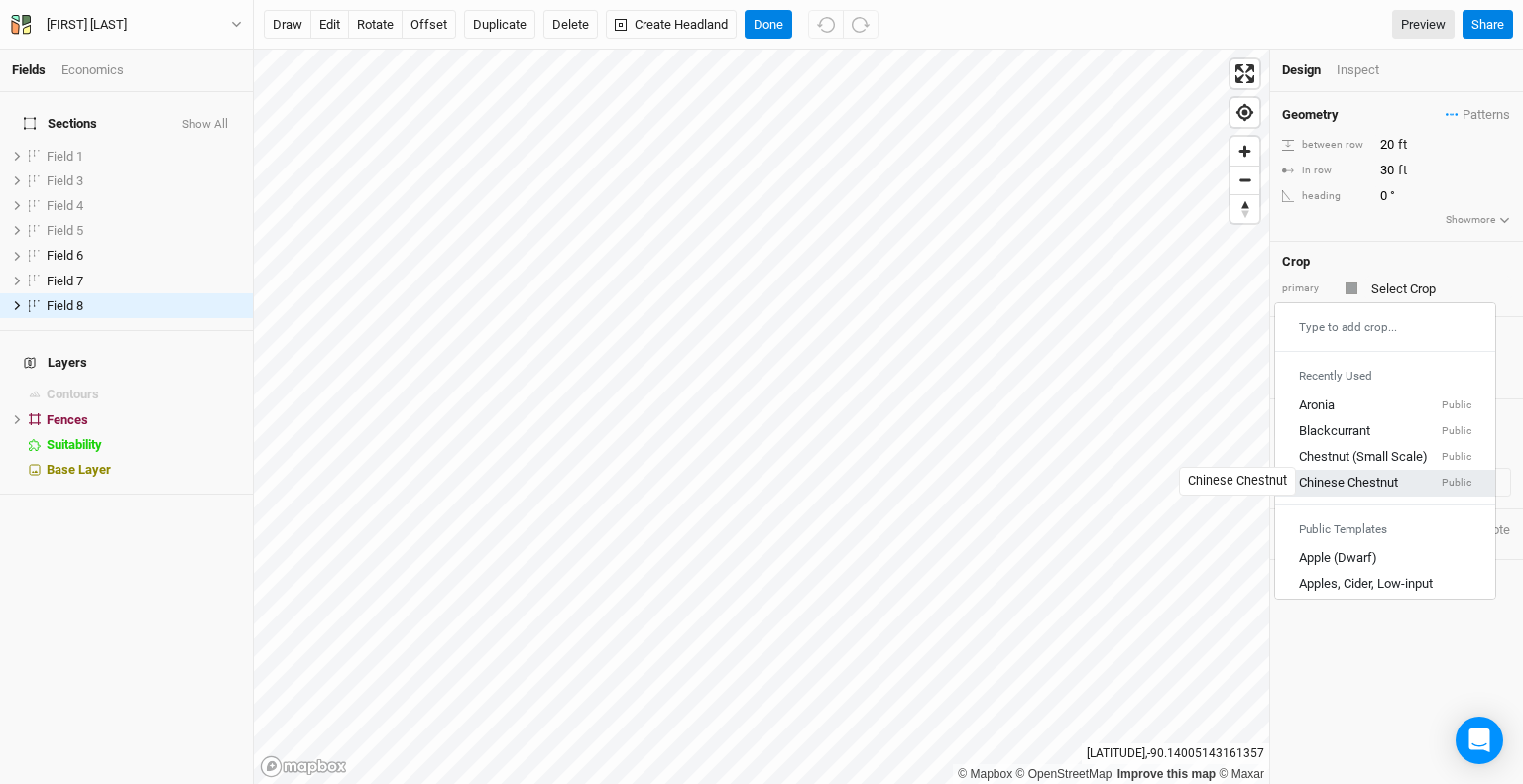 type on "20" 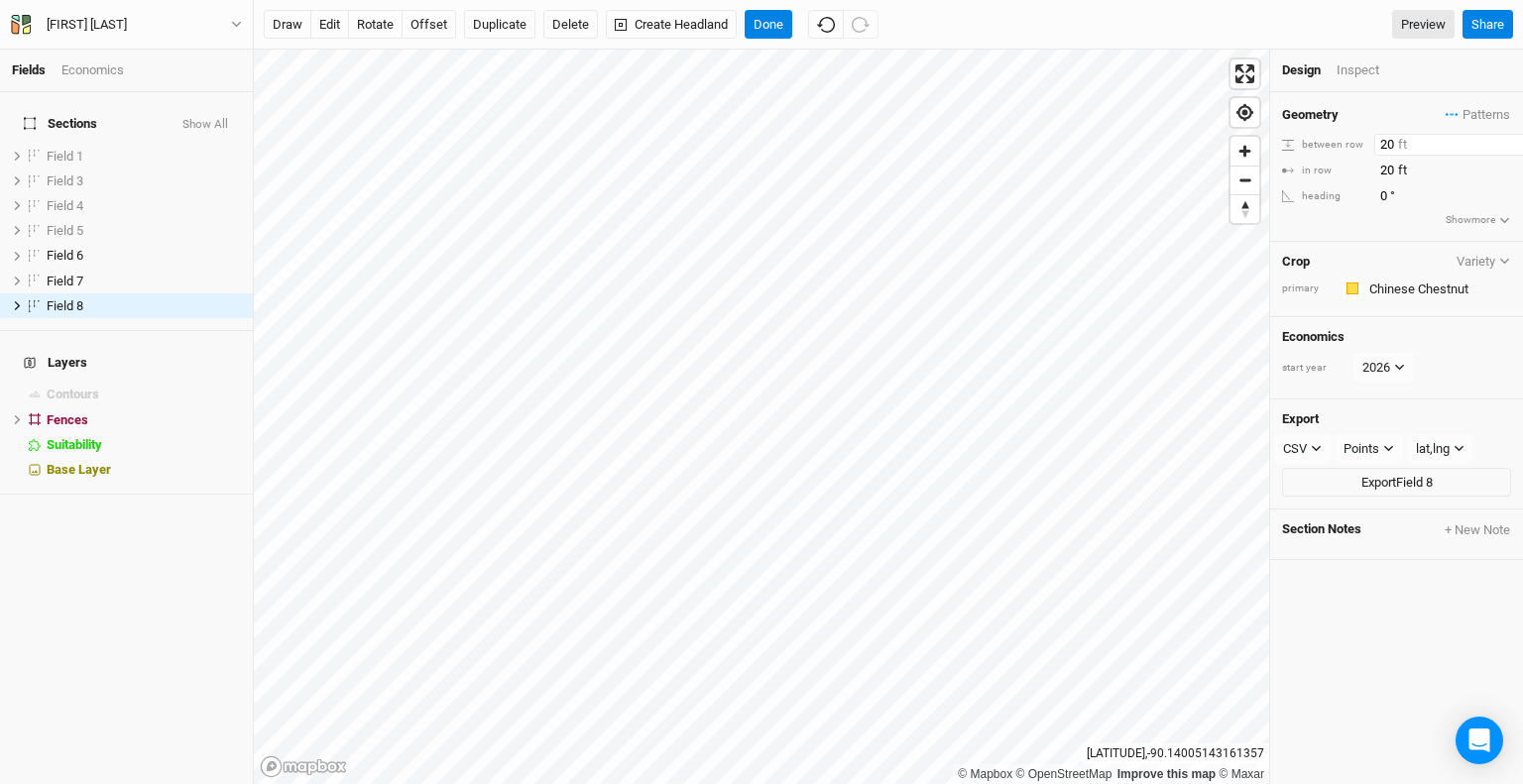 drag, startPoint x: 1390, startPoint y: 142, endPoint x: 1370, endPoint y: 143, distance: 20.024984 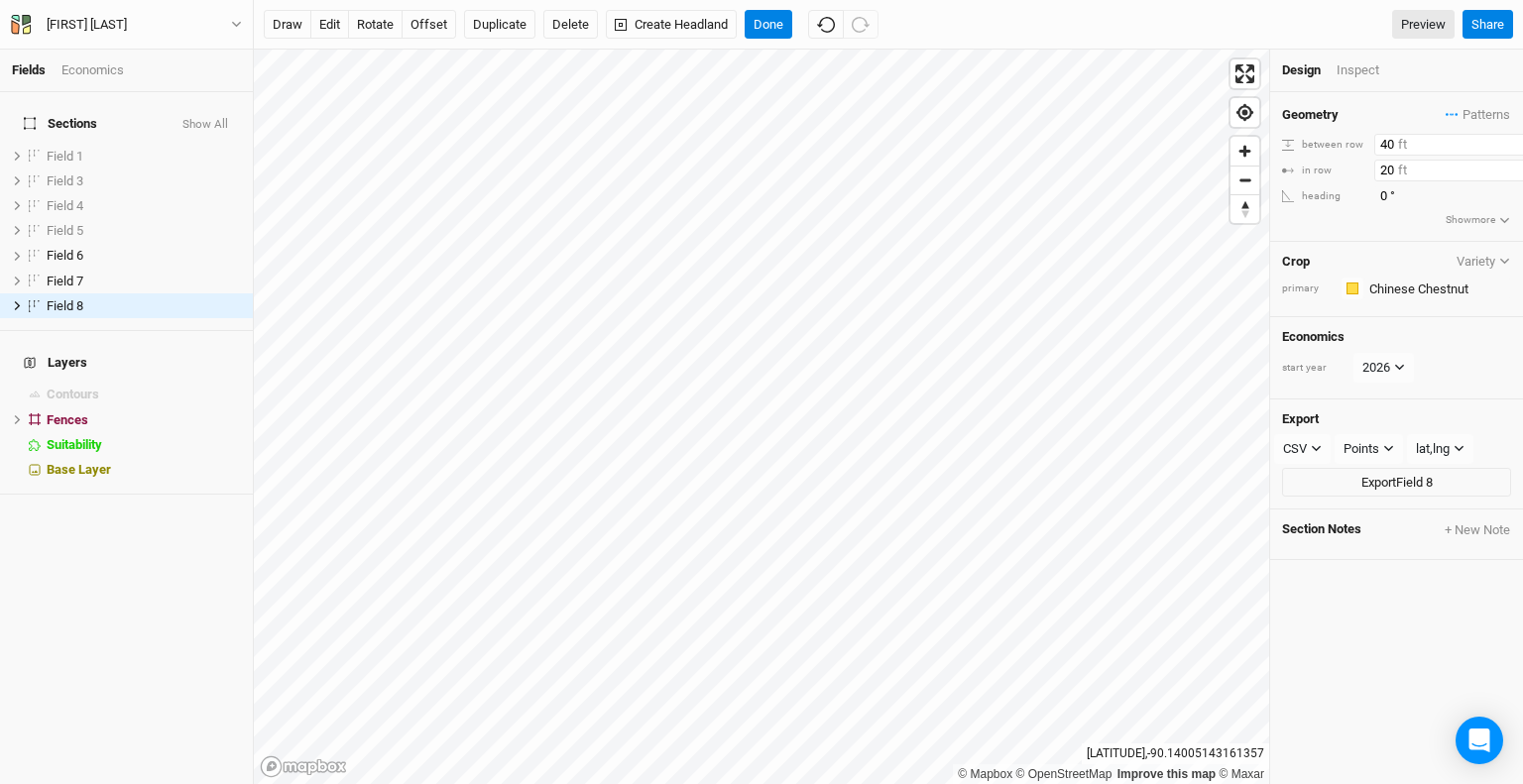 type on "40" 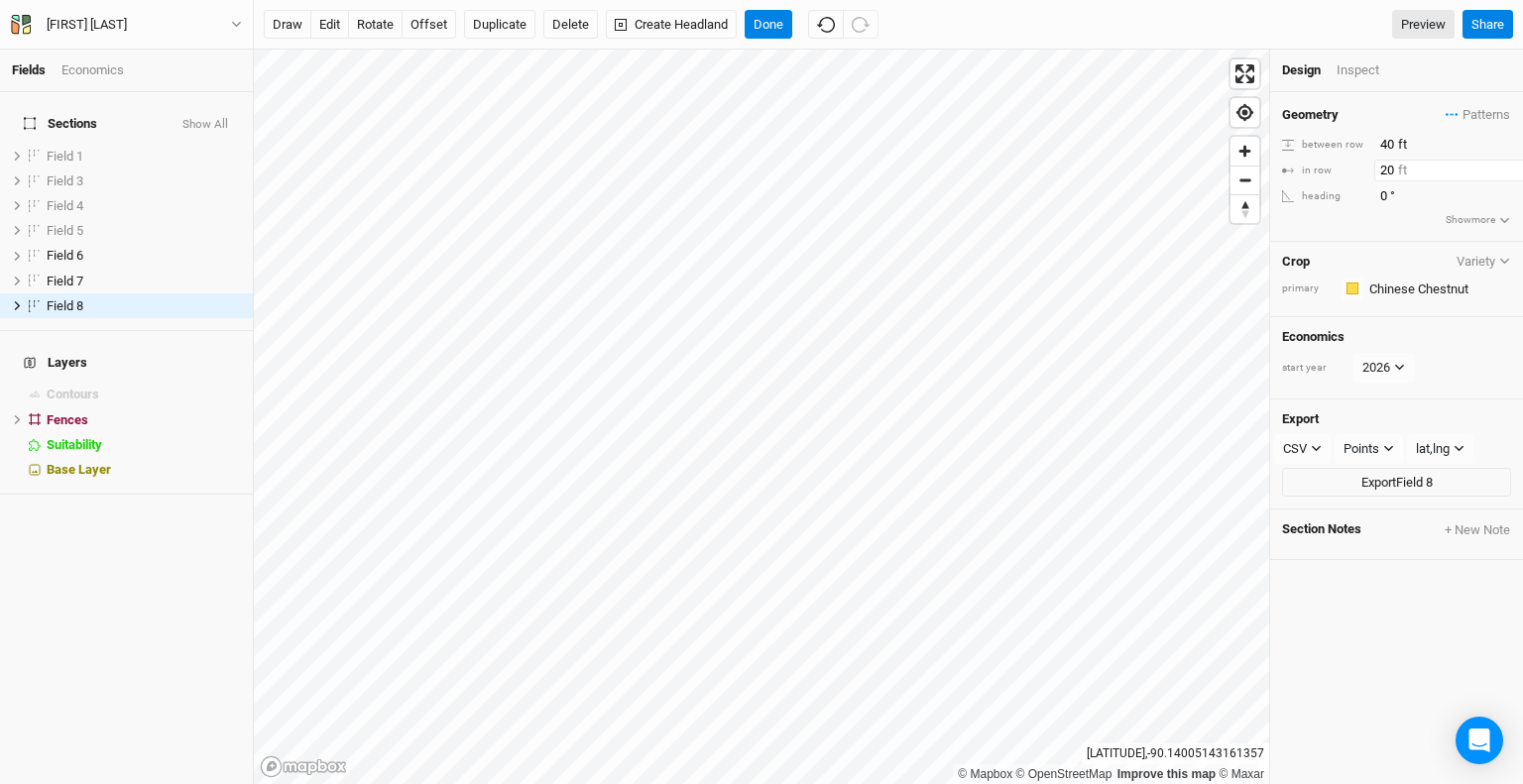drag, startPoint x: 1390, startPoint y: 168, endPoint x: 1377, endPoint y: 169, distance: 13.038405 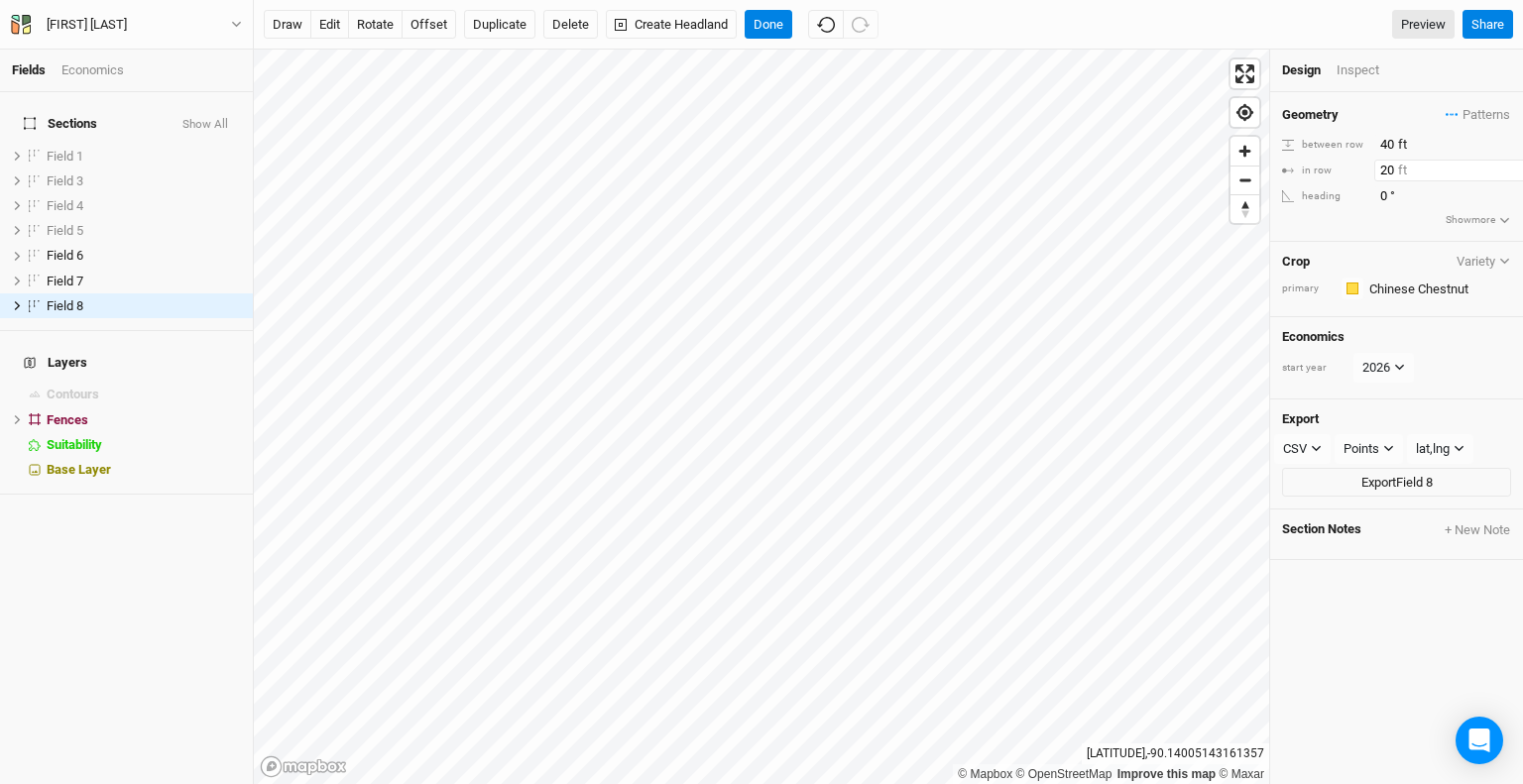 click on "in row [NUMBER] ft" at bounding box center [1396, 170] 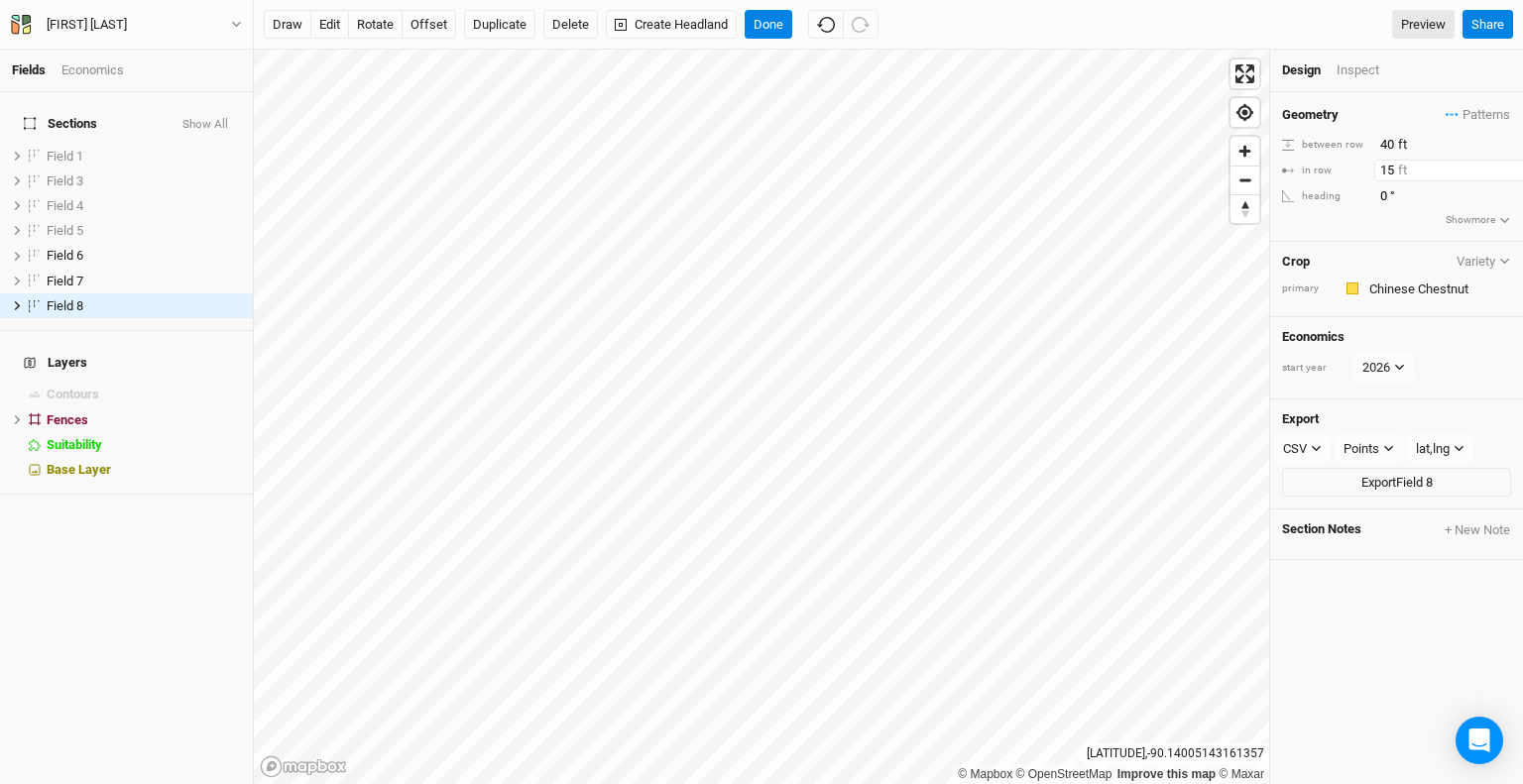 type on "15" 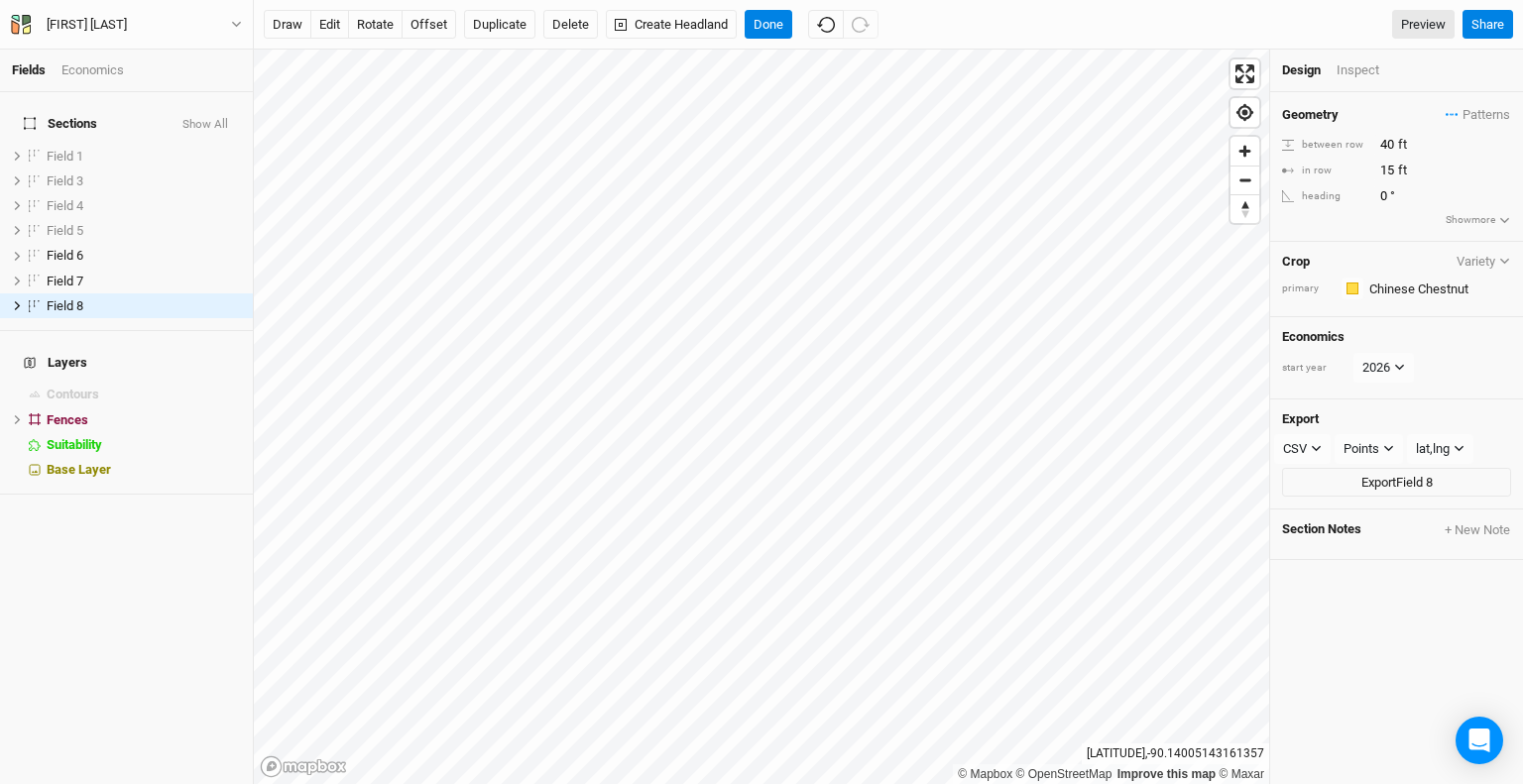 click on "Geometry Patterns + New in-row pattern between row 40 ft in row 15 ft heading 0 ° Show more Crop Variety primary Colors Brown Orange Yellow Green Blue Purple Red Economics start year 2026 Export CSV CSV JSON KML PDF SHP Points Points Rows Sections lat,lng lat,lnglng,lat Export Field 8 Section Notes + New Note" at bounding box center (1396, 438) 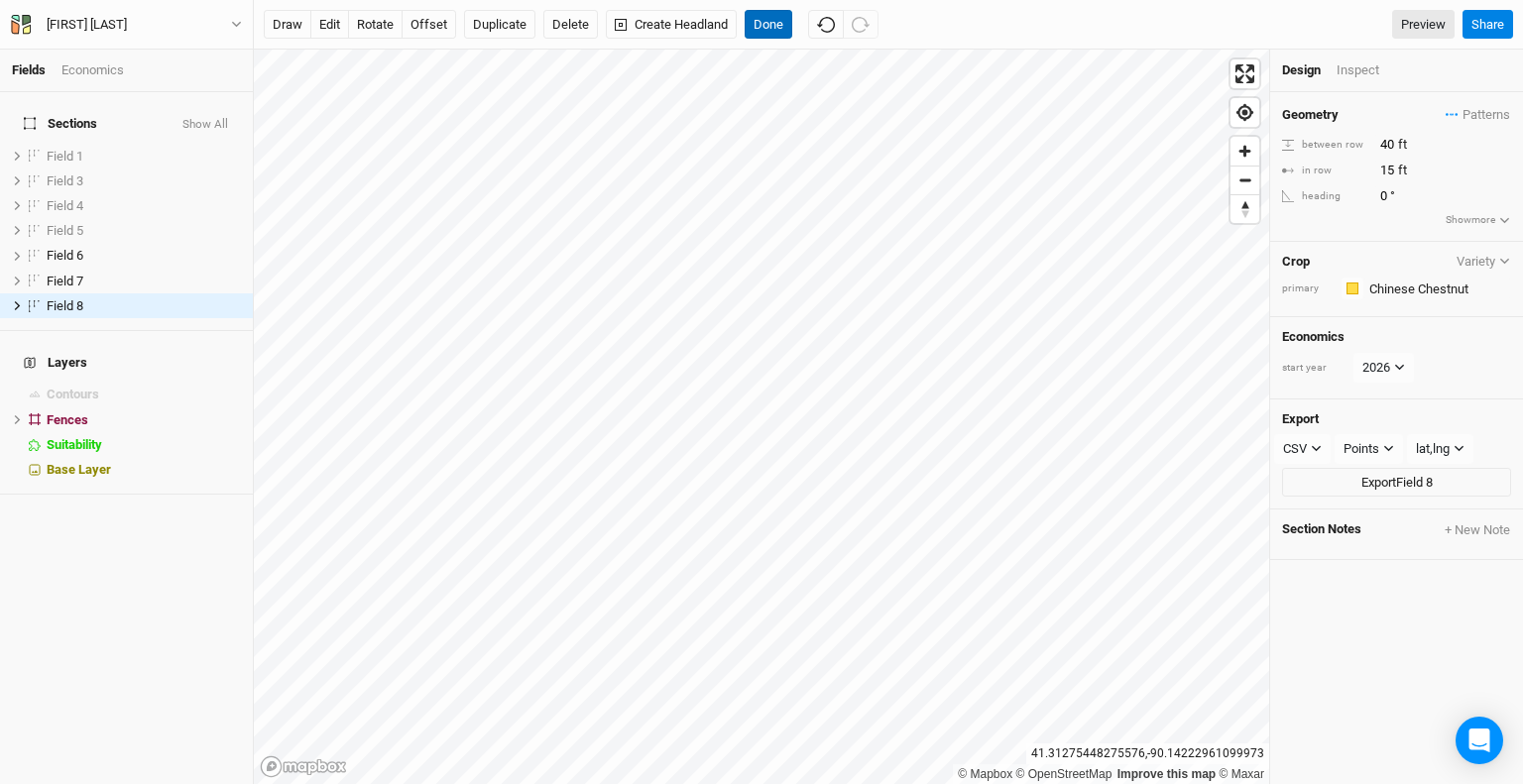click on "Done" at bounding box center (768, 25) 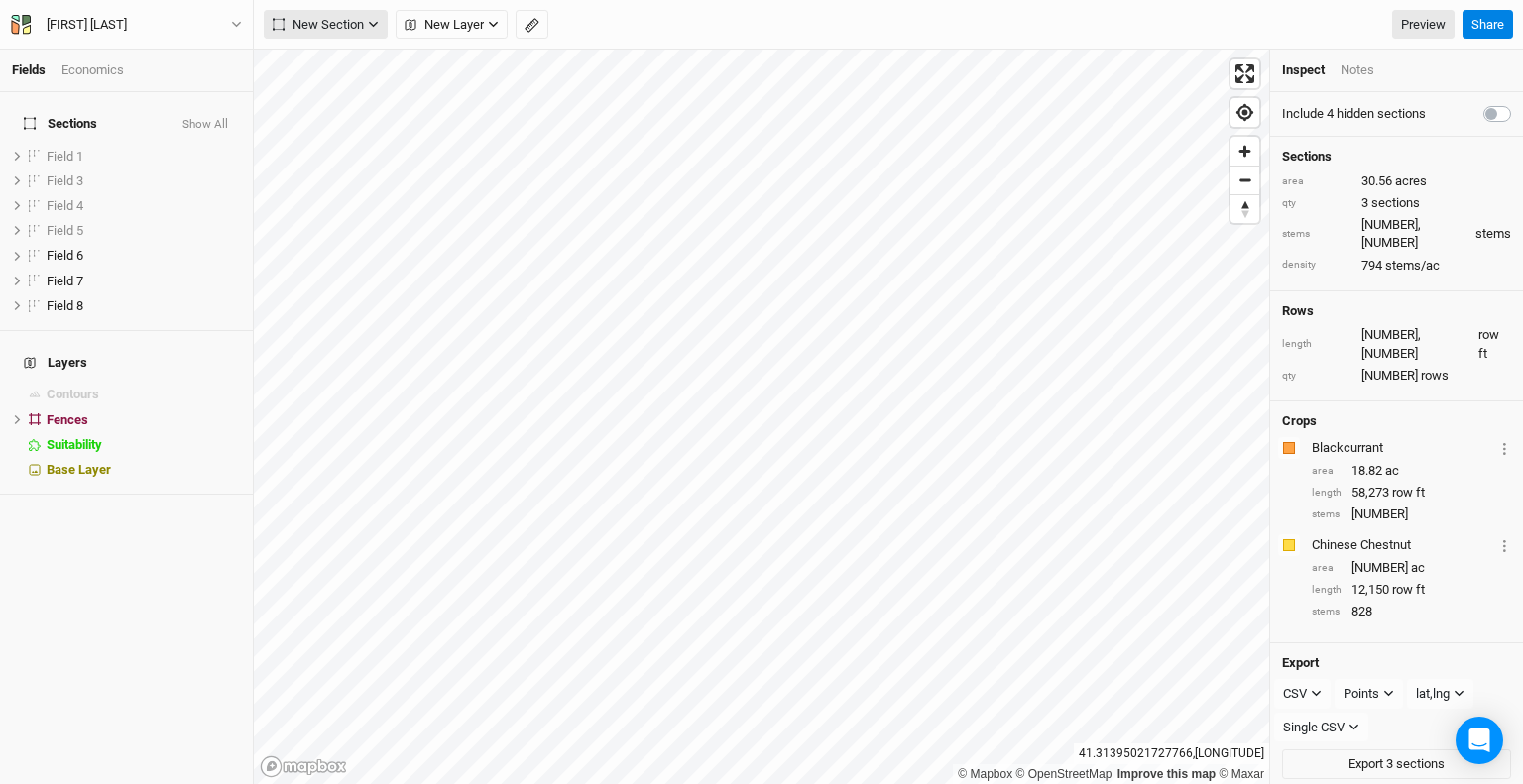 click on "New Section" at bounding box center [318, 25] 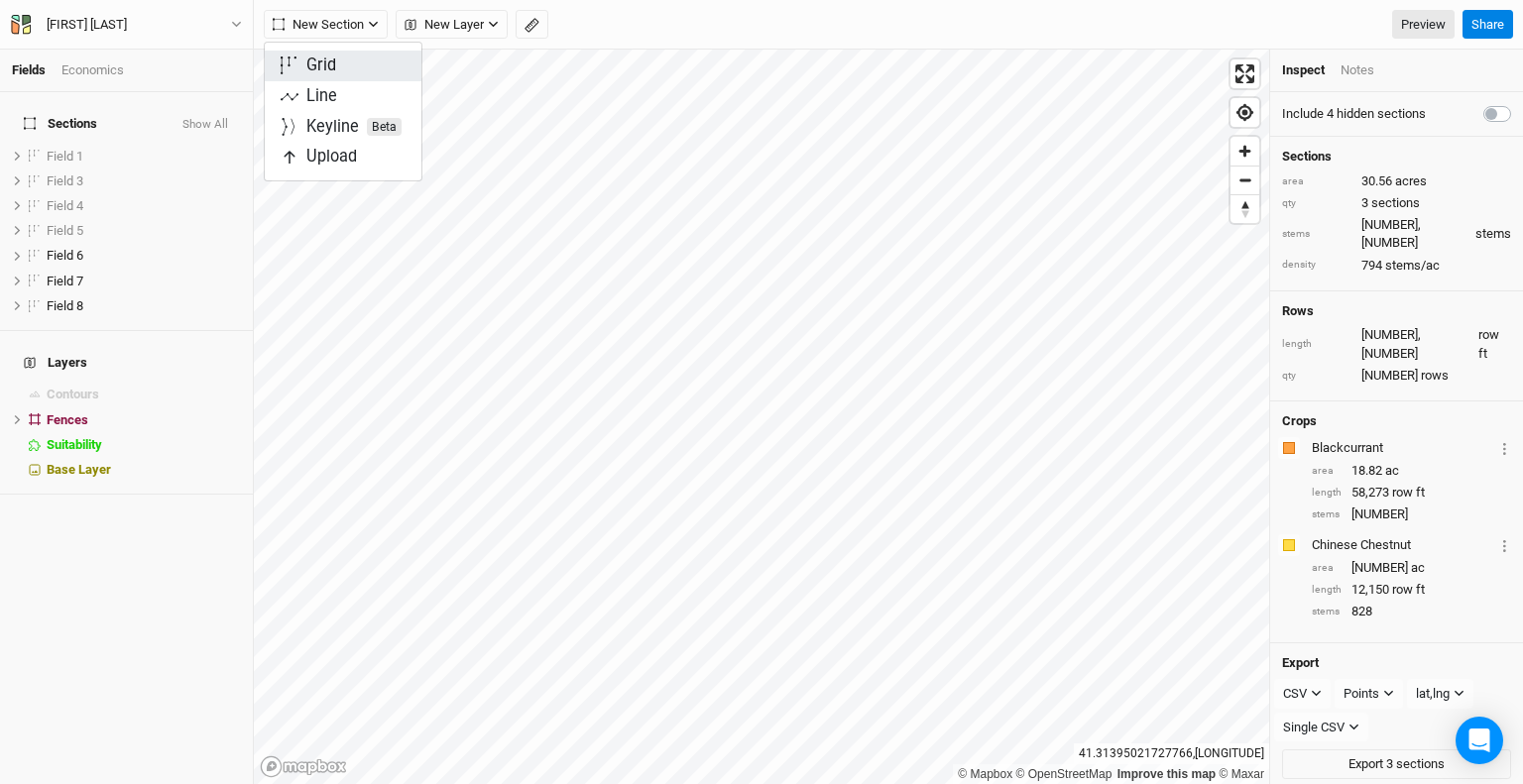 click on "Grid" at bounding box center [343, 65] 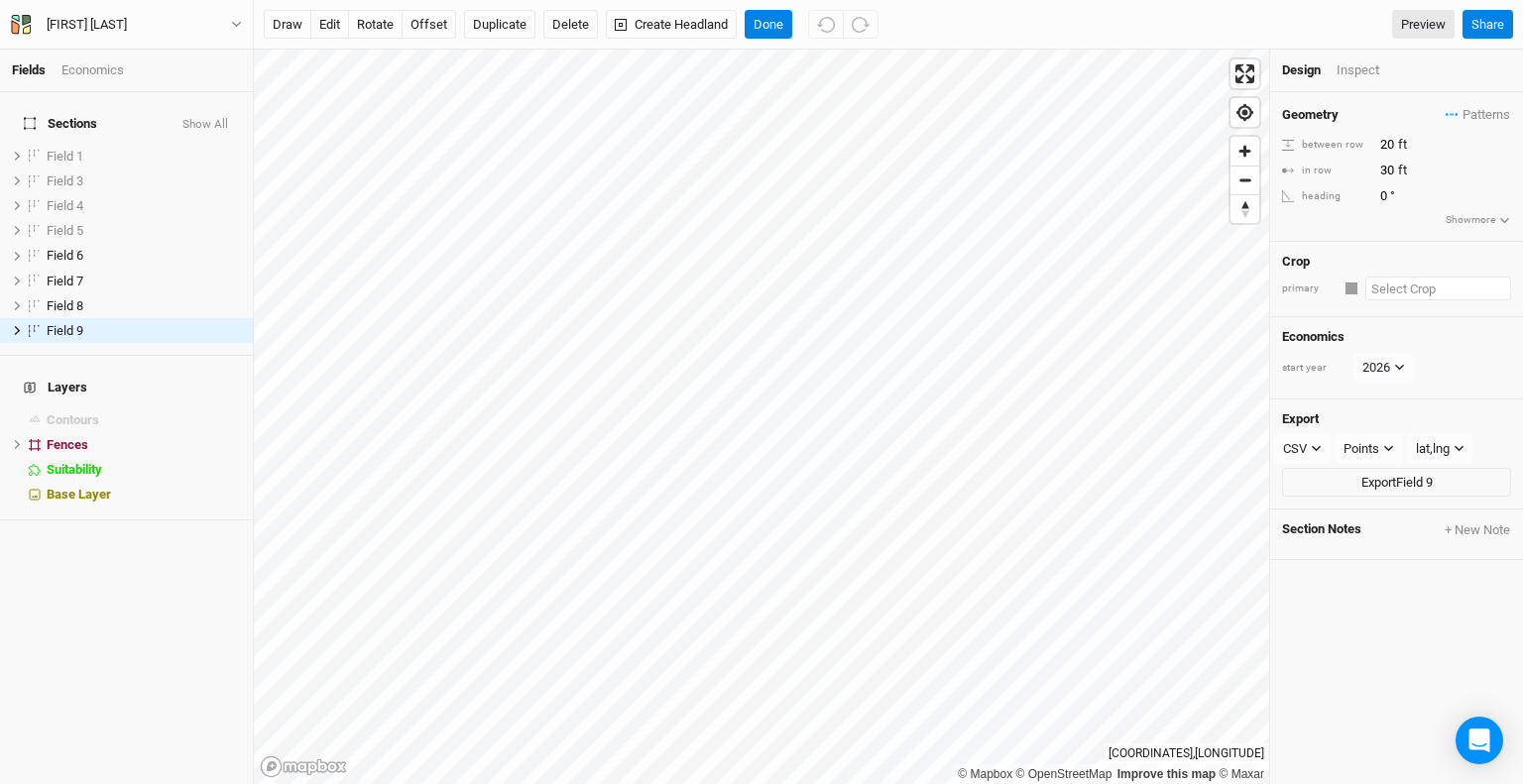 click at bounding box center (1438, 288) 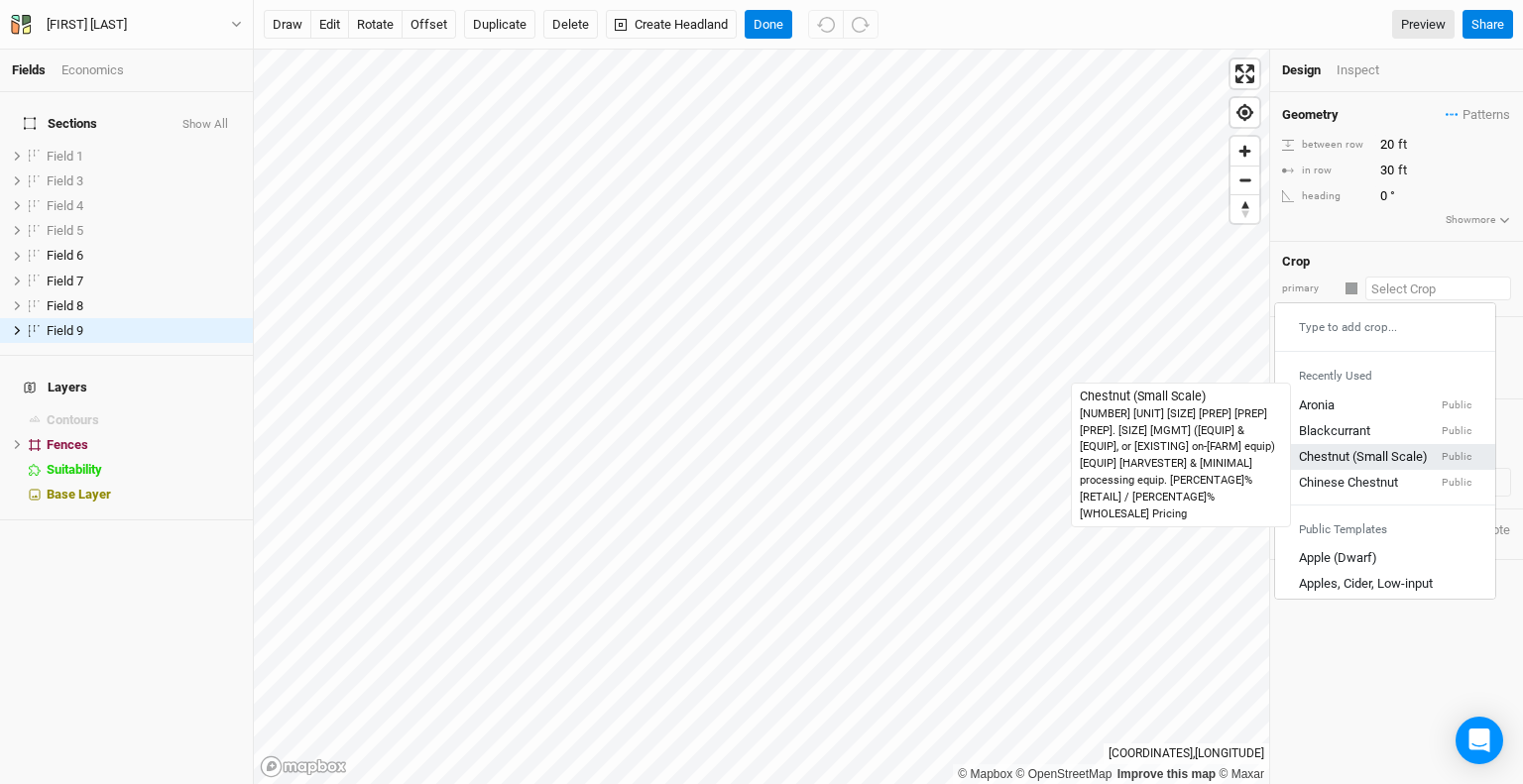 click on "Chestnut (Small Scale)" at bounding box center (1363, 458) 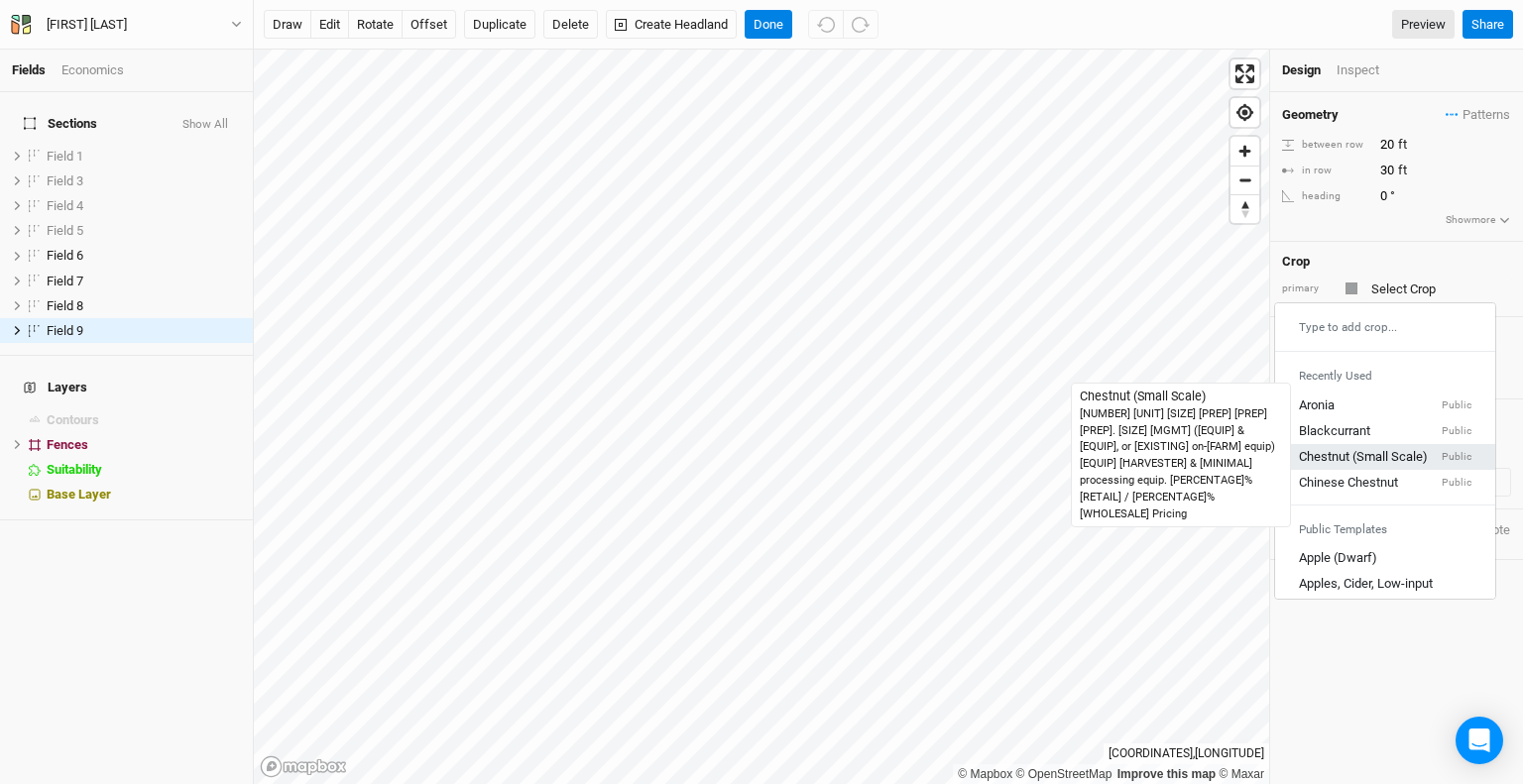 type on "20" 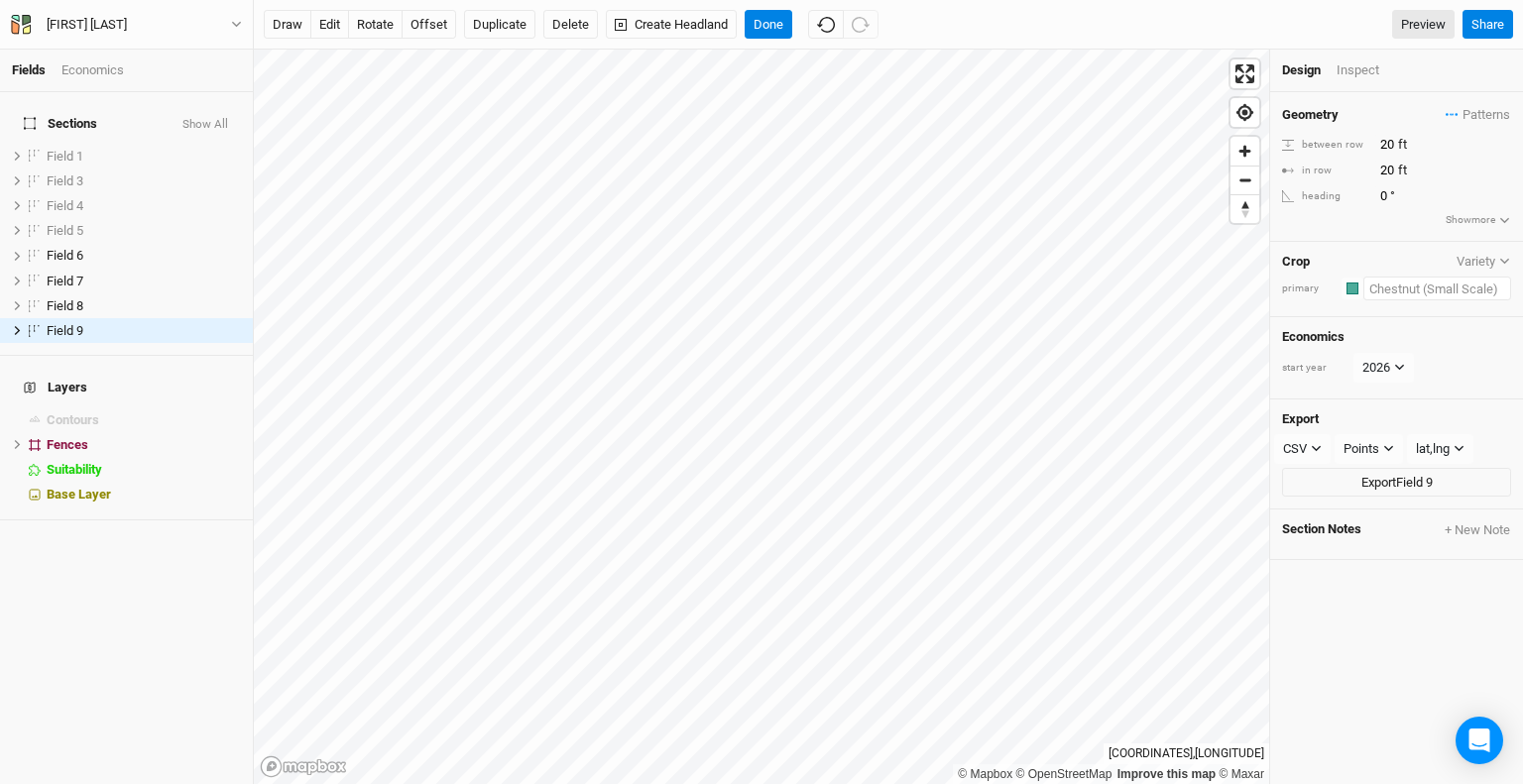 click at bounding box center (1437, 288) 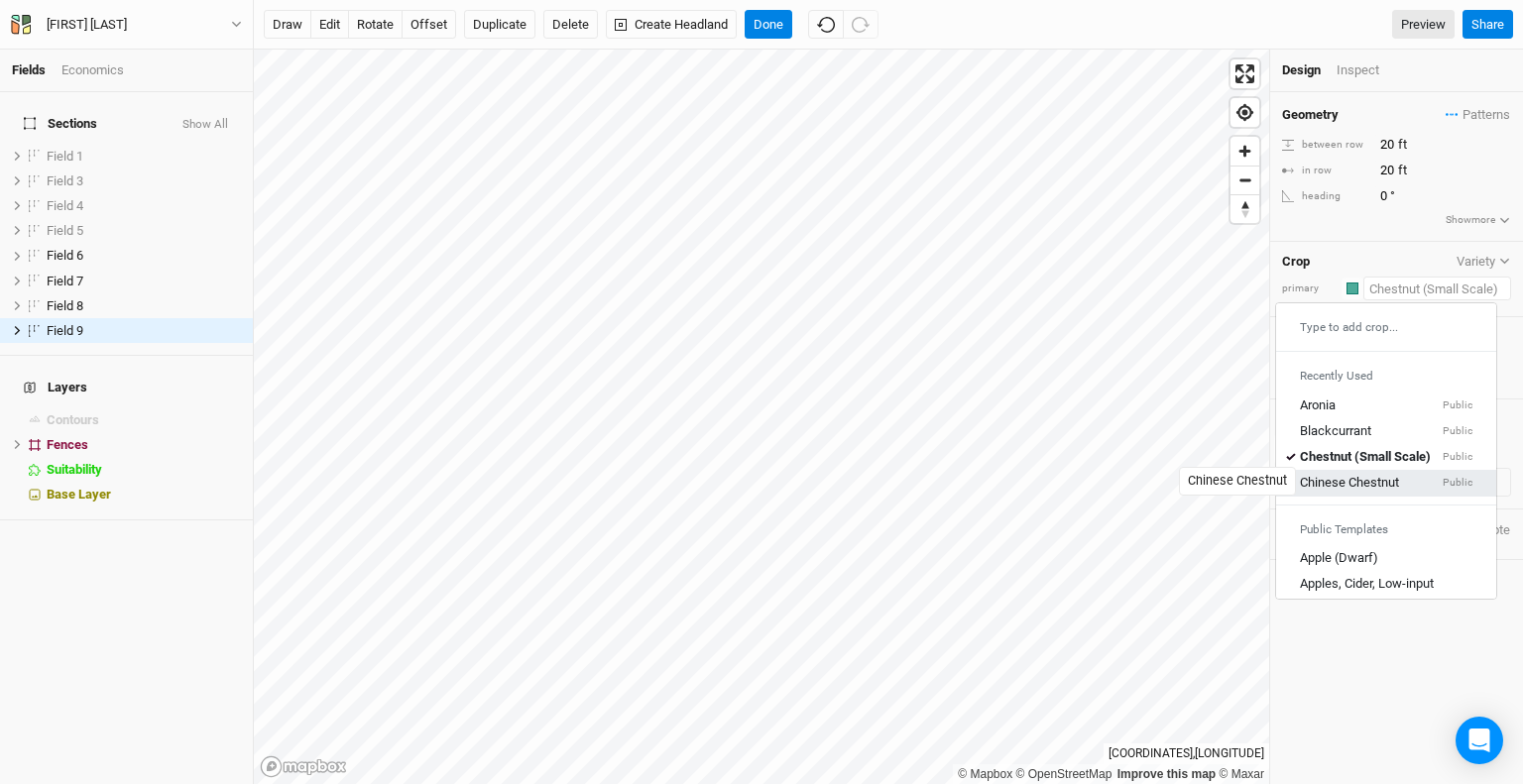 click on "Chinese Chestnut" at bounding box center [1349, 484] 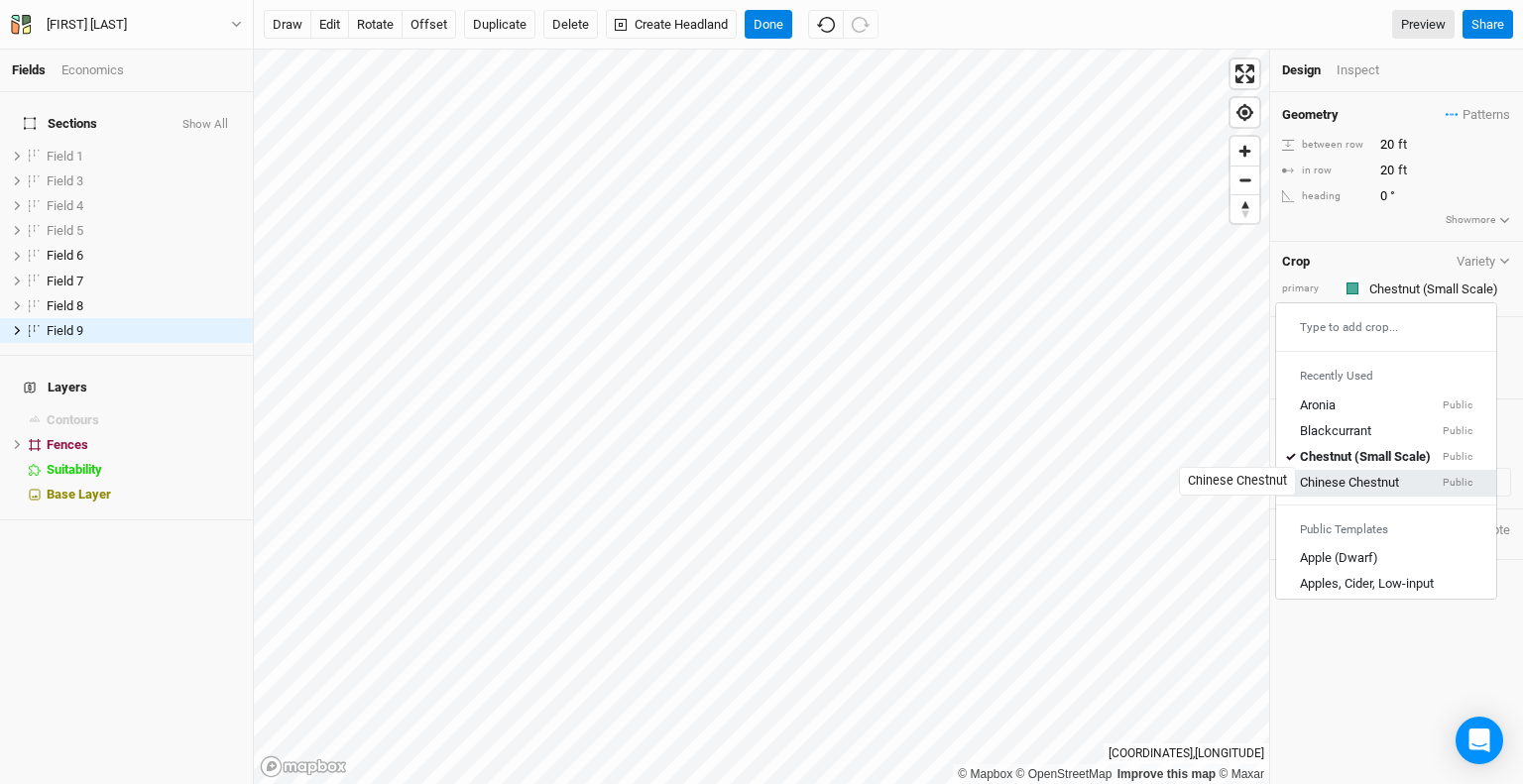 type 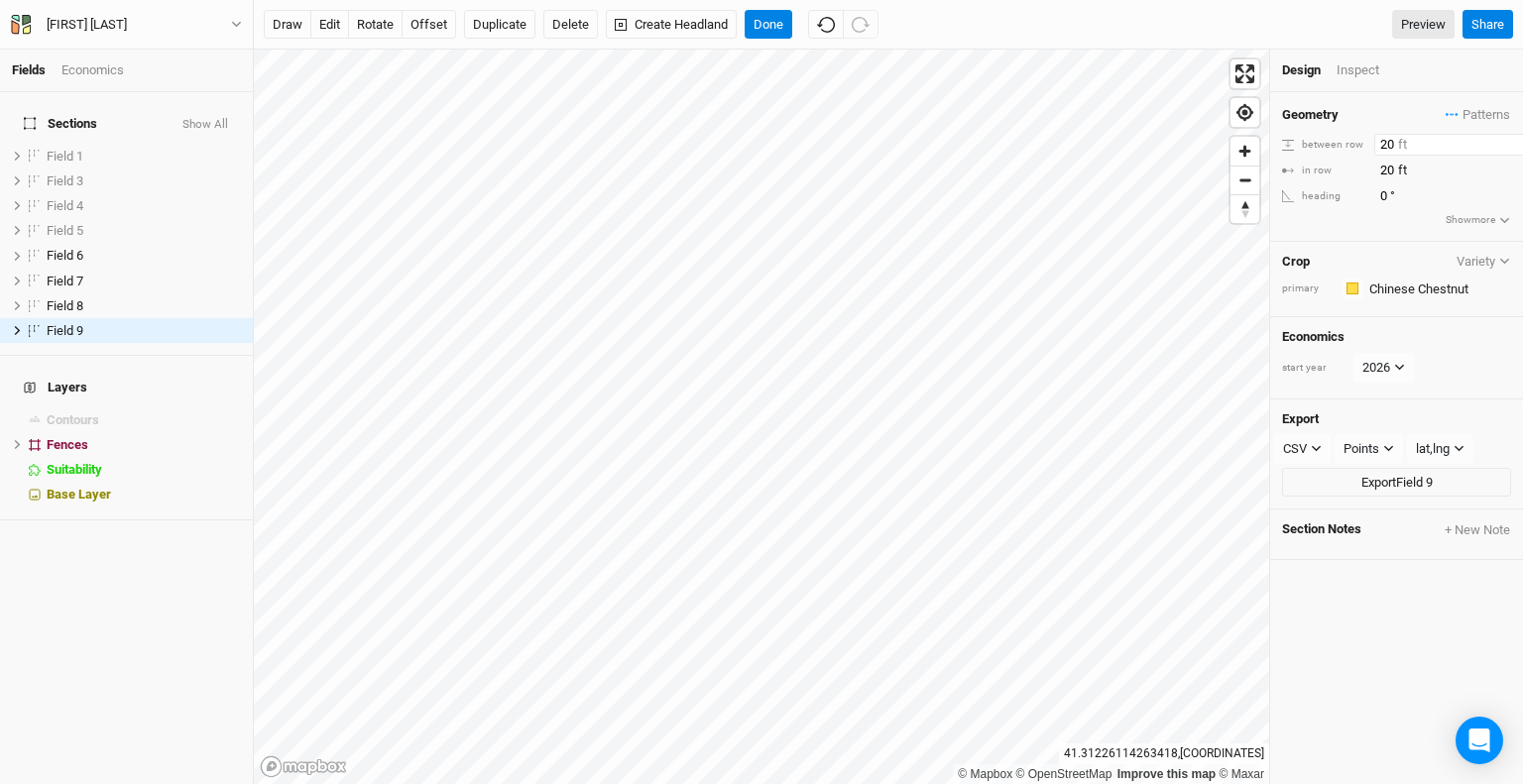 click on "20" at bounding box center [1461, 145] 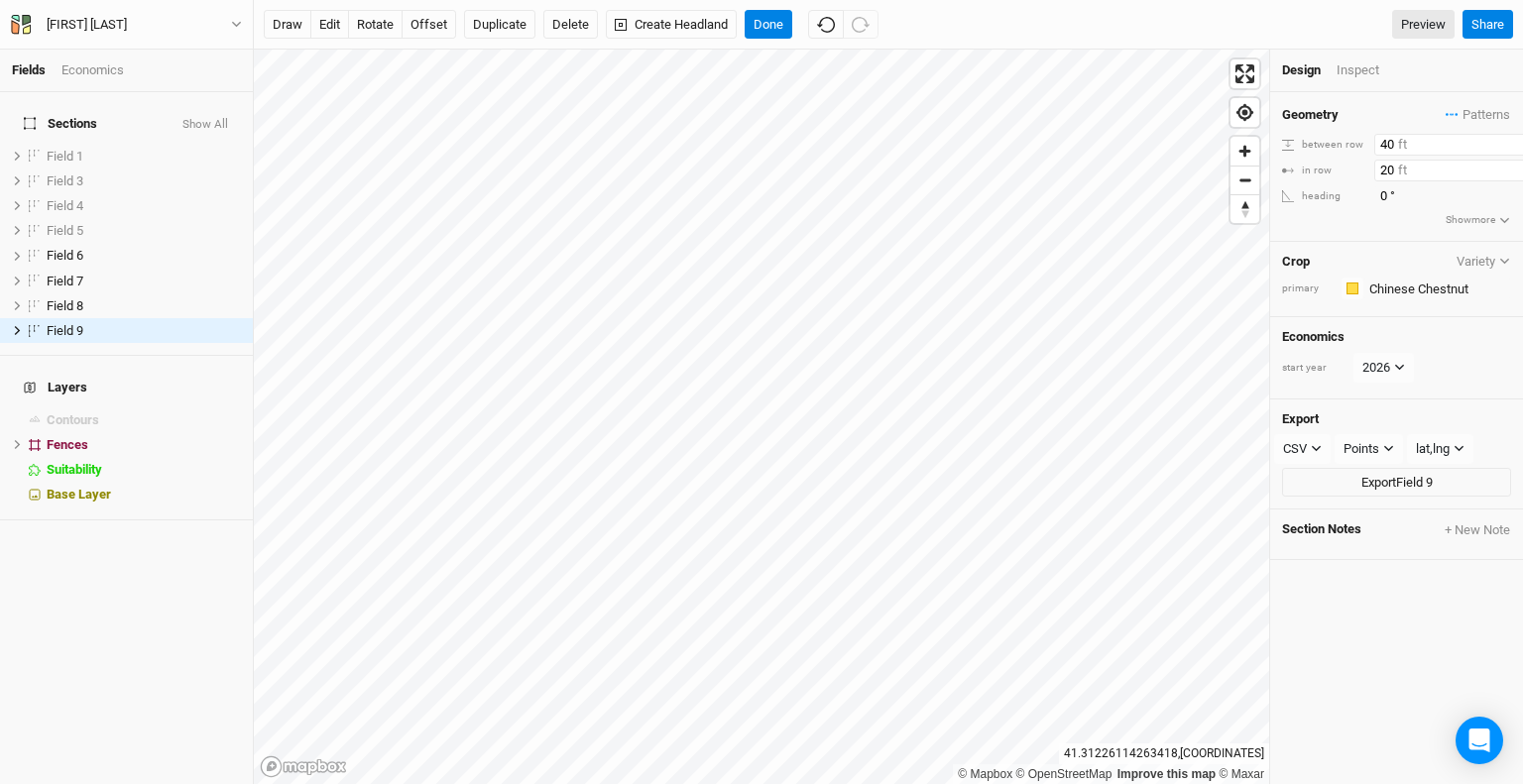 type on "40" 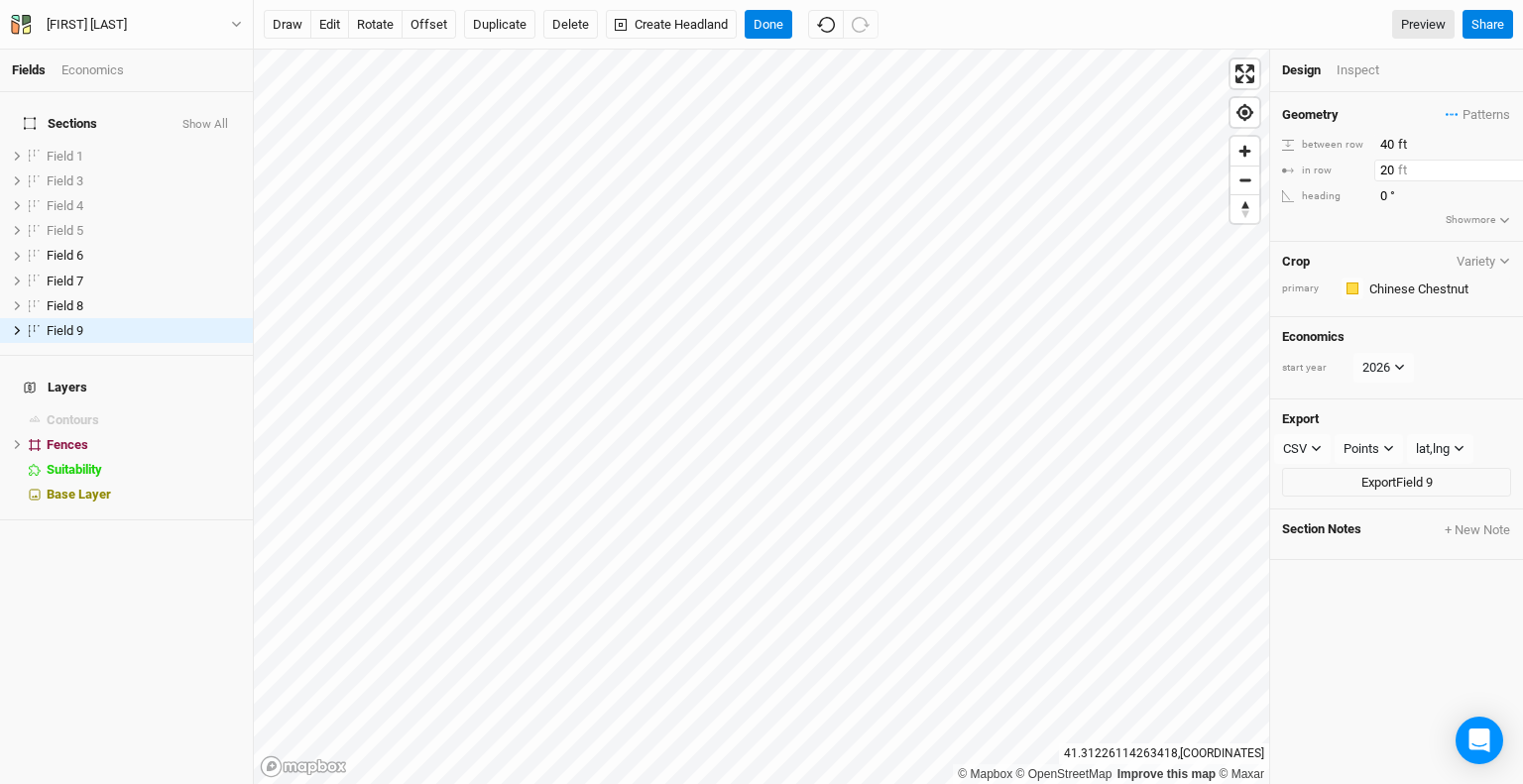 click on "20" at bounding box center (1461, 170) 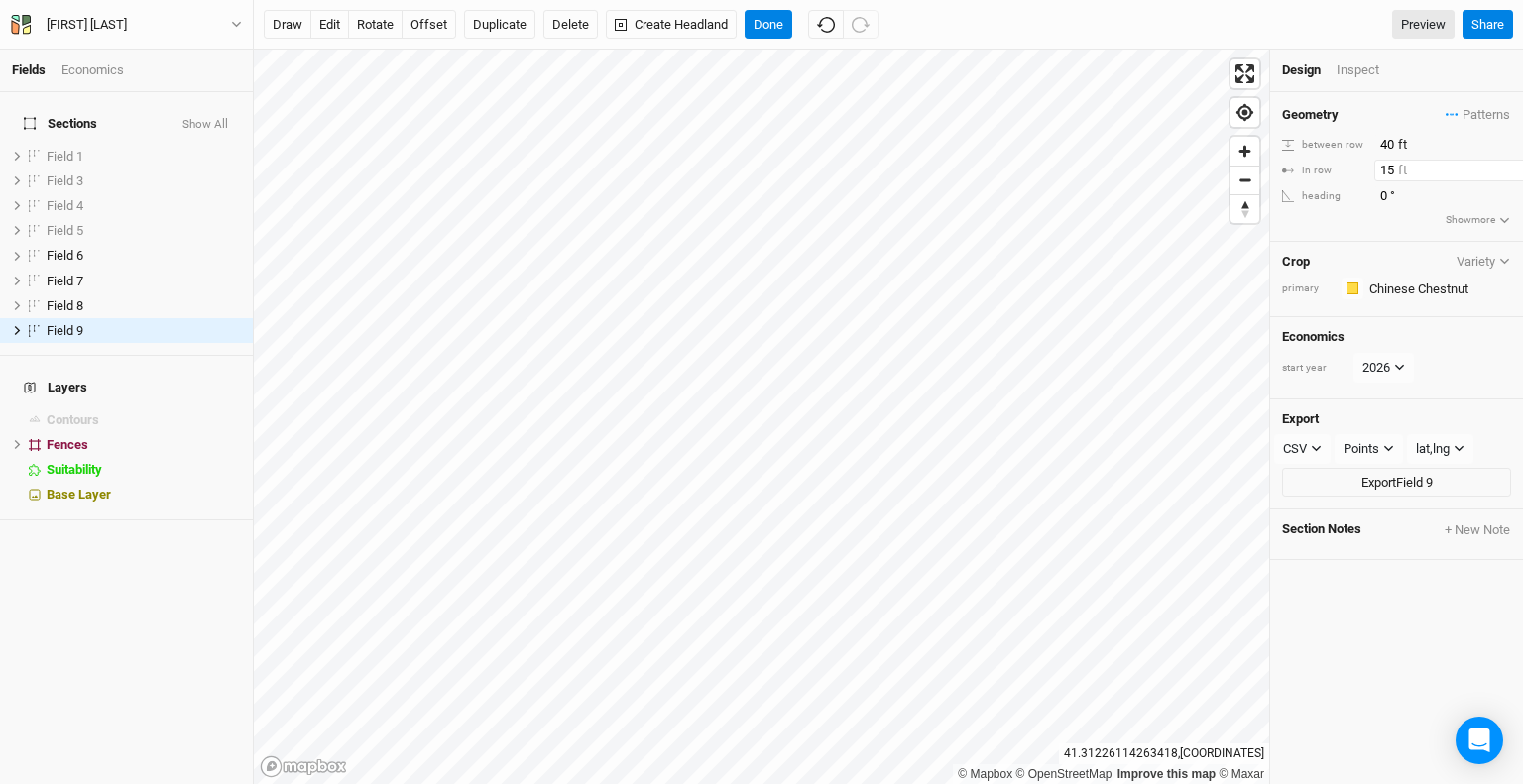 type on "15" 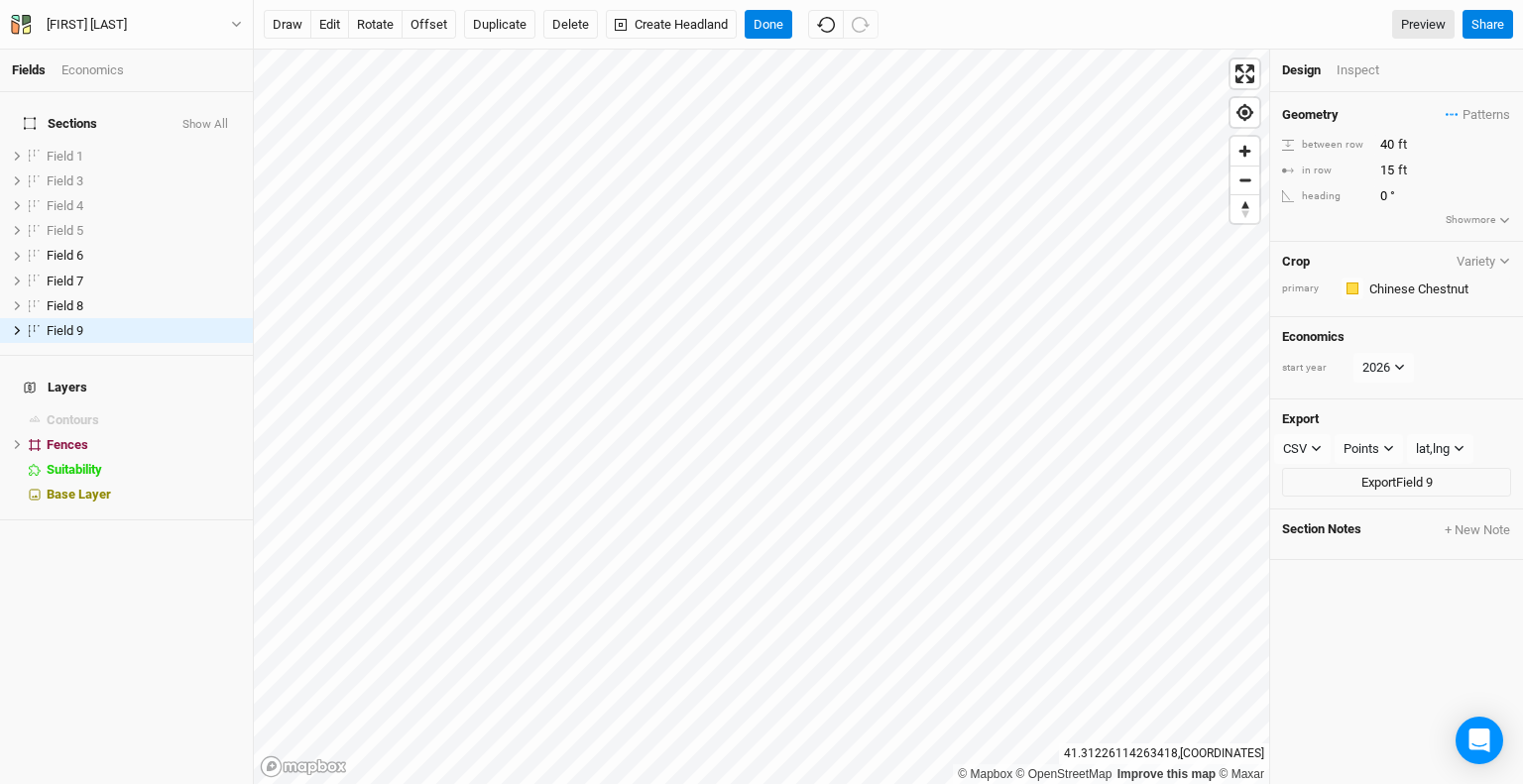 click on "Geometry  Patterns ＋ New in-row pattern between row 40 ft in row 15 ft heading 0 ° Show  more" at bounding box center (1396, 167) 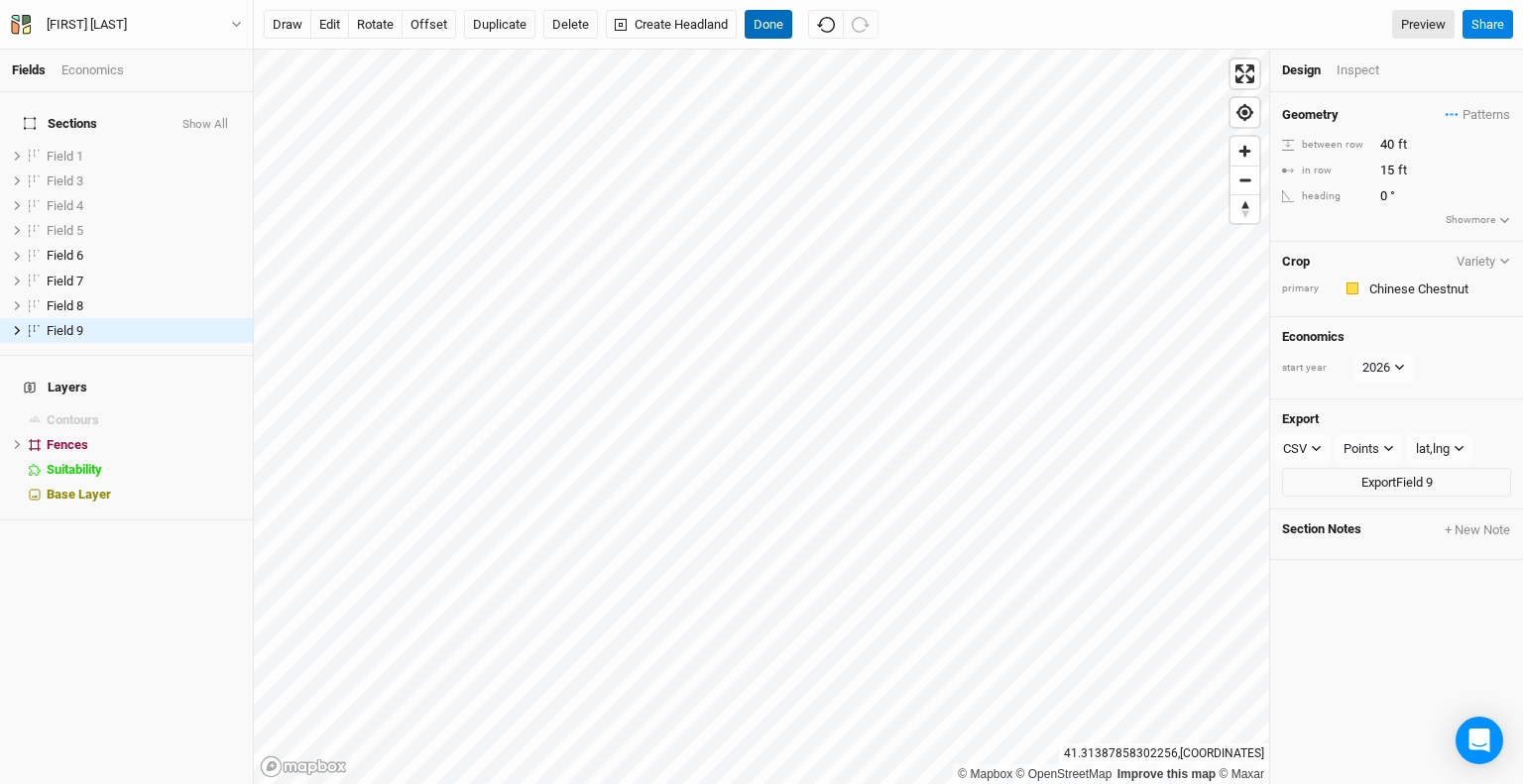 click on "Done" at bounding box center [768, 25] 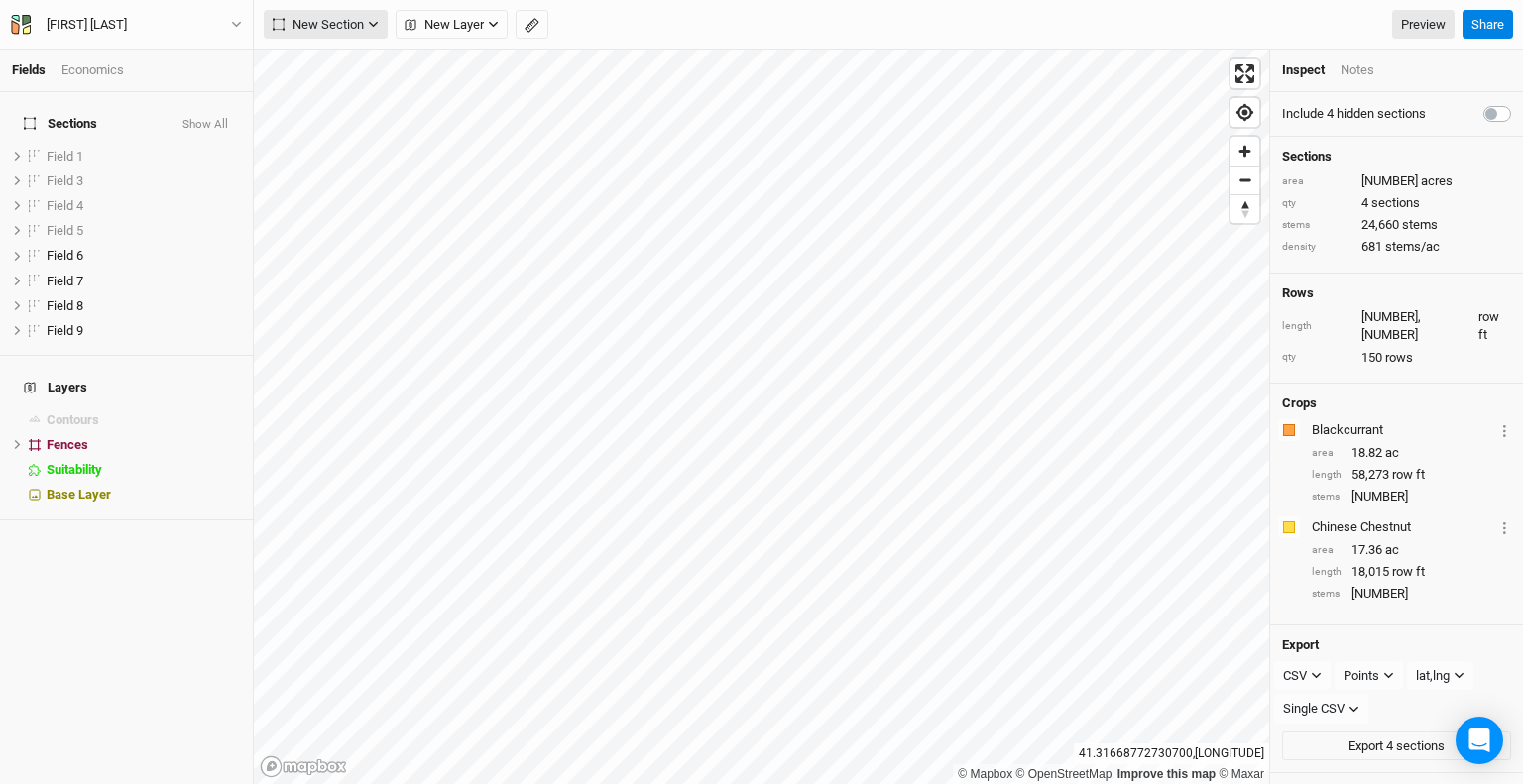 click 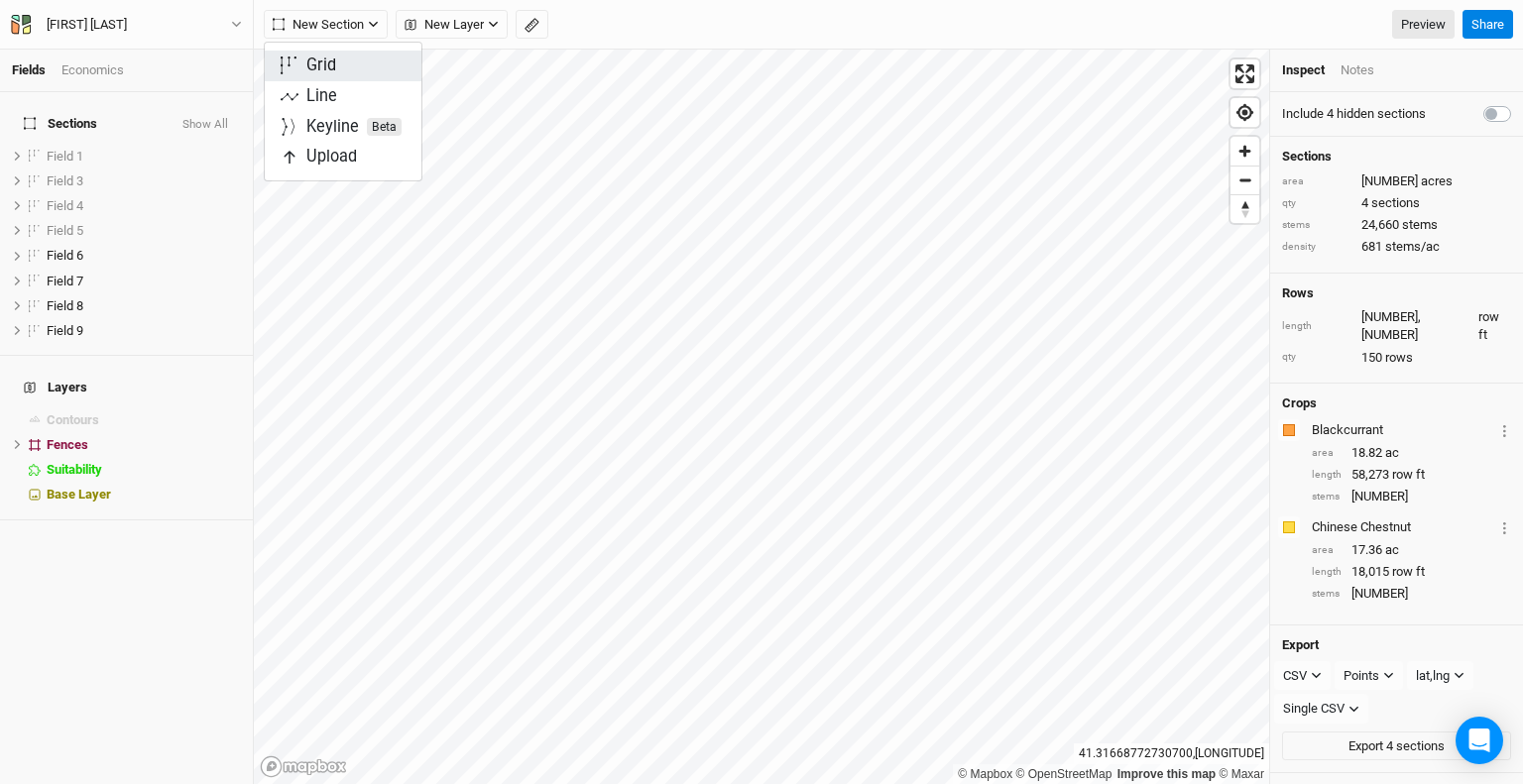 click on "Grid" at bounding box center (343, 65) 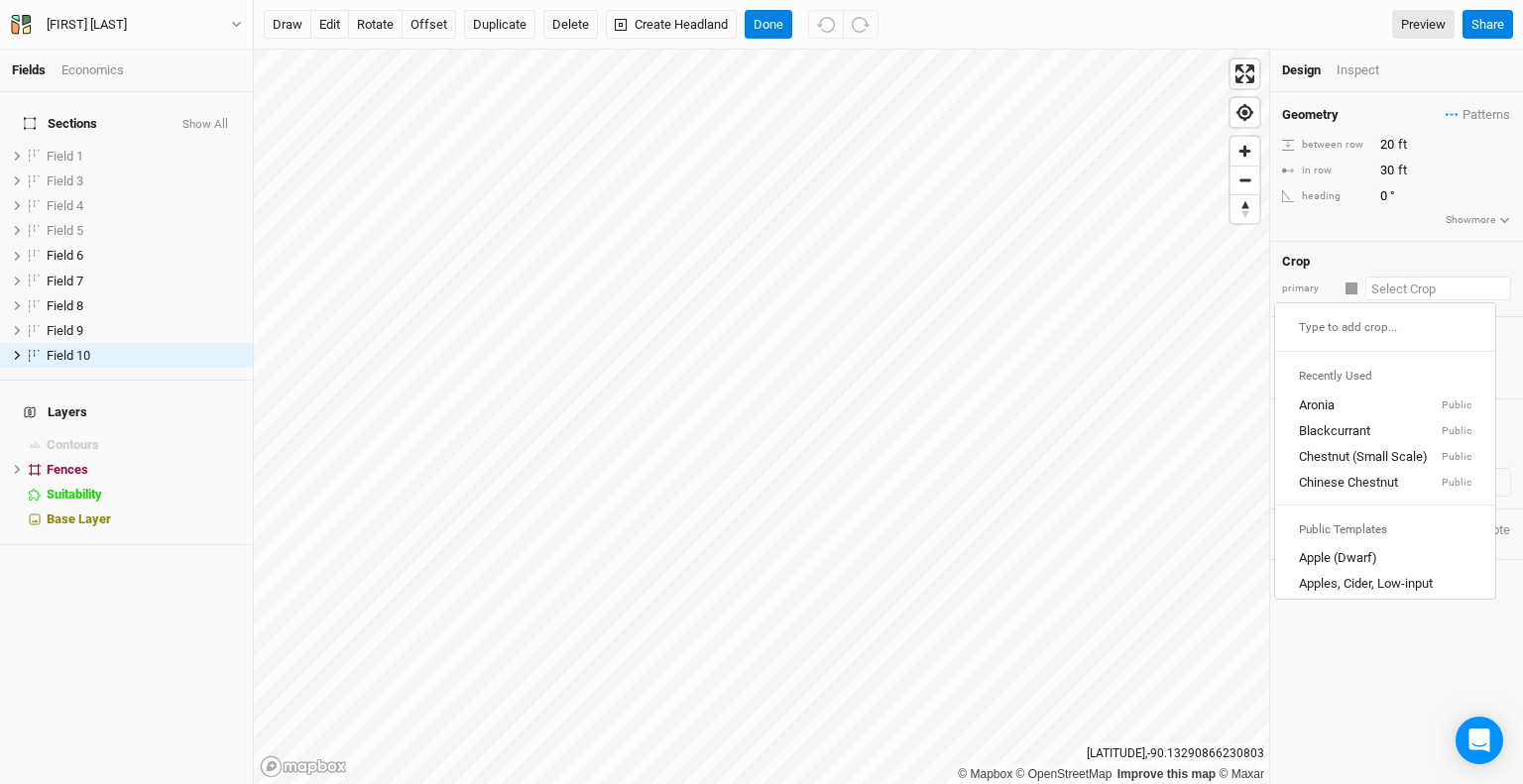 click at bounding box center (1438, 288) 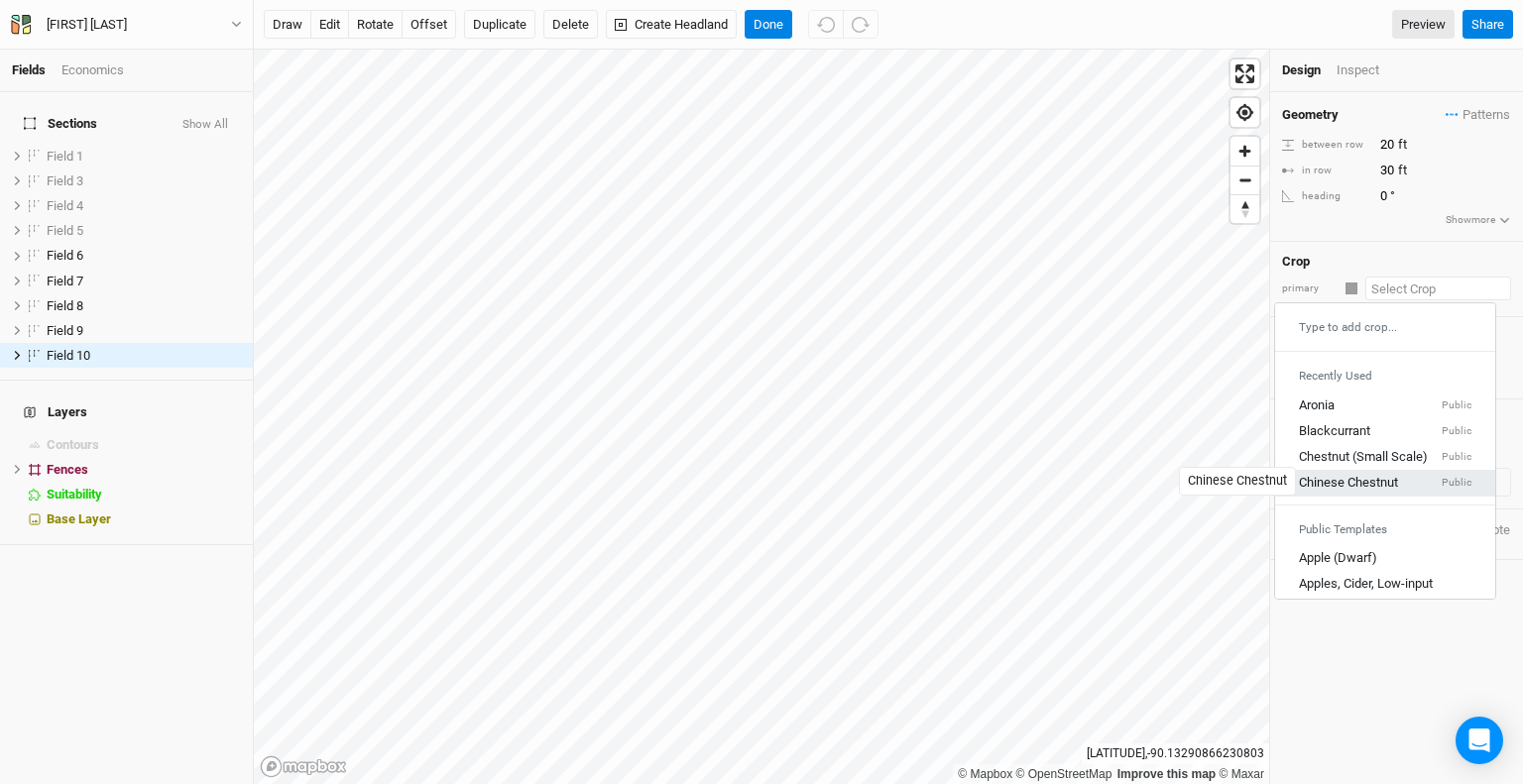 click on "Chinese Chestnut" at bounding box center [1348, 484] 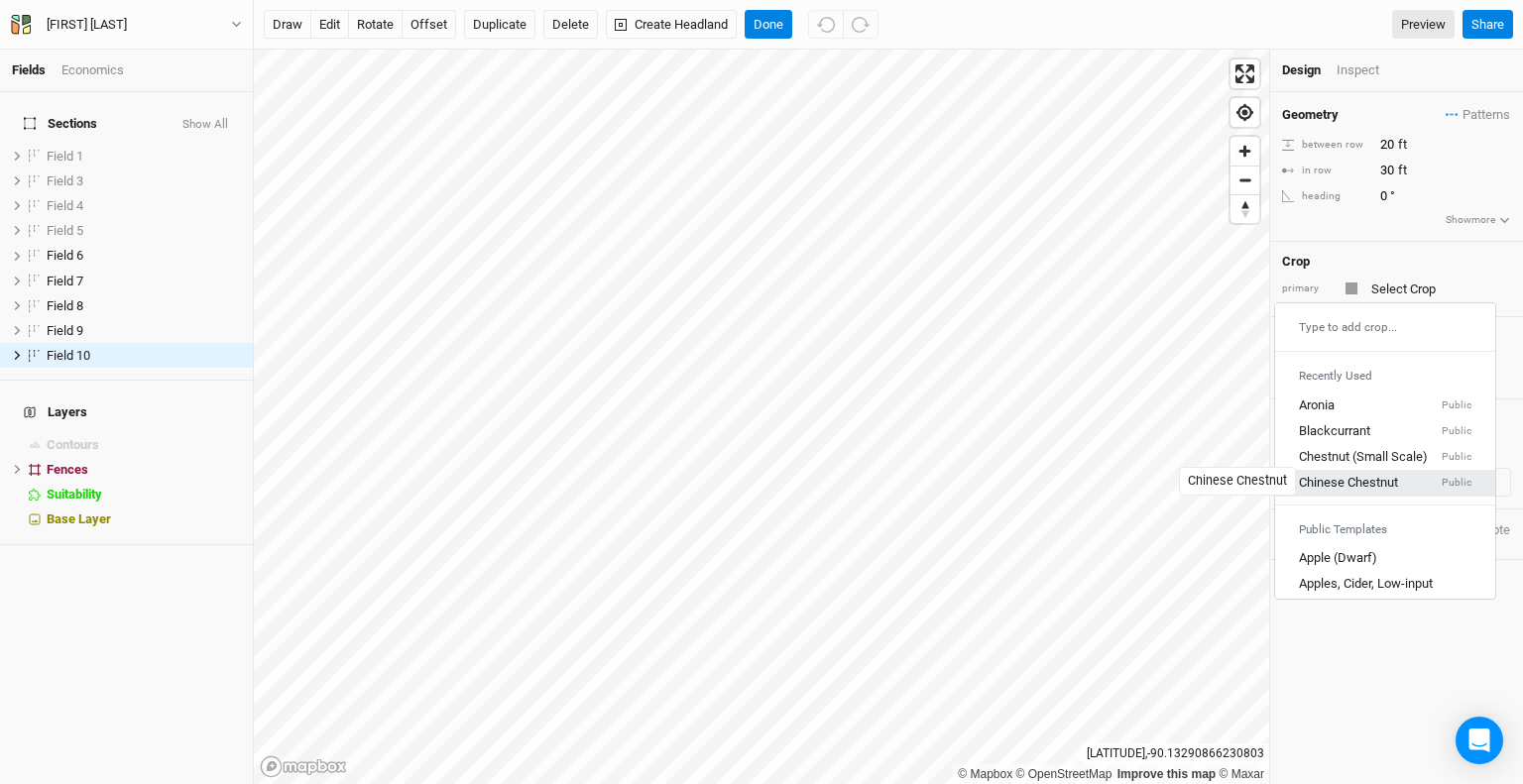 type on "20" 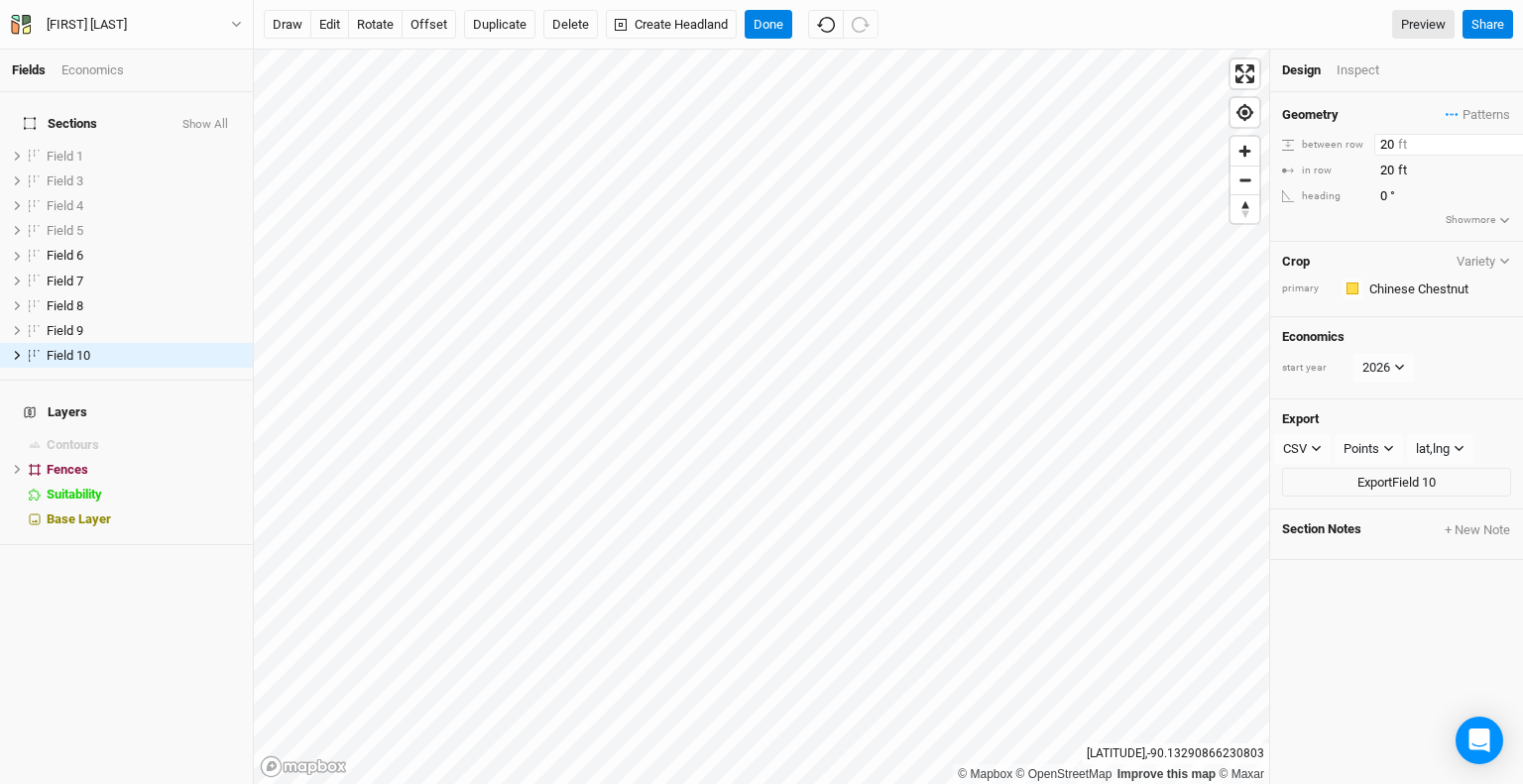 click on "20" at bounding box center (1461, 145) 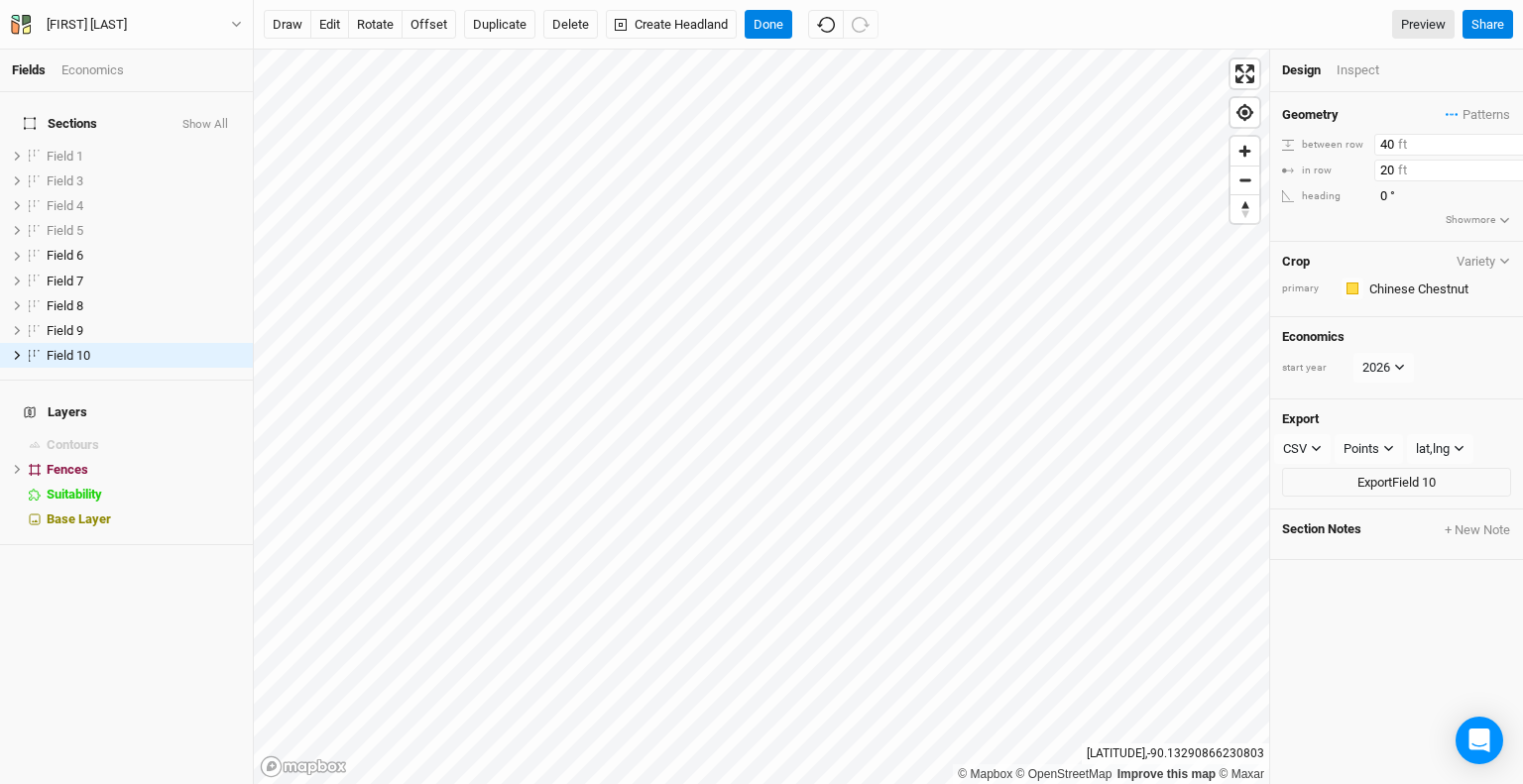type on "40" 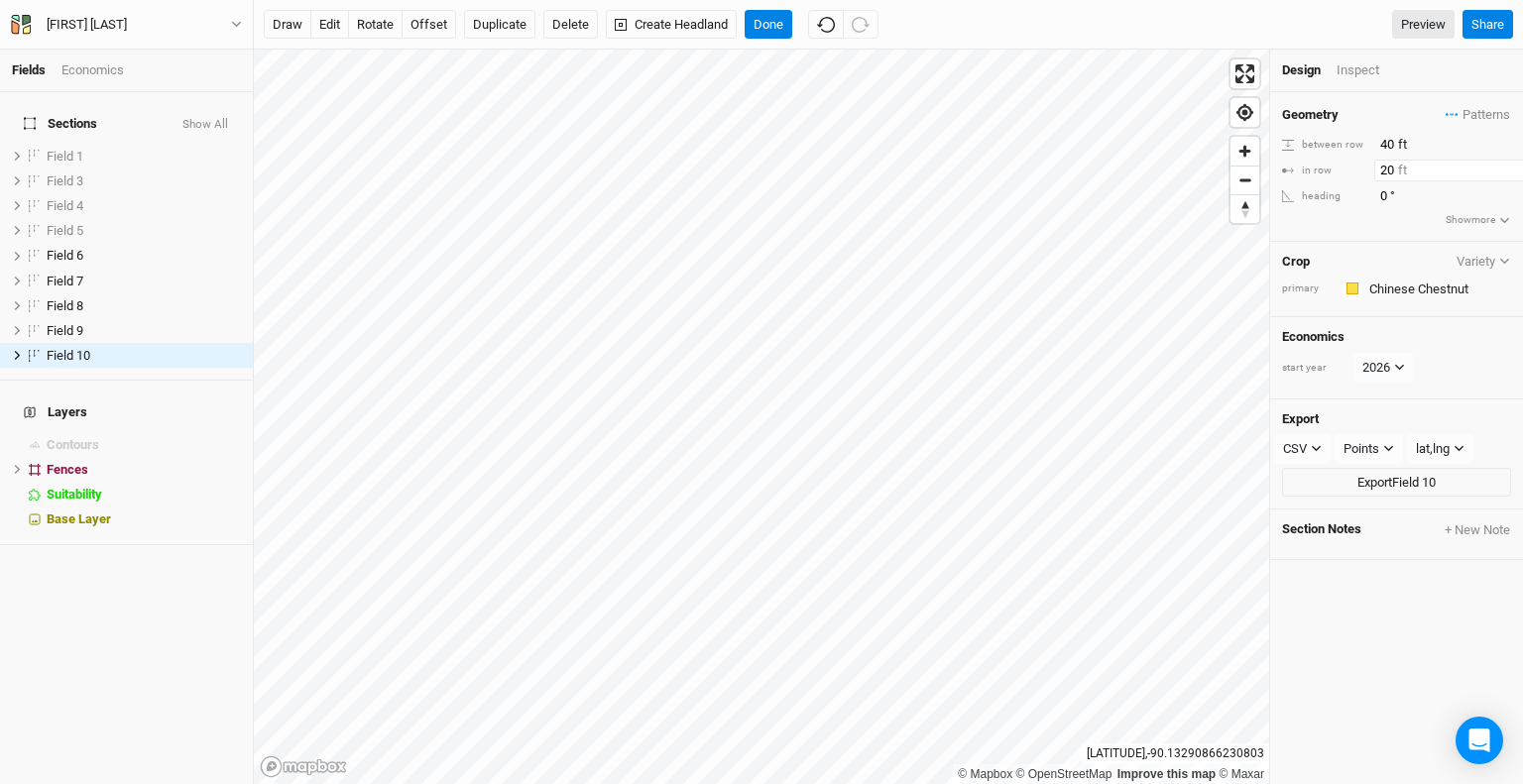 drag, startPoint x: 1392, startPoint y: 167, endPoint x: 1373, endPoint y: 168, distance: 19.026298 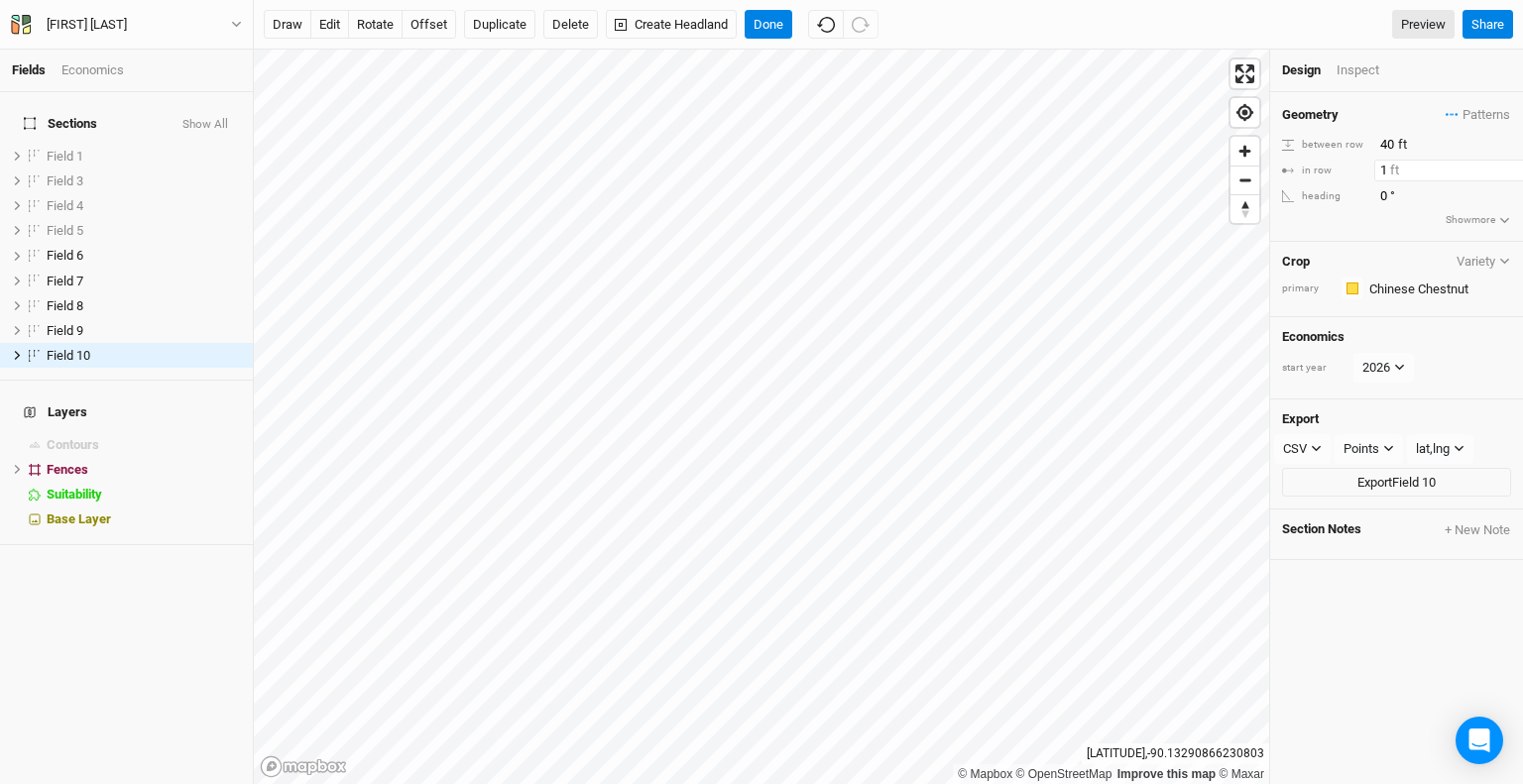 type on "15" 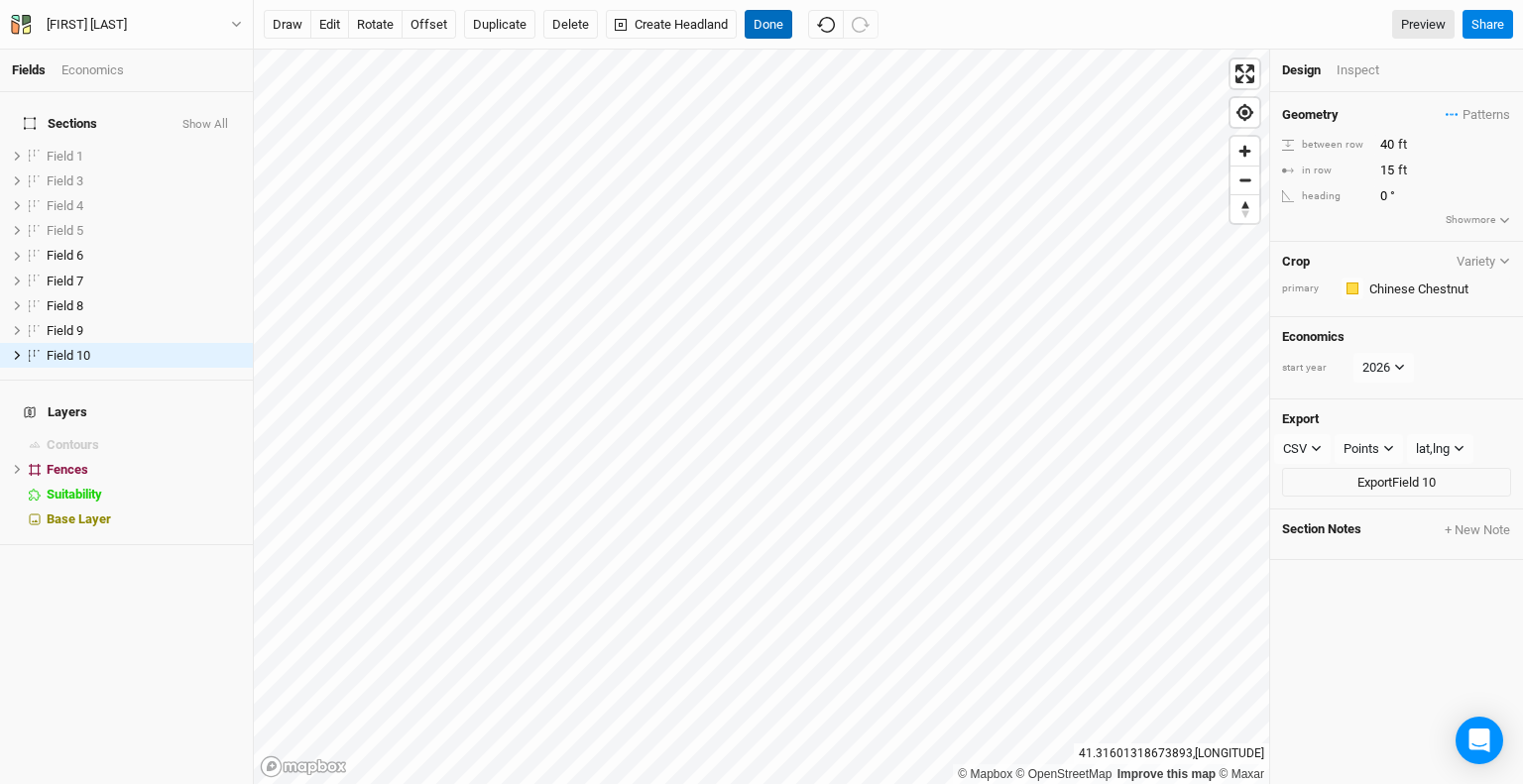 click on "Done" at bounding box center (768, 25) 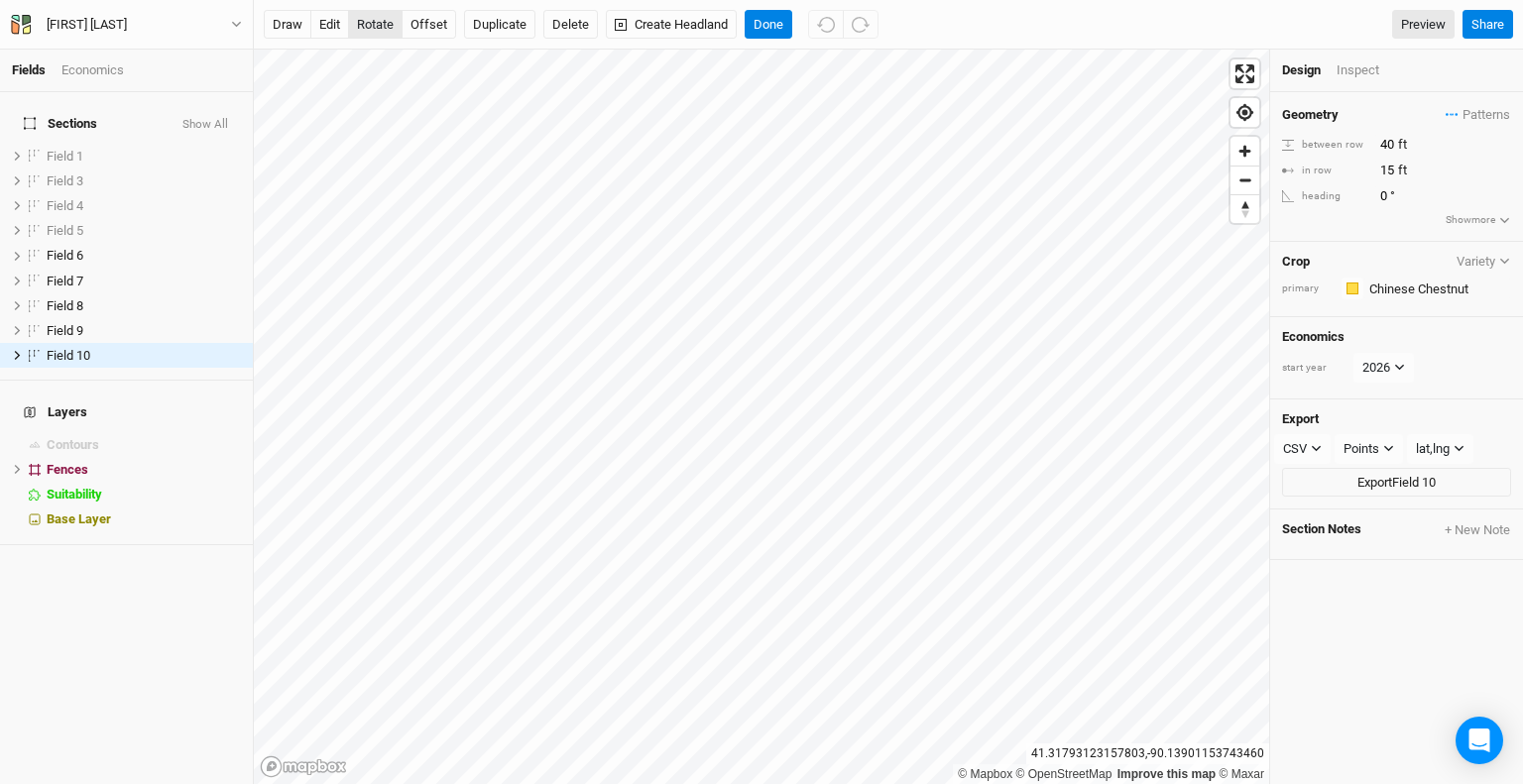 click on "rotate" at bounding box center [375, 25] 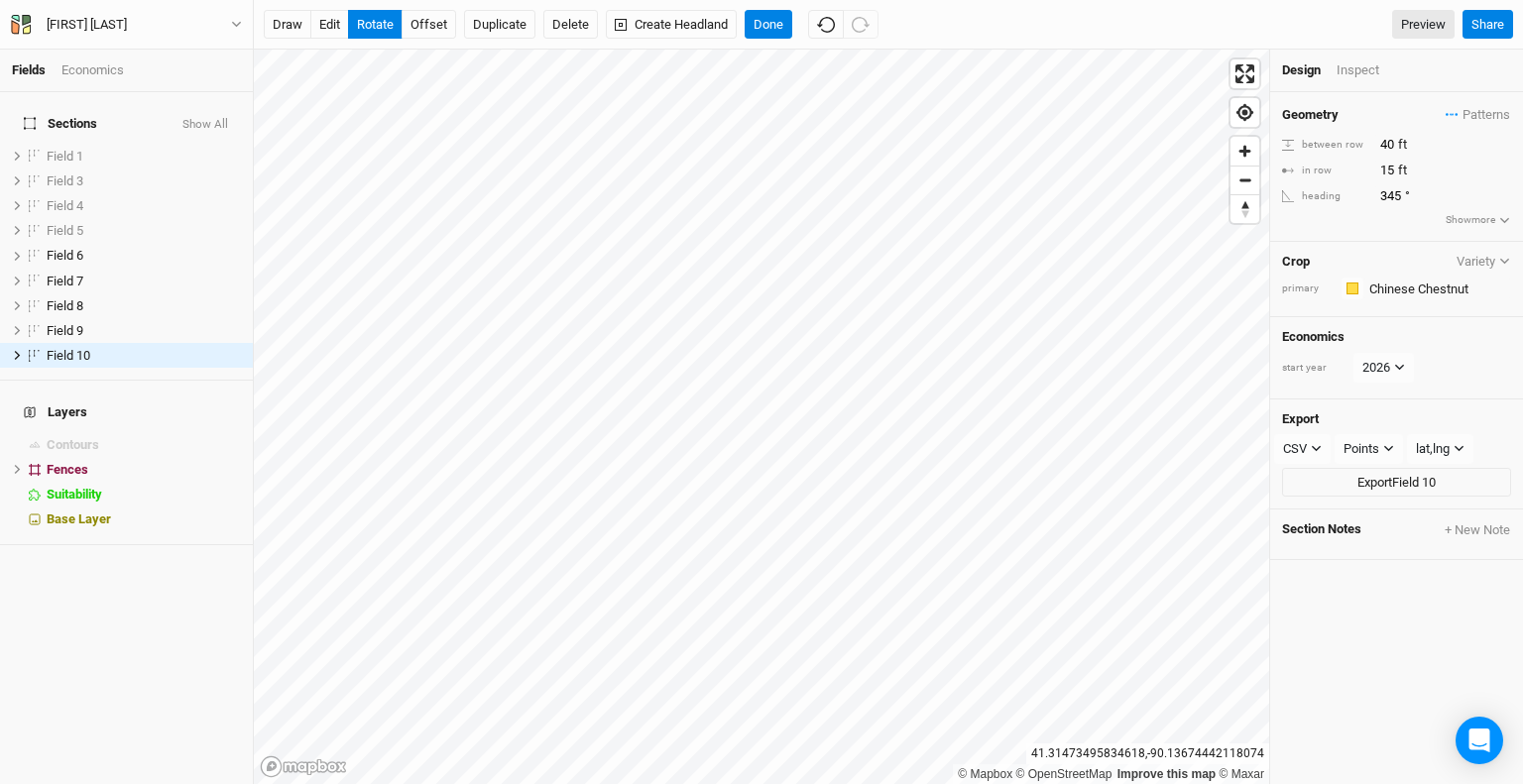 type on "344.2" 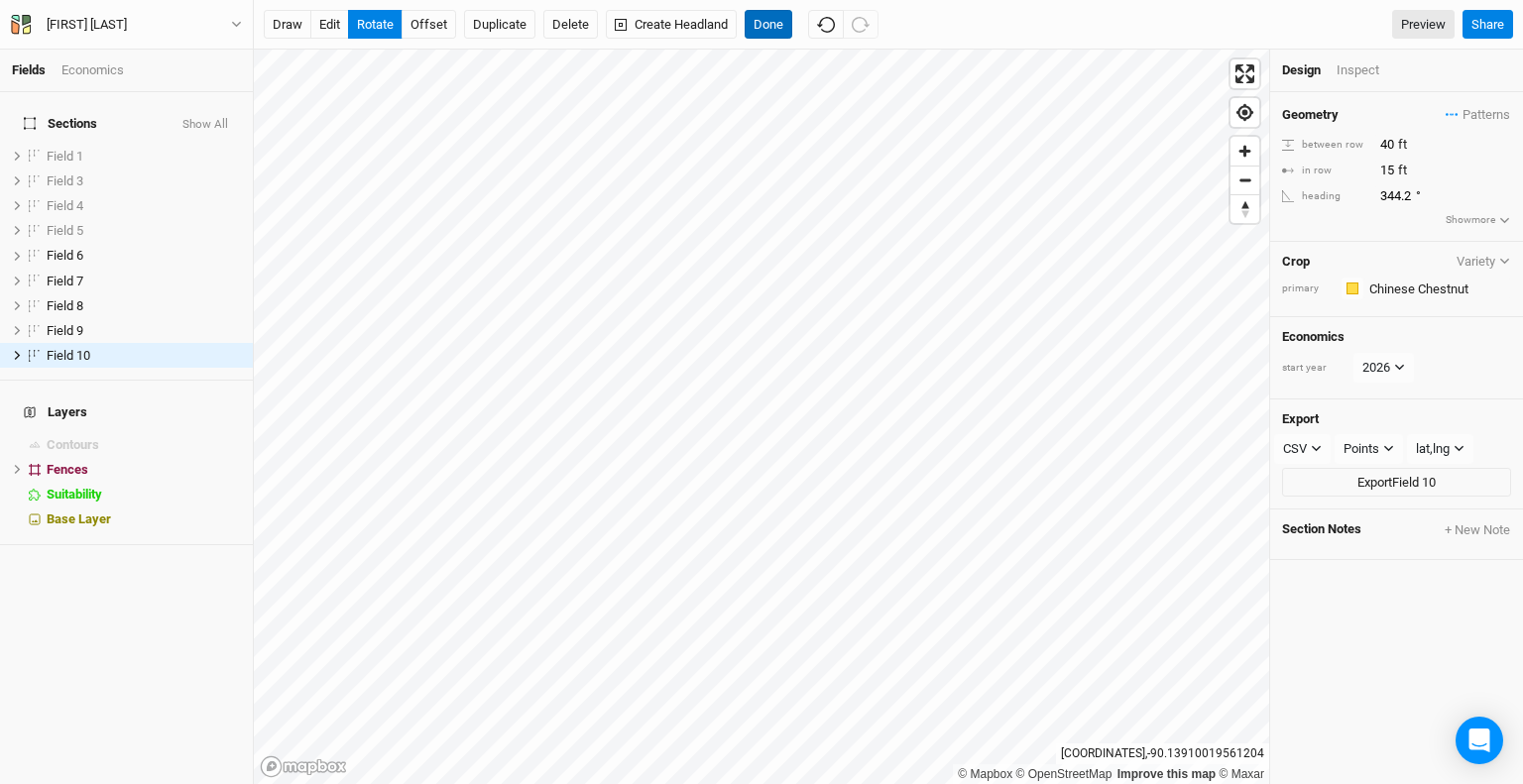 click on "Done" at bounding box center (768, 25) 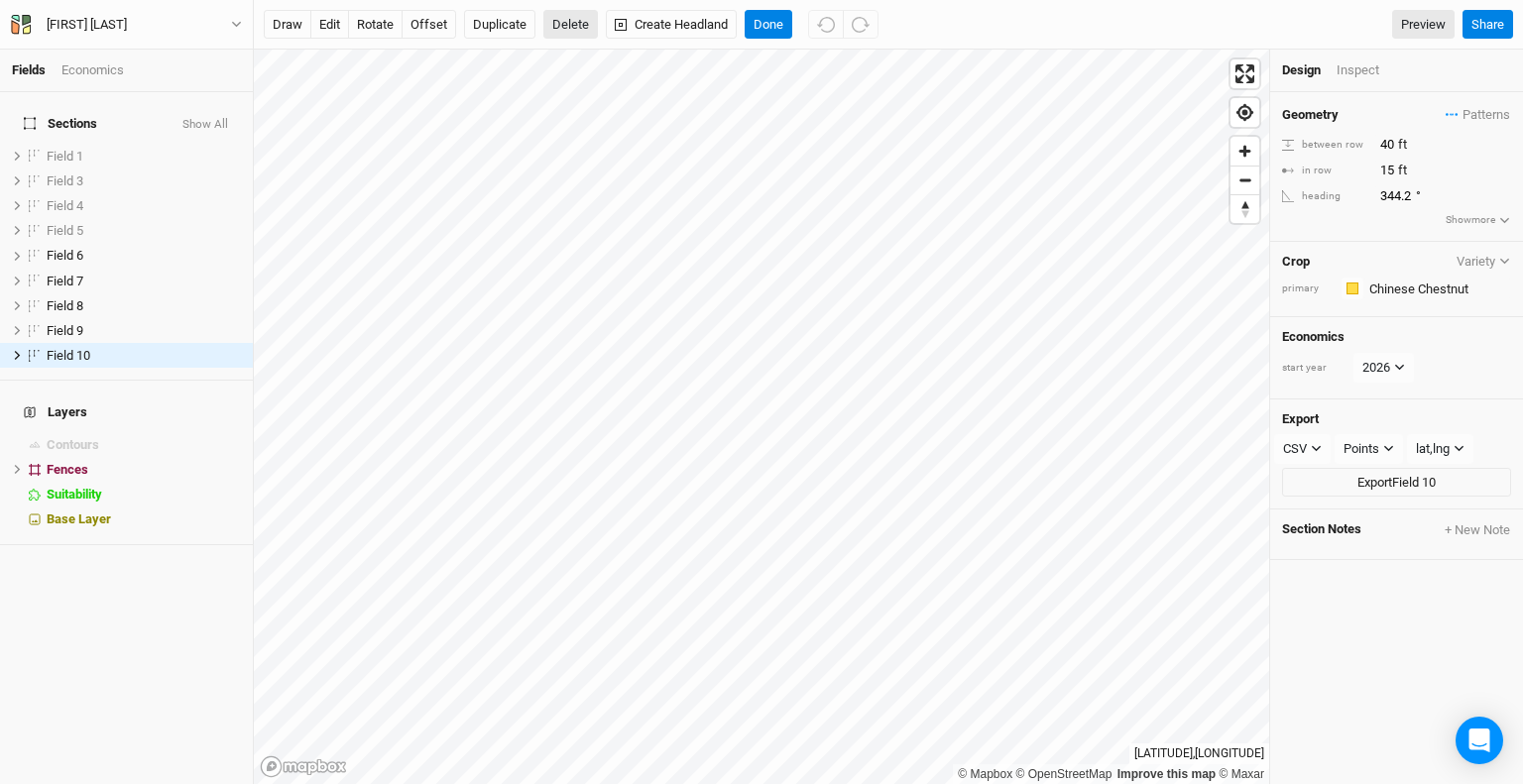 click on "Delete" at bounding box center (570, 25) 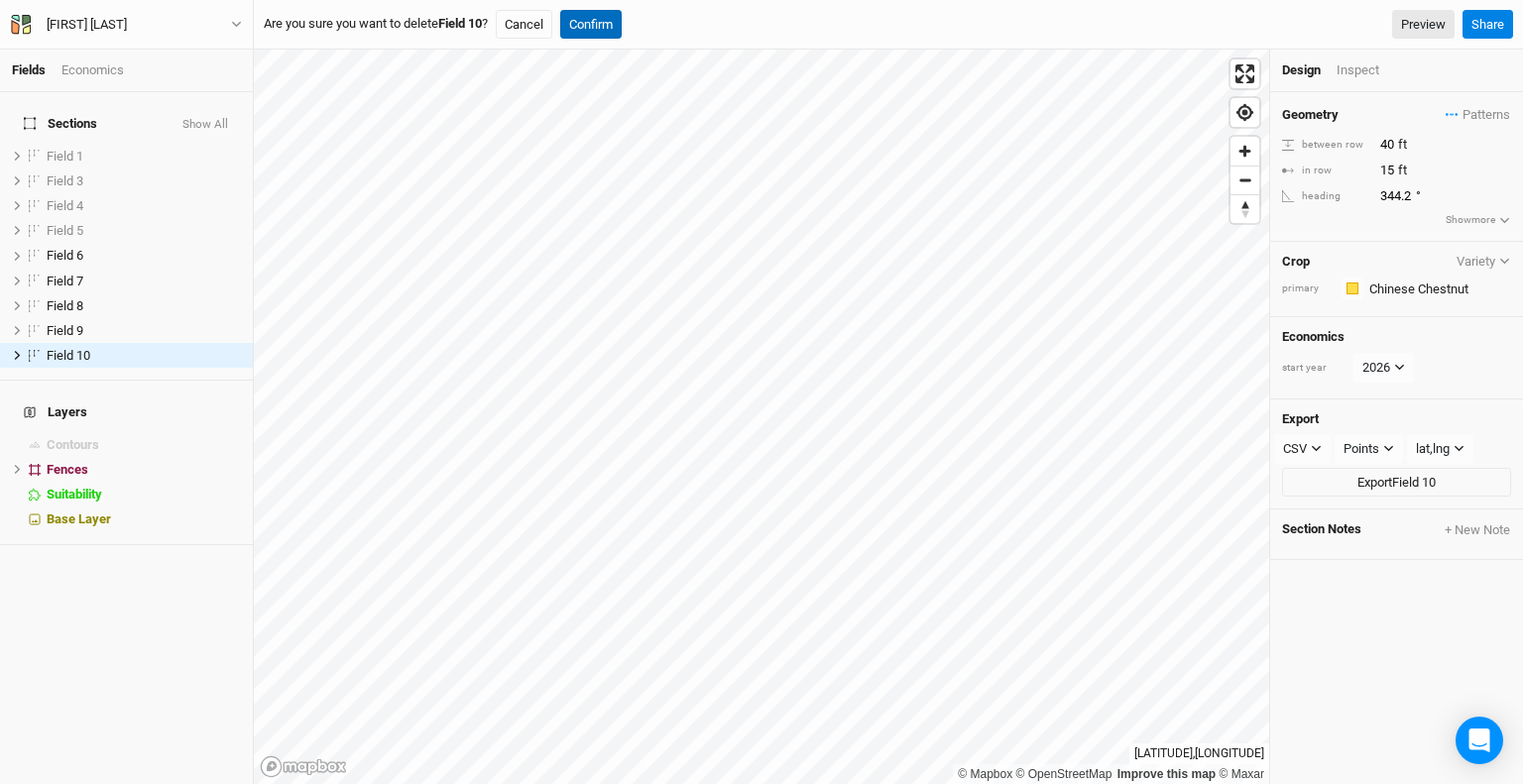 click on "Confirm" at bounding box center (591, 25) 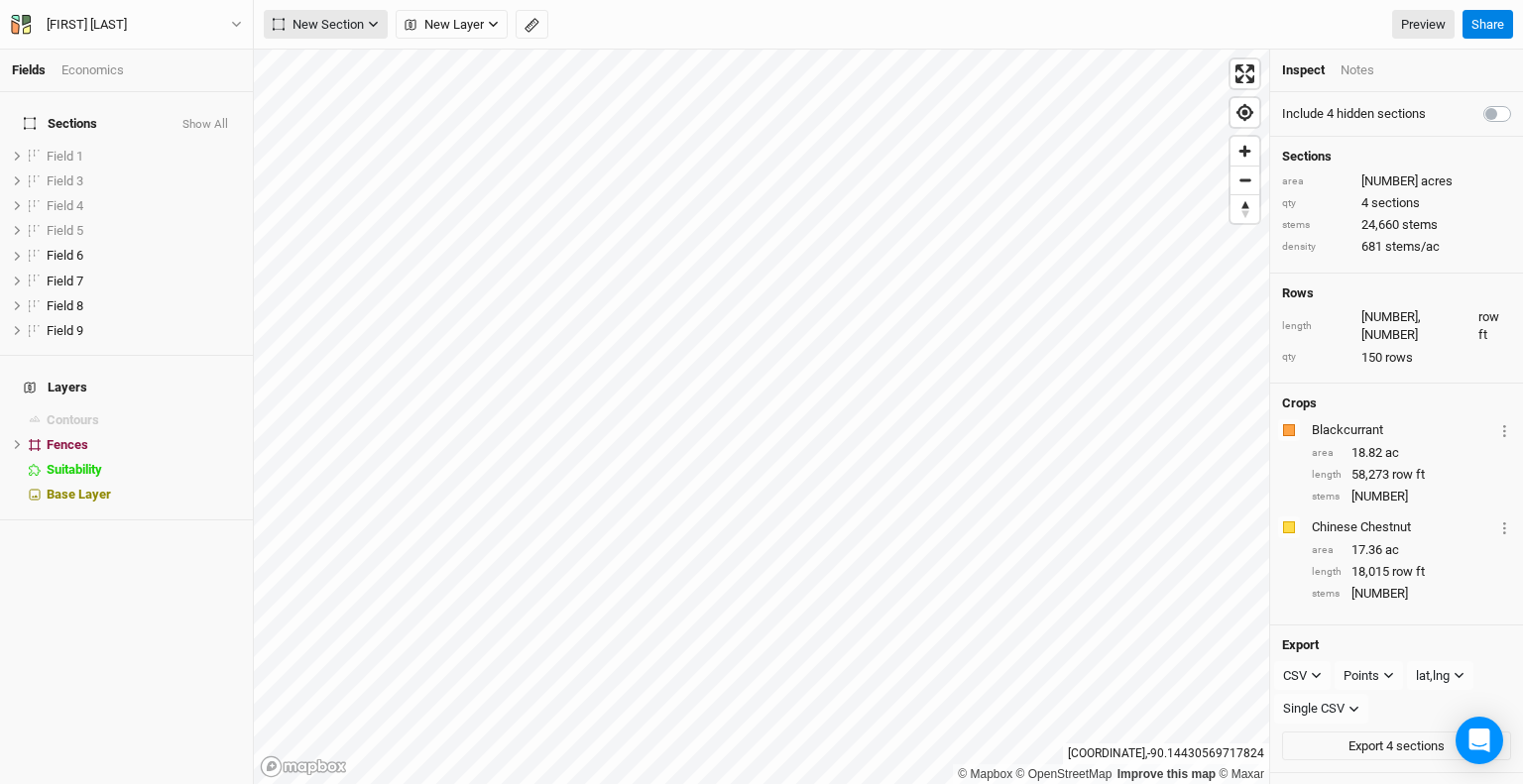 click on "New Section" at bounding box center [318, 25] 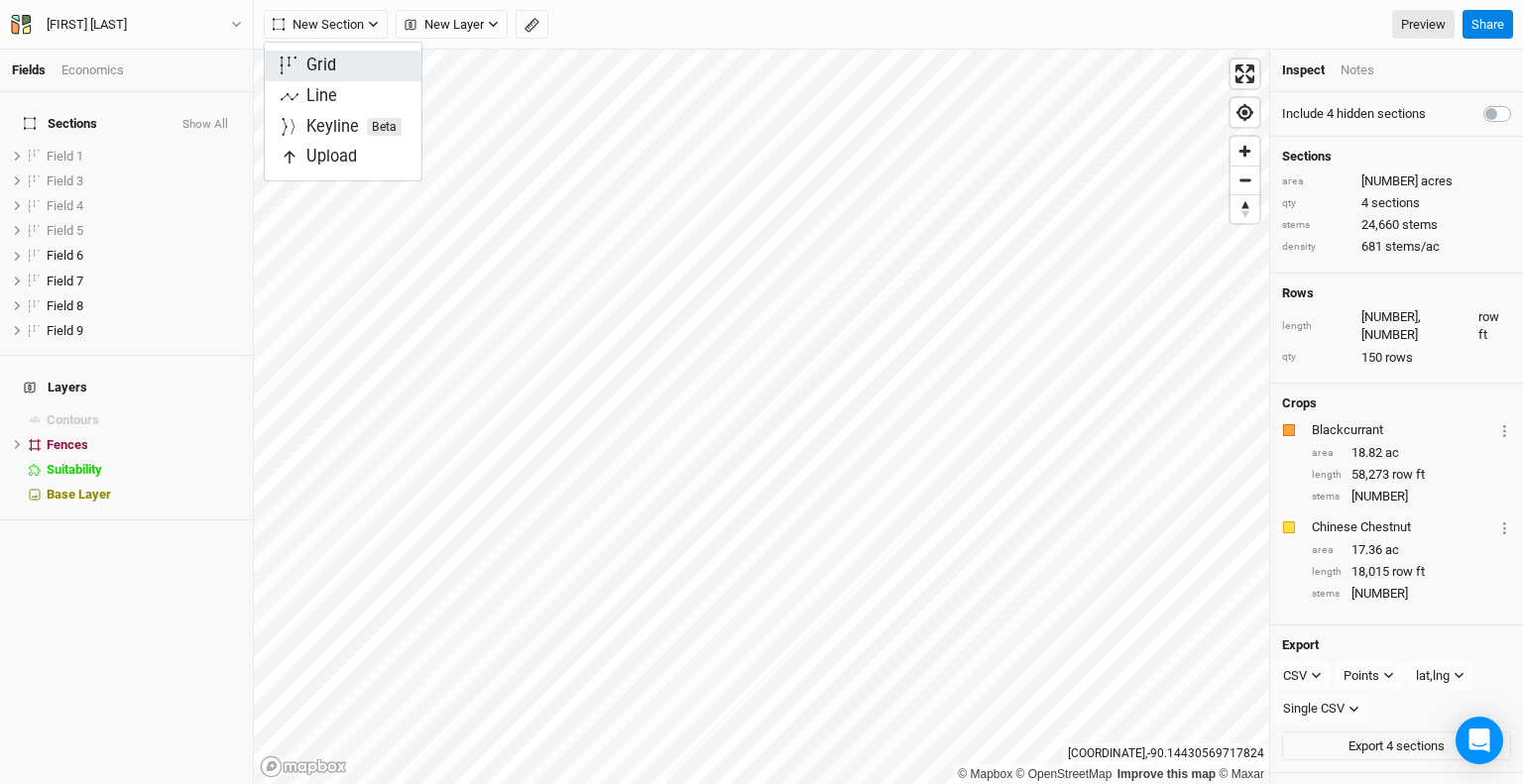 click on "Grid" at bounding box center (343, 65) 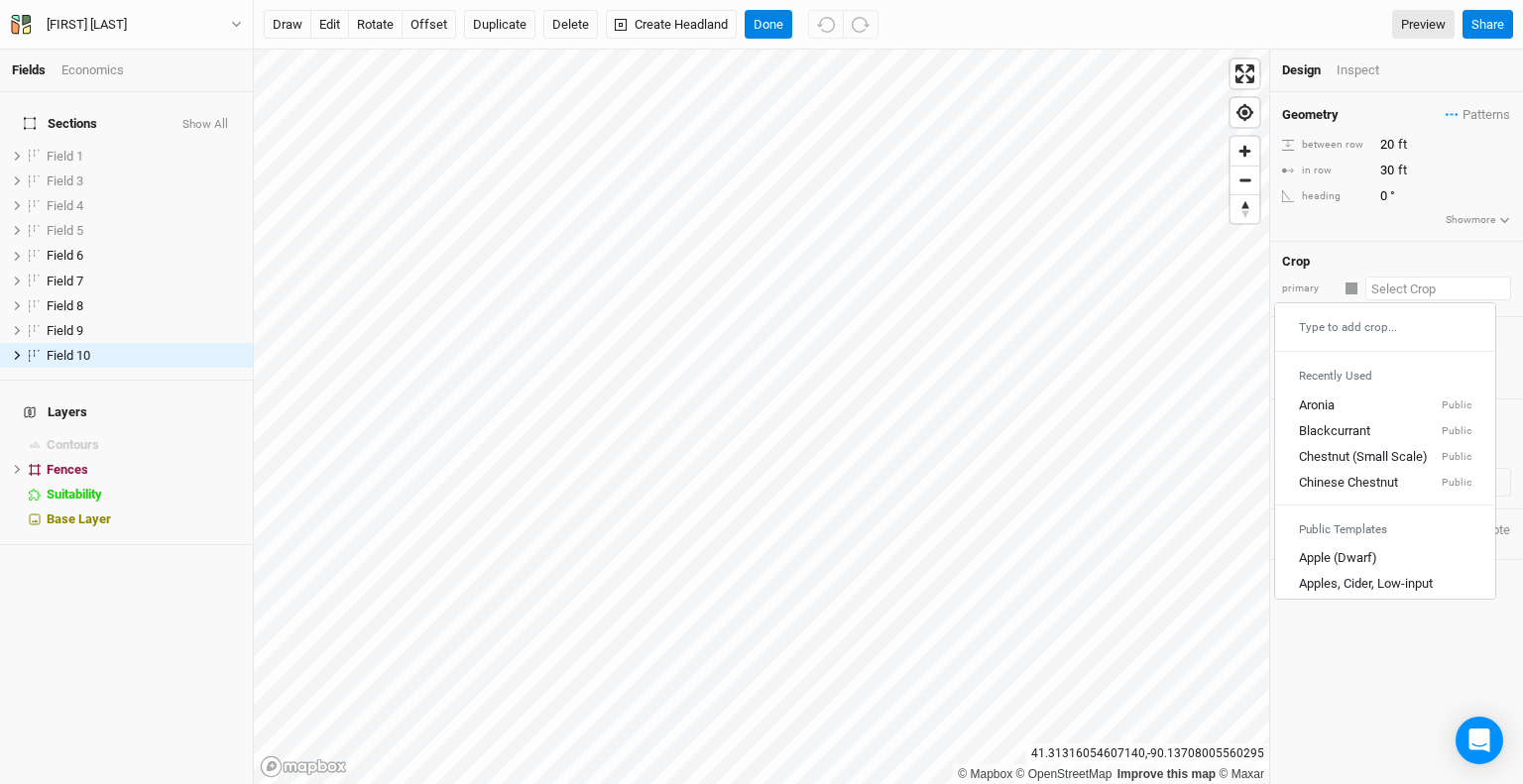 click at bounding box center [1438, 288] 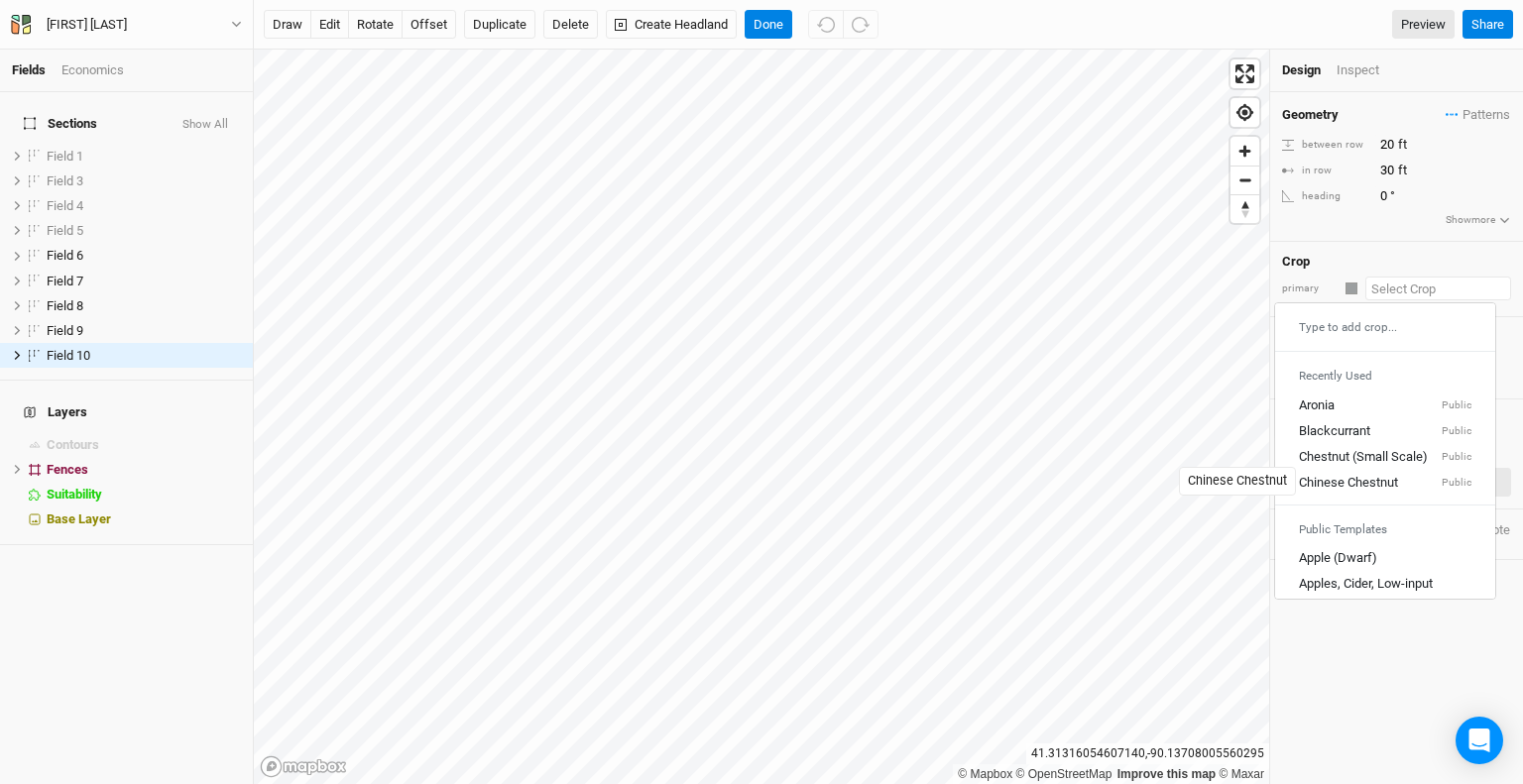 click on "Chinese Chestnut" at bounding box center (1348, 484) 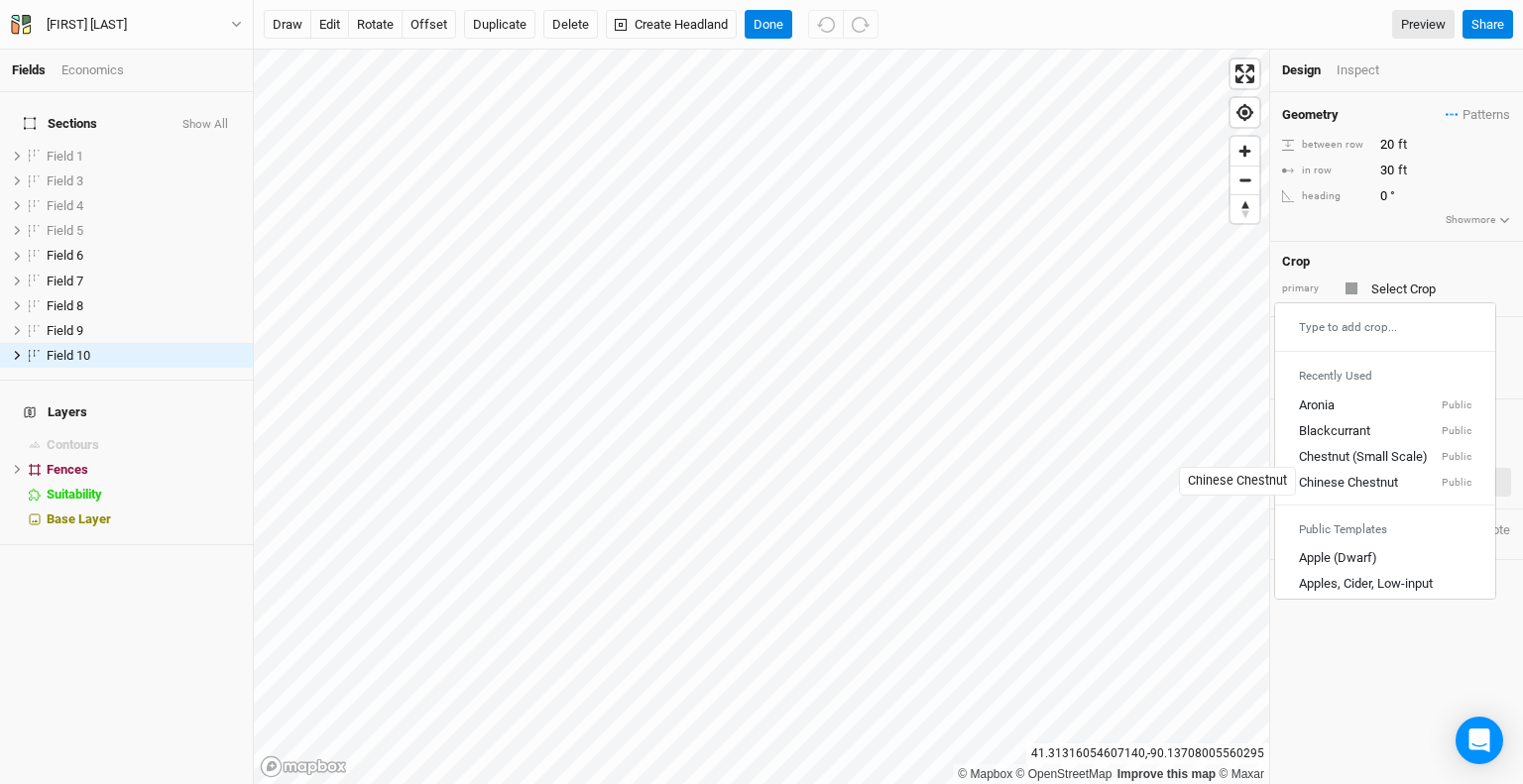 type on "20" 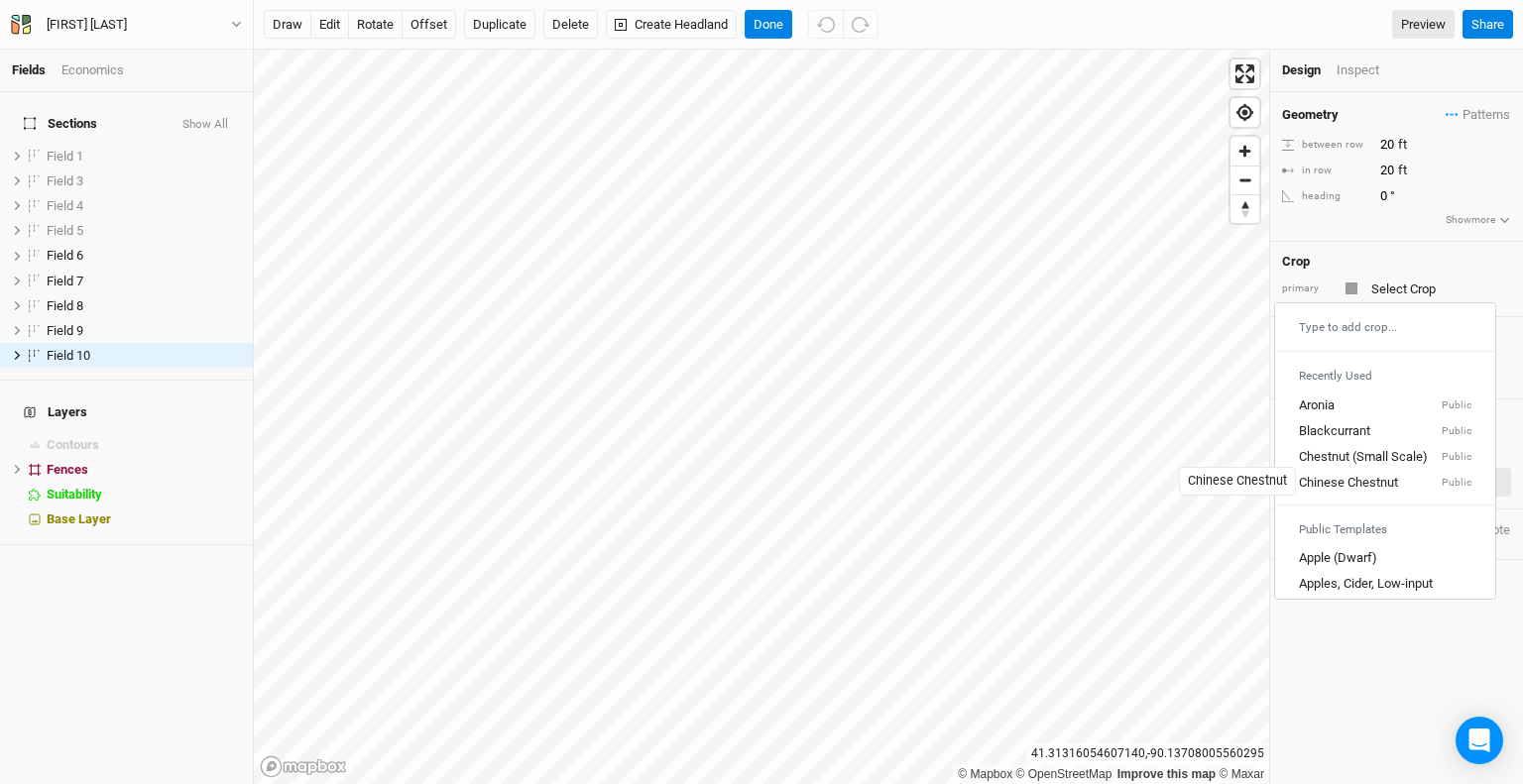 type 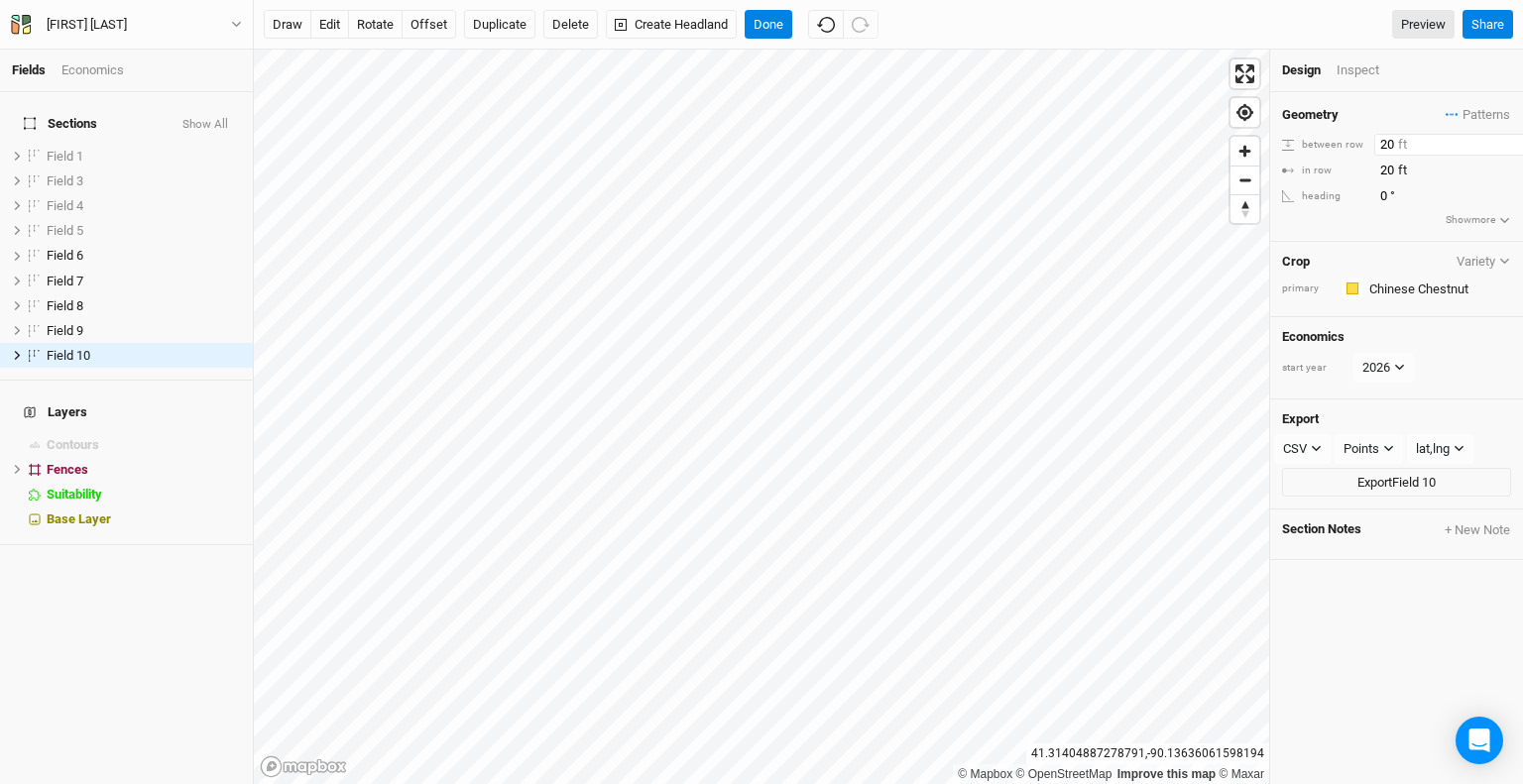 click on "20" at bounding box center [1461, 145] 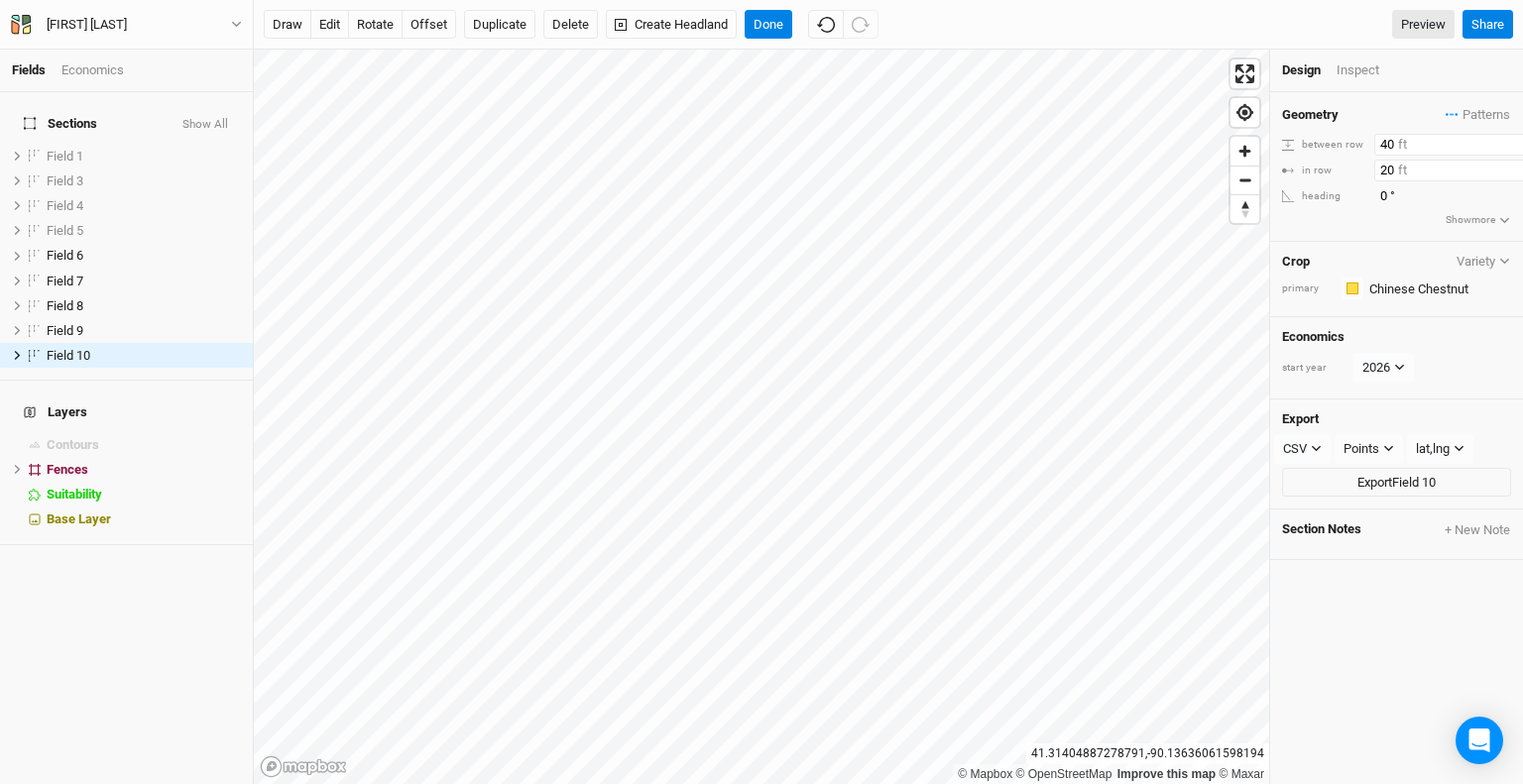 type on "40" 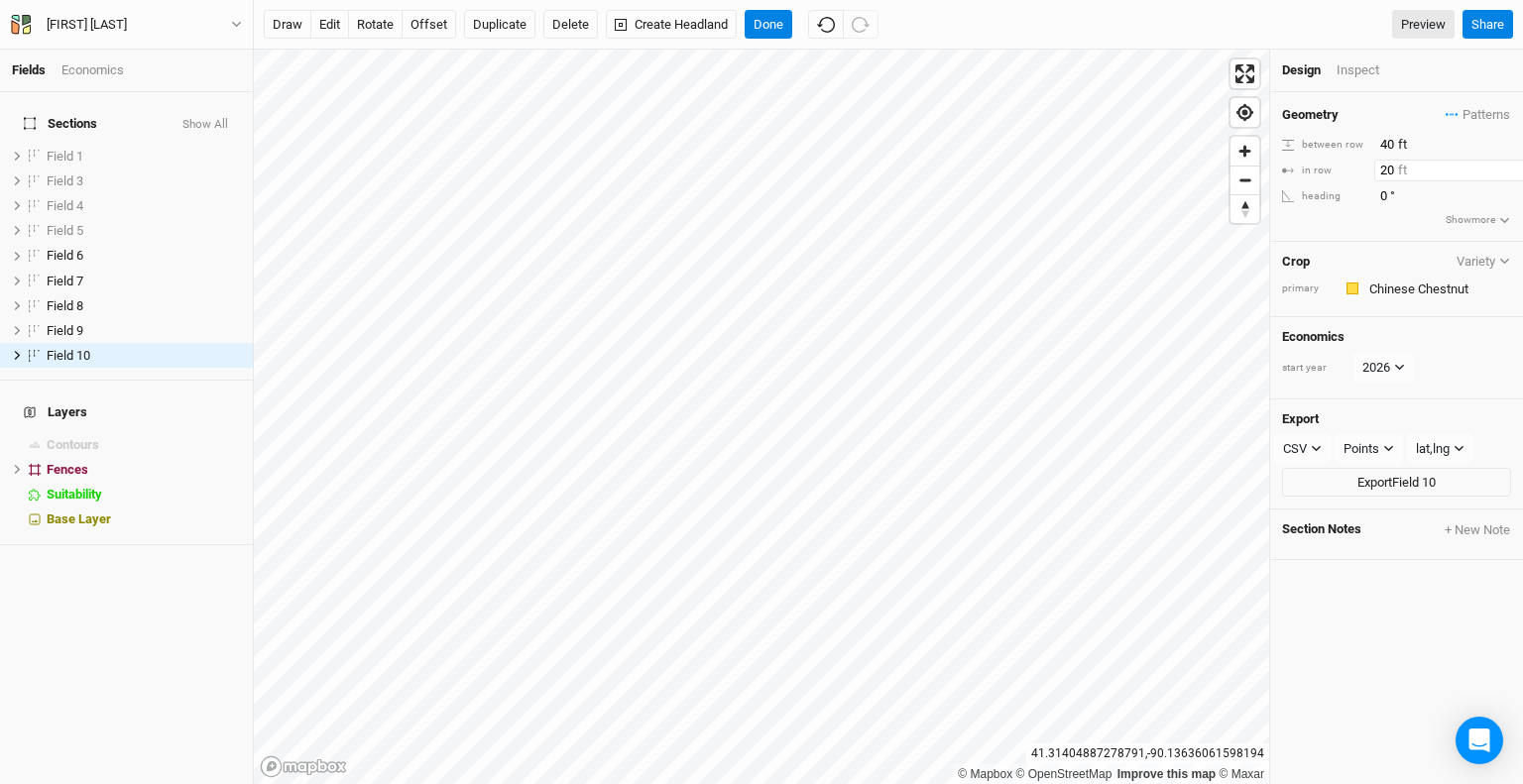 drag, startPoint x: 1390, startPoint y: 168, endPoint x: 1368, endPoint y: 158, distance: 24.166092 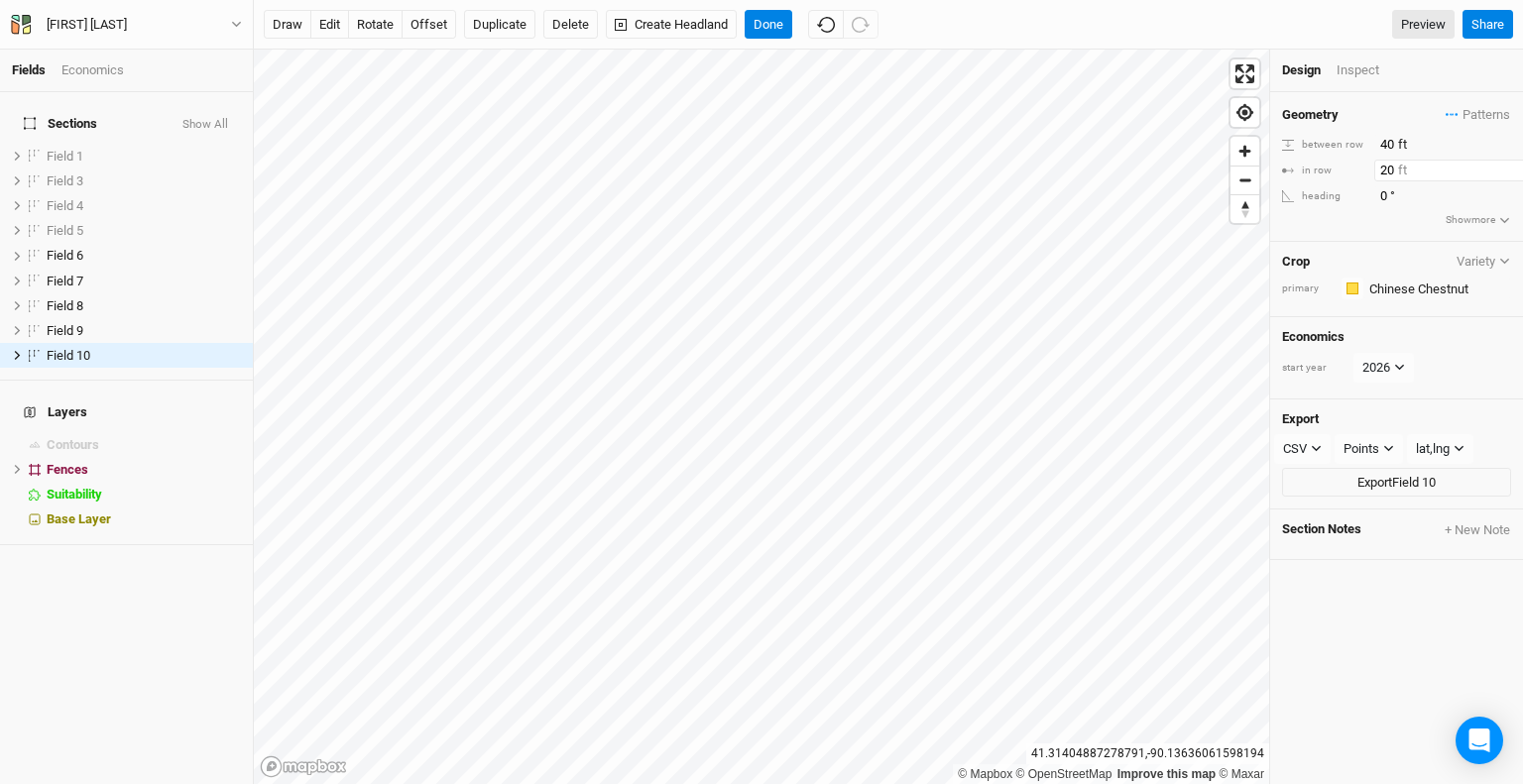 drag, startPoint x: 1392, startPoint y: 169, endPoint x: 1355, endPoint y: 158, distance: 38.6005 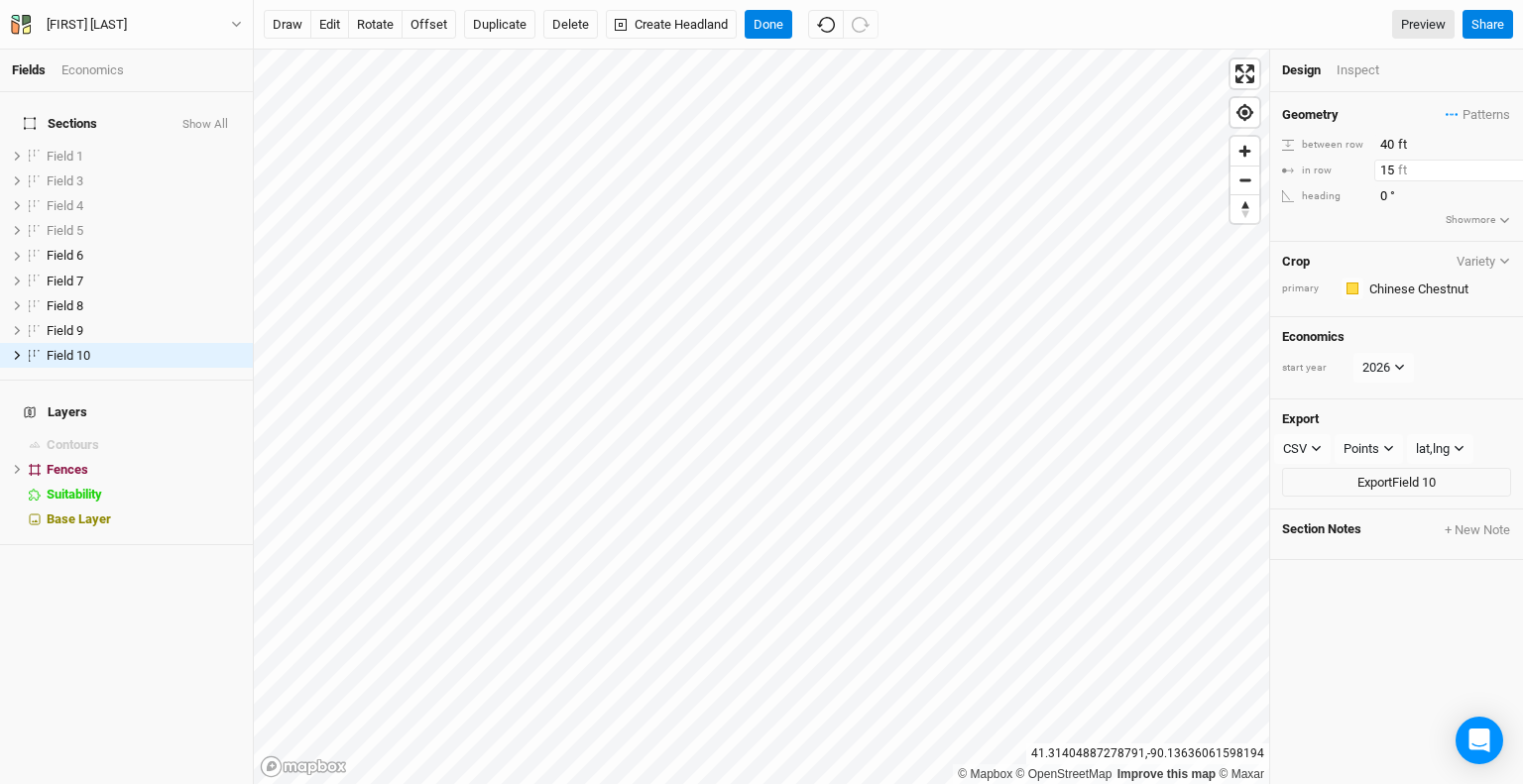 type on "15" 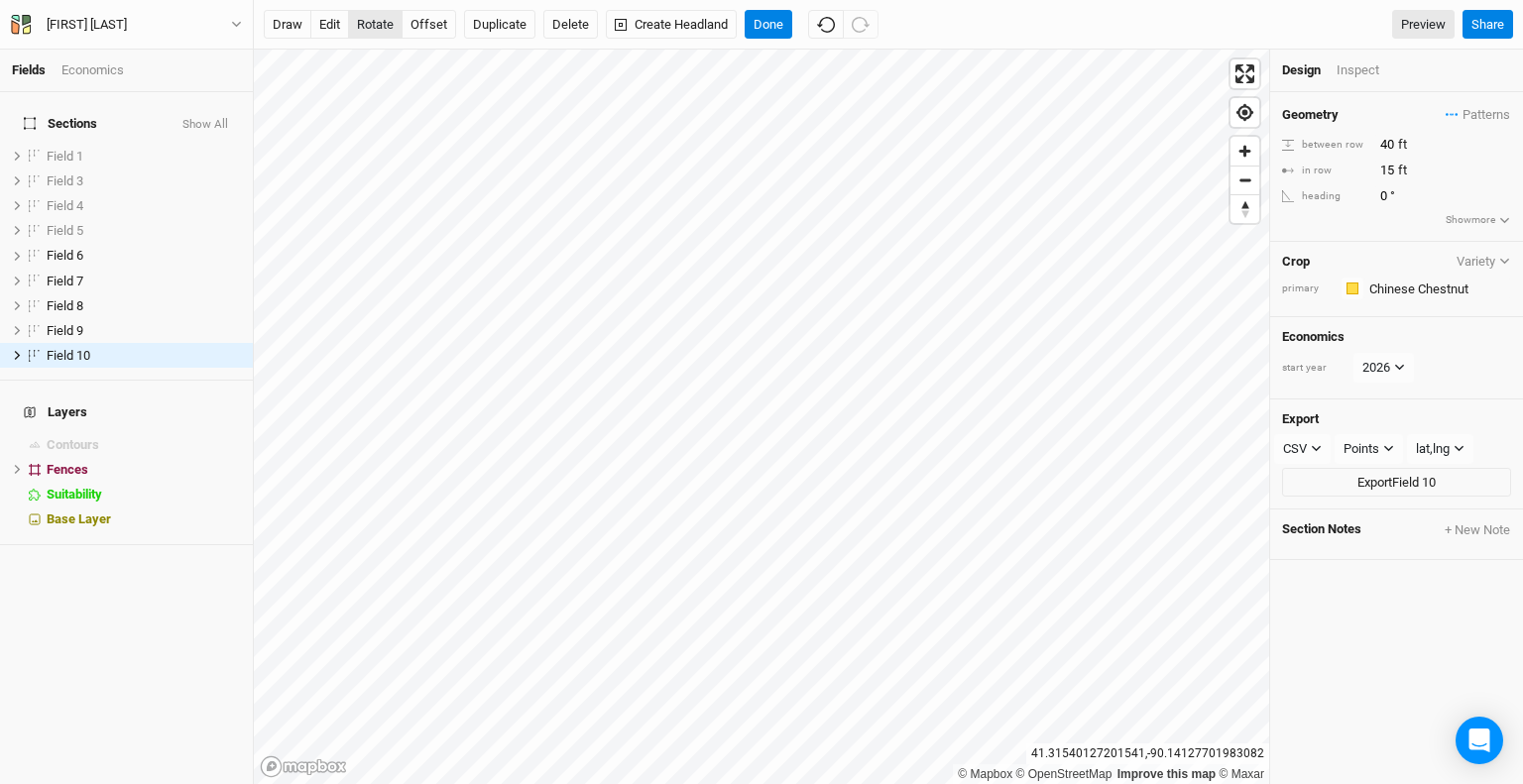 click on "rotate" at bounding box center (375, 25) 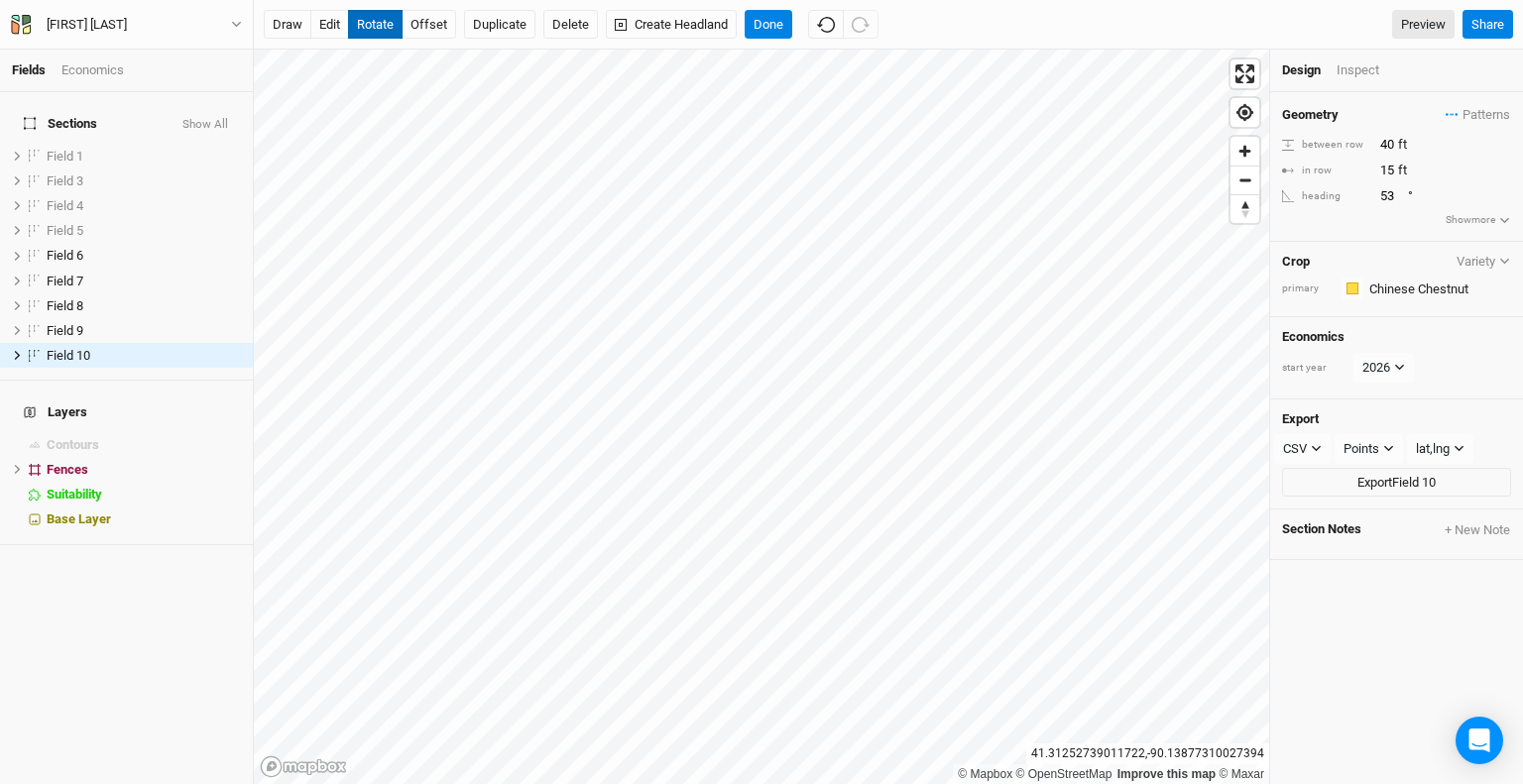 type on "[NUMBER]" 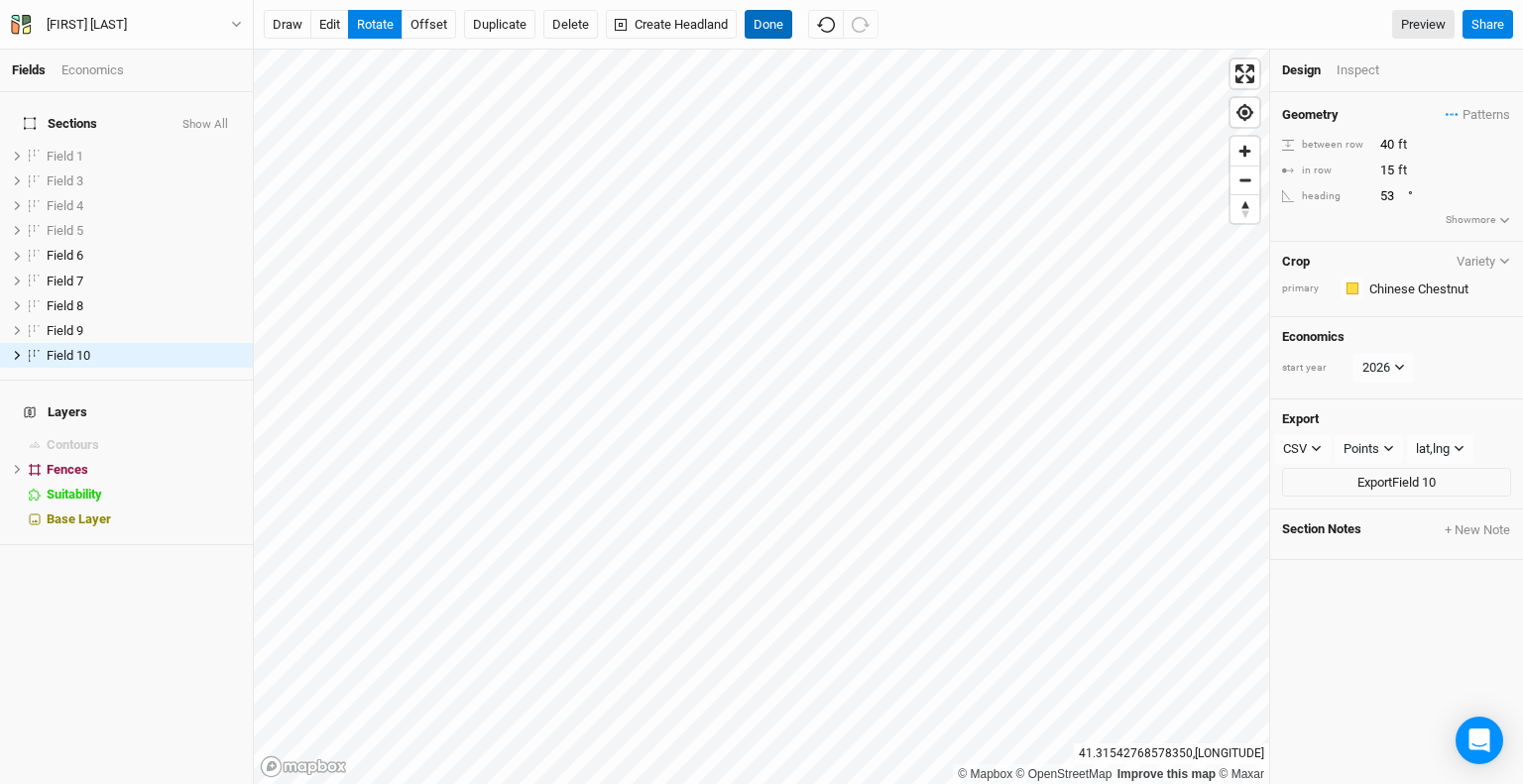 click on "Done" at bounding box center [768, 25] 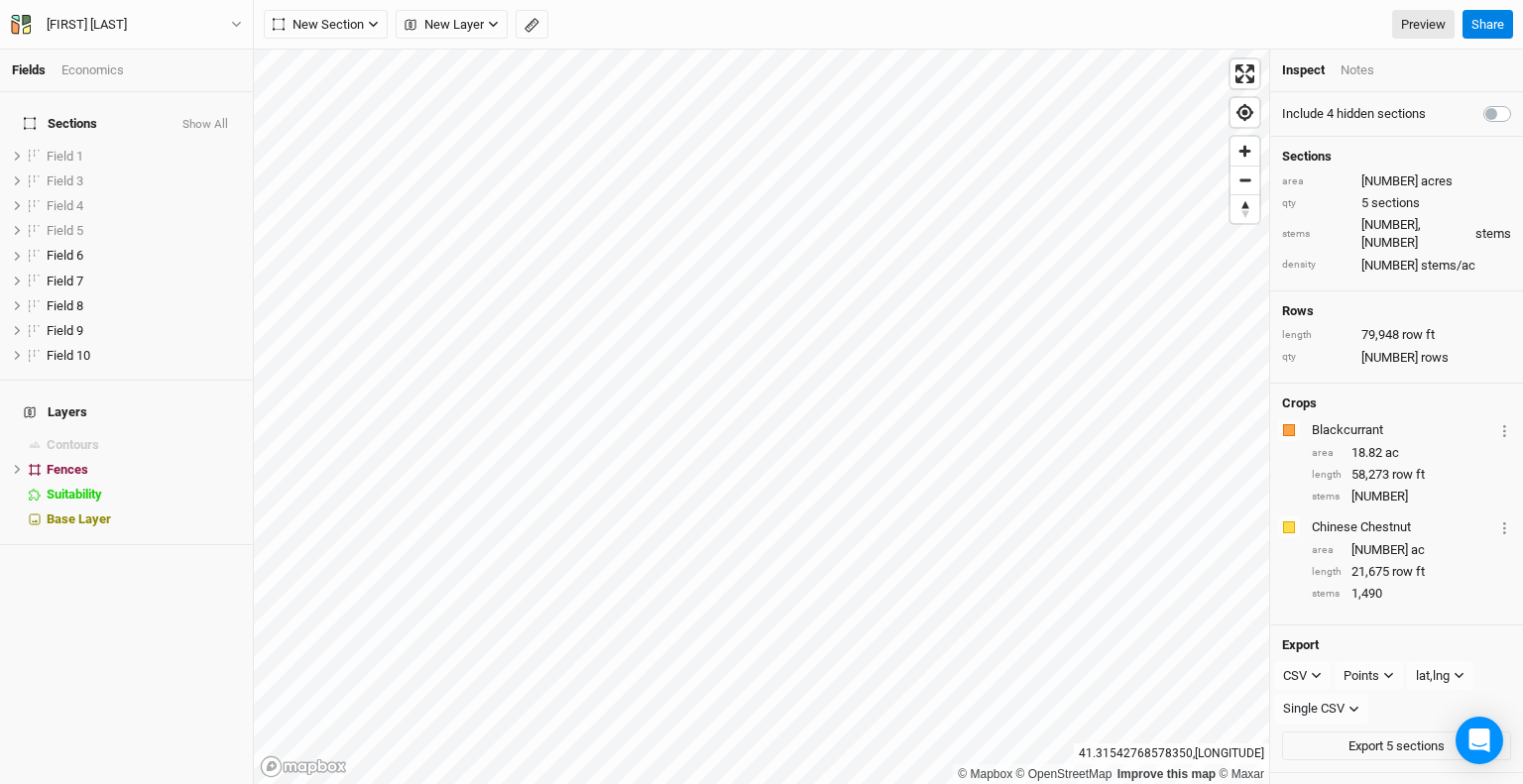 click on "New Section Grid Line Keyline Beta Upload New Layer Custom Roads Utilities Headlands Ridges Valleys Piping Farm Boundary Ponds Buildings Field Boundaries CLU Boundaries (US) Soil Boundaries (US) Preview" at bounding box center [859, 25] 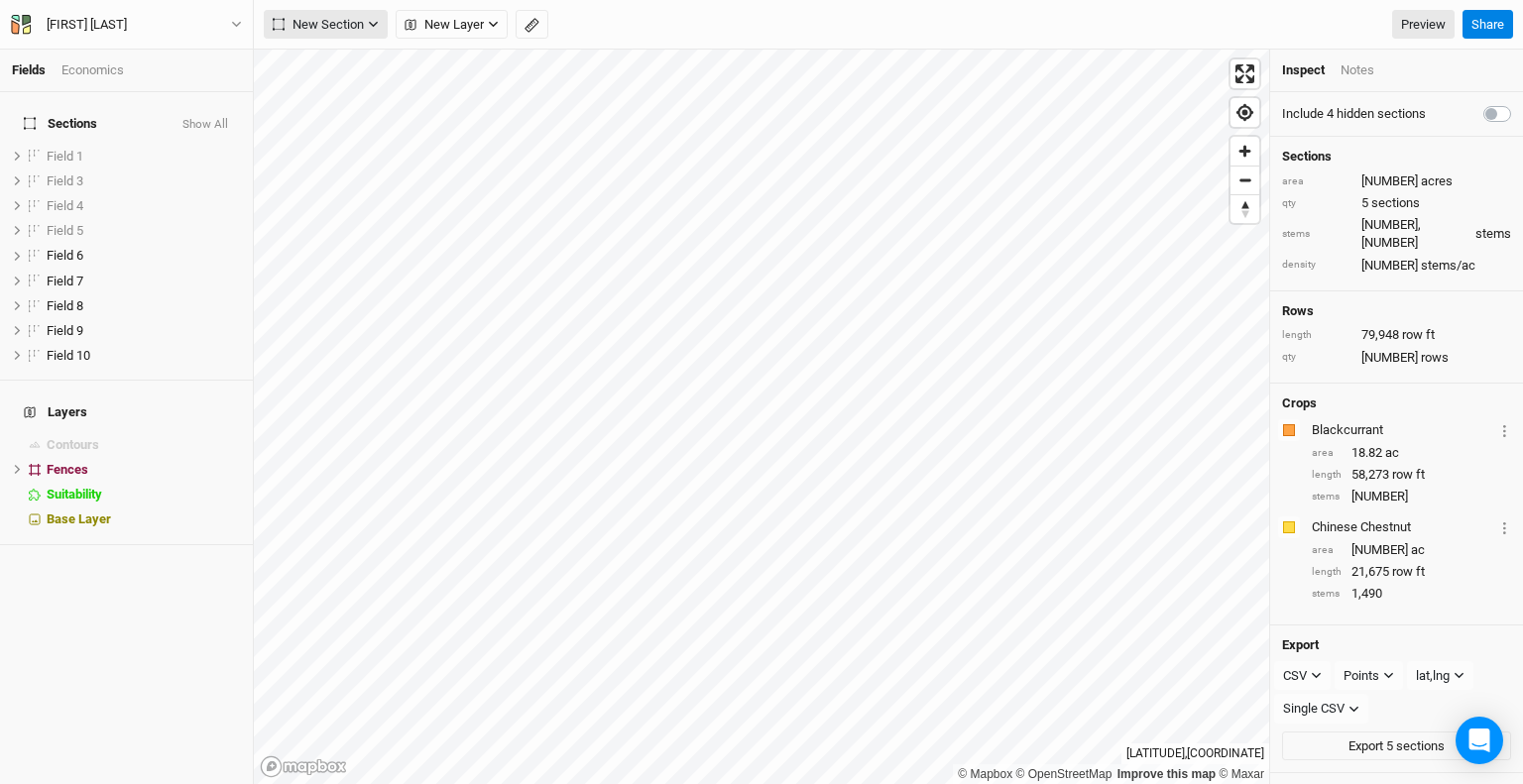 click 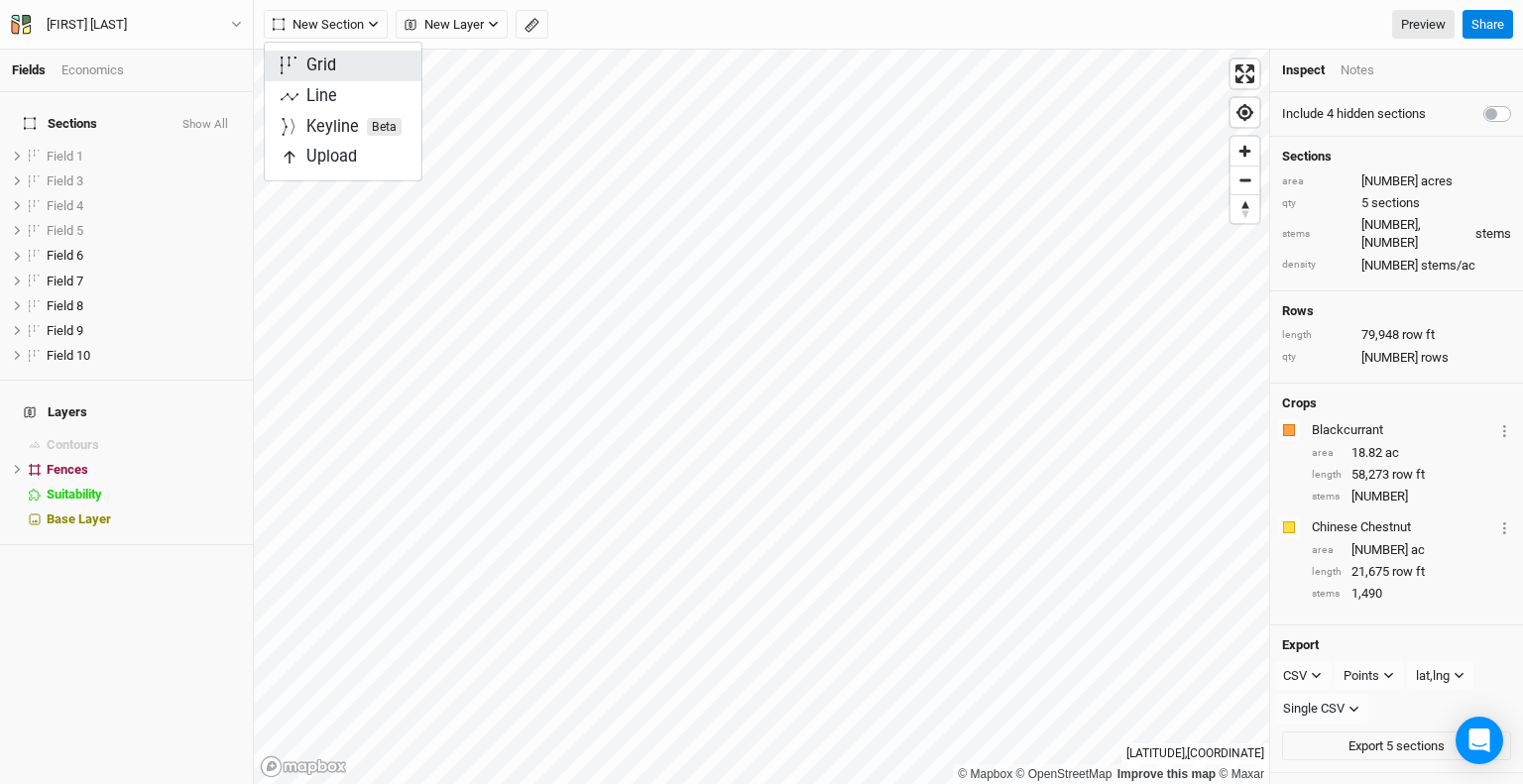 click on "Grid" at bounding box center [343, 65] 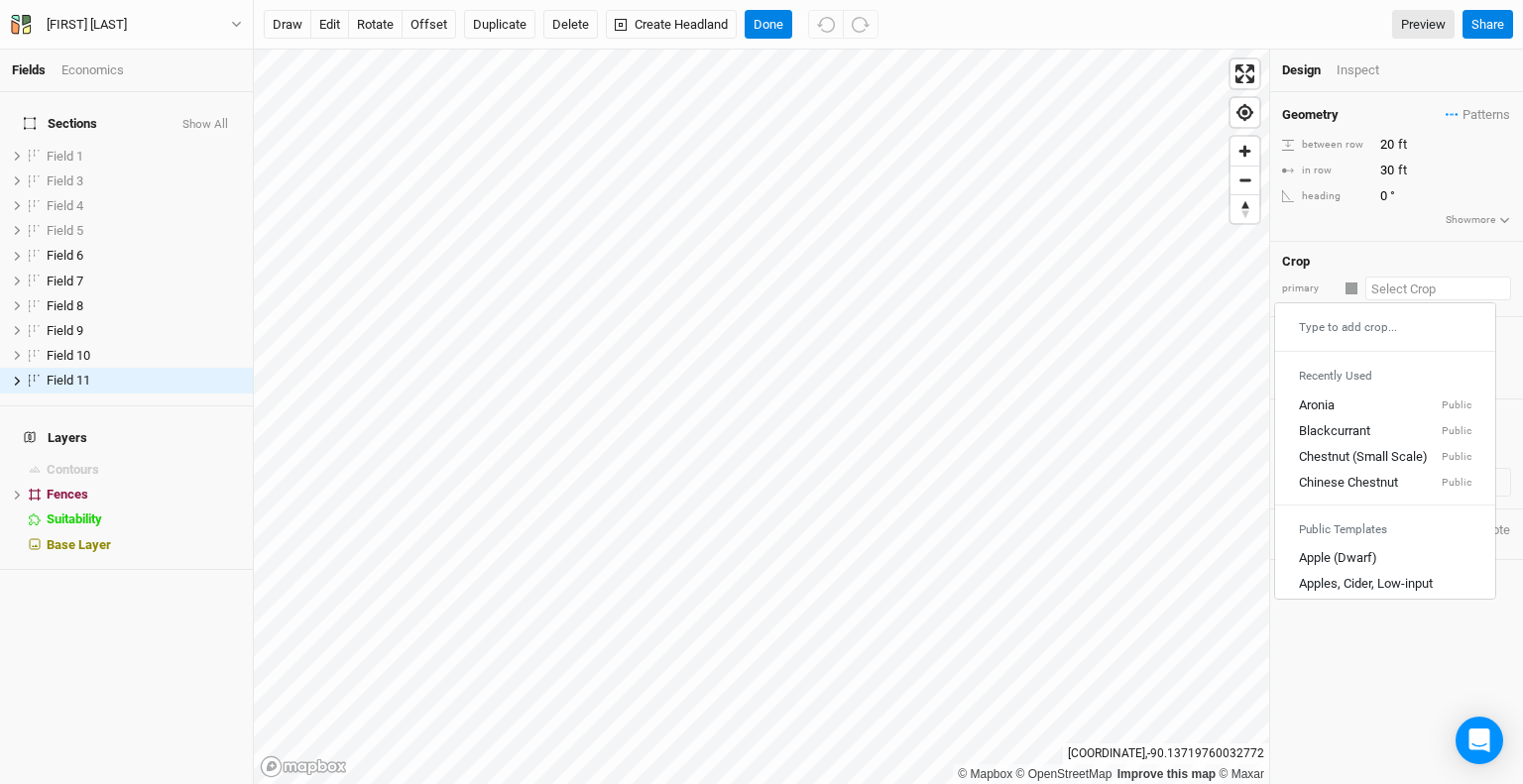 click at bounding box center [1438, 288] 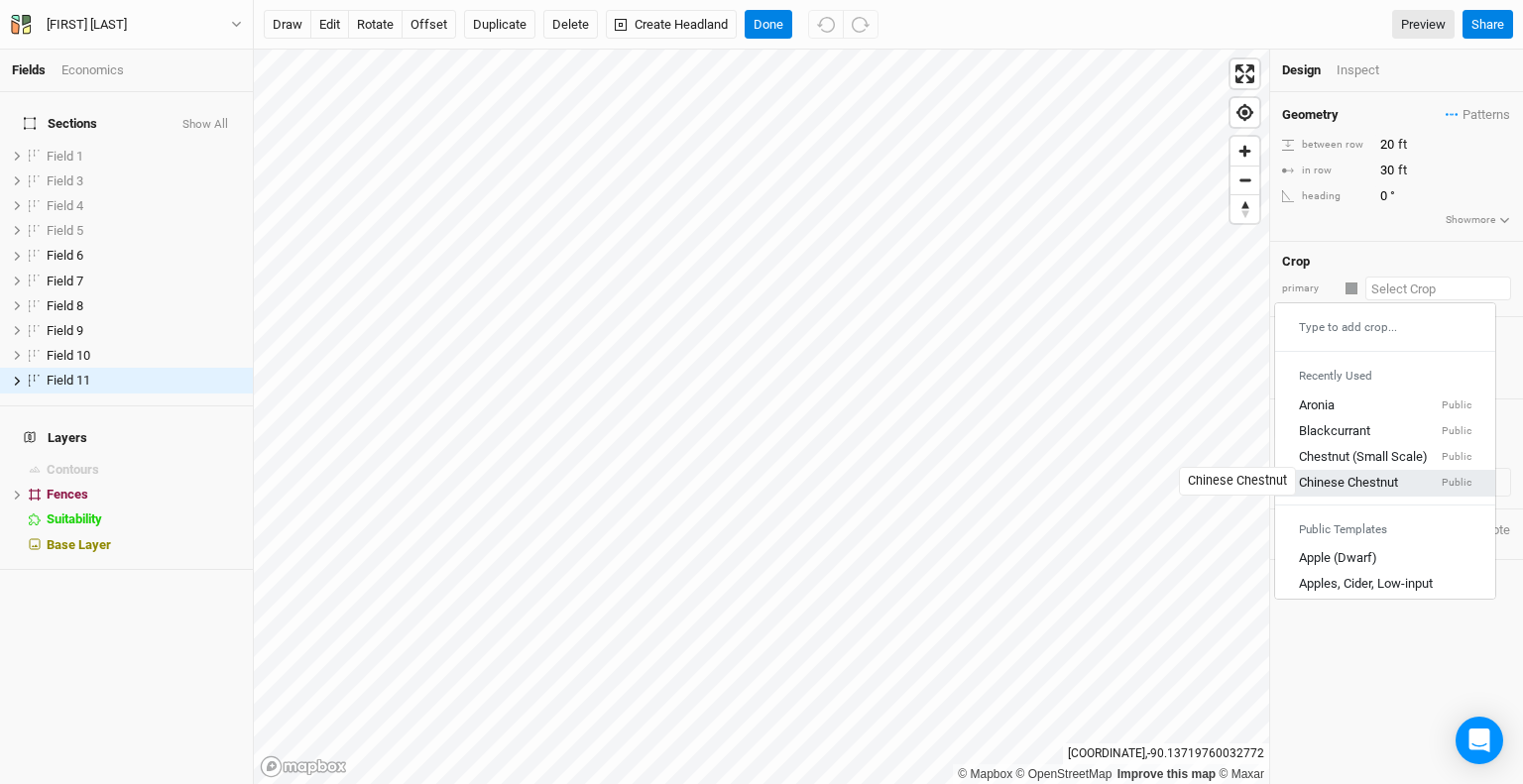click on "Chinese Chestnut" at bounding box center (1348, 484) 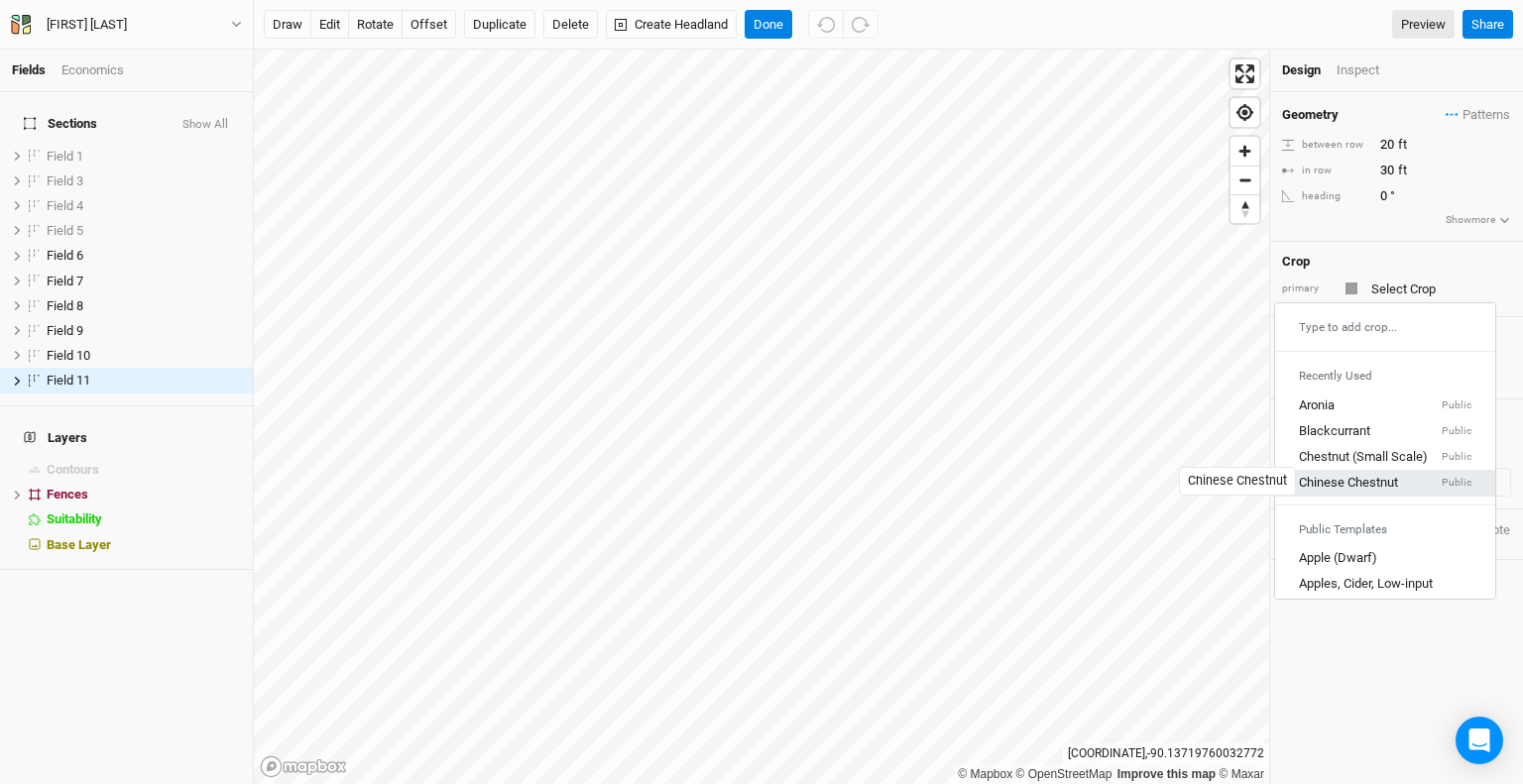 type on "20" 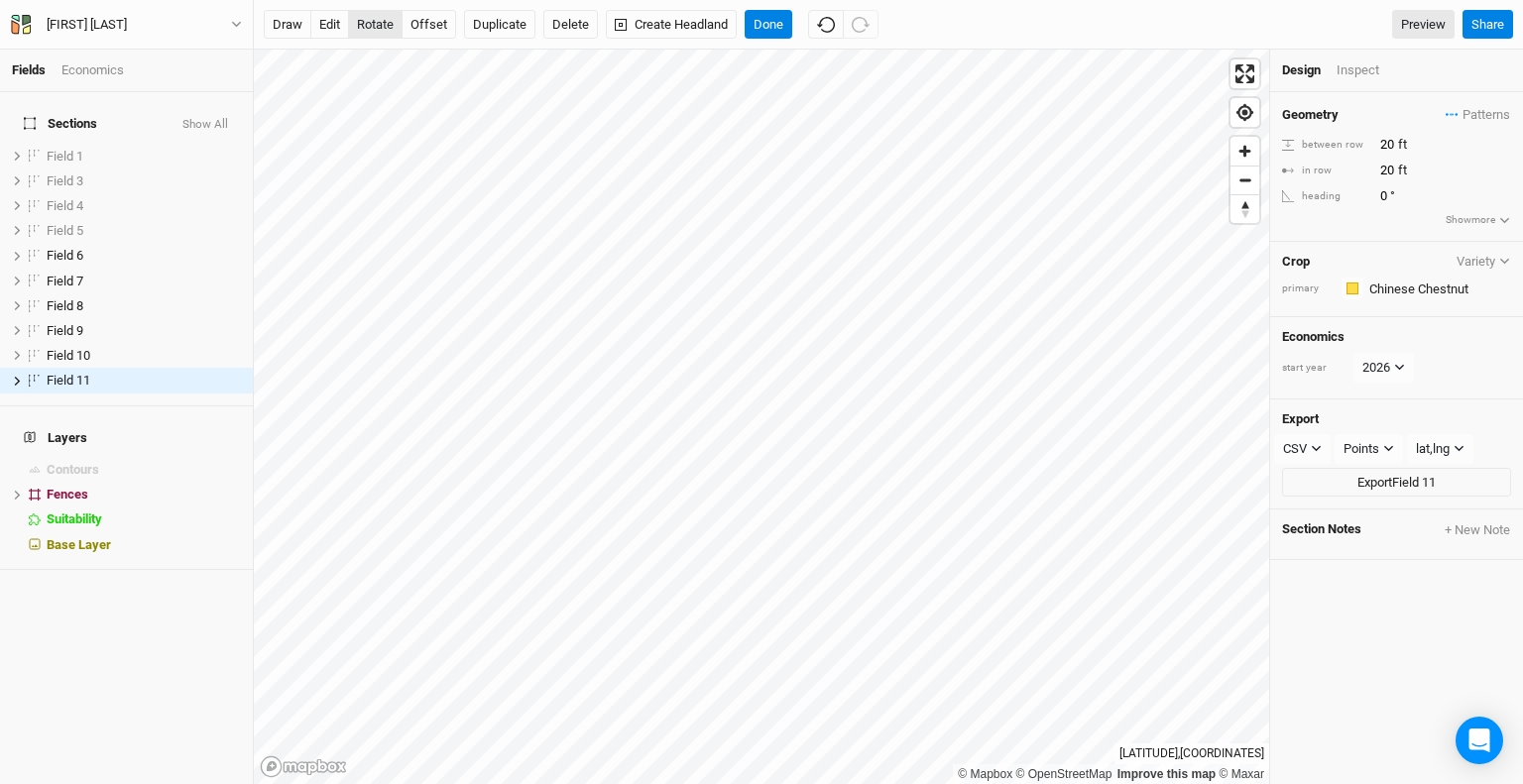 click on "rotate" at bounding box center (375, 25) 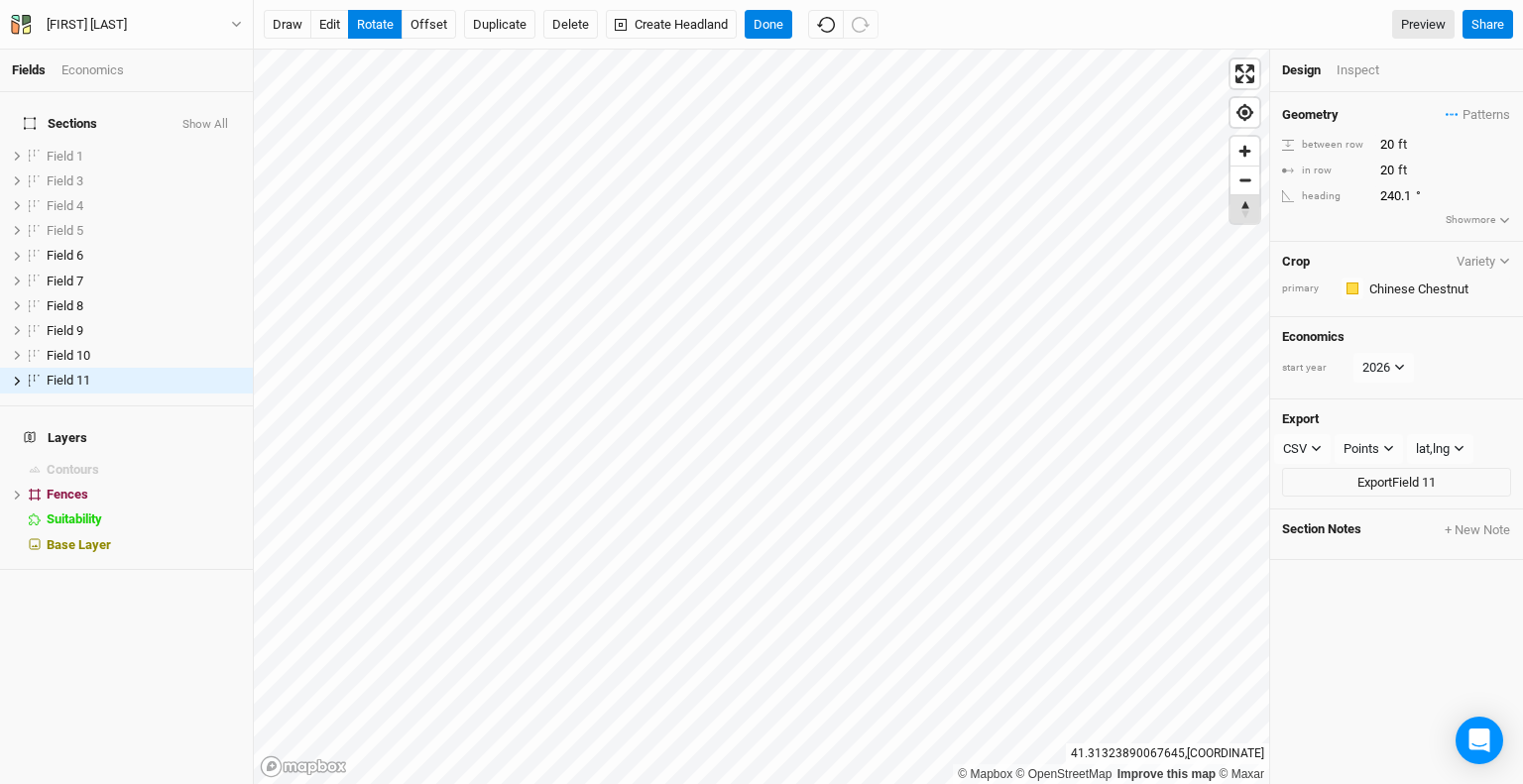 type on "239.7" 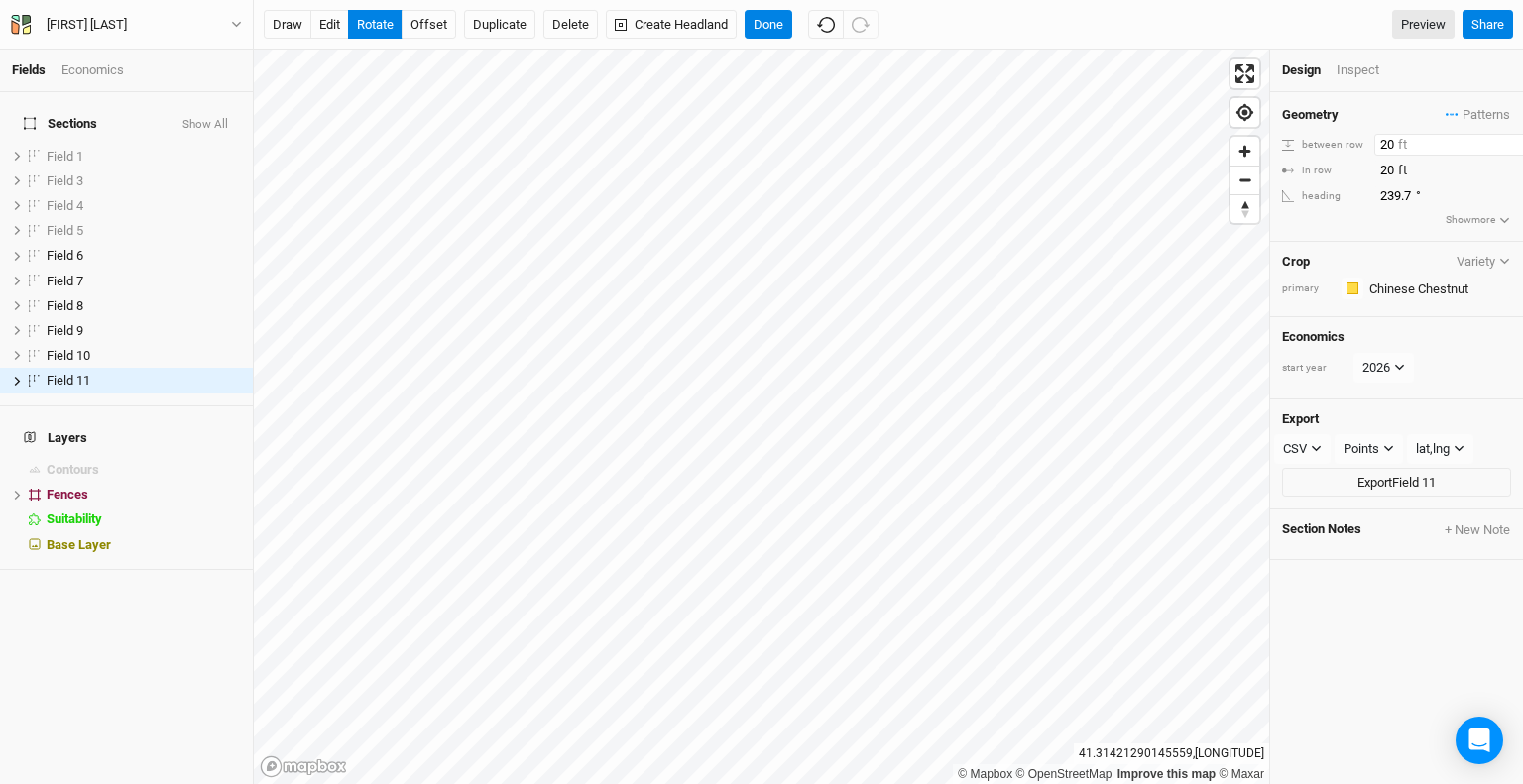 drag, startPoint x: 1384, startPoint y: 140, endPoint x: 1367, endPoint y: 147, distance: 18.384776 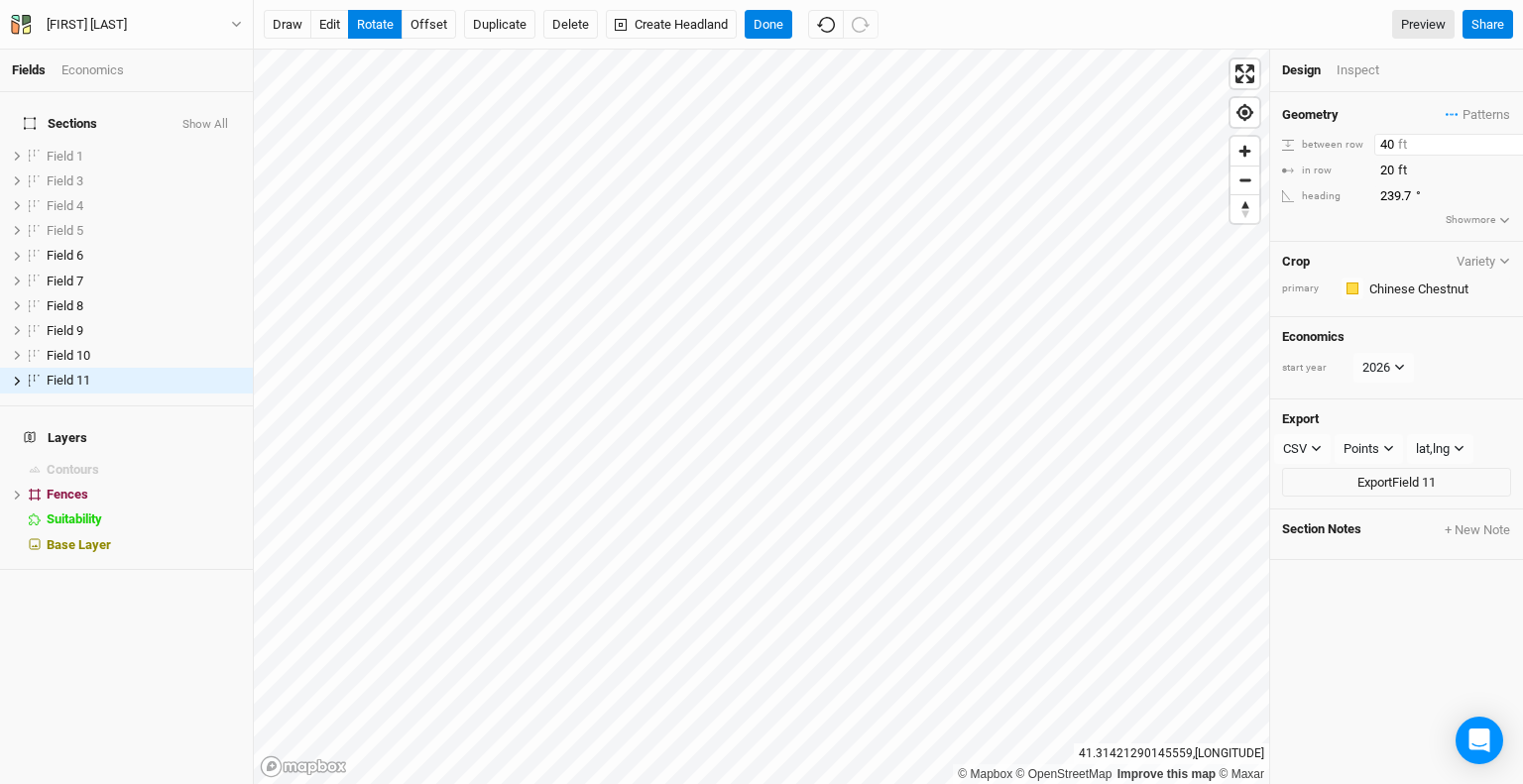 type on "40" 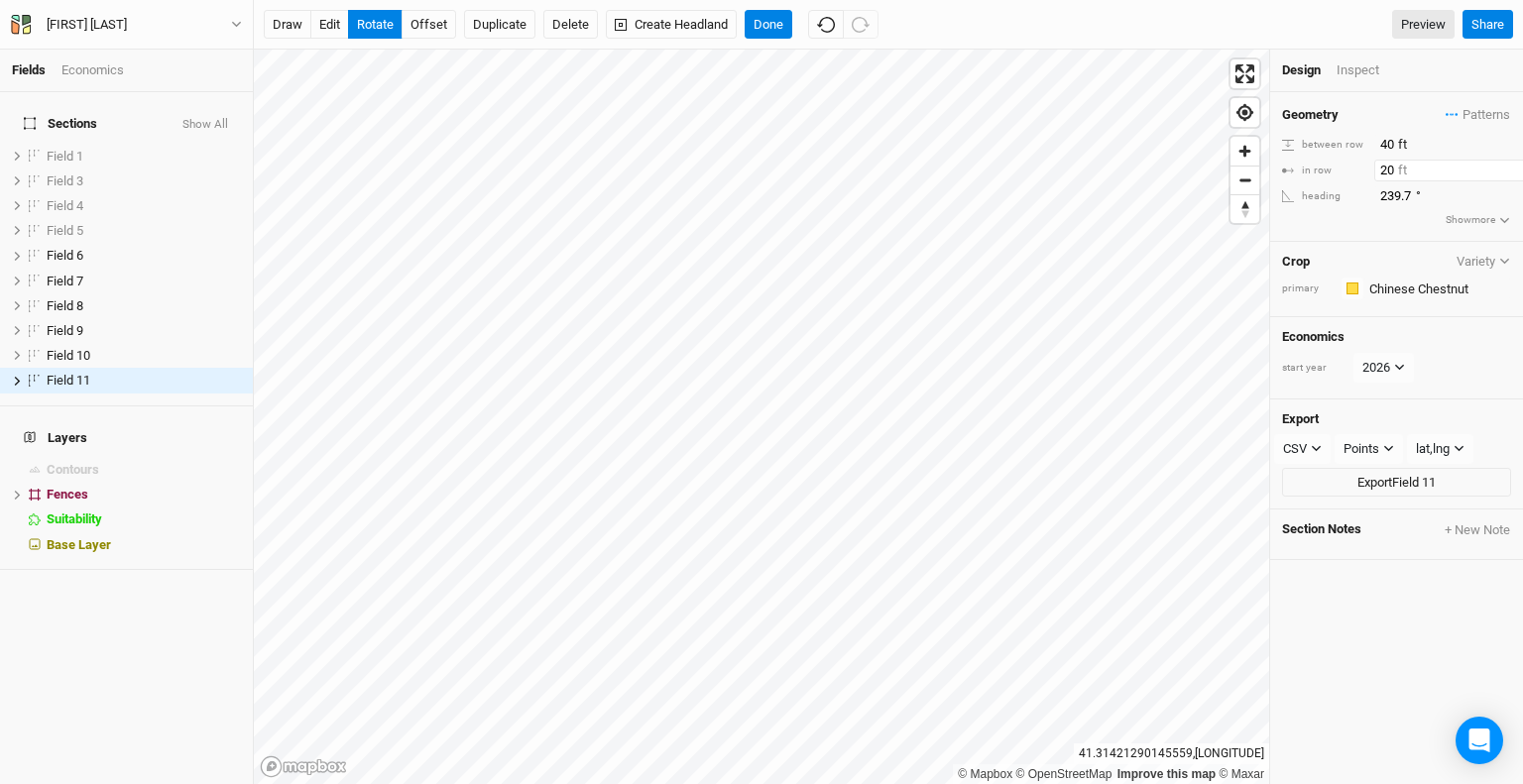 drag, startPoint x: 1392, startPoint y: 167, endPoint x: 1363, endPoint y: 175, distance: 30.083218 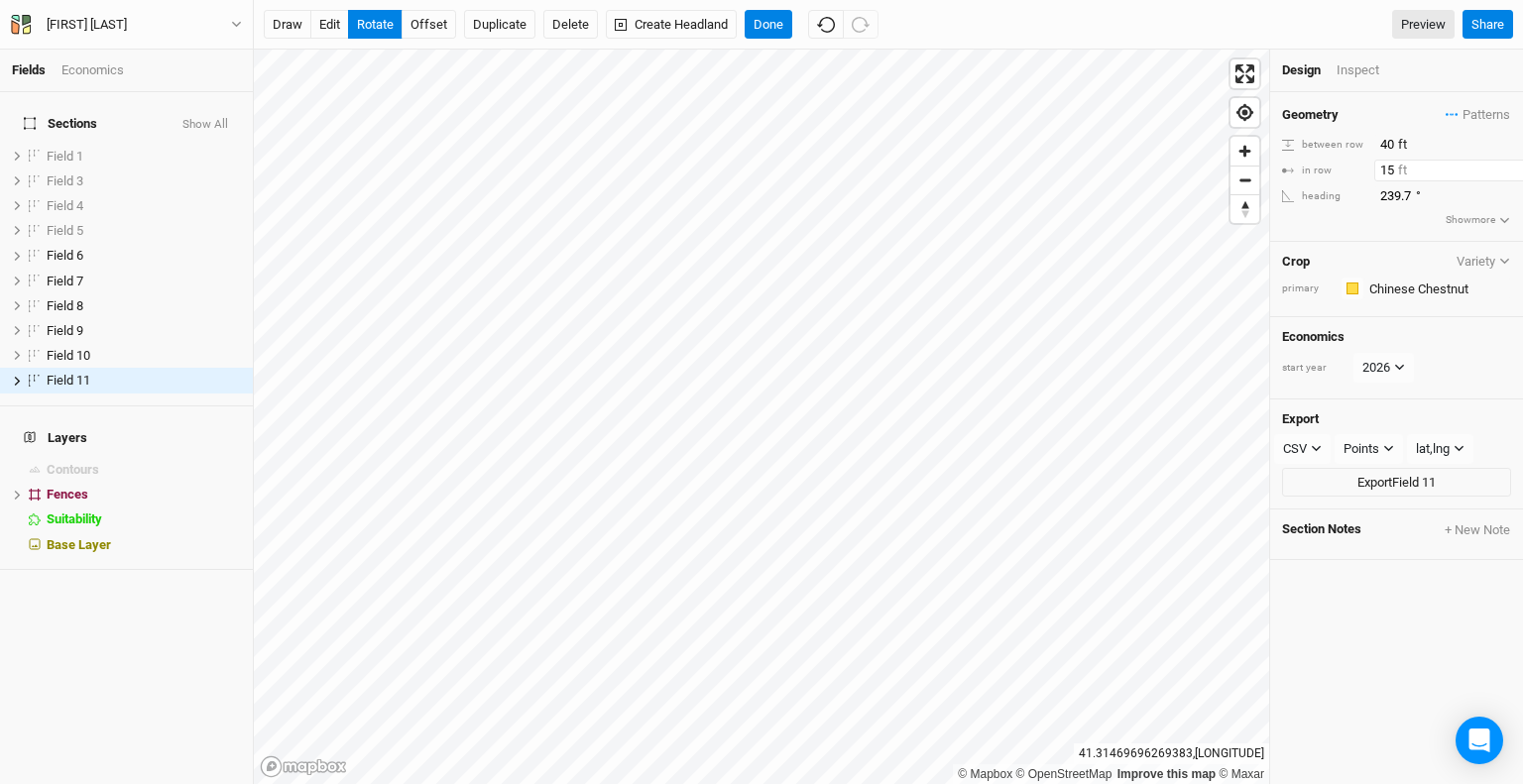 type on "15" 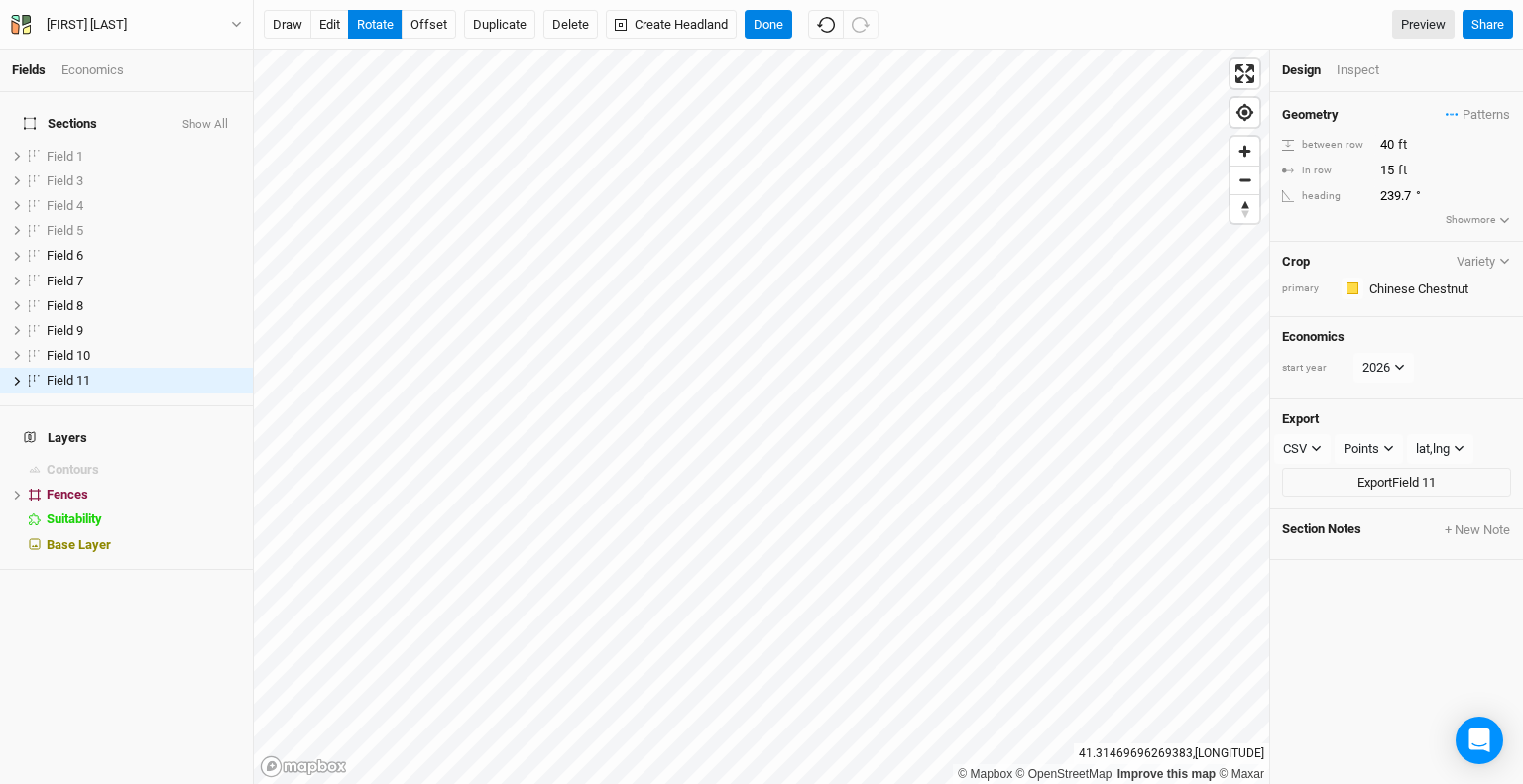 click on "draw edit rotate offset Duplicate Delete Create Headland Done Preview" at bounding box center (859, 25) 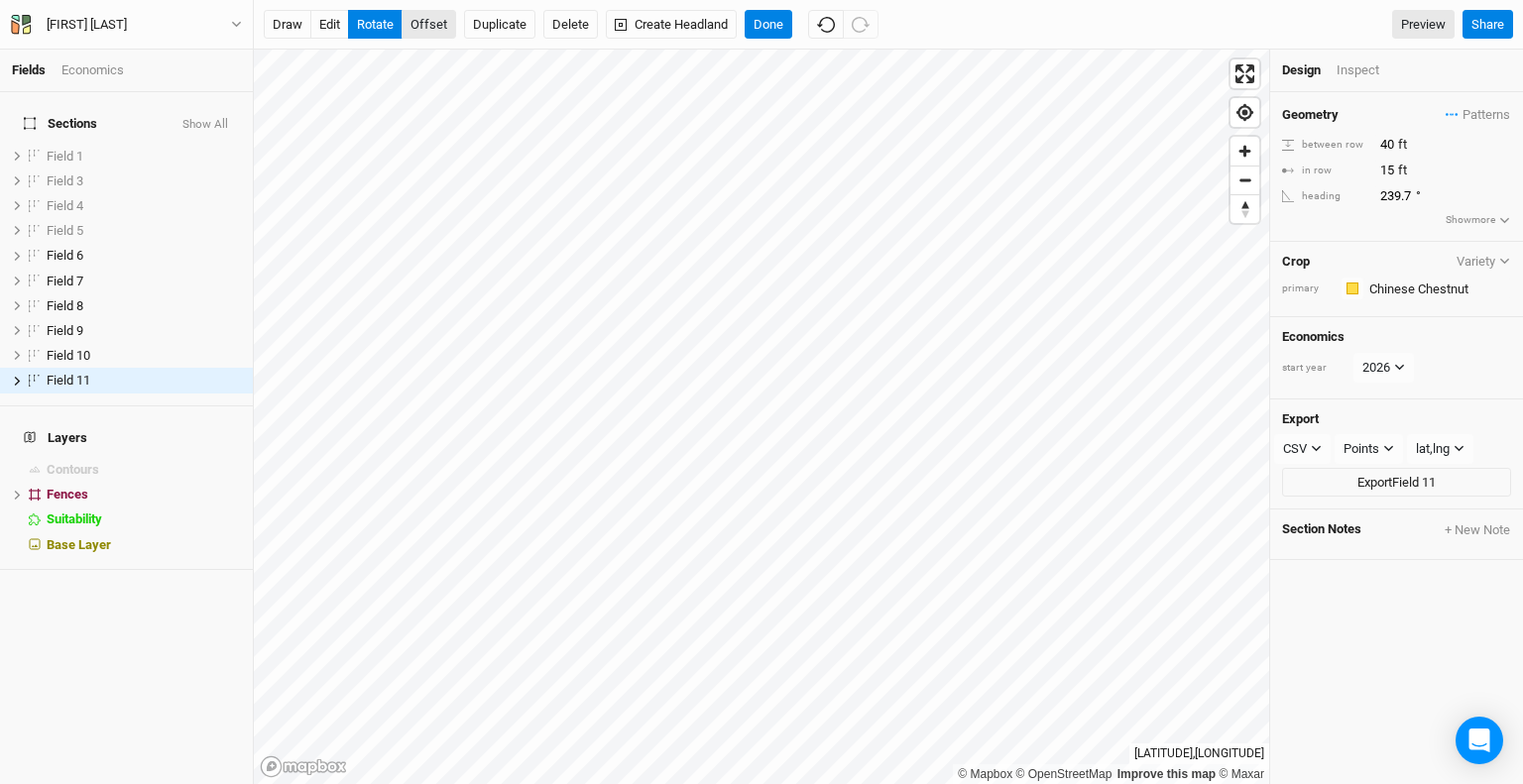 click on "offset" at bounding box center [428, 25] 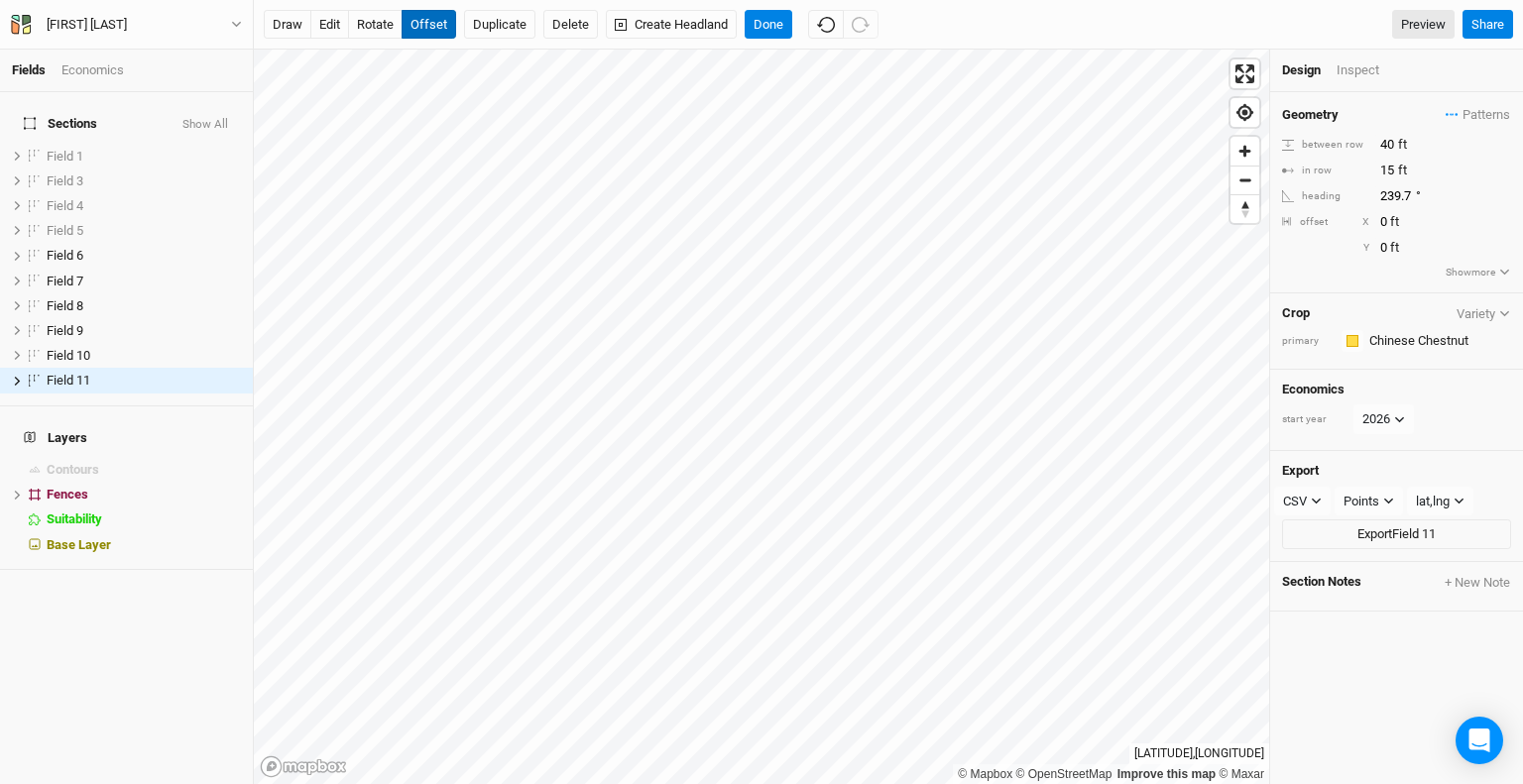 type 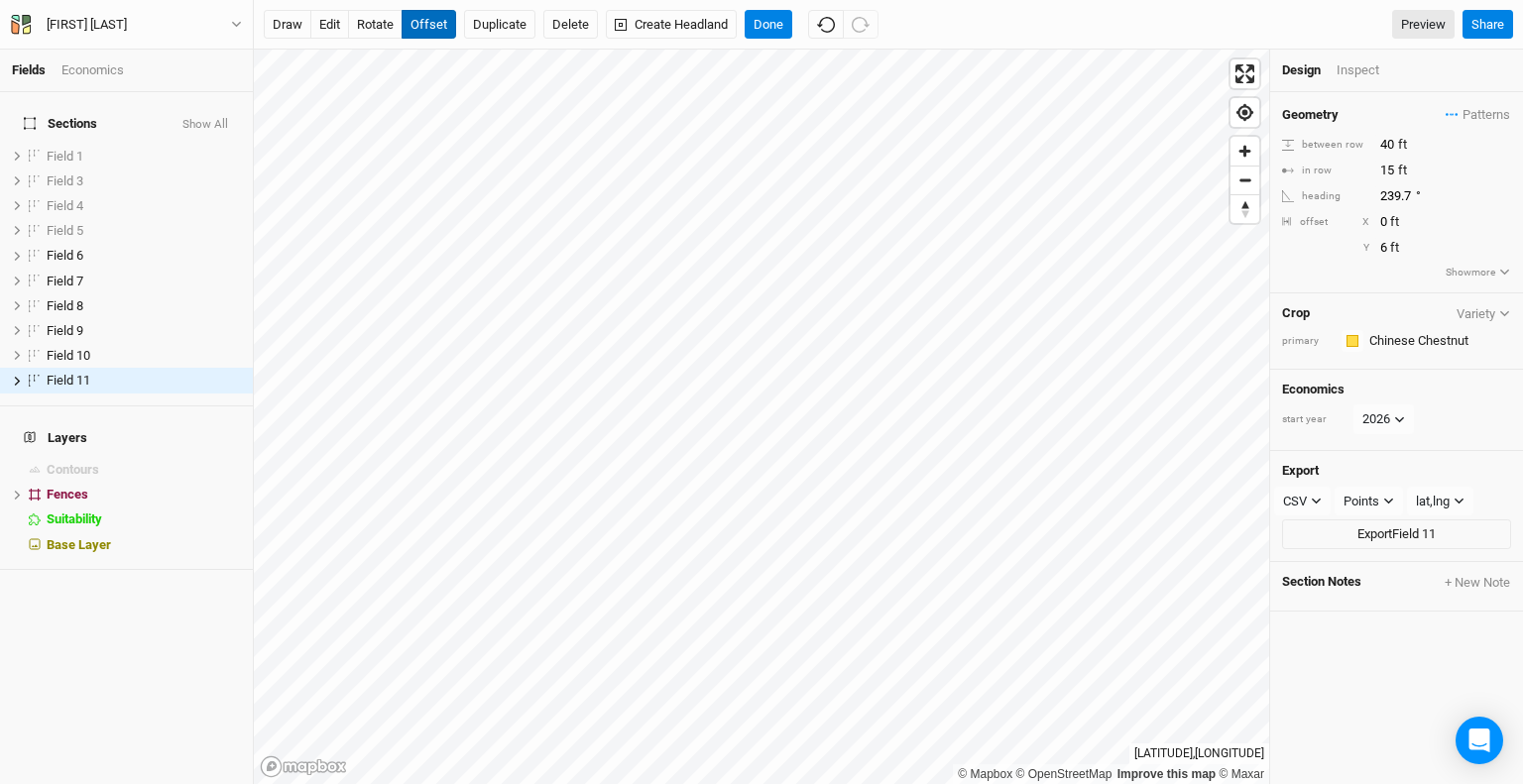 type on "7" 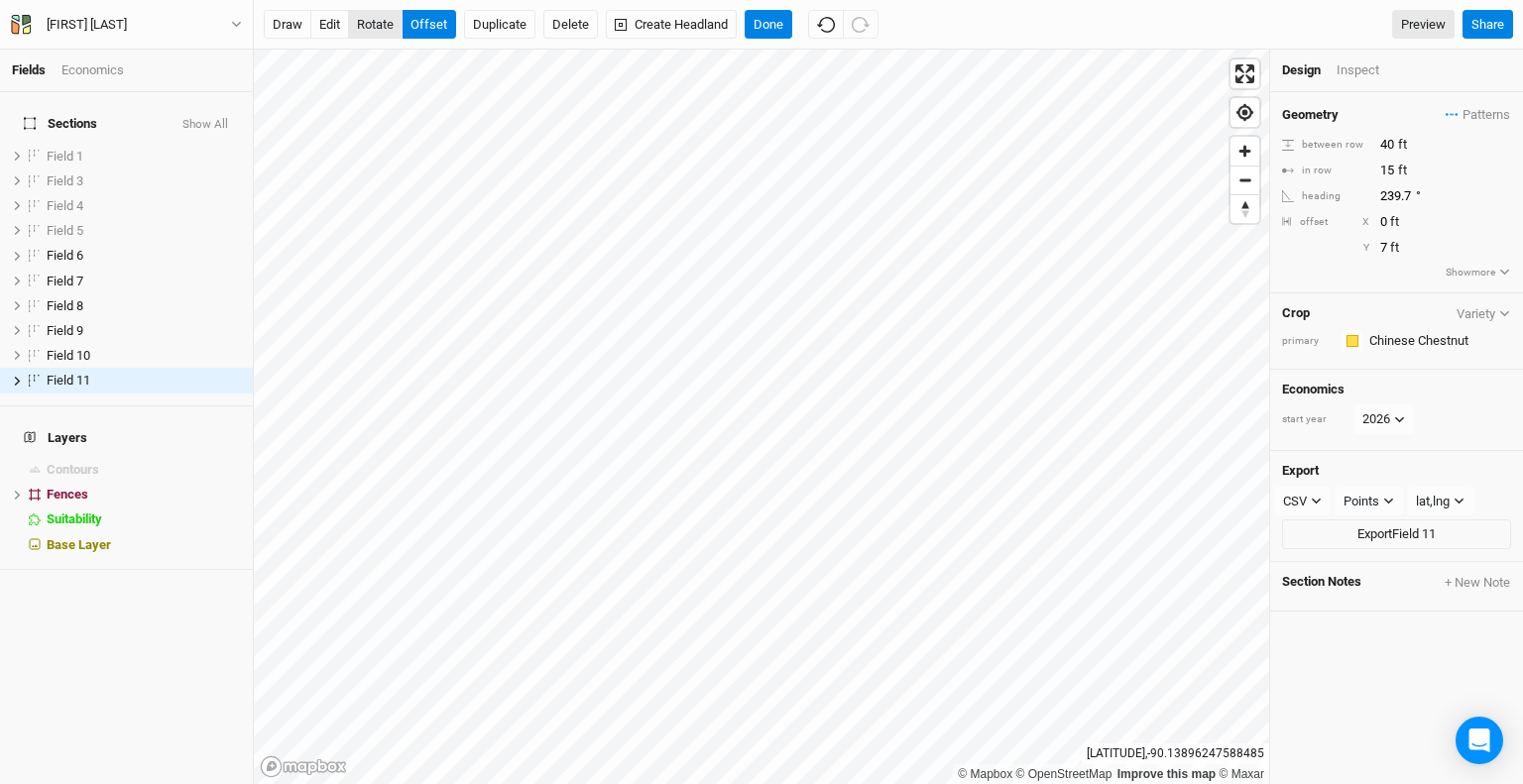 click on "rotate" at bounding box center (375, 25) 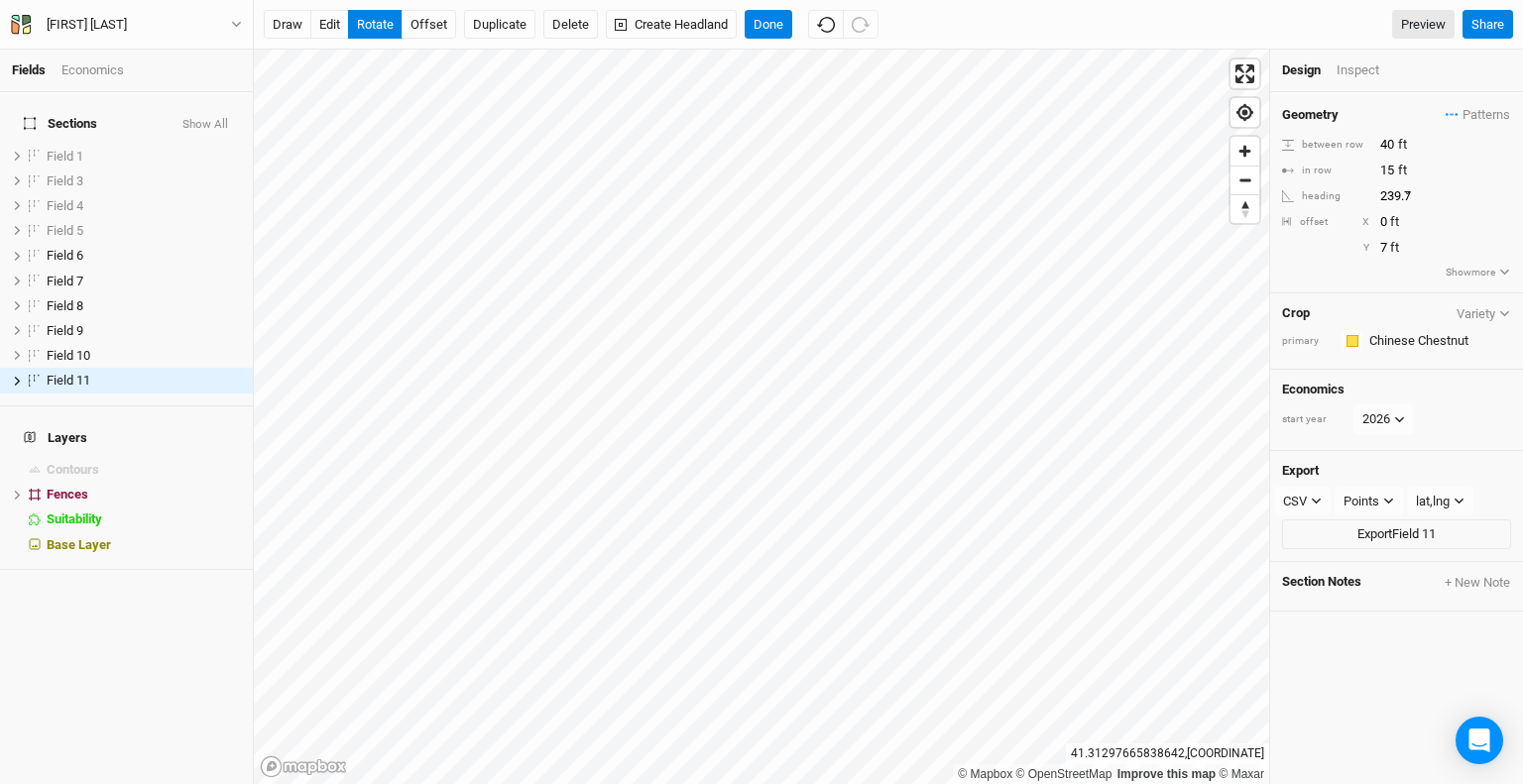 type on "[NUMBER]" 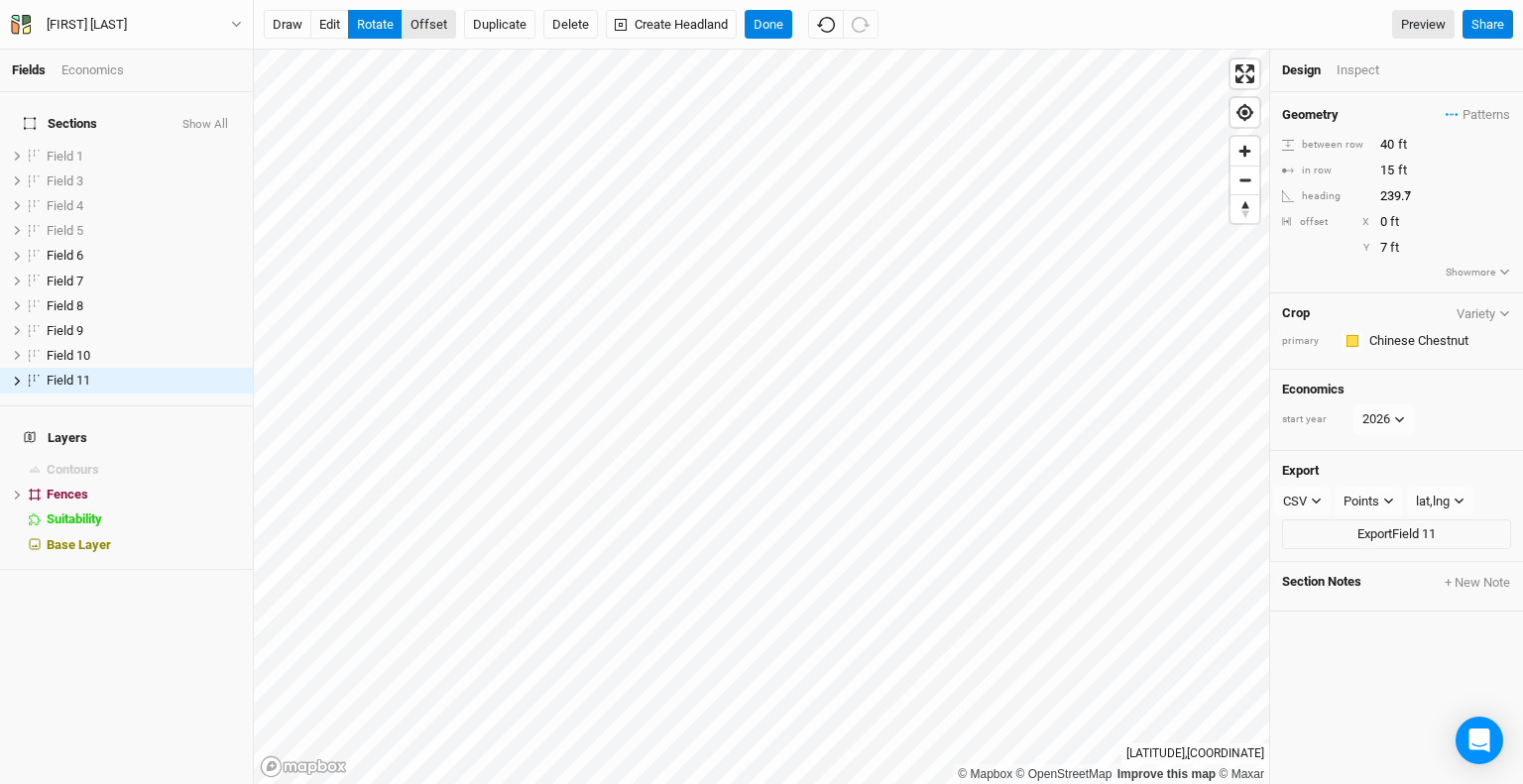 click on "offset" at bounding box center (428, 25) 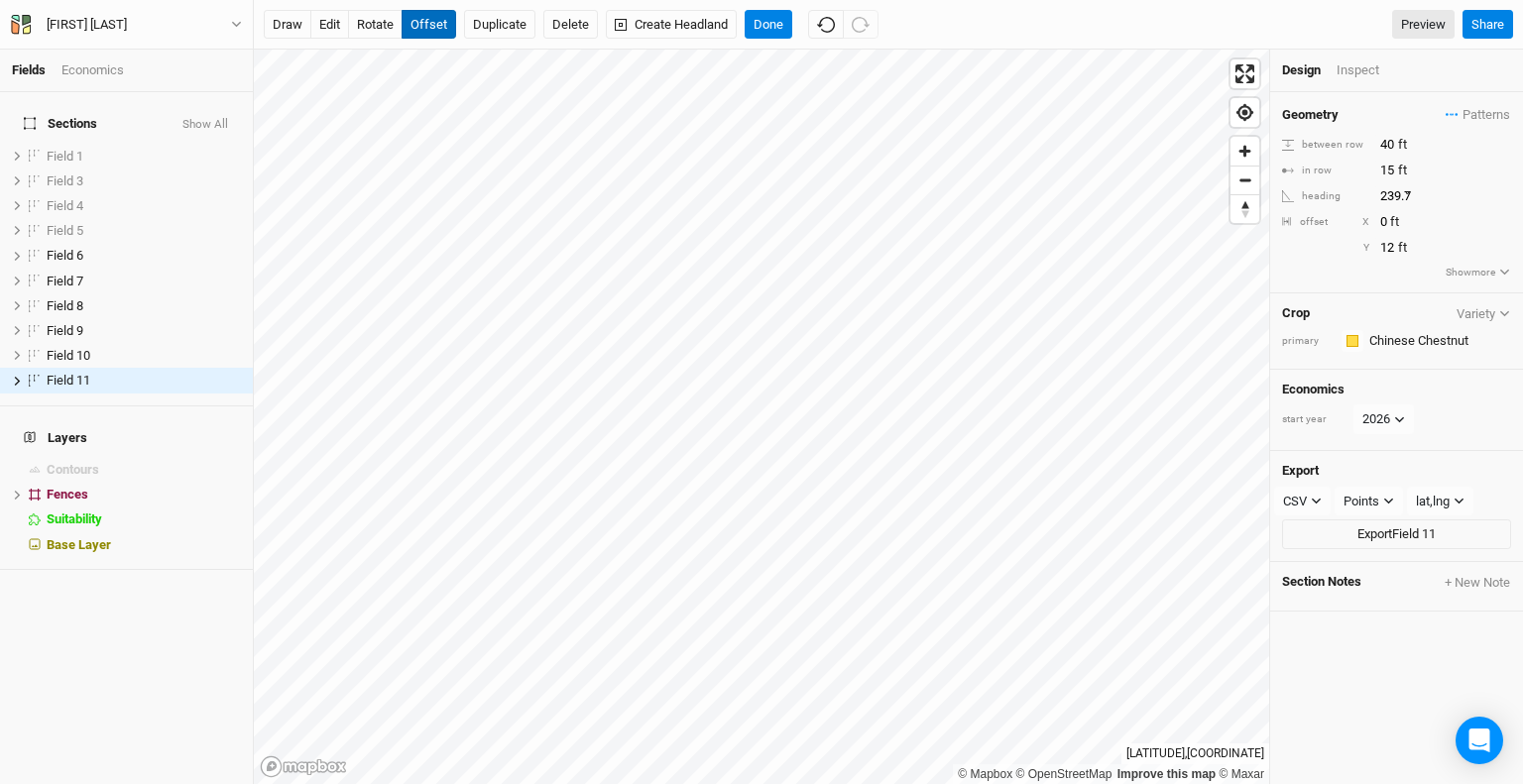 type on "13" 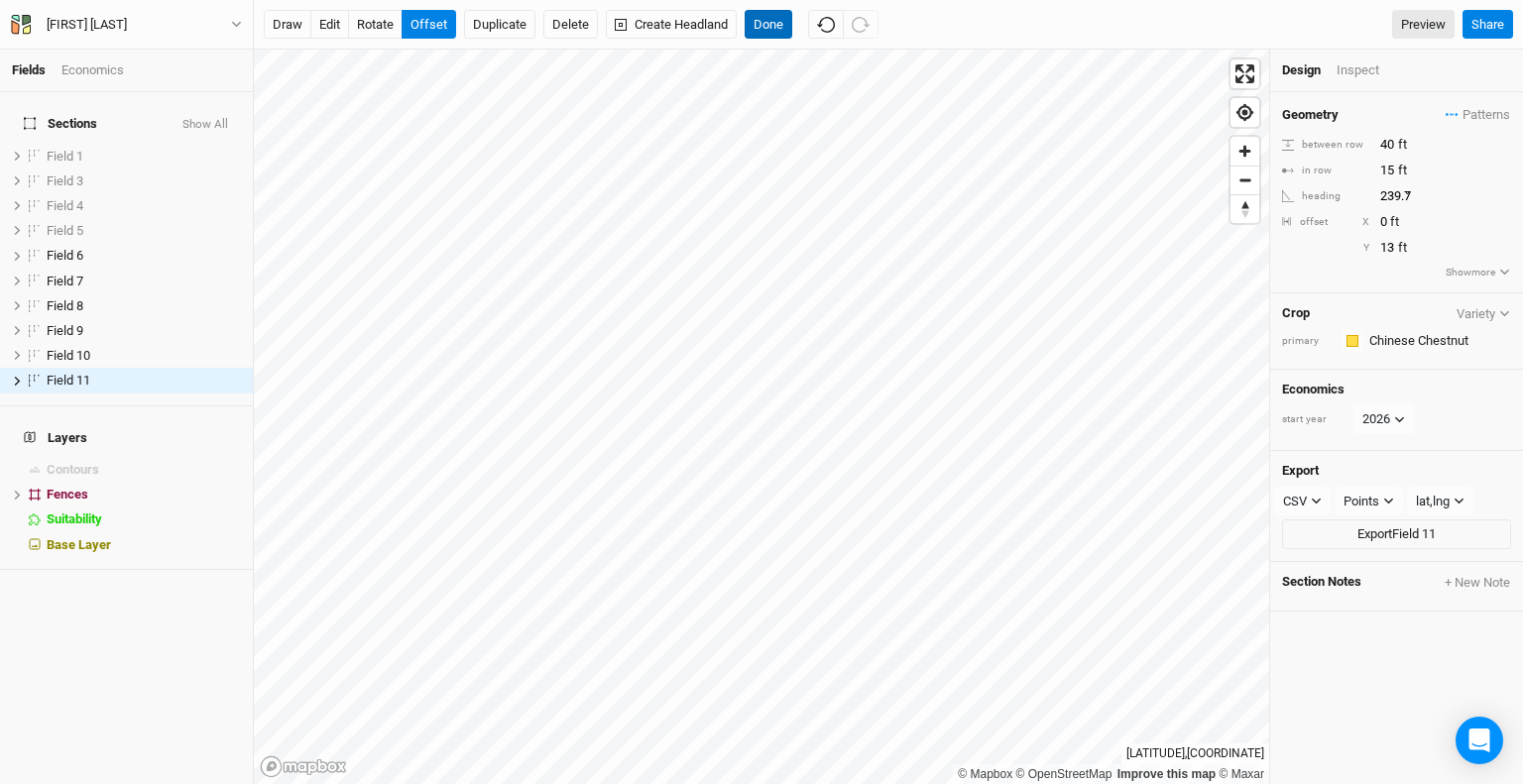 click on "Done" at bounding box center [768, 25] 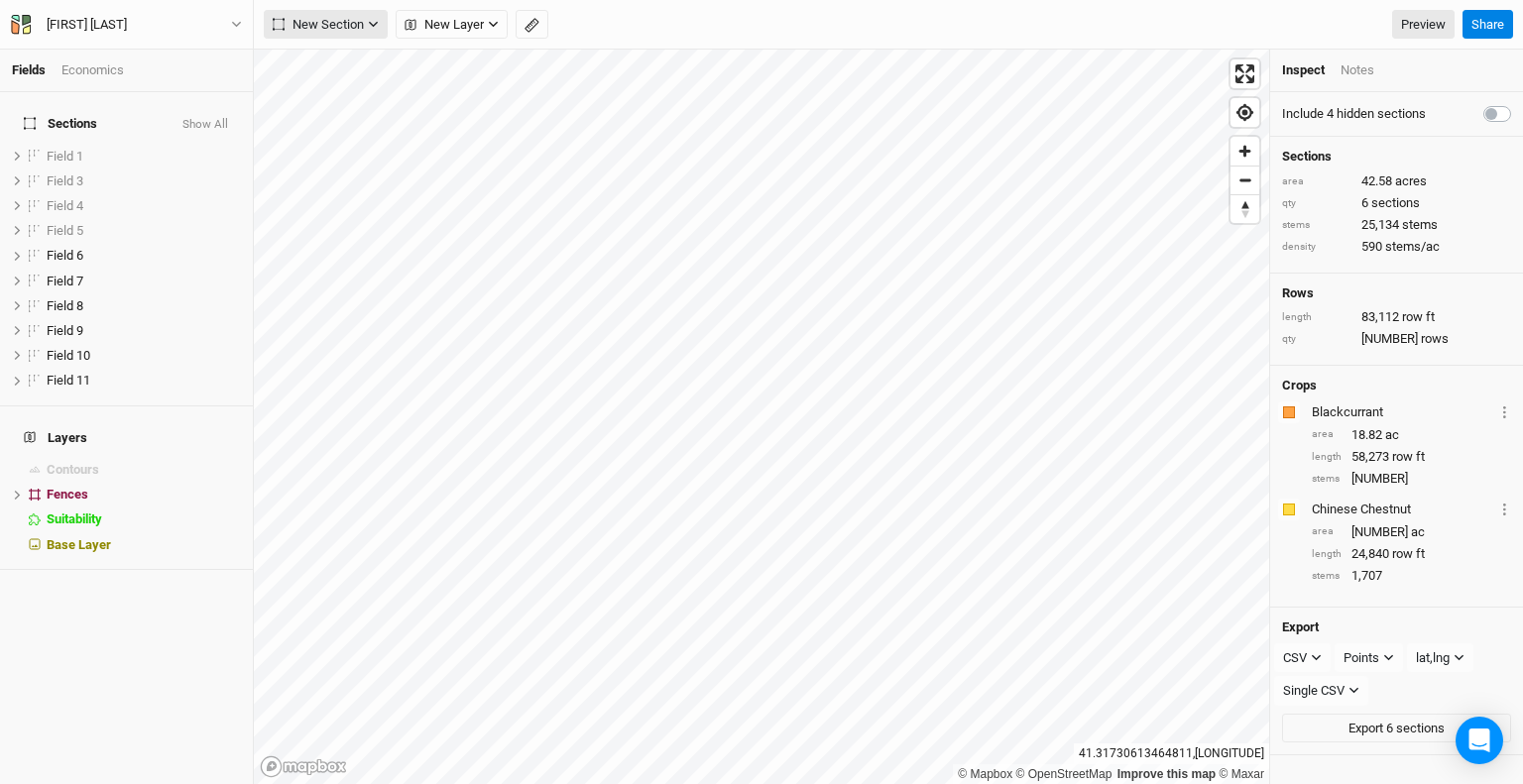 click on "New Section" at bounding box center [318, 25] 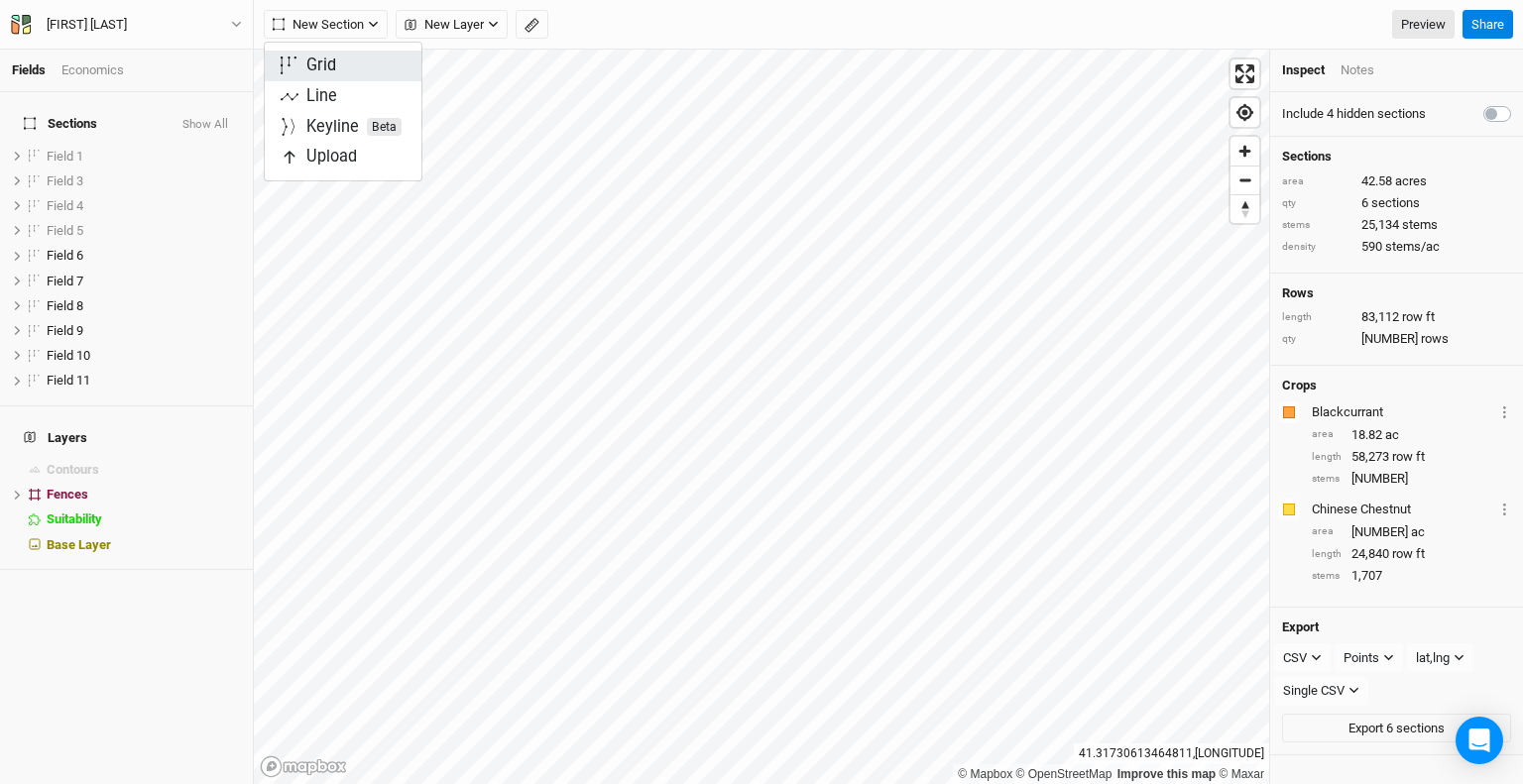 click on "Grid" at bounding box center (343, 65) 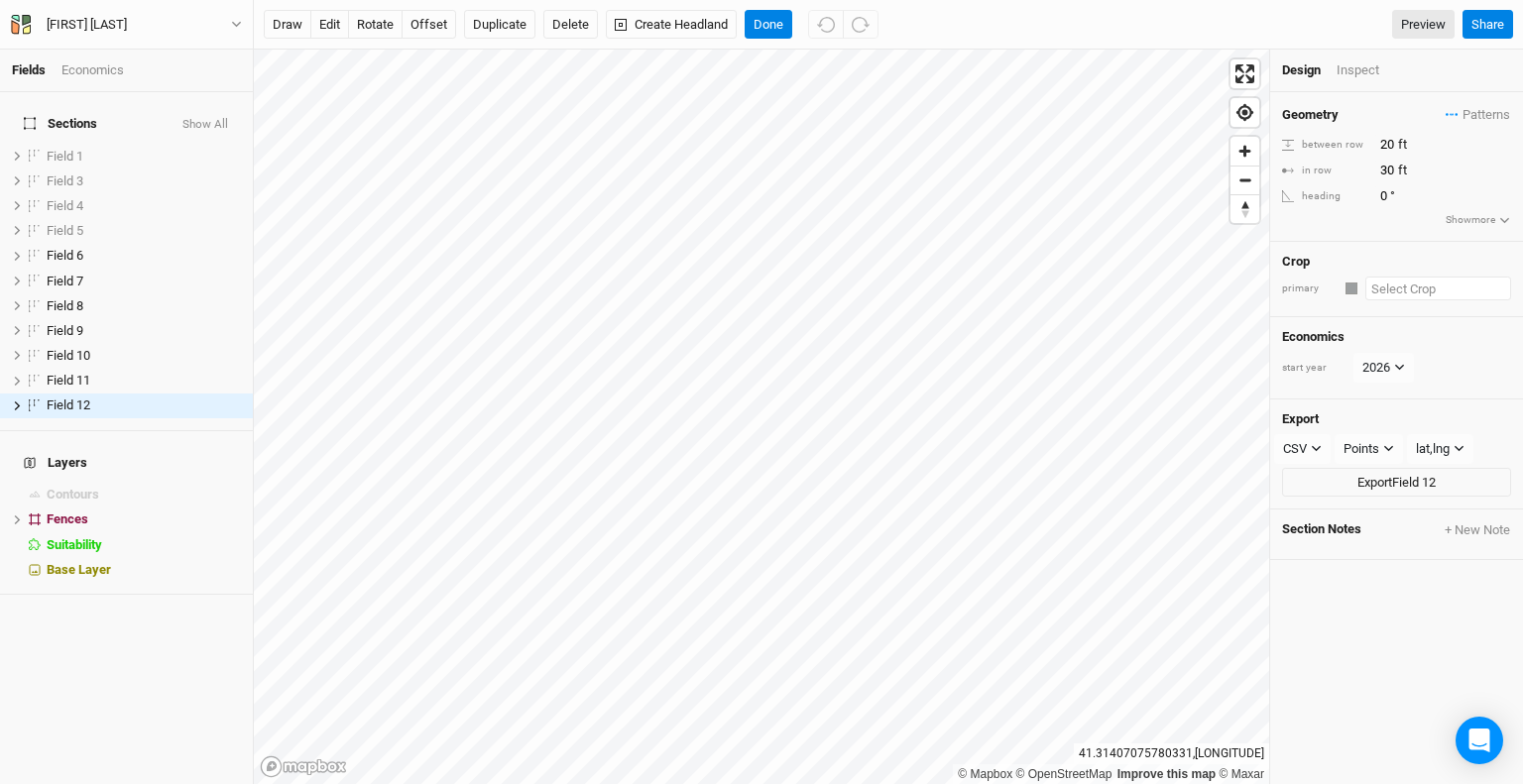 click at bounding box center (1438, 288) 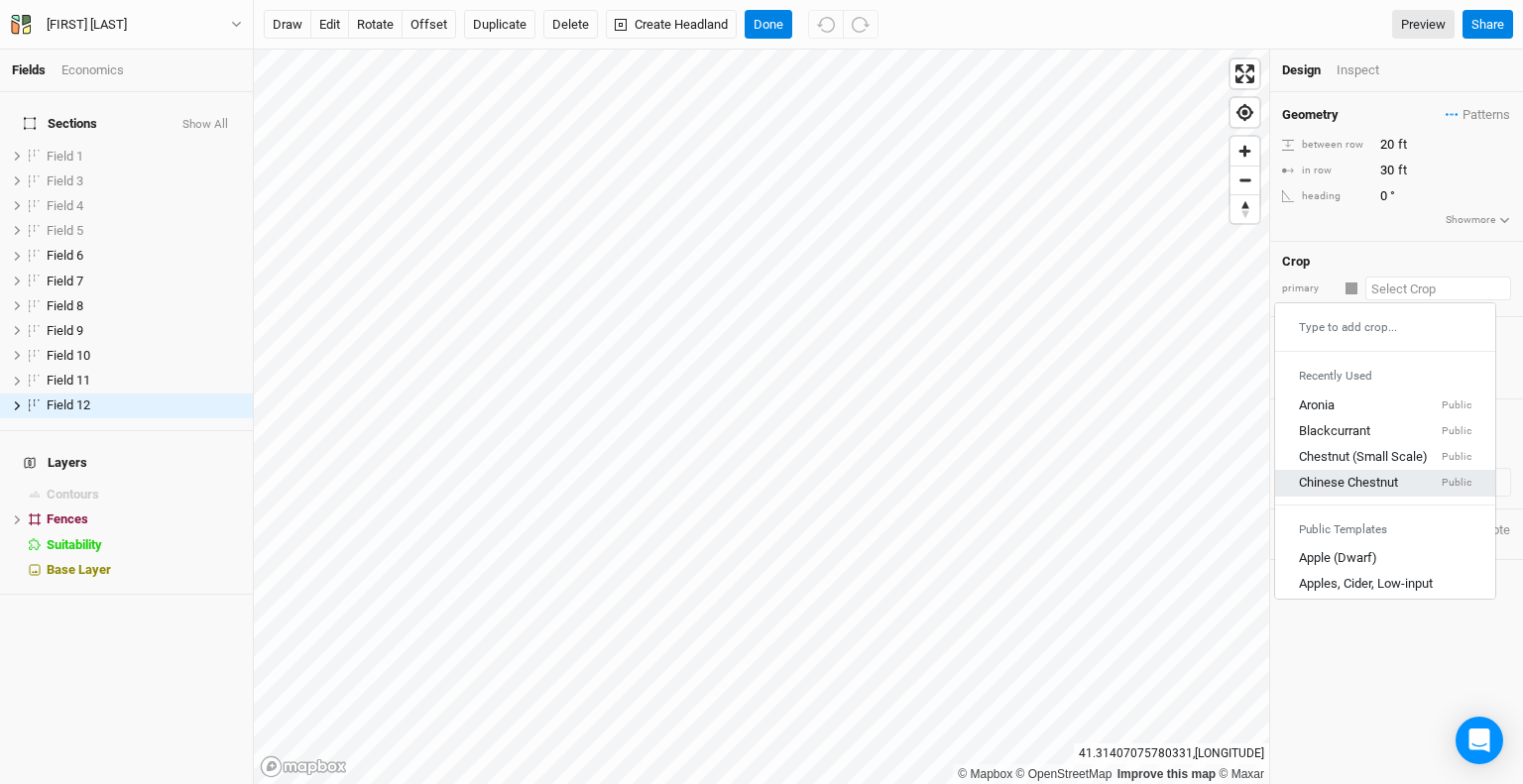 click on "[BRAND] [PRODUCT] [GENERAL]" at bounding box center (1385, 484) 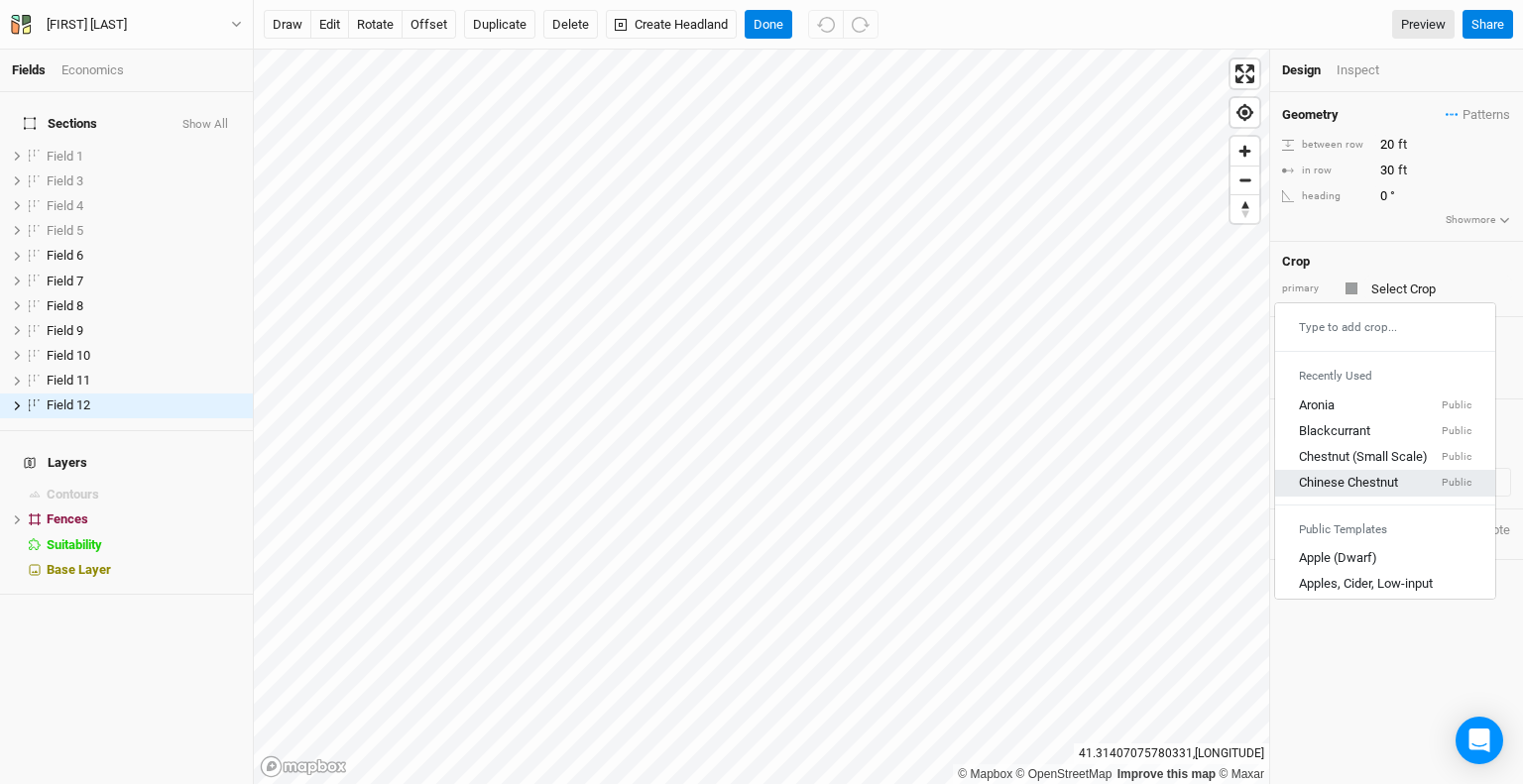 type on "20" 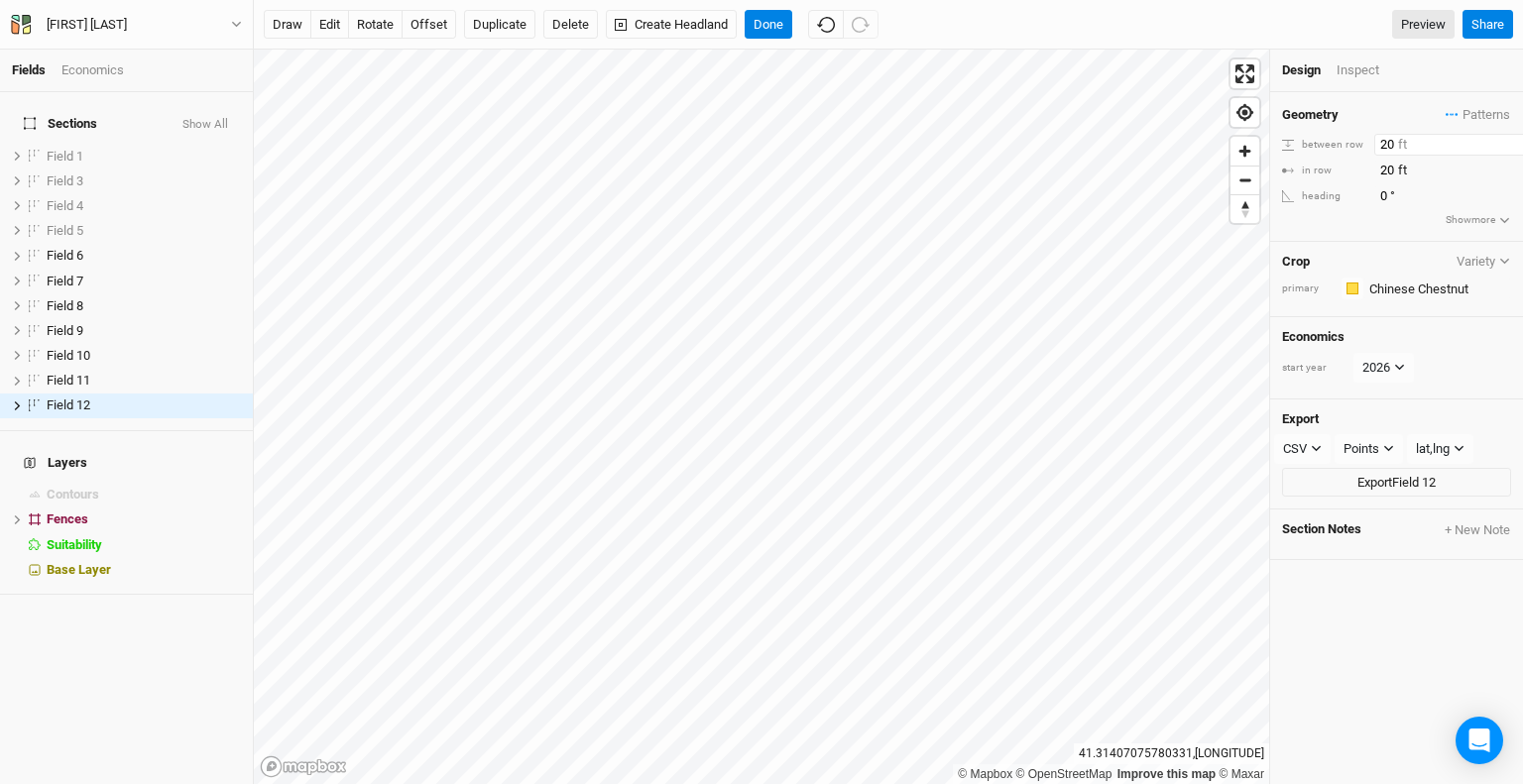 drag, startPoint x: 1384, startPoint y: 144, endPoint x: 1350, endPoint y: 150, distance: 34.525353 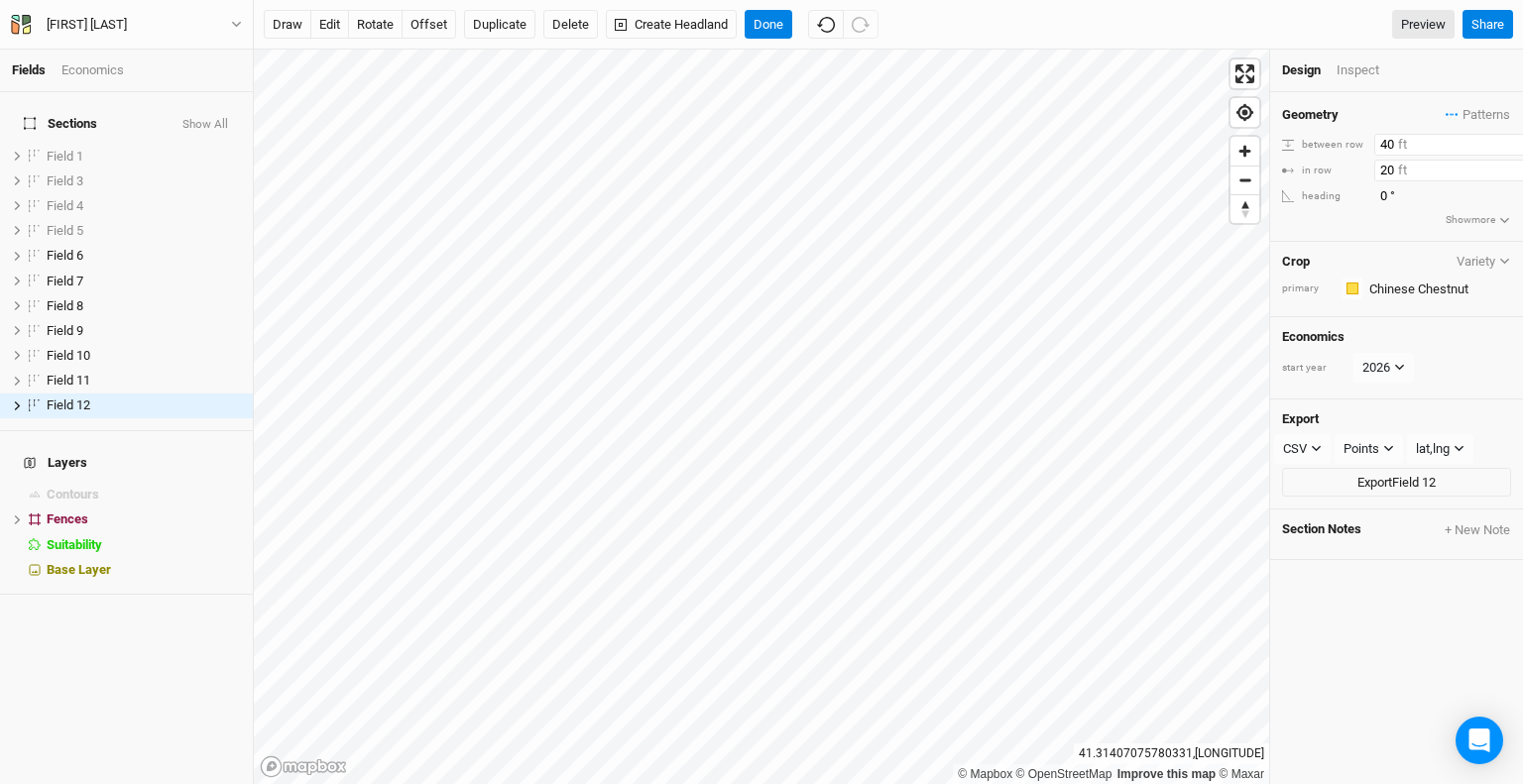 type on "40" 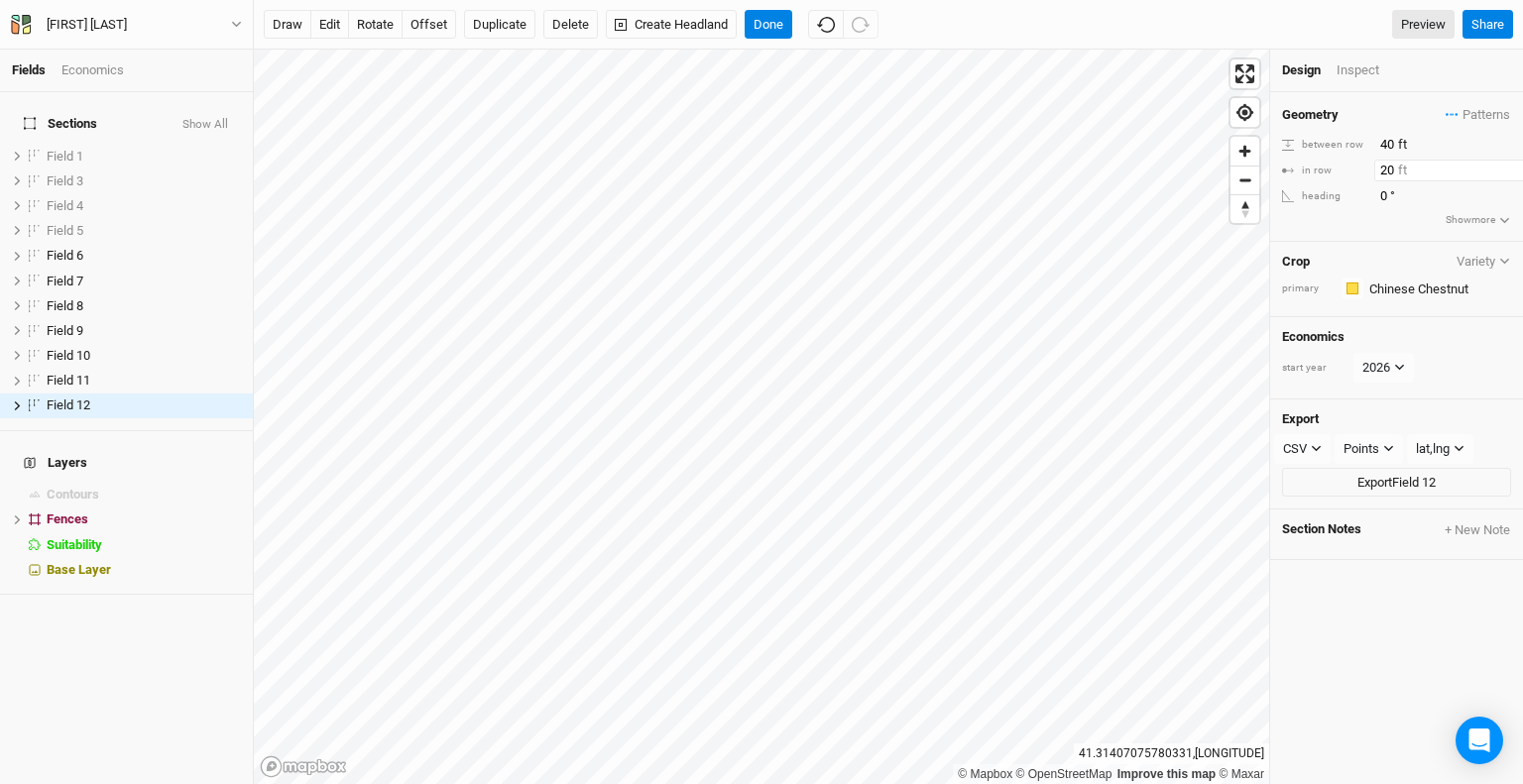 drag, startPoint x: 1392, startPoint y: 170, endPoint x: 1360, endPoint y: 168, distance: 32.06244 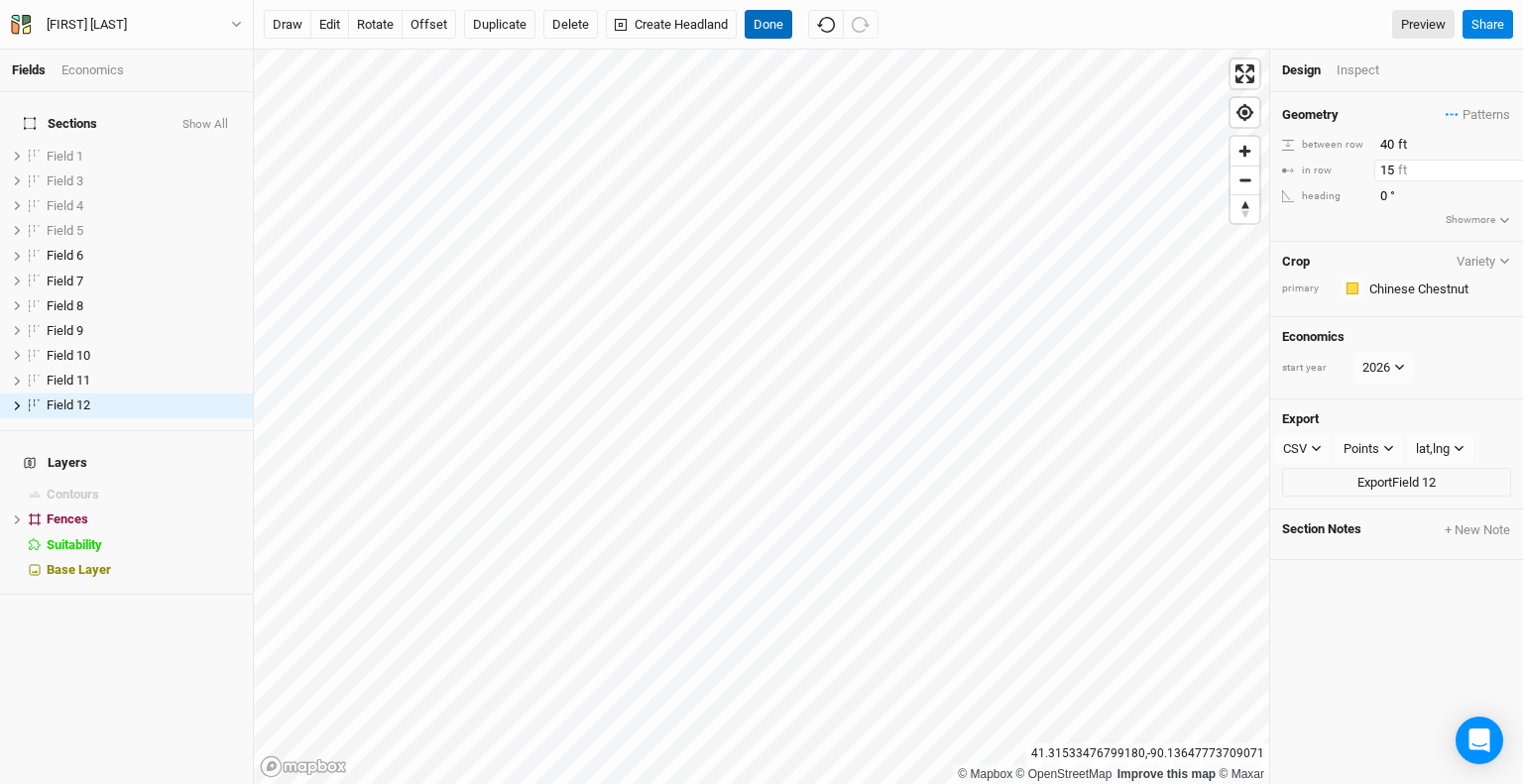 type on "15" 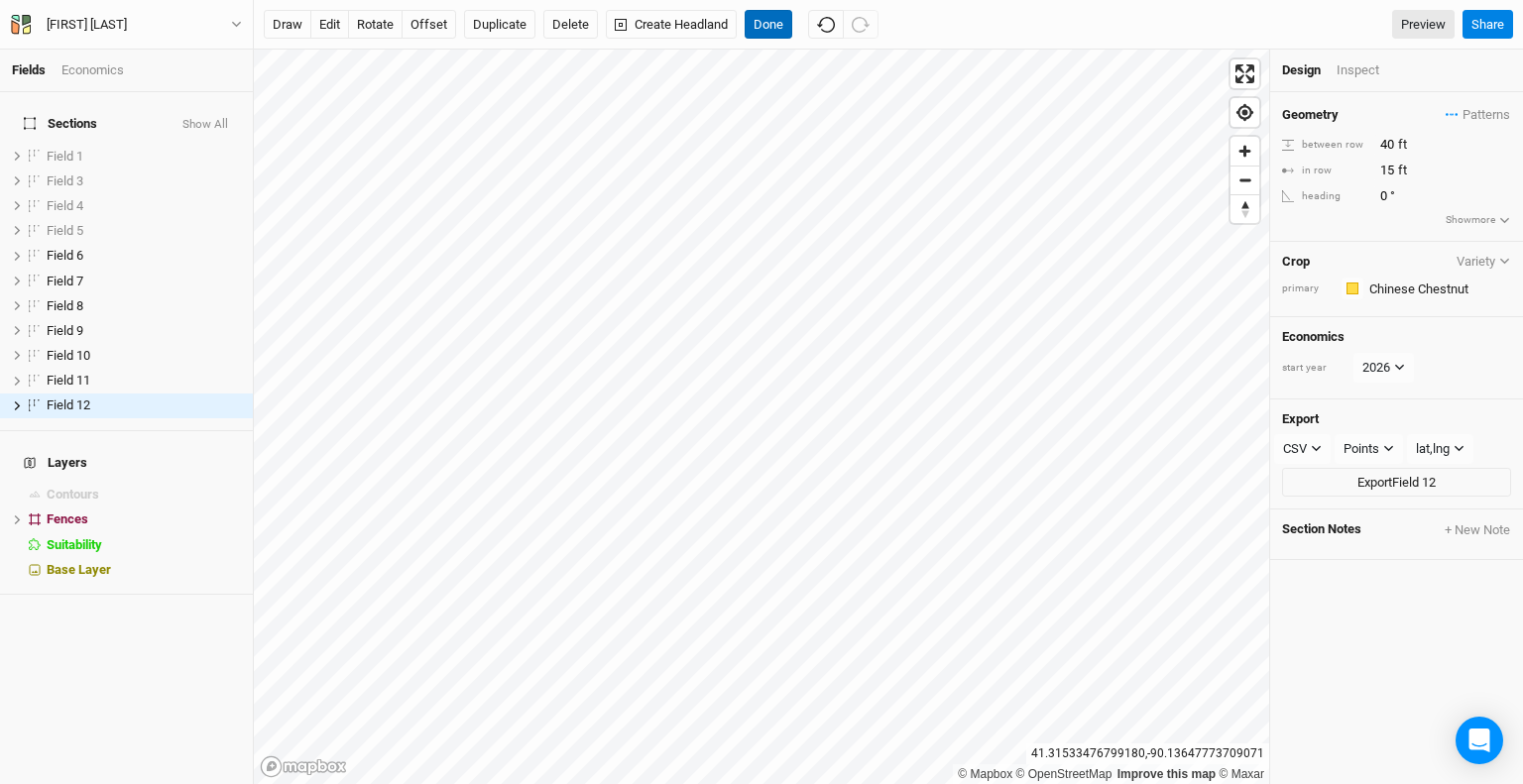 click on "Done" at bounding box center [768, 25] 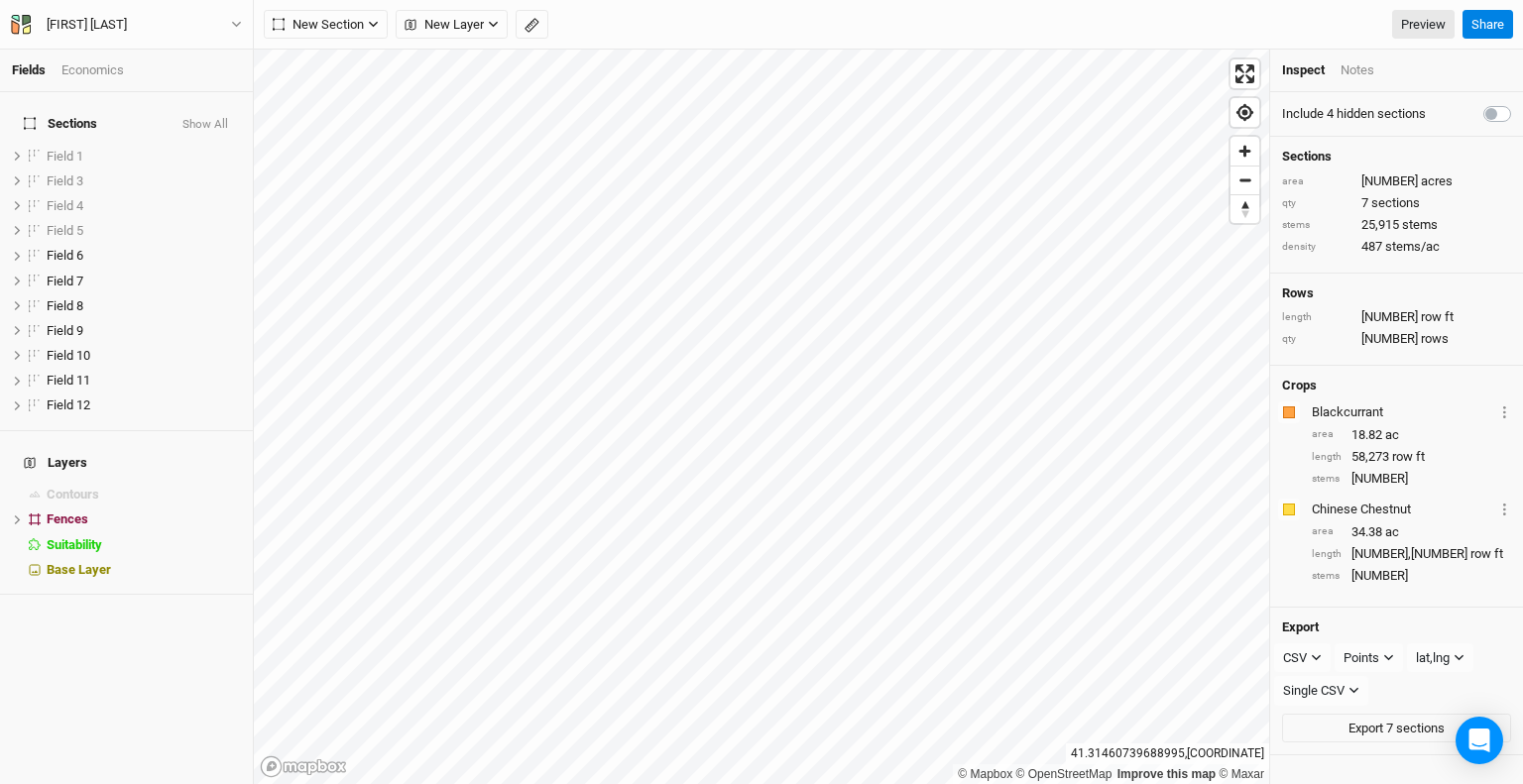 click on "Fields Economics Sections Show All Field 1 show Field 3 show Field 5 show Field 6 hide Field 7 hide Field 8 hide Field 9 hide Field 10 hide Field 11 hide Field 12 hide Layers Contours hide Fences hide Suitability hide Base Layer Monte Bottens Back Project Settings User settings Imperial Metric Keyboard Shortcuts Log out New Section Grid Line Keyline Beta Upload New Layer Custom Roads Utilities Headlands Ridges Valleys Piping Farm Boundary Ponds Buildings Field Boundaries CLU Boundaries (US) Soil Boundaries (US) Preview Share © Mapbox   © OpenStreetMap   Improve this map   © Maxar 41.31460739688995 , -90.13949475454005 Inspect Notes Include   4 hidden sections Sections area 53.20   acres qty 7   sections stems 25,915   stems density 487   stems/ac Rows length 94,527   row ft qty 189   rows Crops Colors Brown Orange Yellow Green Blue Purple Pink Red Blackcurrant Layer 1 Sections Field 7 area 18.82   ac length 58,273   row ft stems 23,427 Colors Brown Orange Yellow Green Blue Purple Pink" at bounding box center (762, 392) 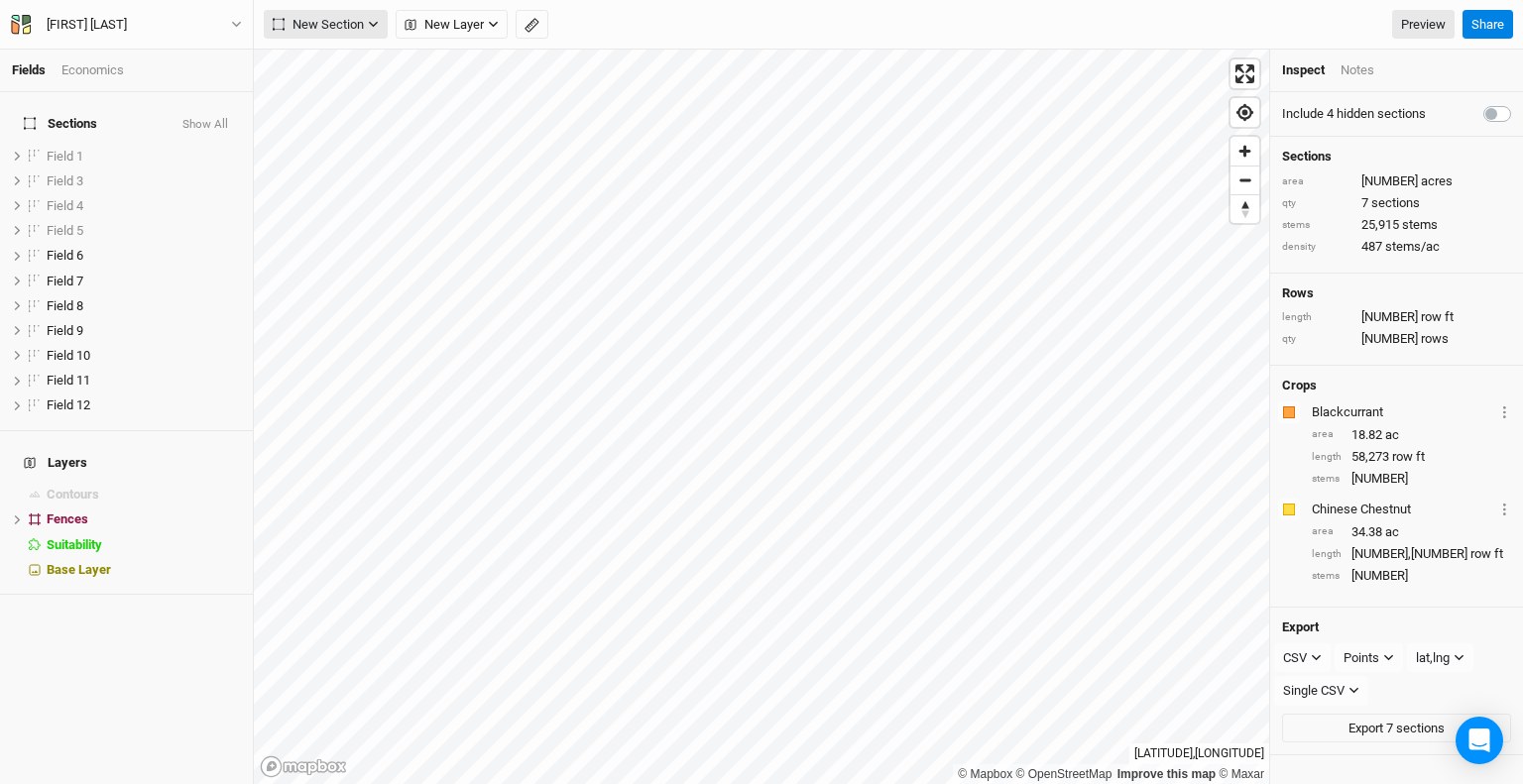click on "New Section" at bounding box center [325, 25] 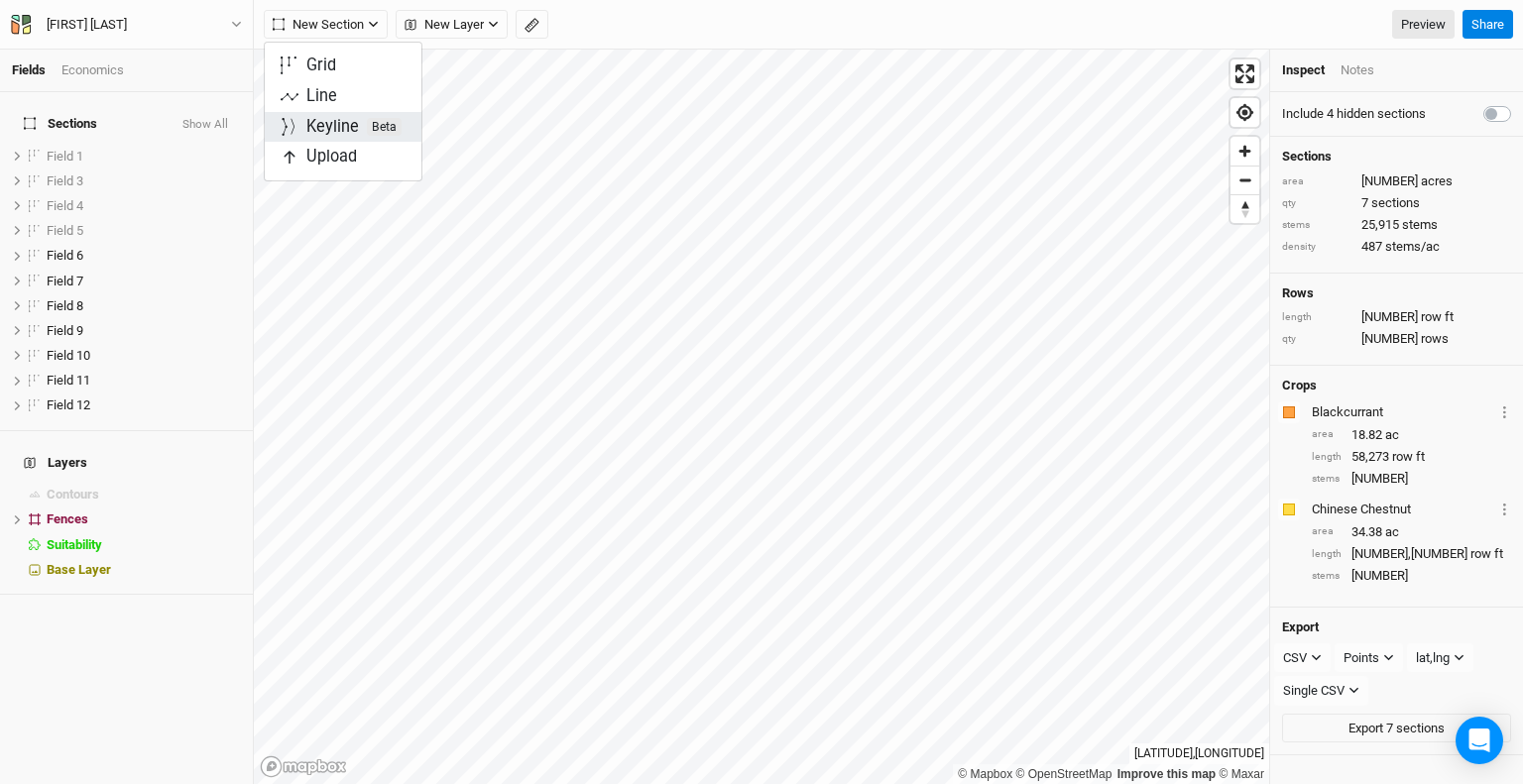 click on "Keyline Beta" at bounding box center [354, 127] 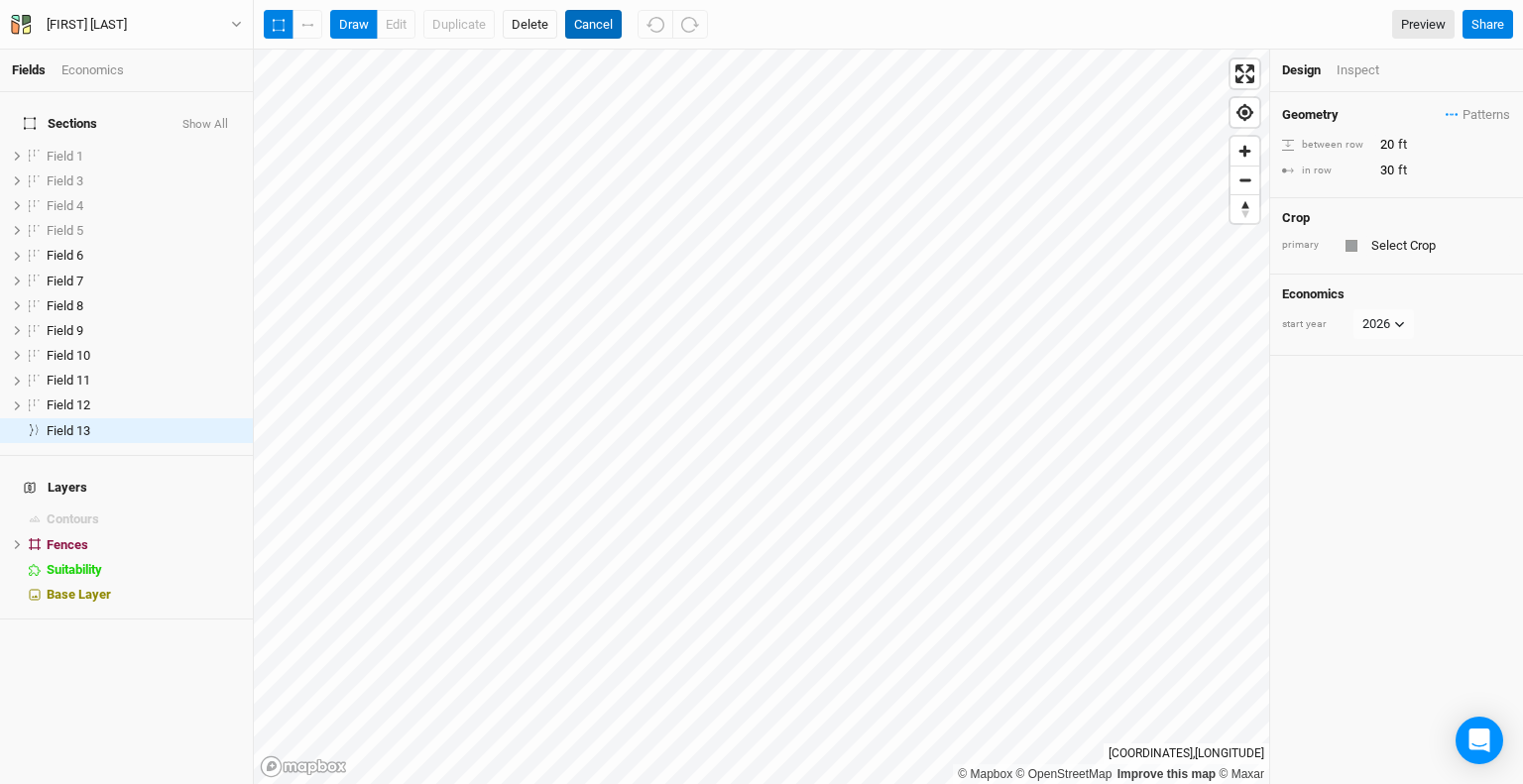 click on "Cancel" at bounding box center (593, 25) 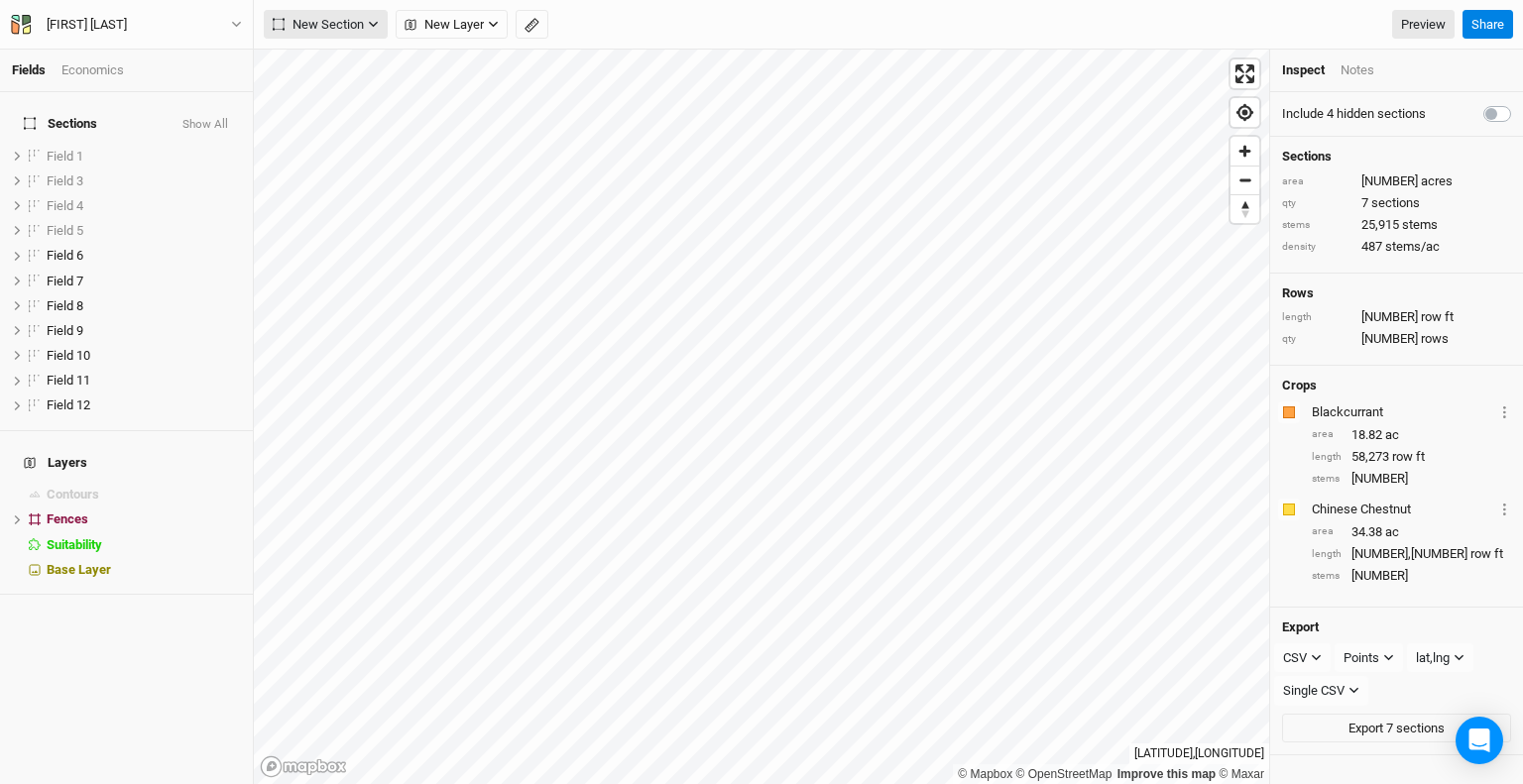 click 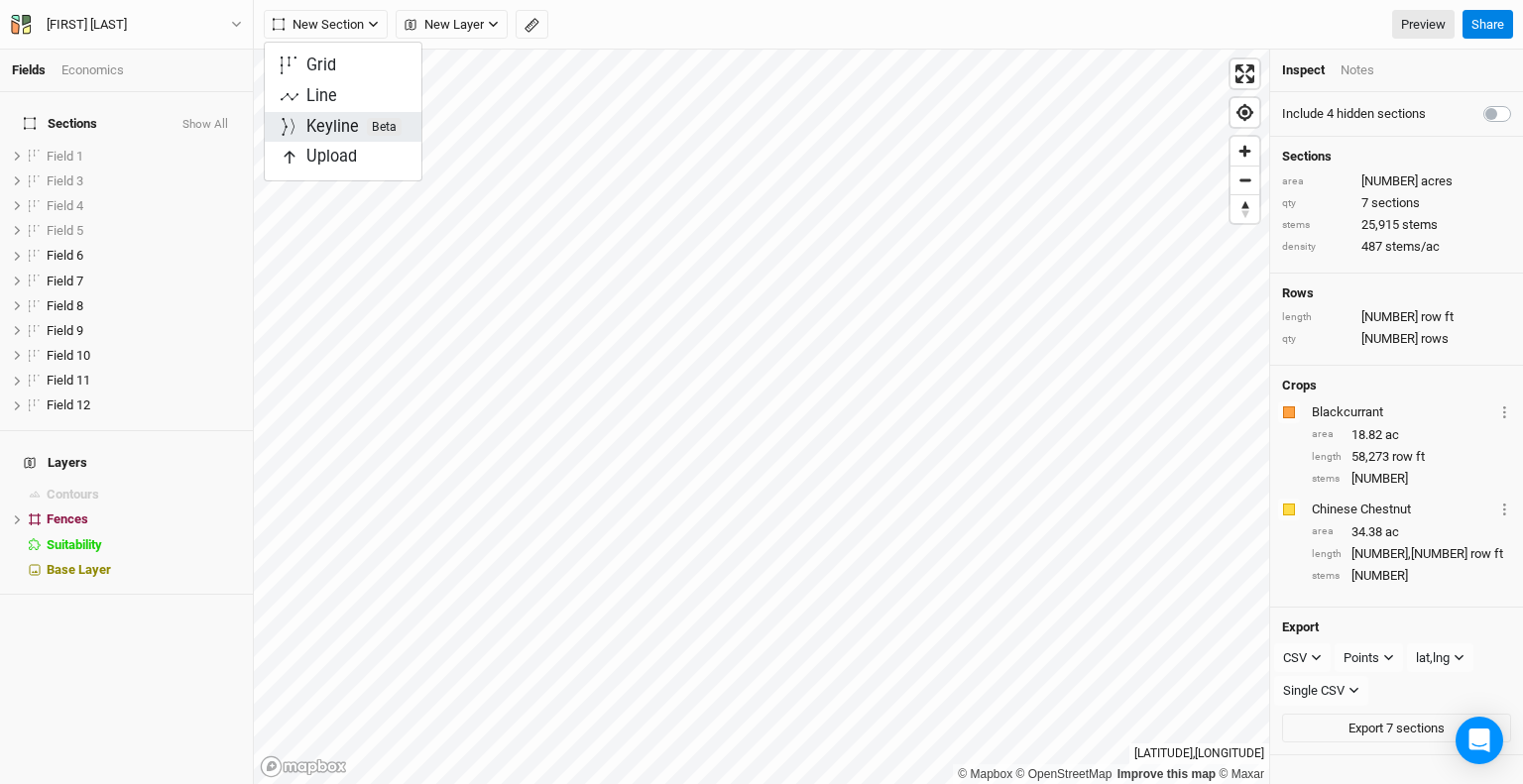 click on "Keyline Beta" at bounding box center (354, 127) 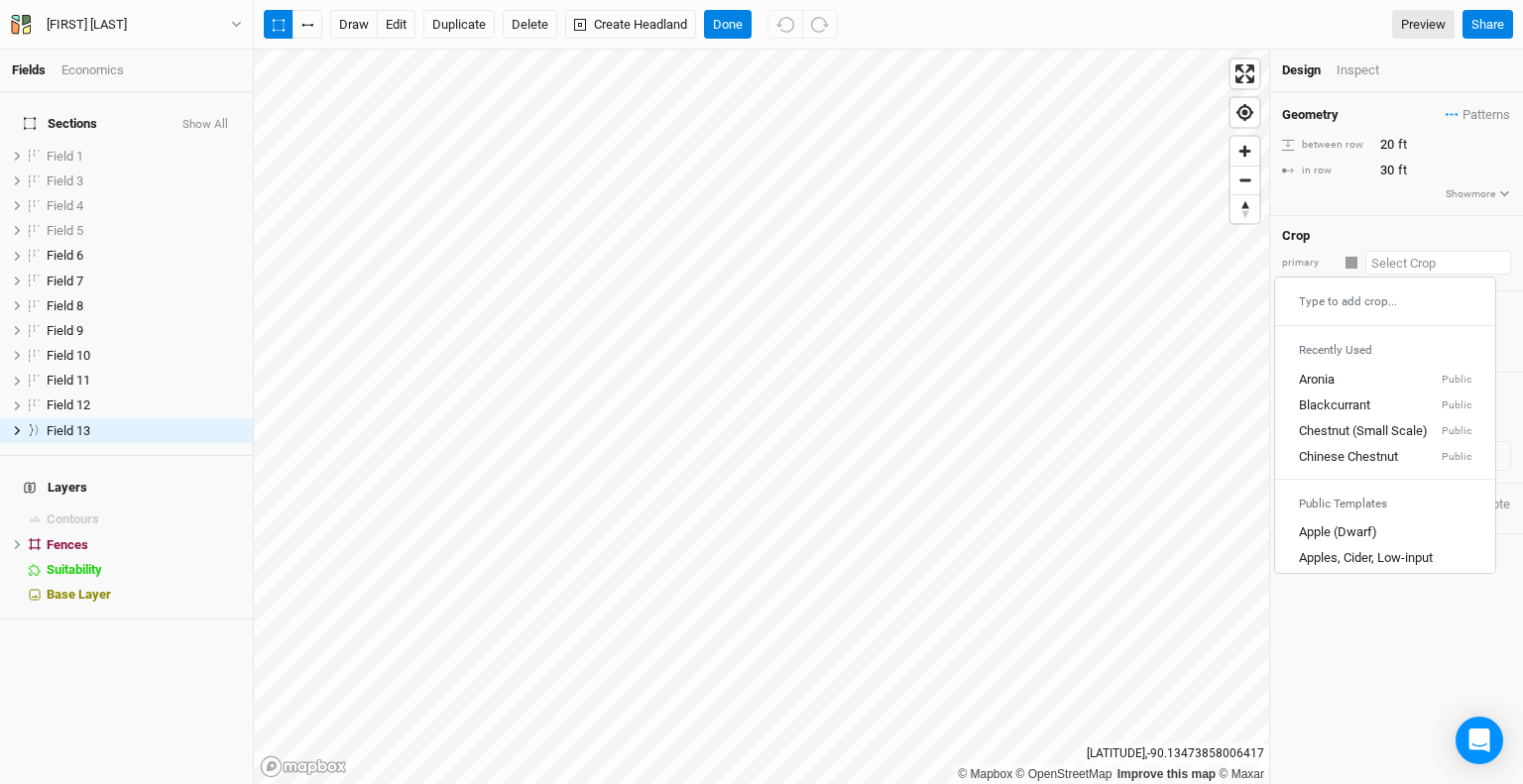 click at bounding box center [1438, 263] 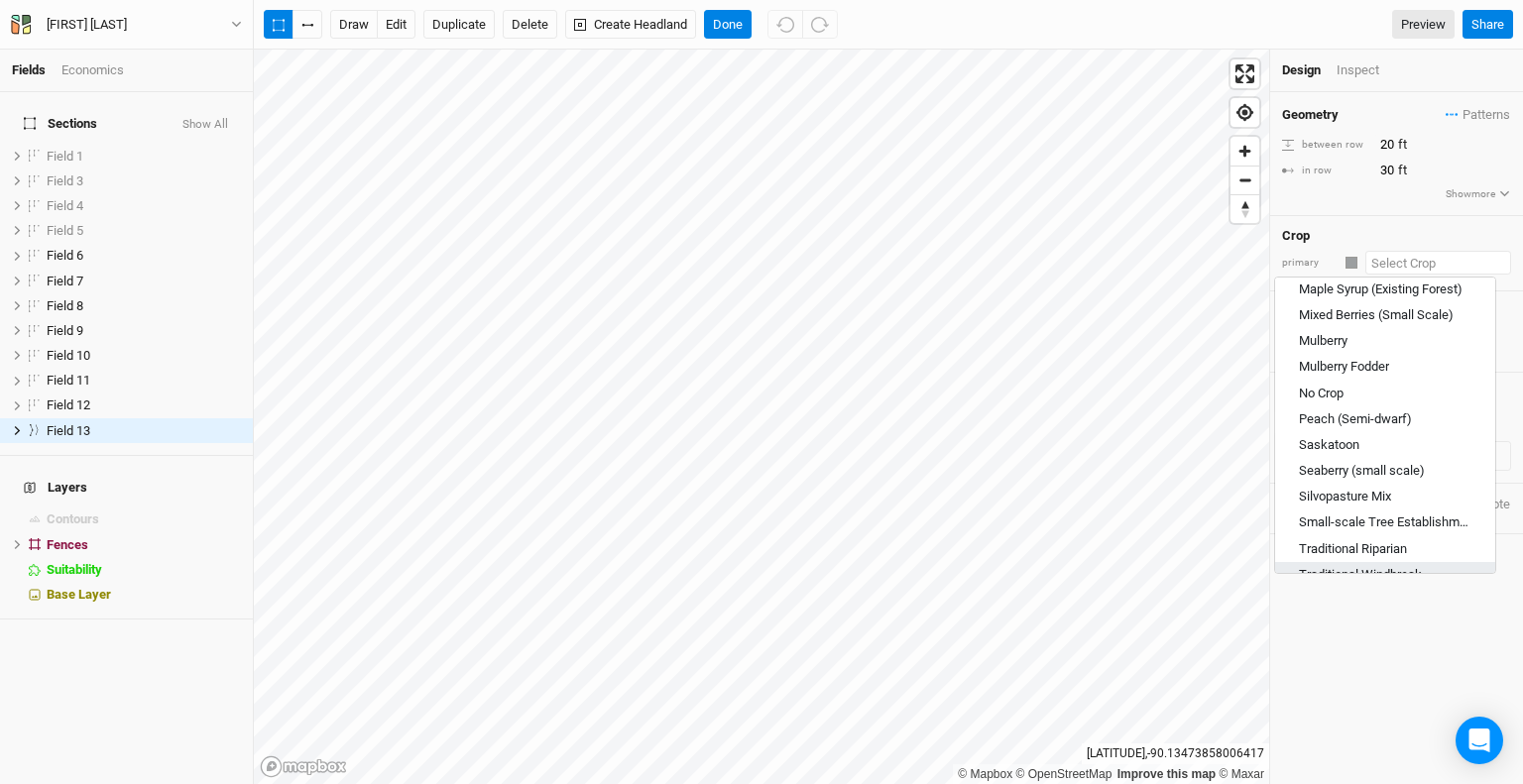 scroll, scrollTop: 919, scrollLeft: 0, axis: vertical 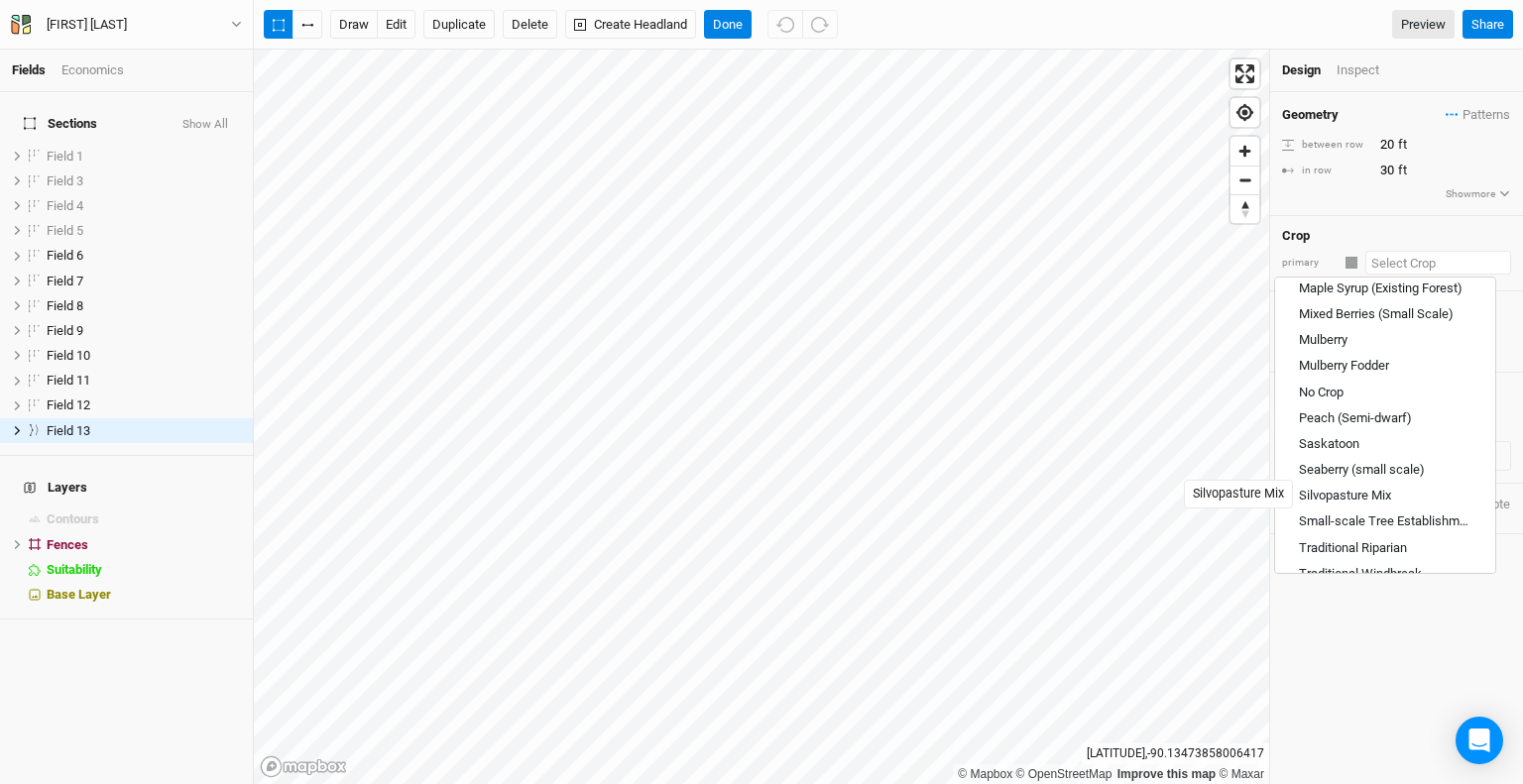 click on "Silvopasture Mix" at bounding box center (1385, 497) 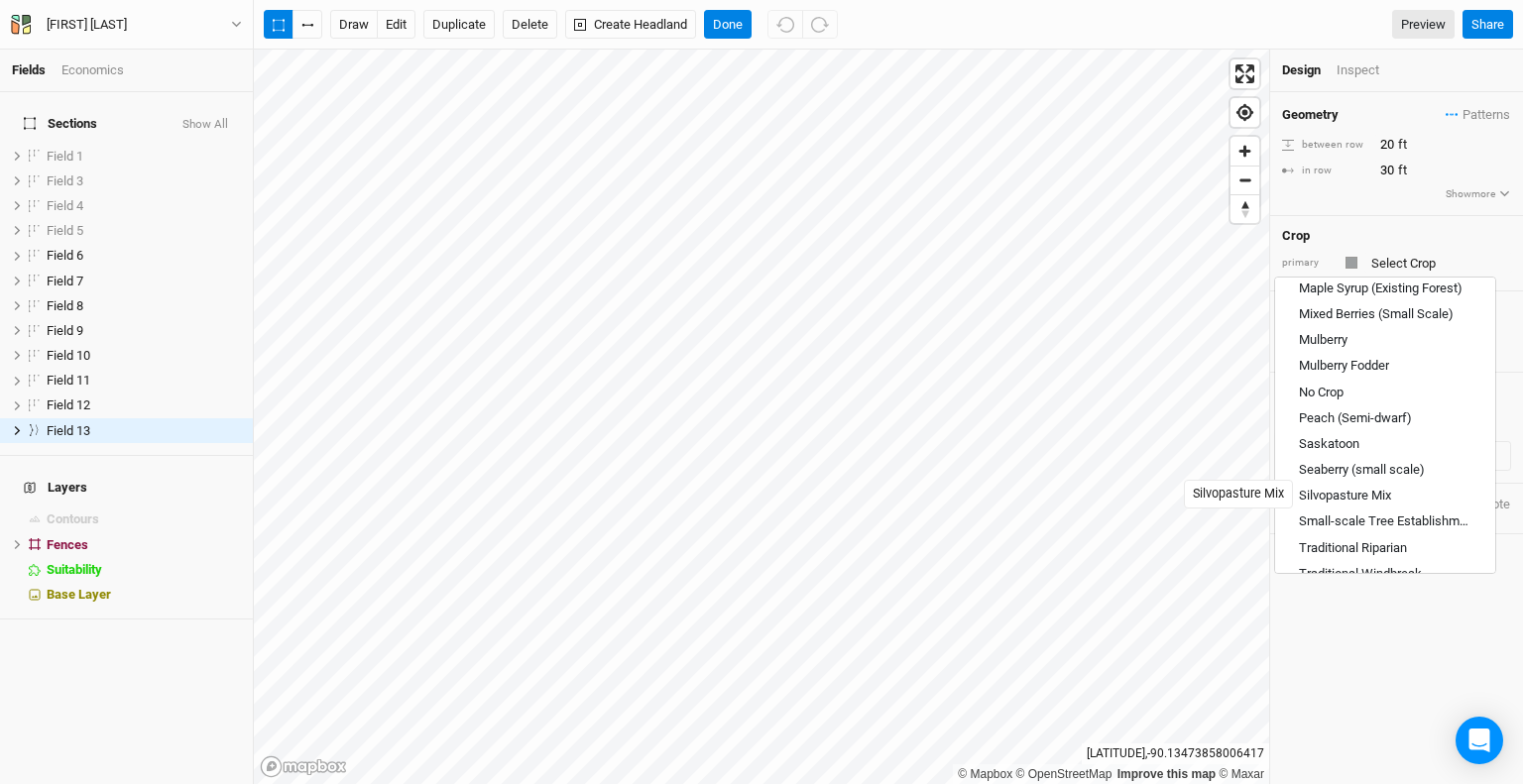 type on "Silvopasture Mix" 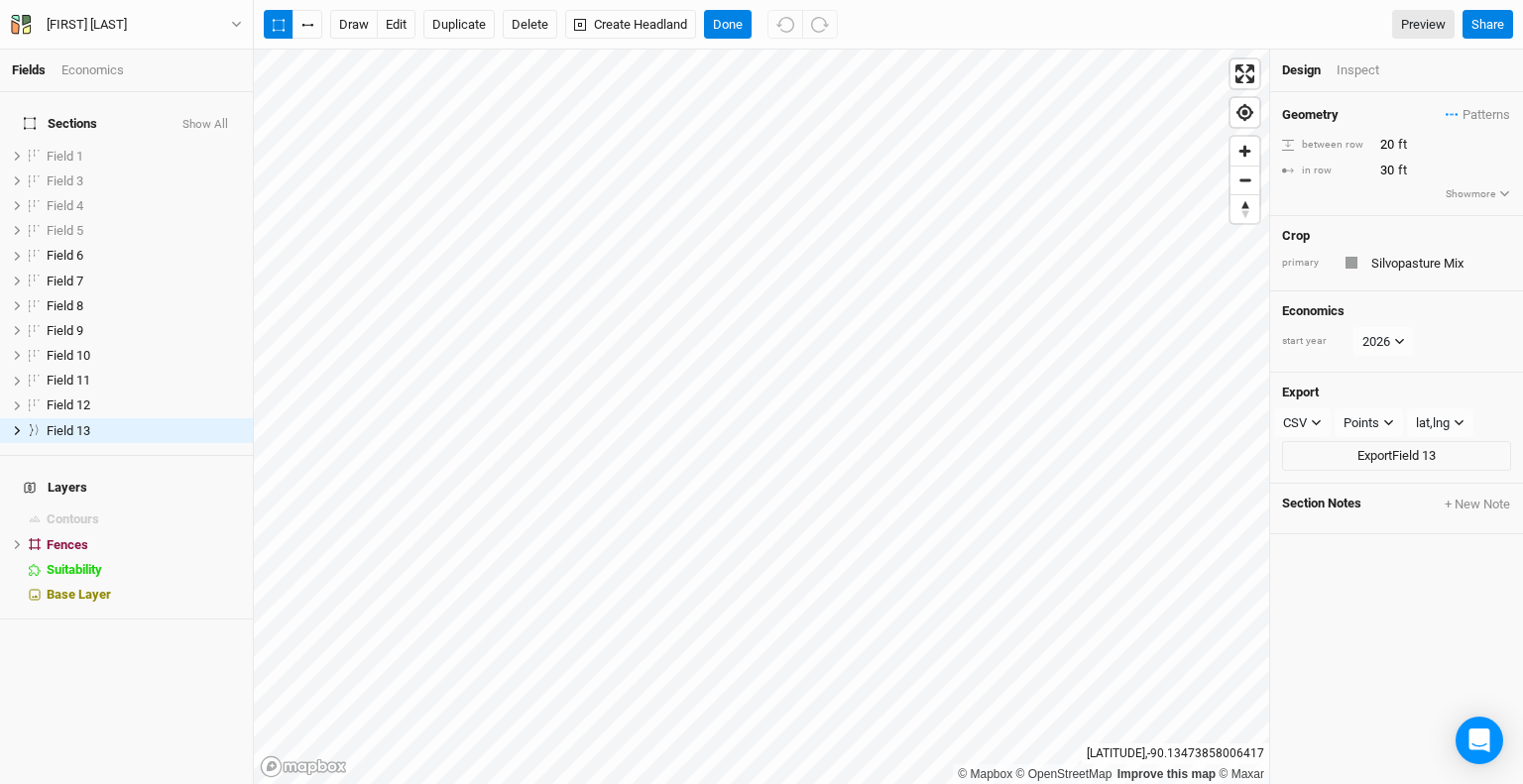 type on "40" 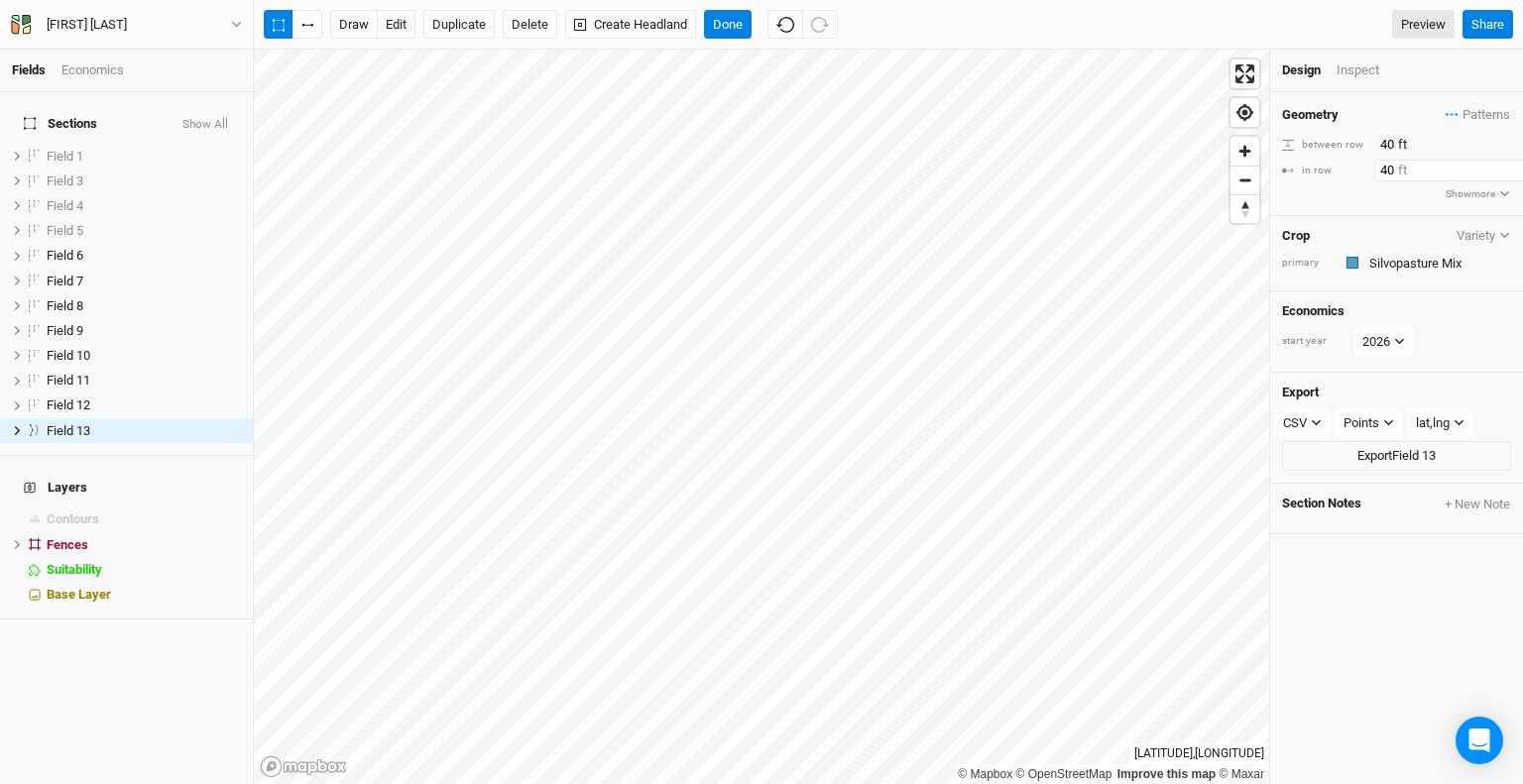 drag, startPoint x: 1391, startPoint y: 174, endPoint x: 1372, endPoint y: 172, distance: 19.104973 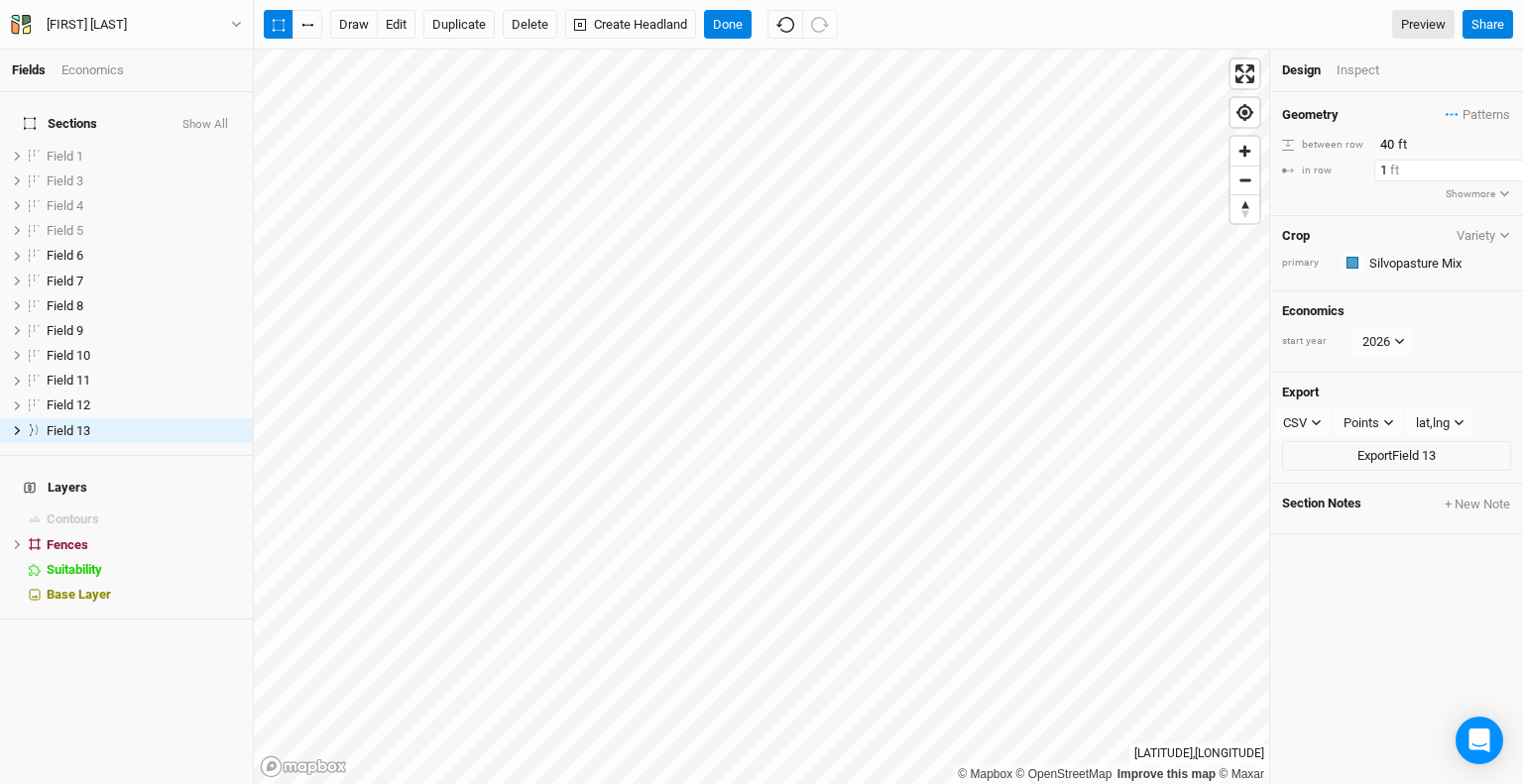 type on "15" 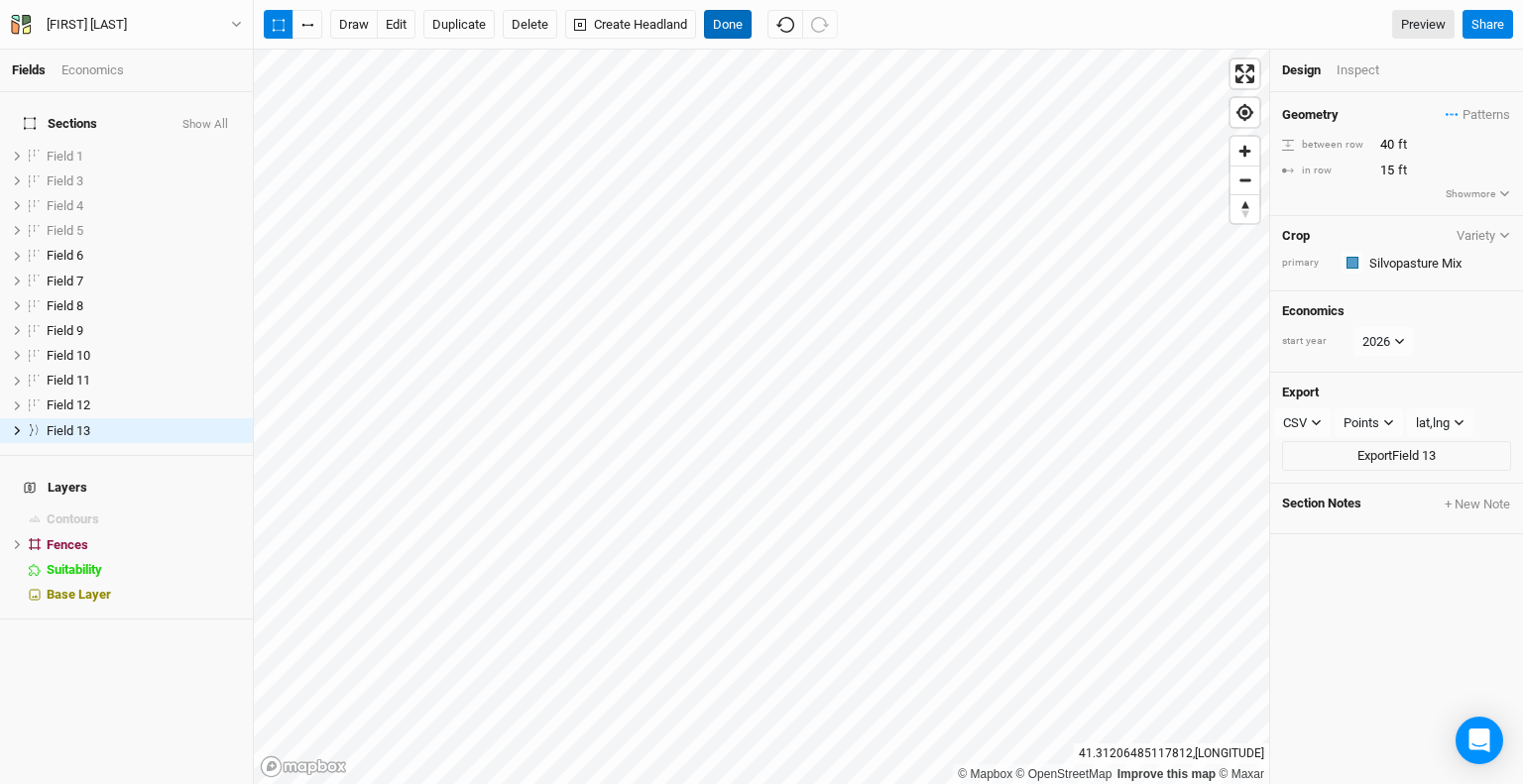 click on "Done" at bounding box center [728, 25] 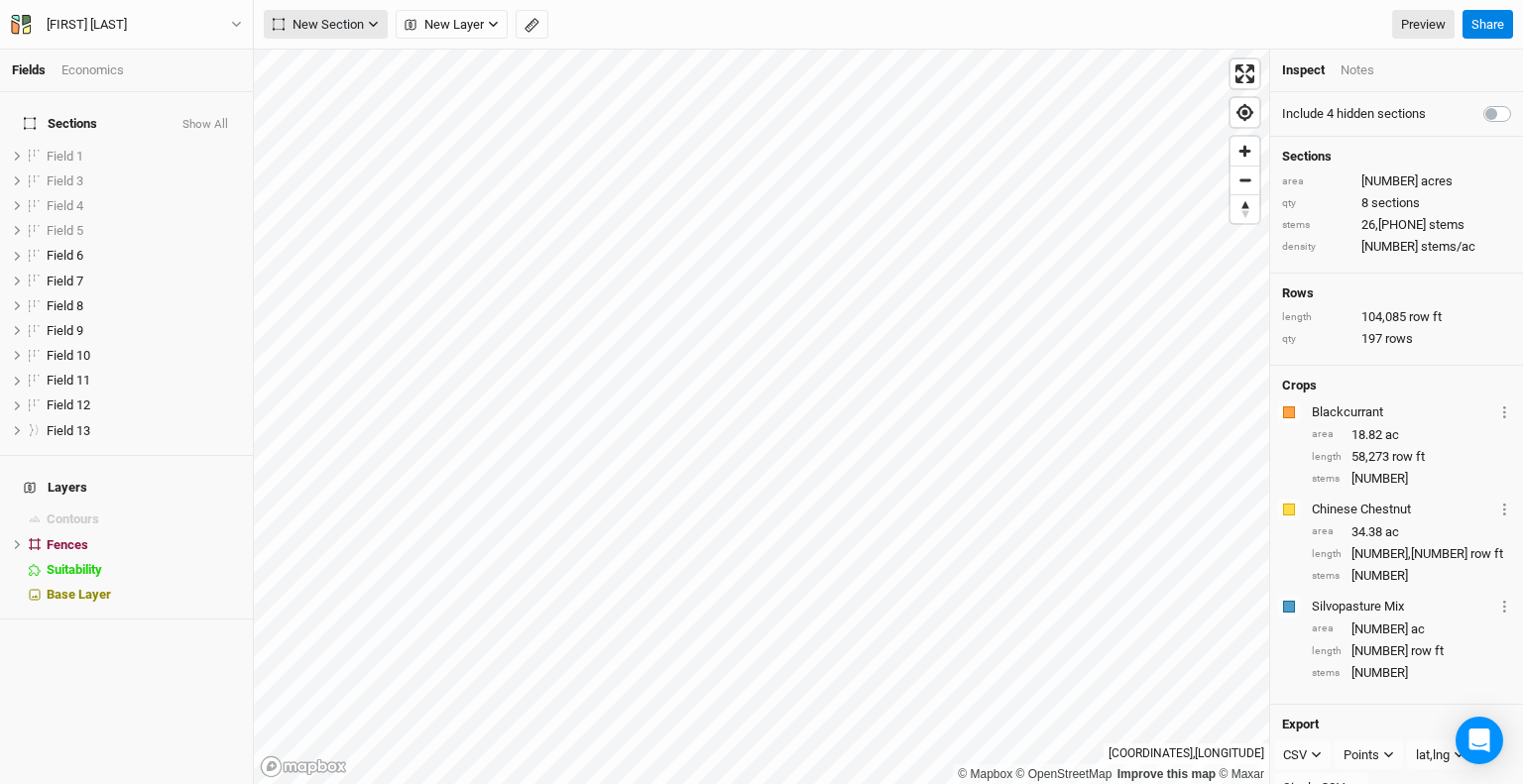 click 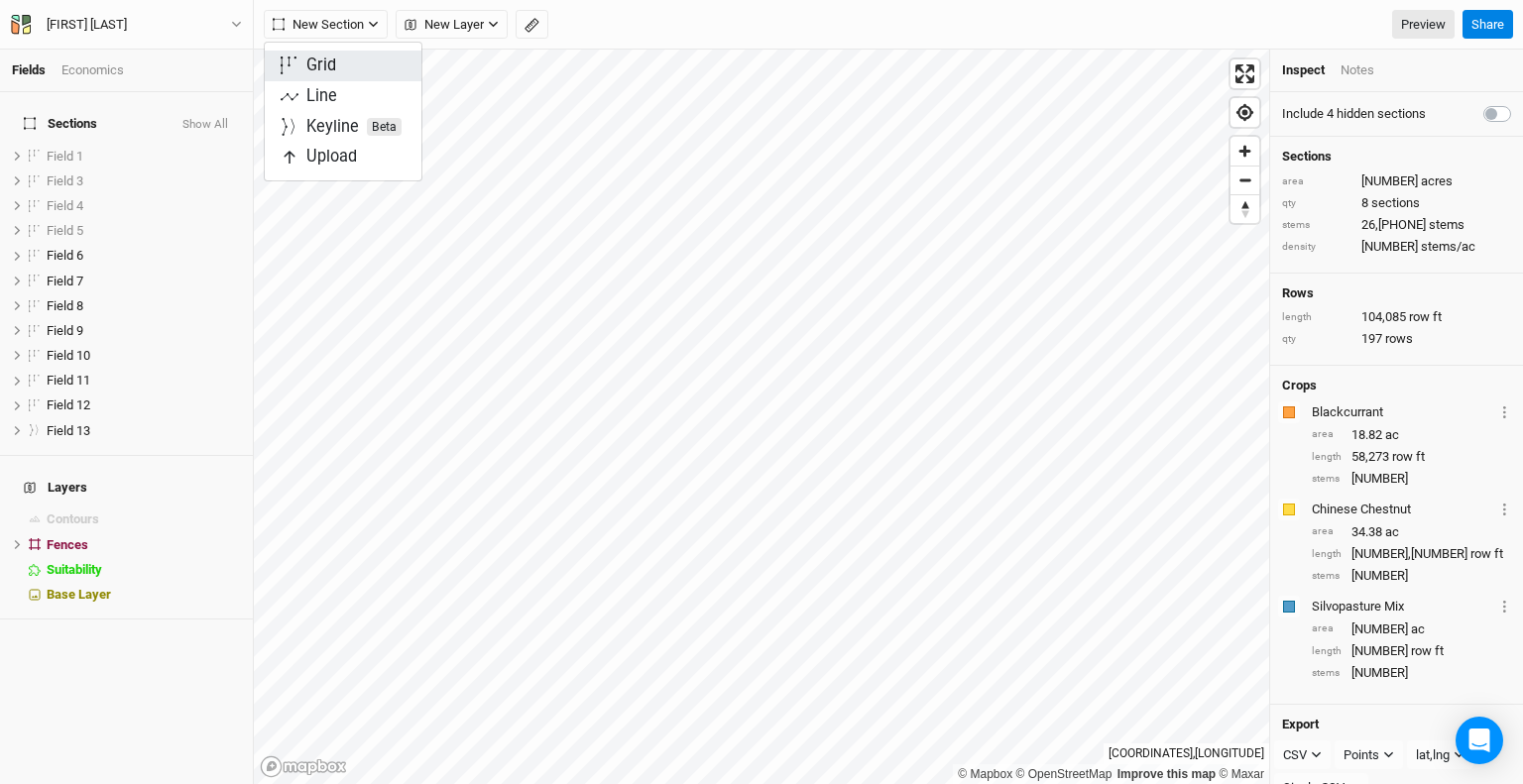 click on "Grid" at bounding box center (343, 65) 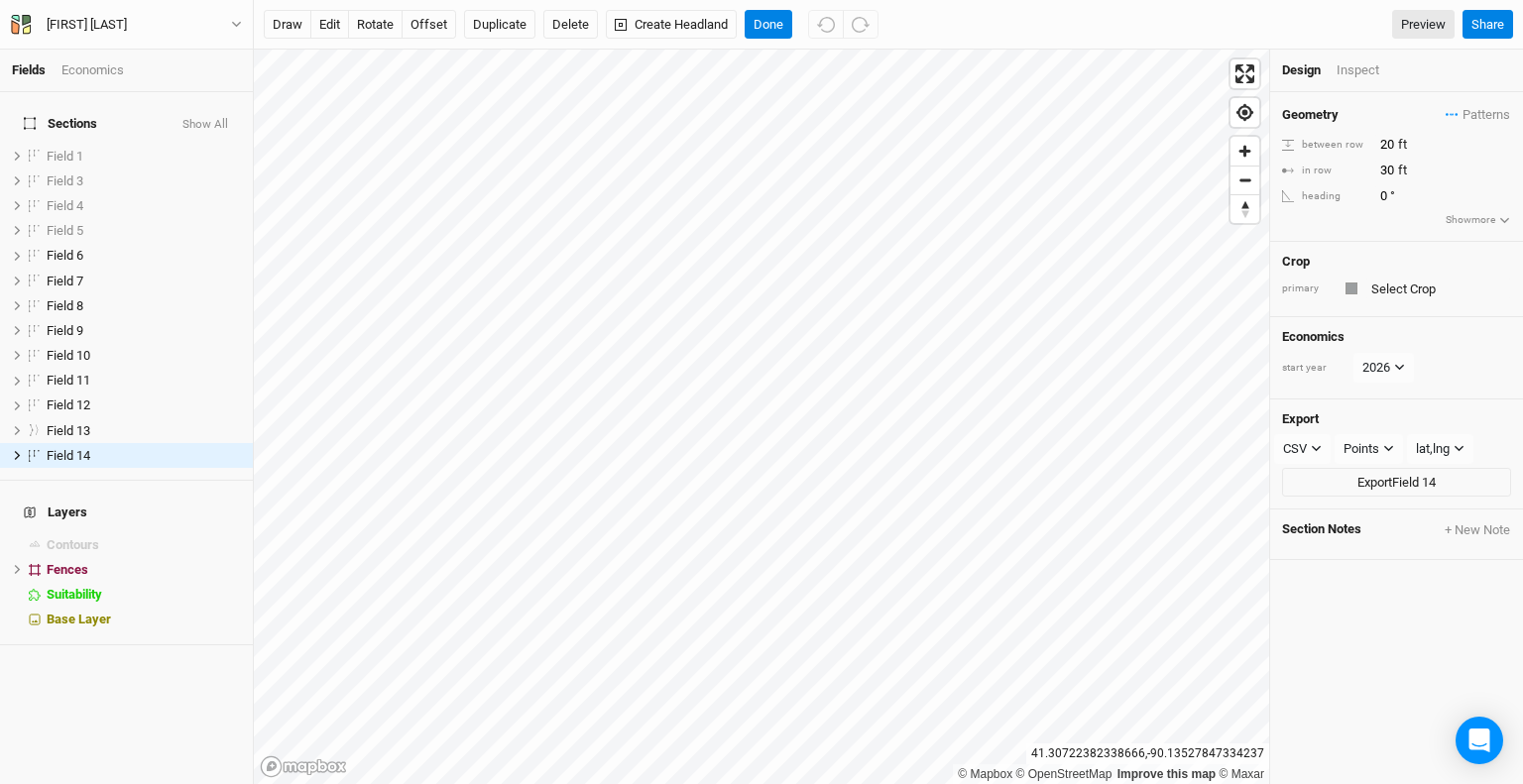 click on "[PRODUCT]" at bounding box center [1396, 280] 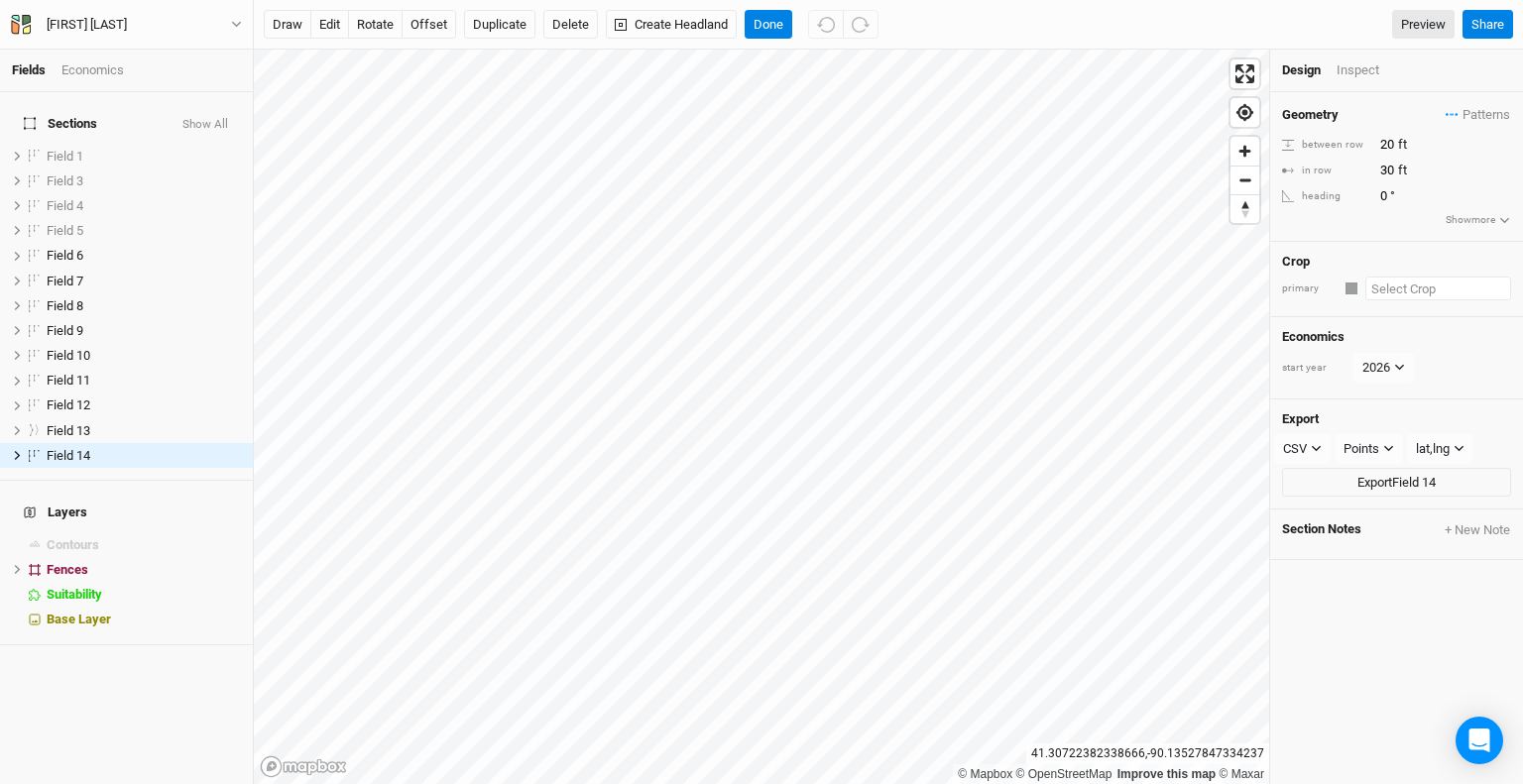 click at bounding box center [1438, 288] 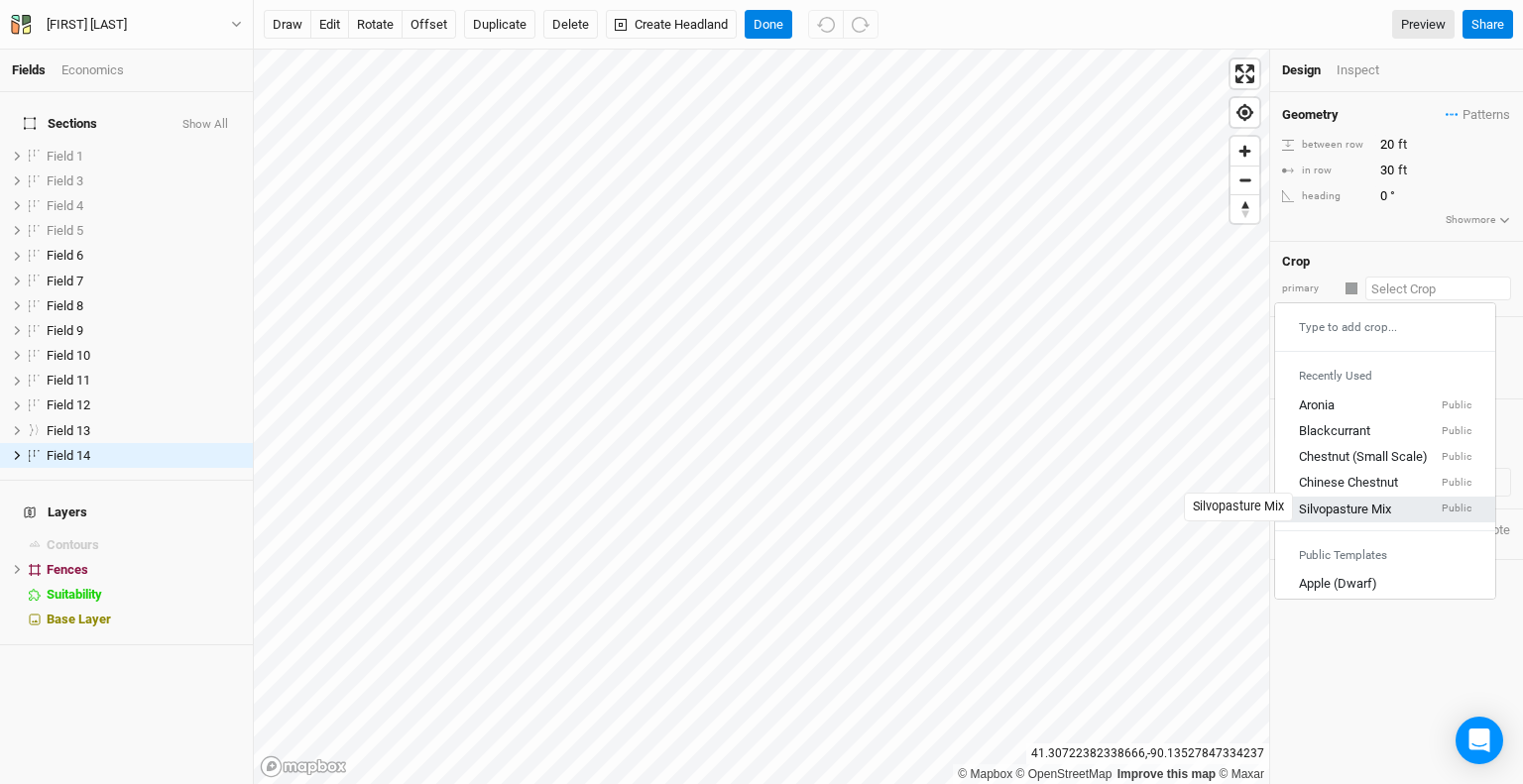 click on "Silvopasture Mix" at bounding box center (1345, 509) 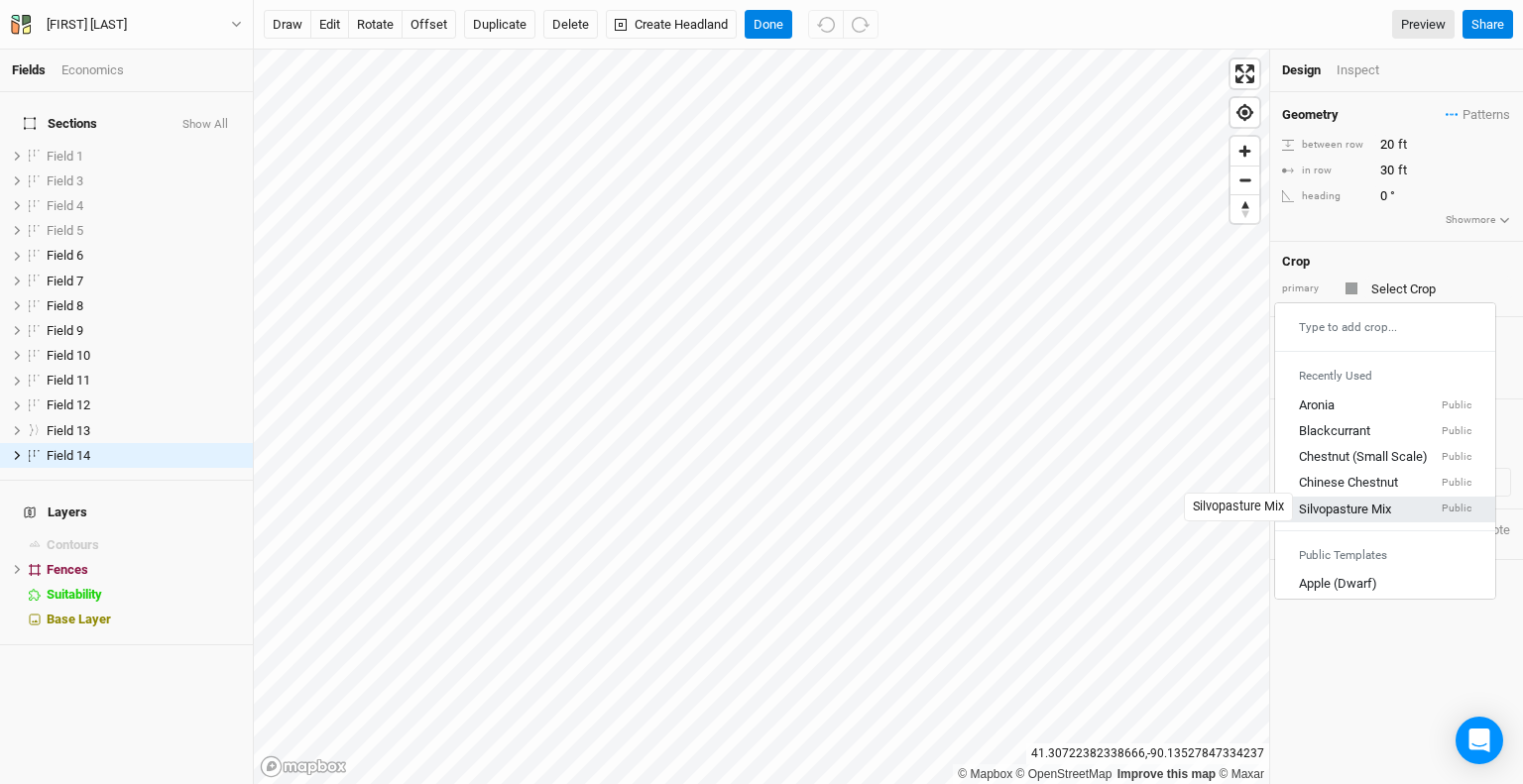 type on "40" 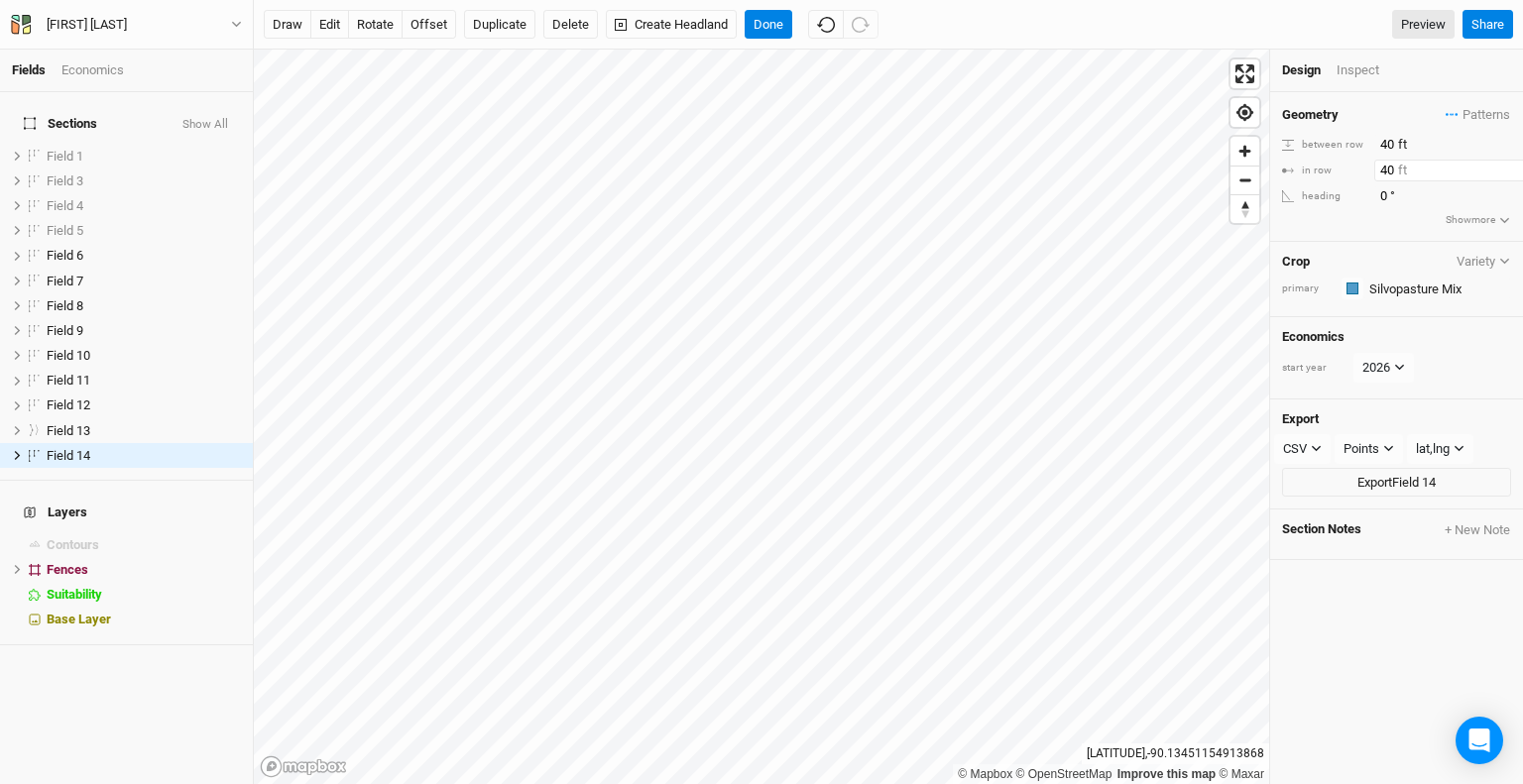 drag, startPoint x: 1392, startPoint y: 170, endPoint x: 1368, endPoint y: 168, distance: 24.083189 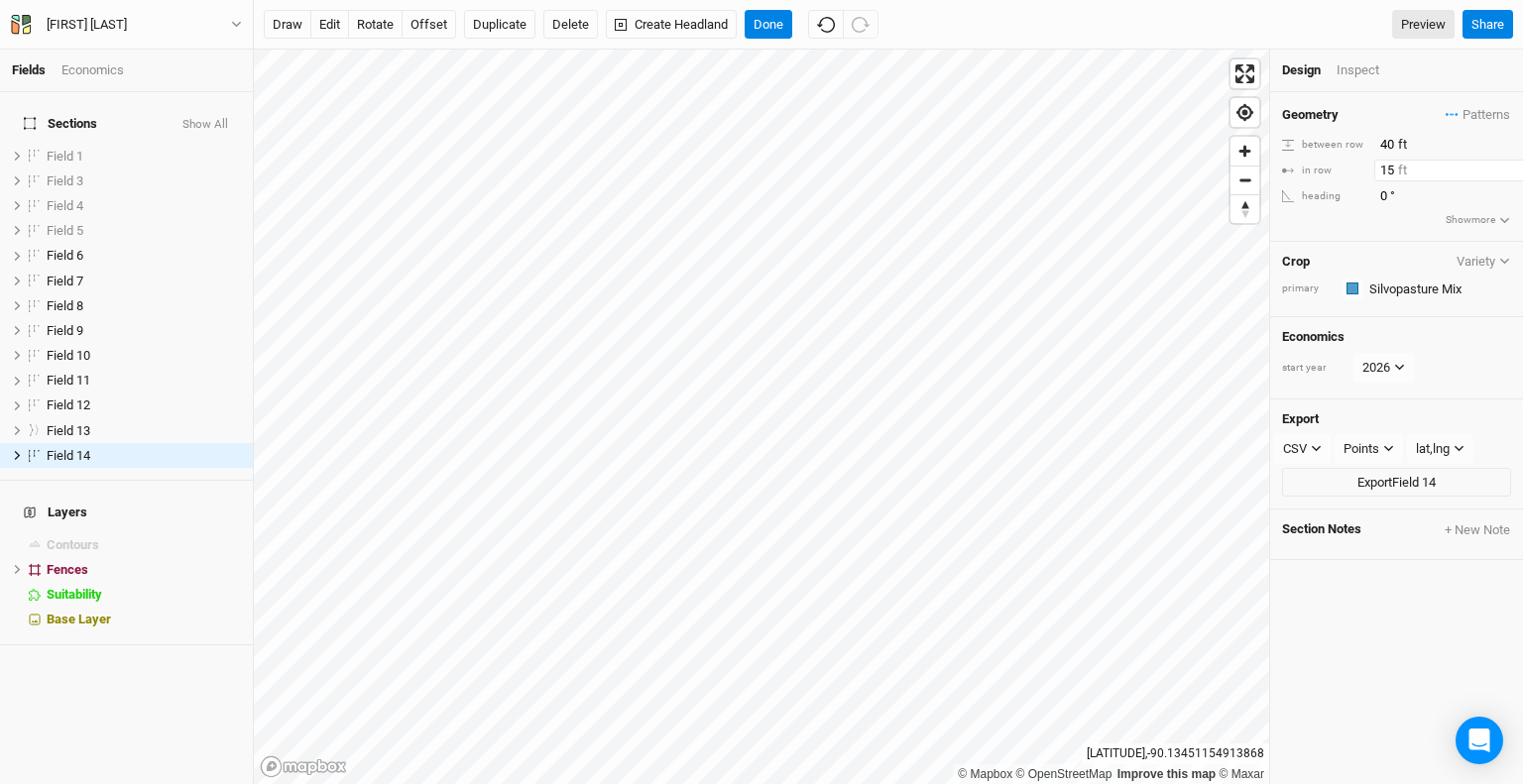 type on "15" 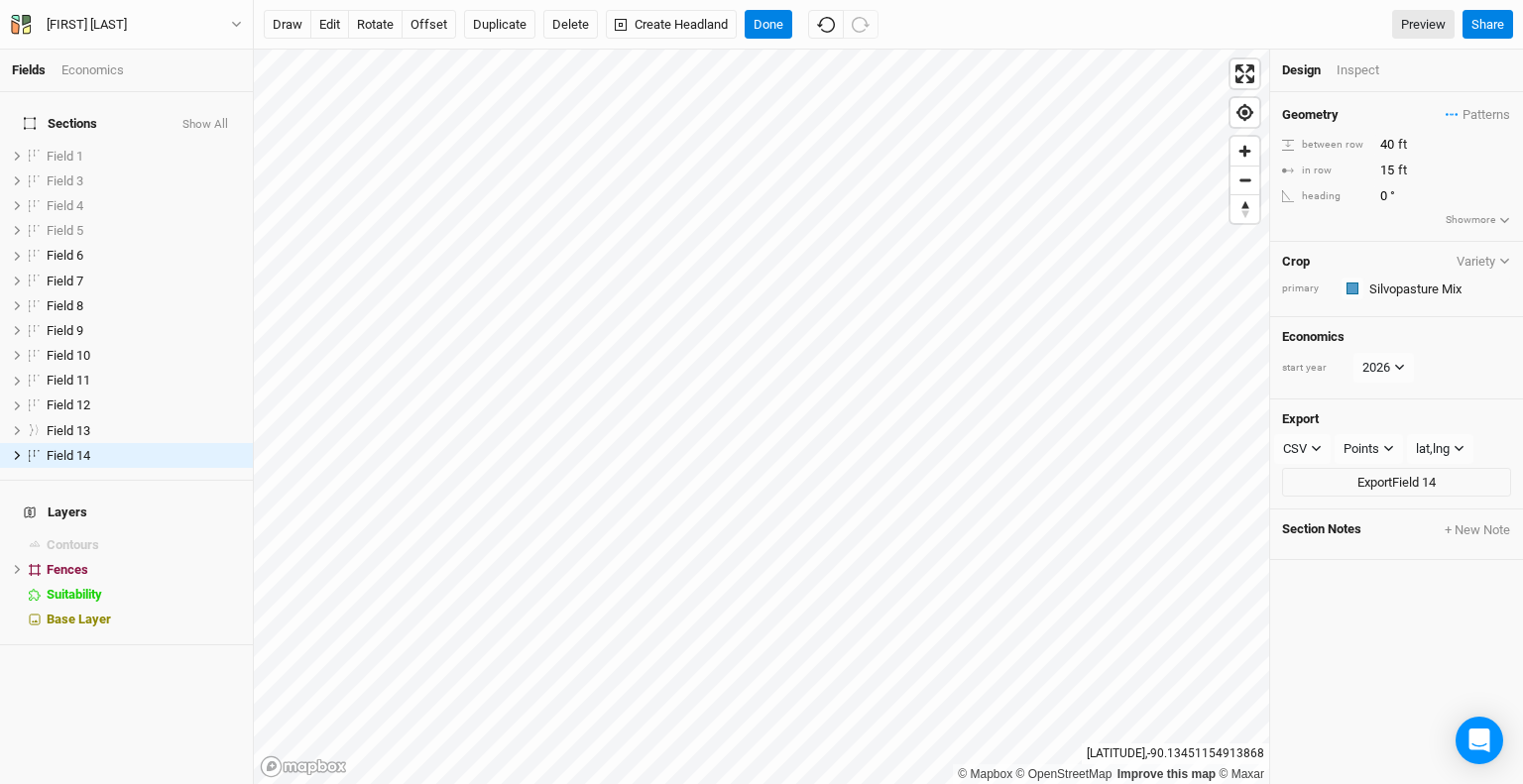 click on "Crop Variety" at bounding box center (1396, 262) 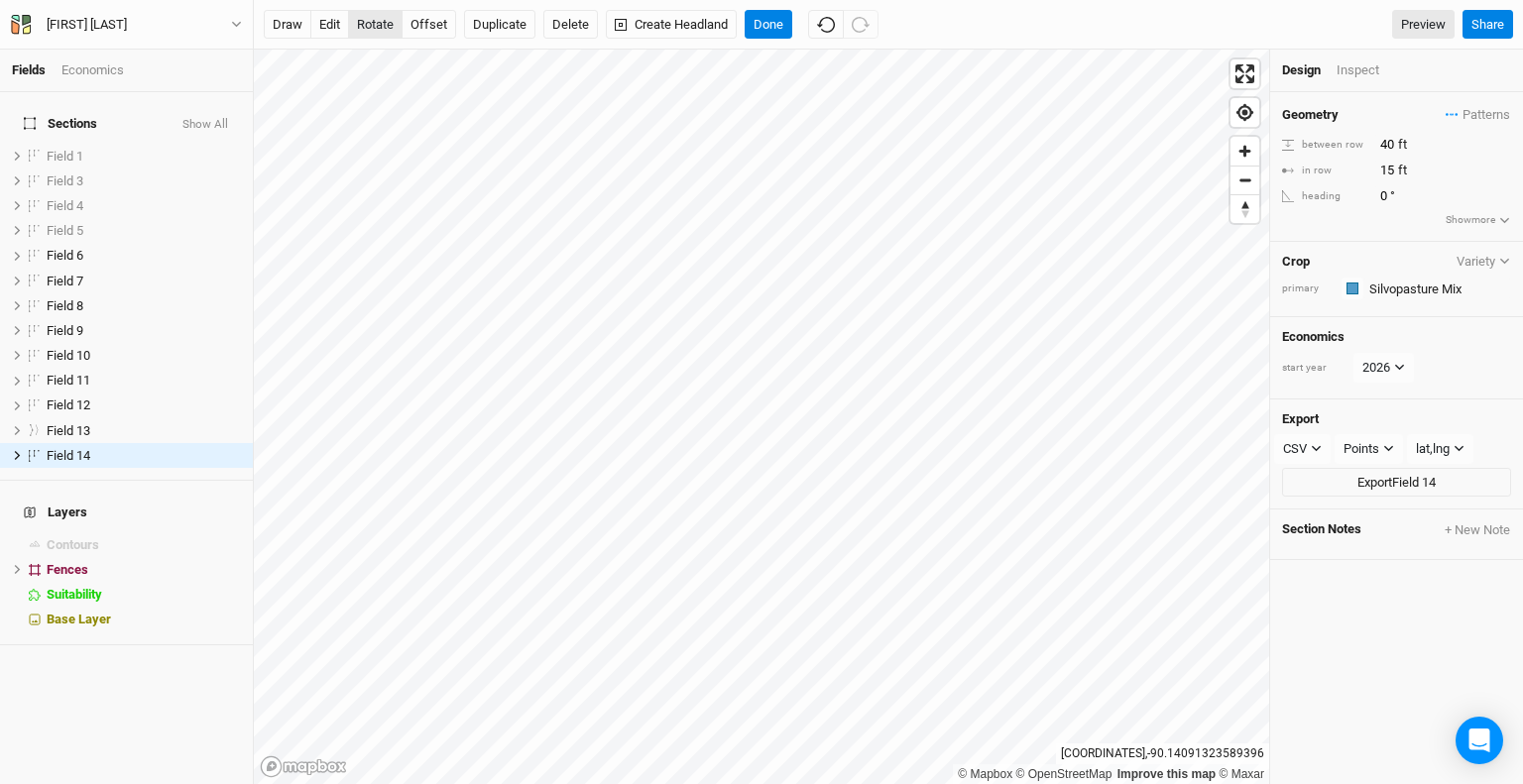 click on "rotate" at bounding box center [375, 25] 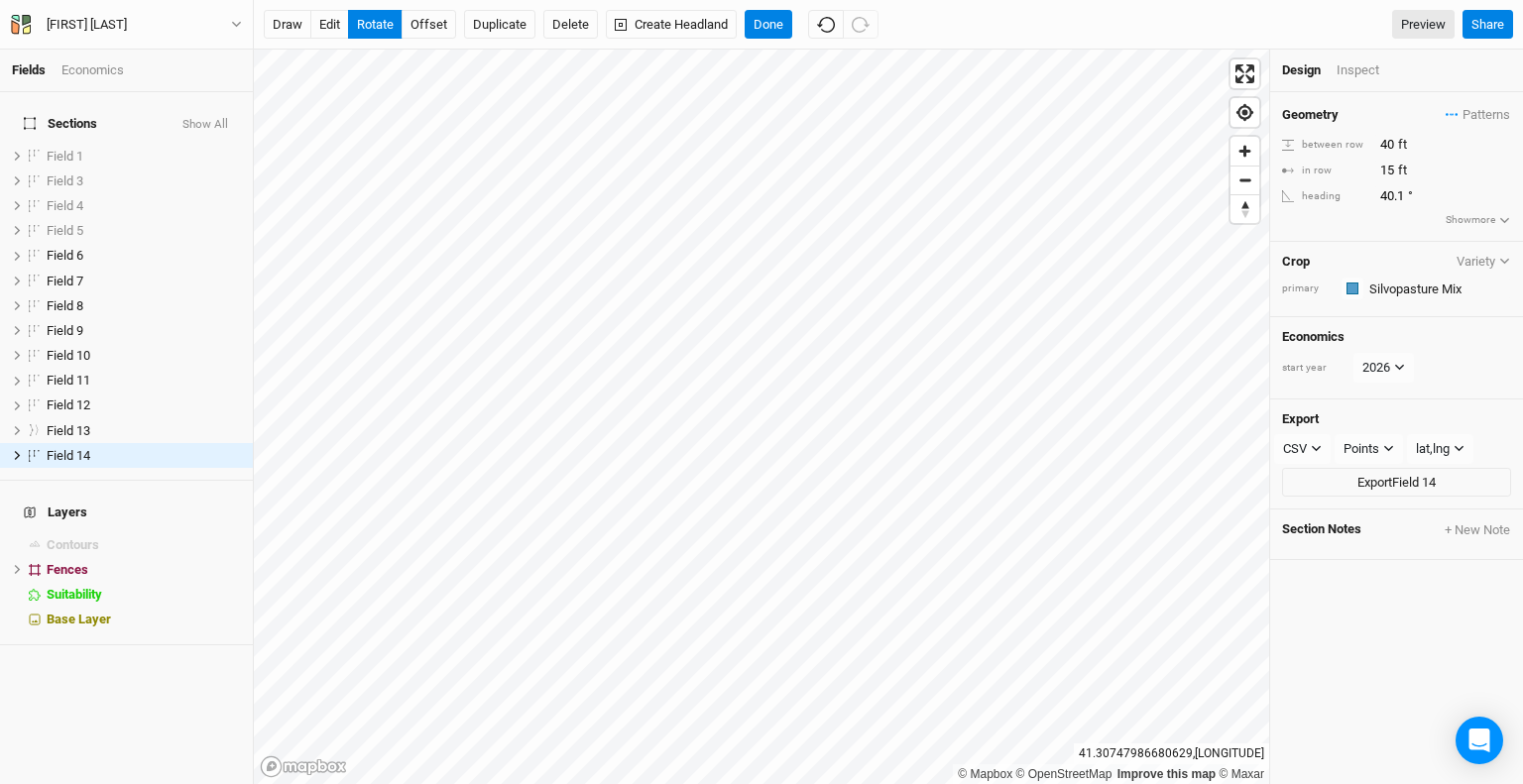type on "40.1" 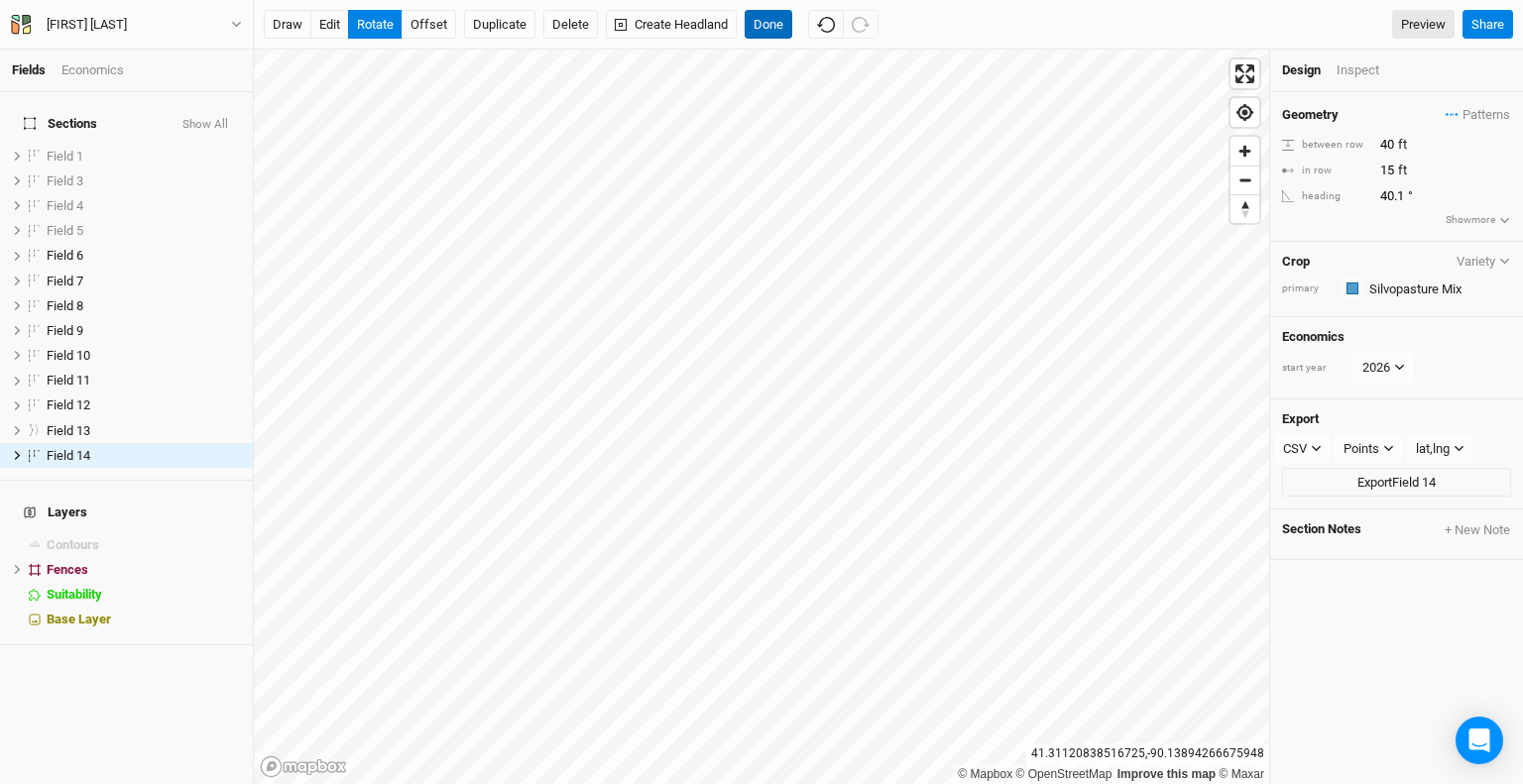 click on "Done" at bounding box center [768, 25] 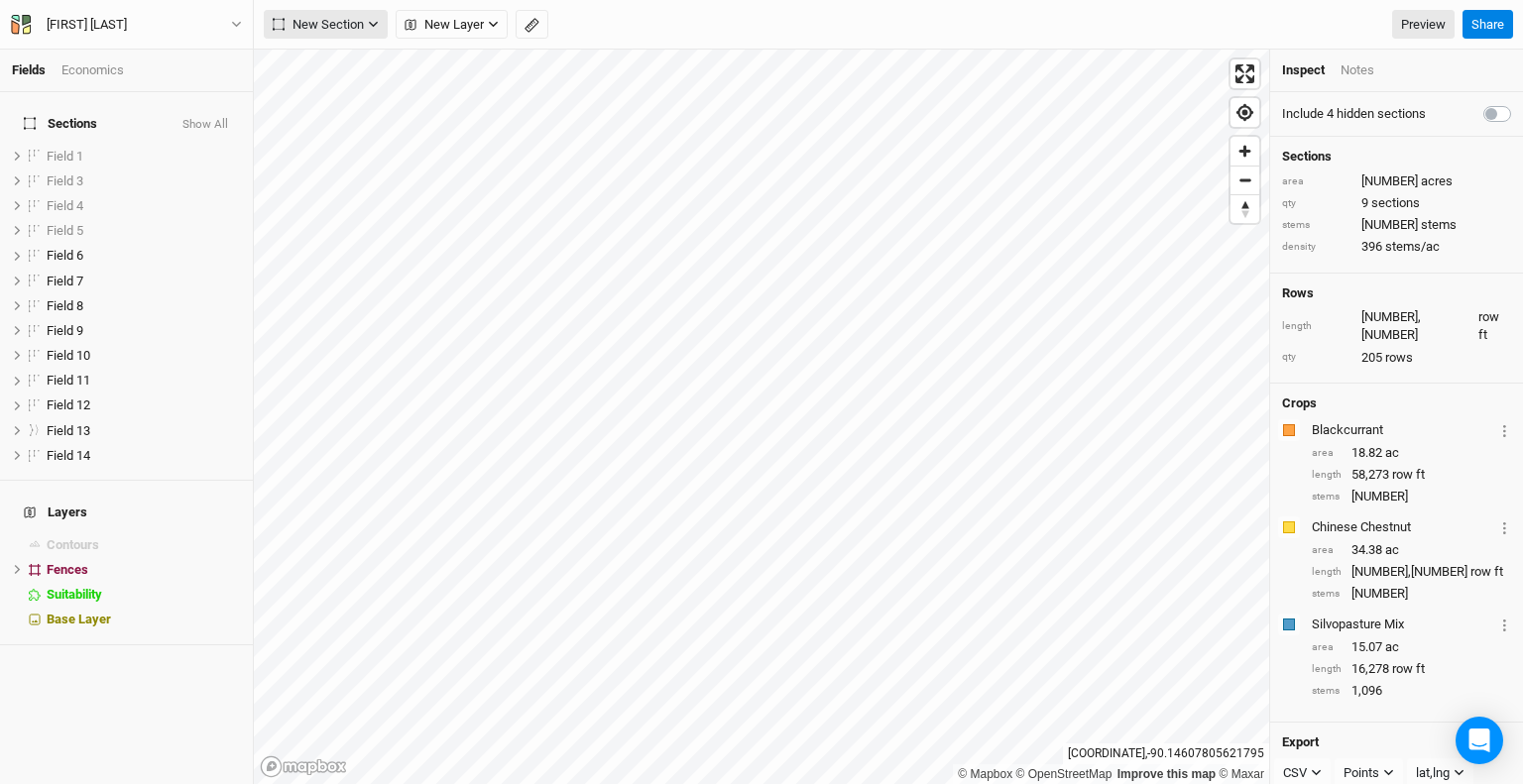 click on "New Section" at bounding box center [318, 25] 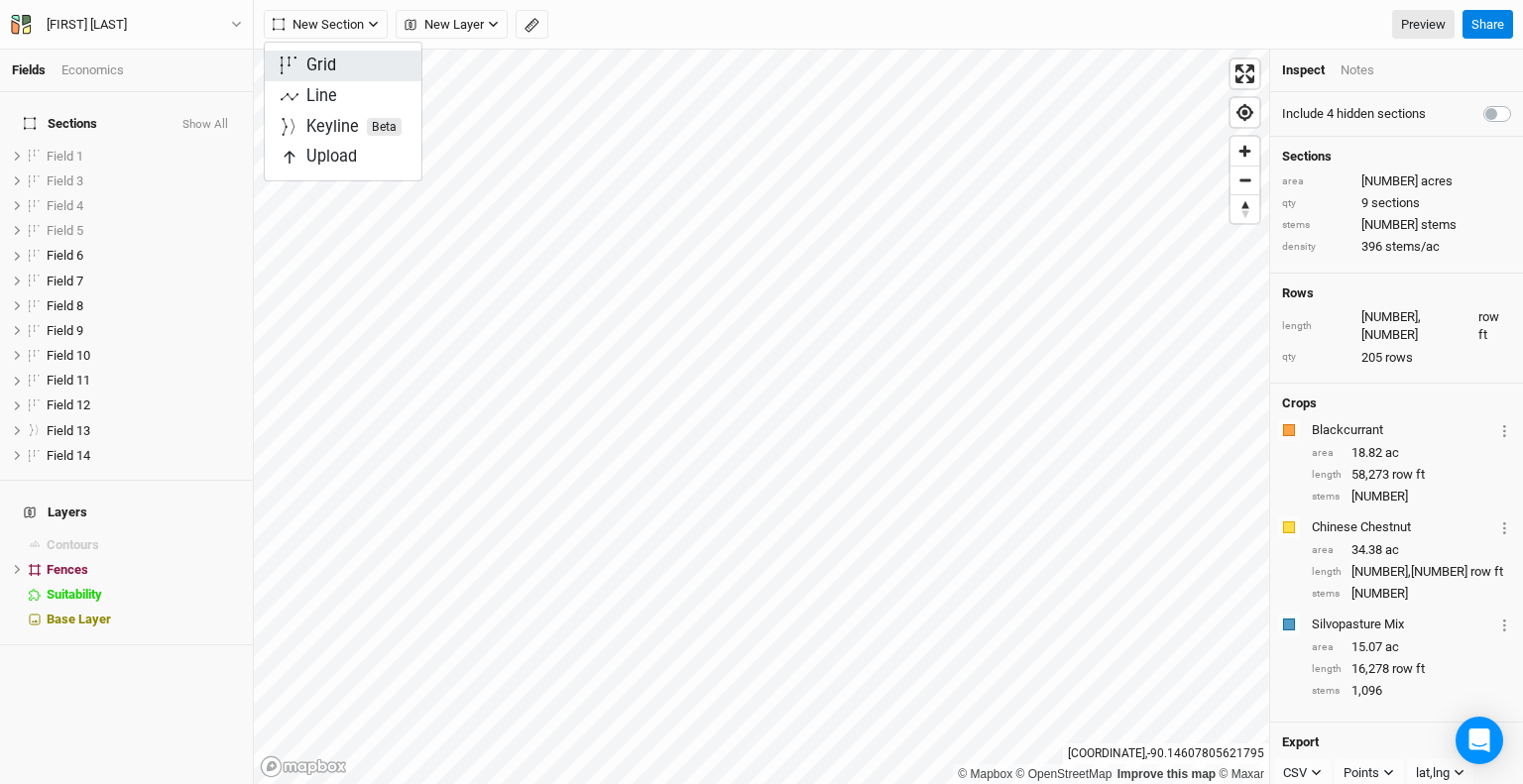 click on "Grid" at bounding box center (343, 65) 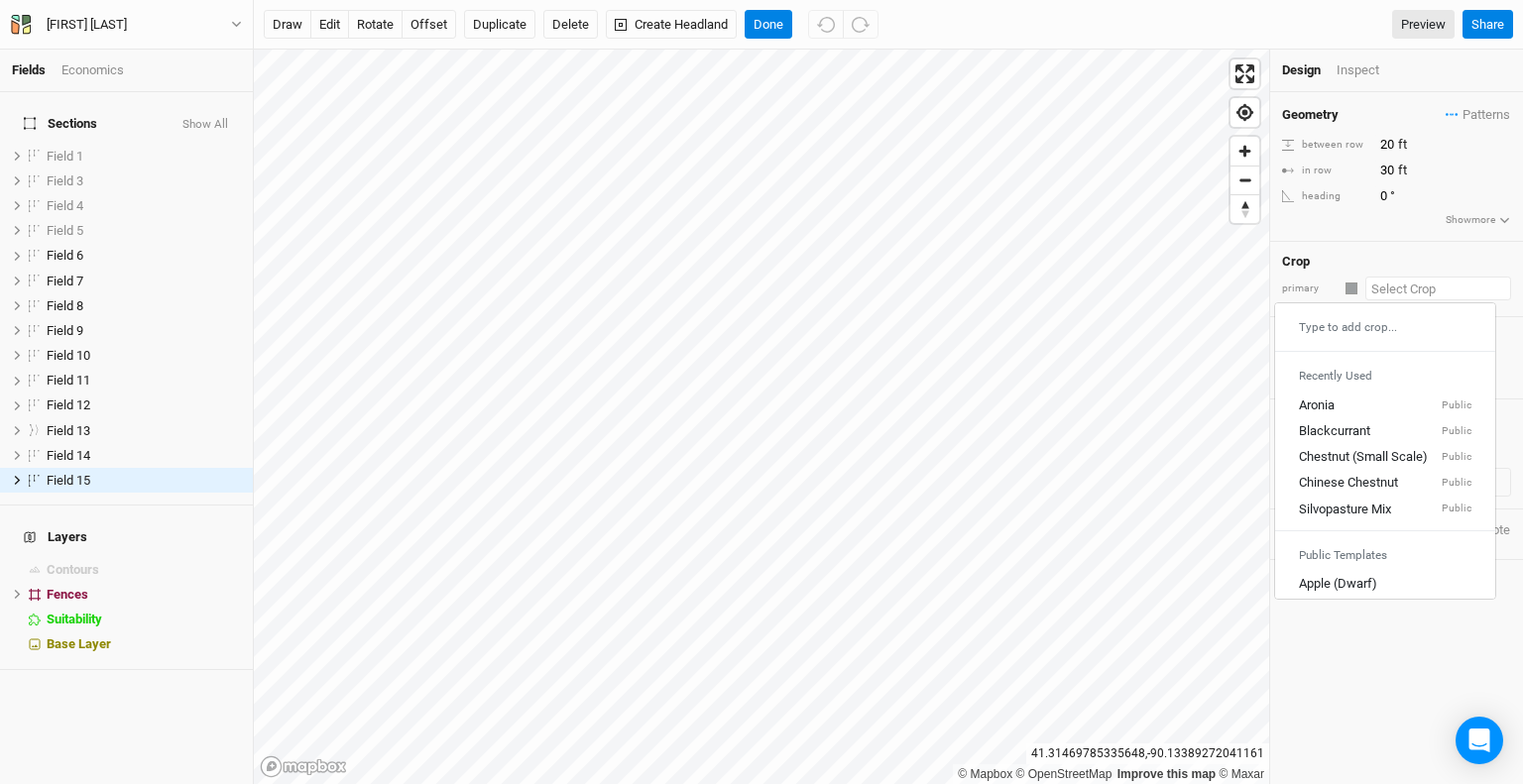click at bounding box center [1438, 288] 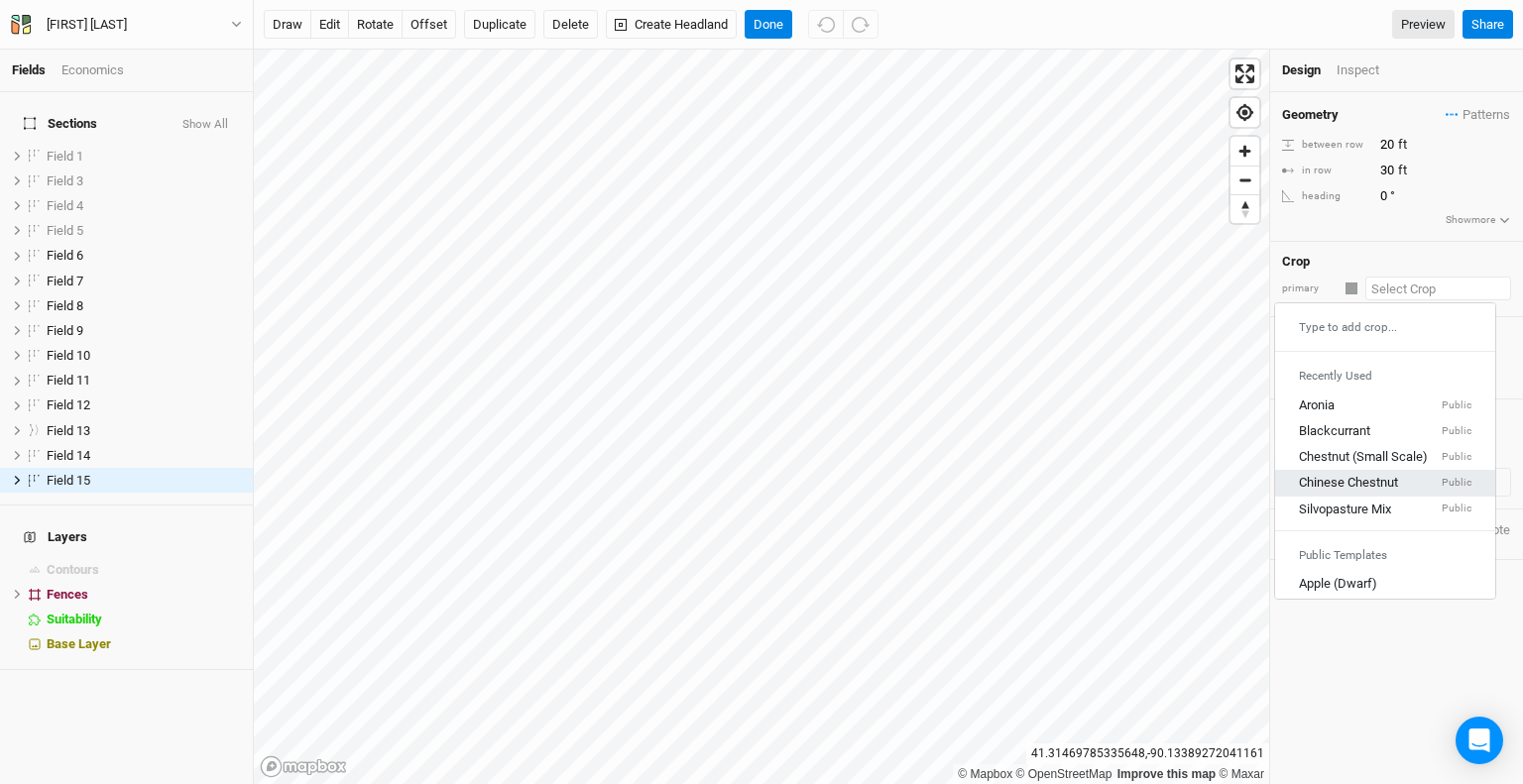 click on "[BRAND] [PRODUCT] [GENERAL]" at bounding box center [1385, 484] 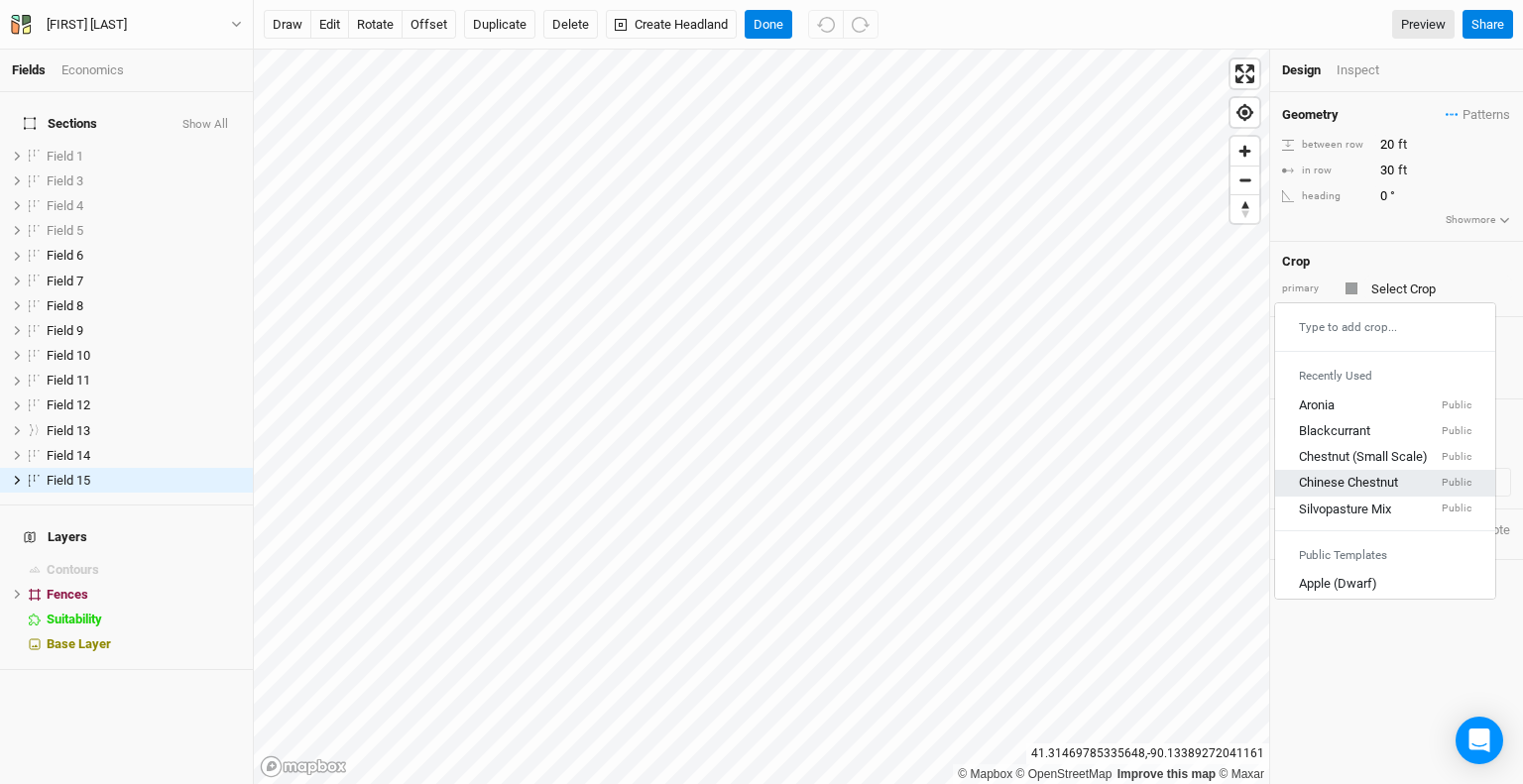 type on "20" 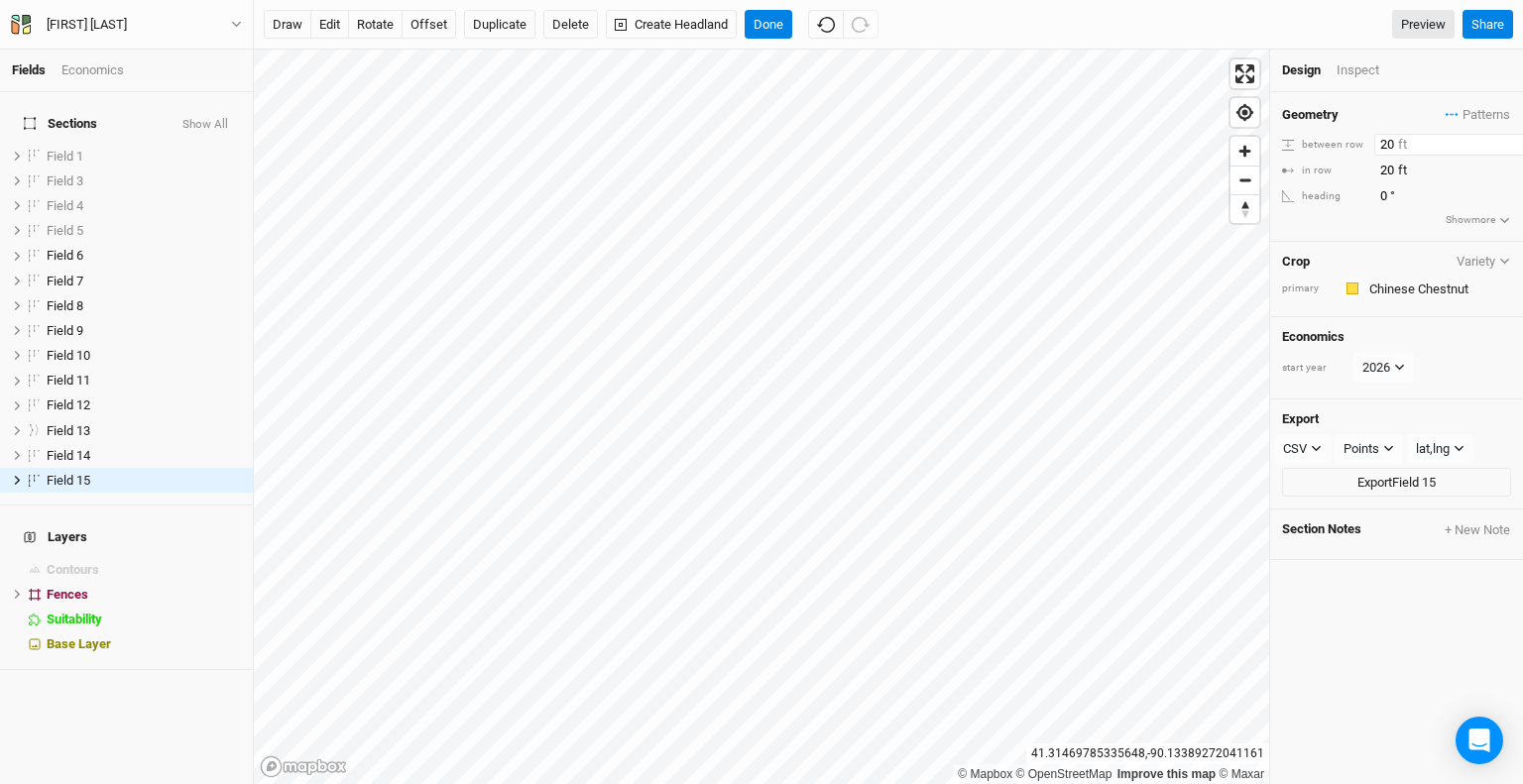 drag, startPoint x: 1390, startPoint y: 141, endPoint x: 1378, endPoint y: 141, distance: 12 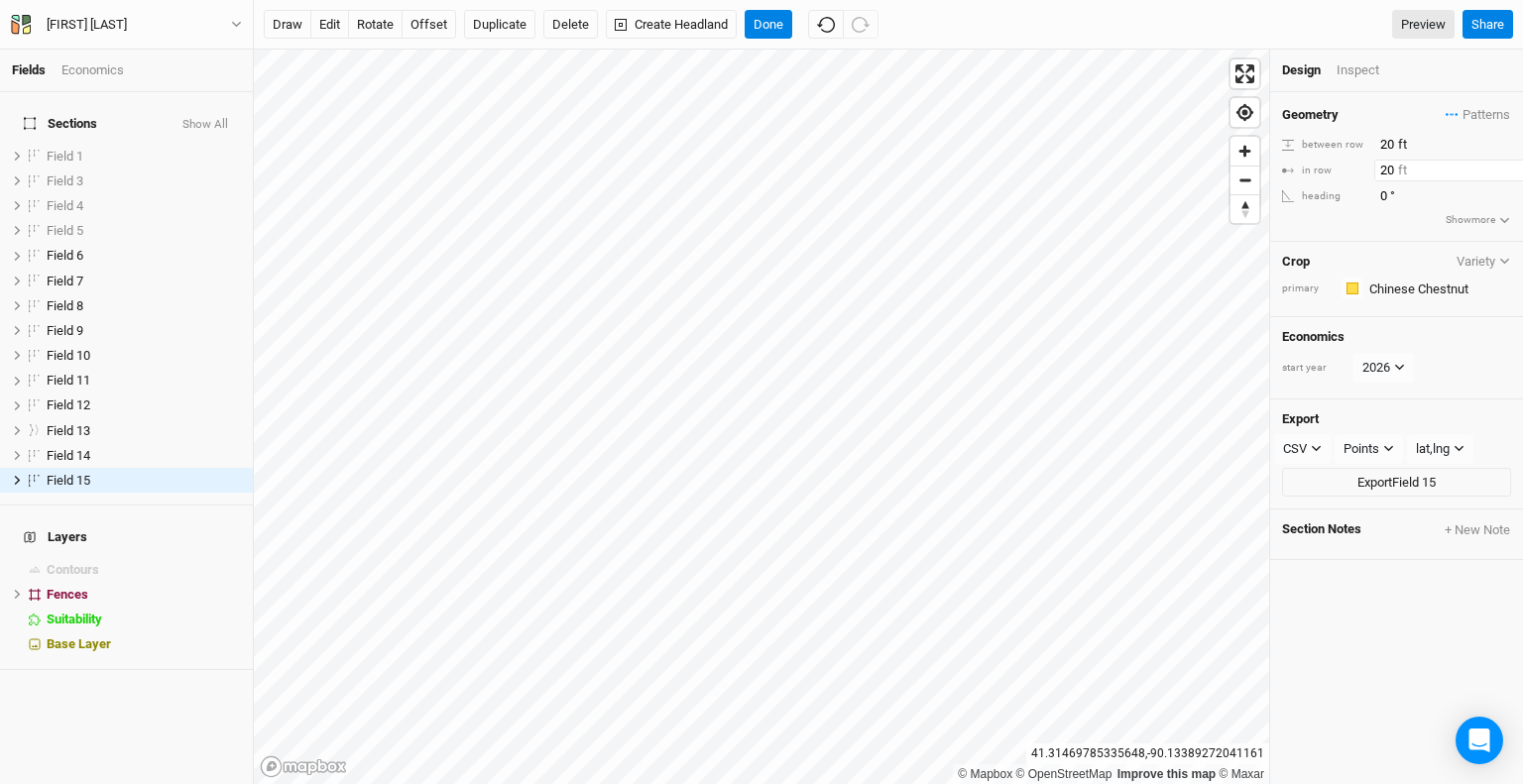 click on "20" at bounding box center [1461, 170] 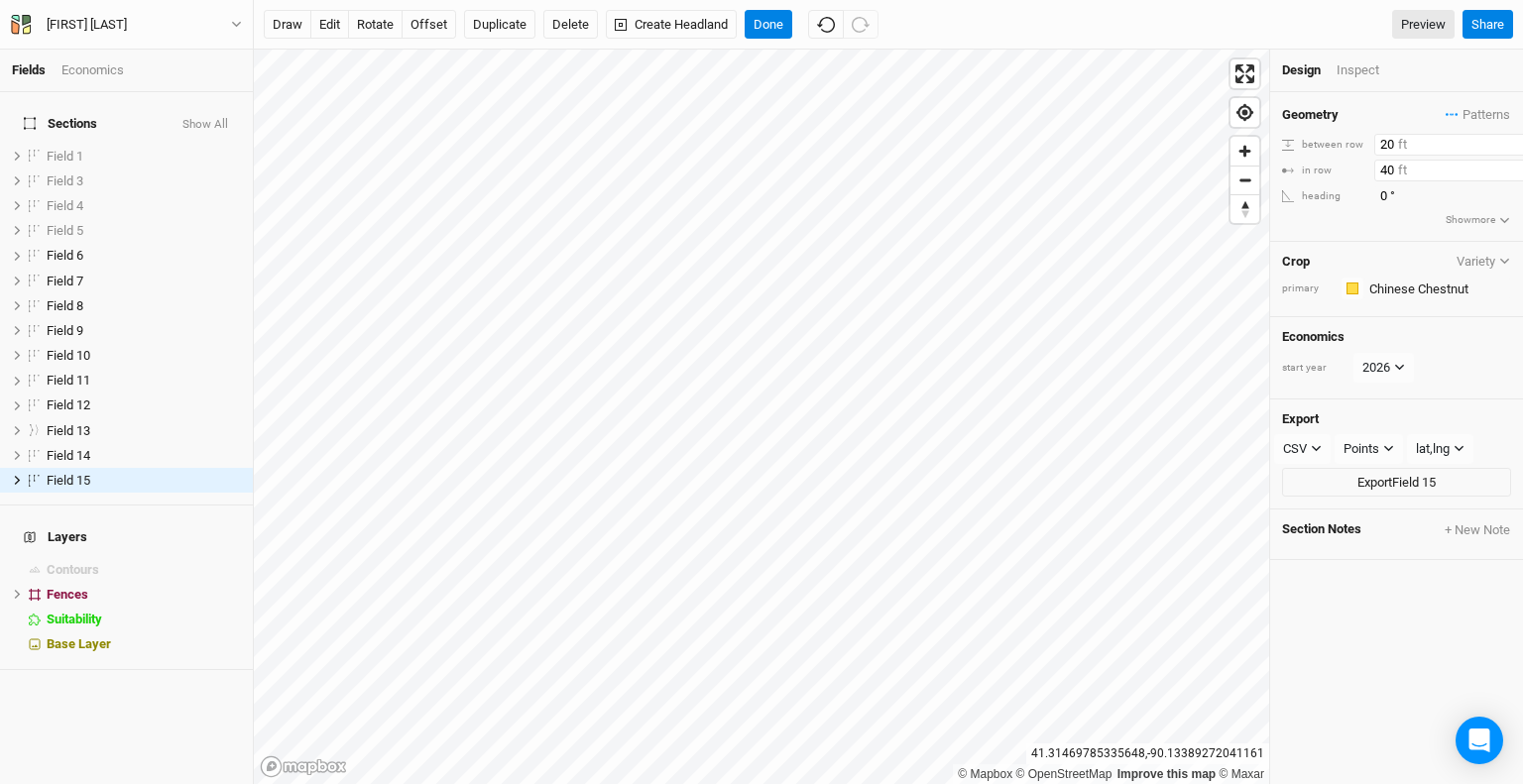 type on "40" 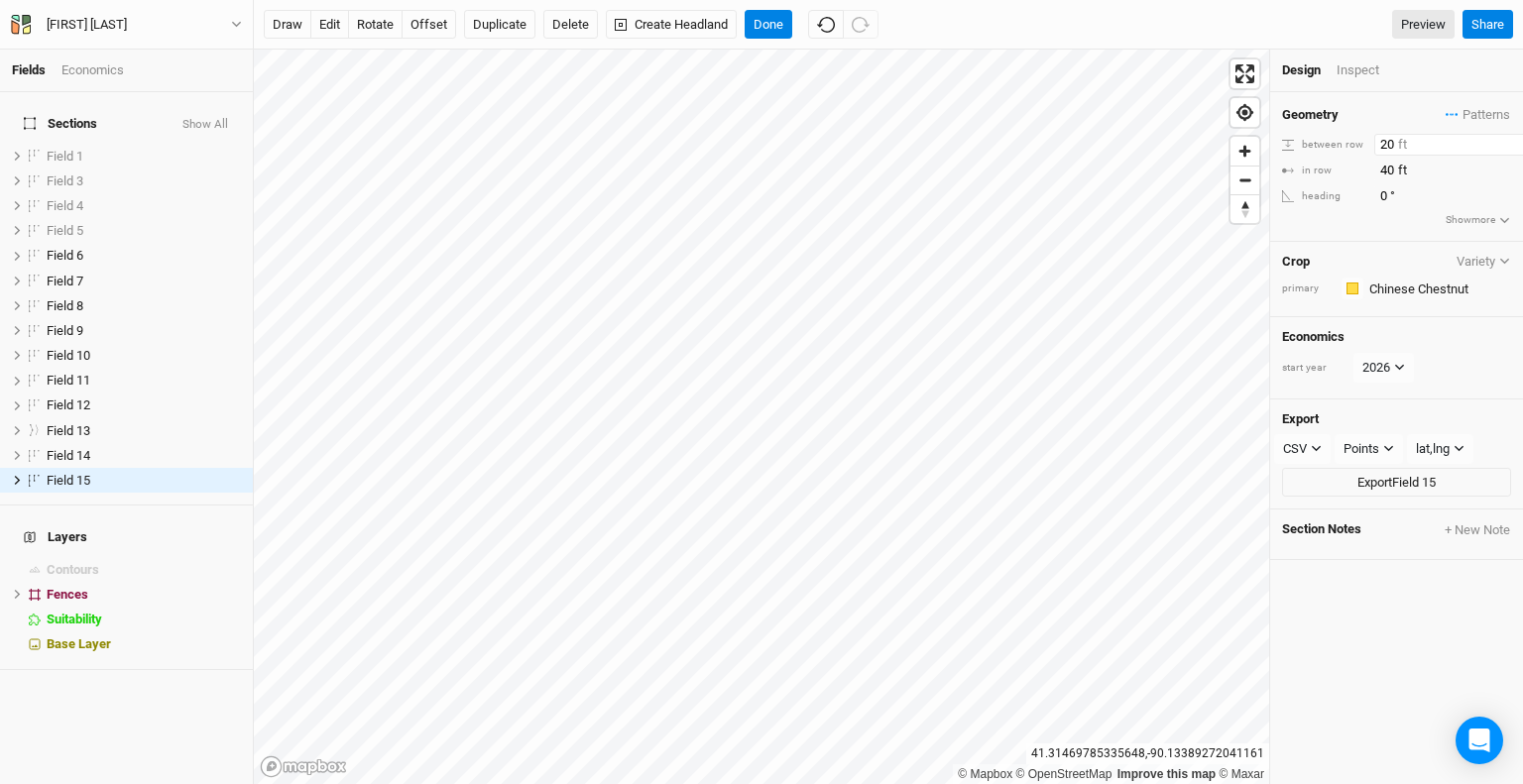drag, startPoint x: 1391, startPoint y: 139, endPoint x: 1362, endPoint y: 130, distance: 30.364453 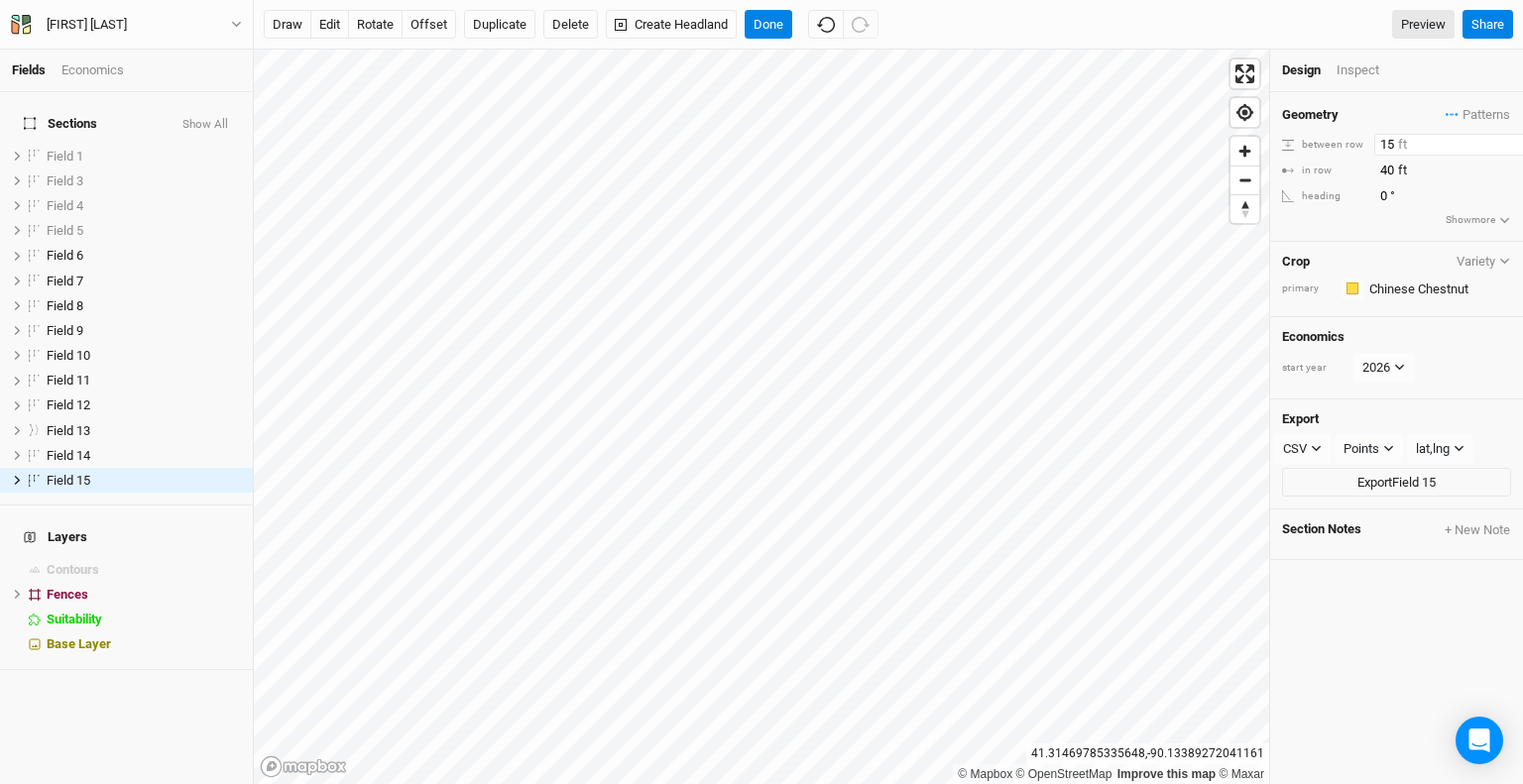 type on "15" 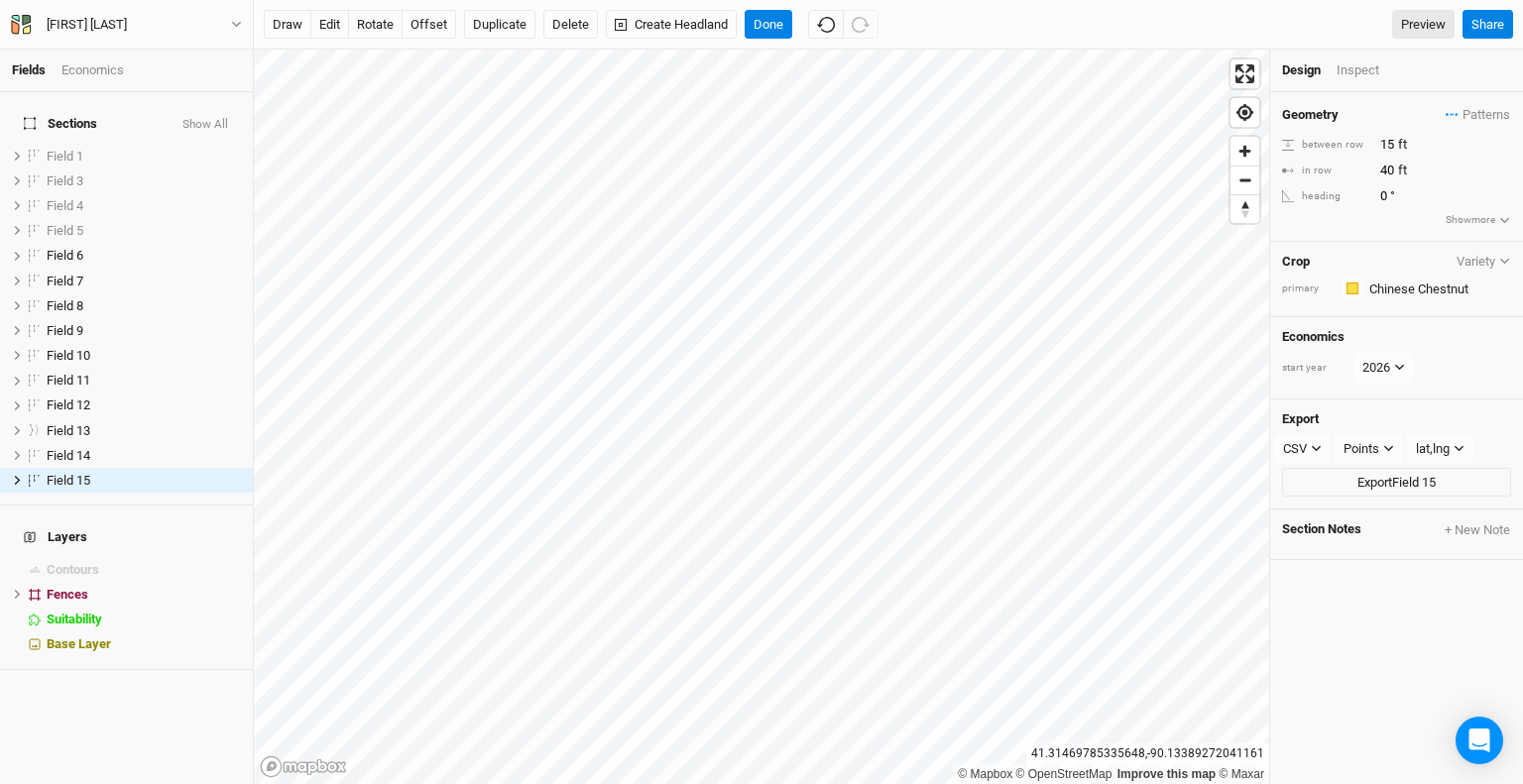 click on "Geometry Patterns + New in-row pattern between row 15 ft in row 40 ft heading 0 ° Show more Crop Variety primary Colors Brown Orange Yellow Green Blue Purple Pink Red Economics start year 2026 Export CSV CSV JSON KML PDF SHP Points Points Rows Sections lat,lng lat,lnglng,lat Export Field 15 Section Notes + New Note" at bounding box center (1396, 438) 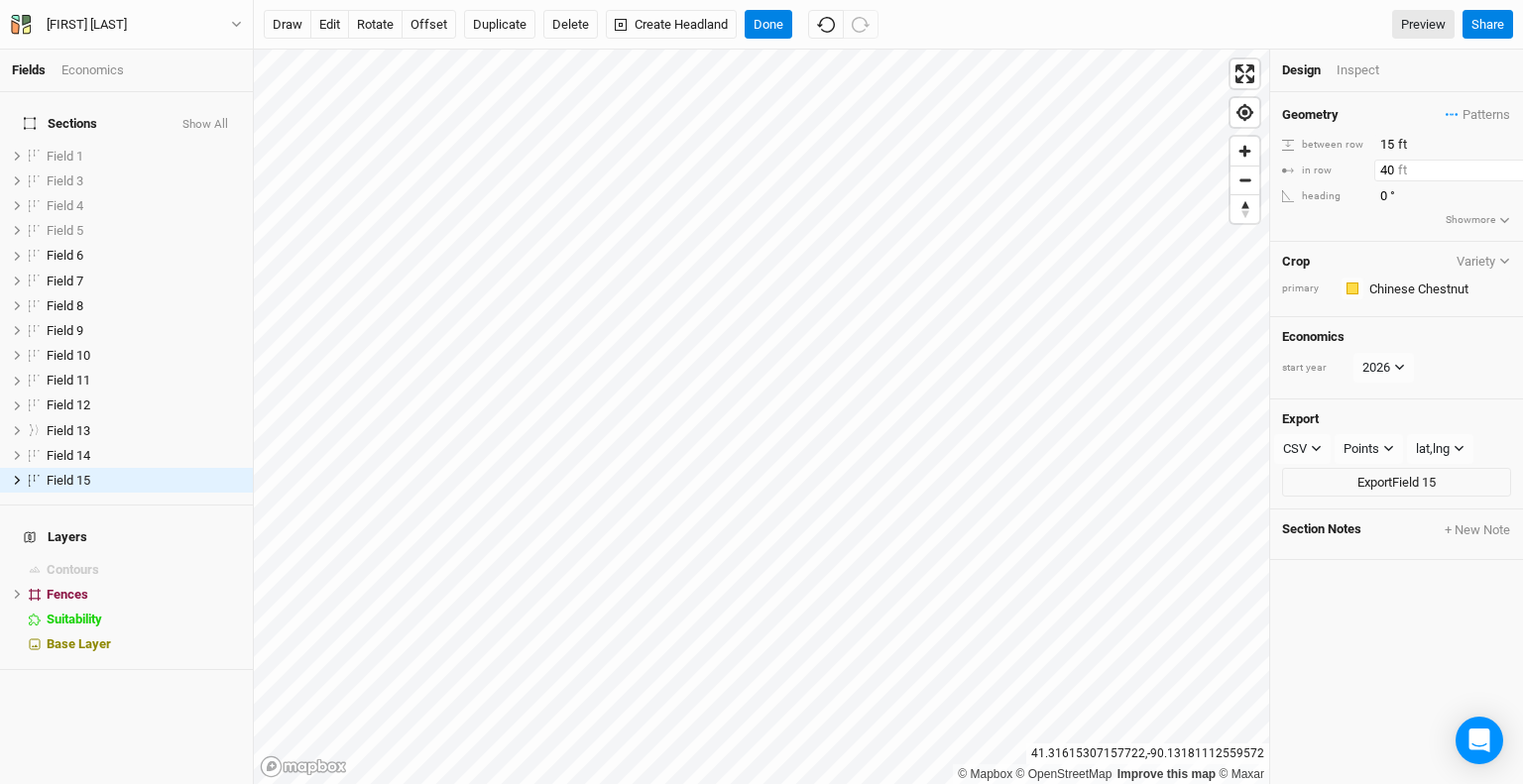 drag, startPoint x: 1394, startPoint y: 168, endPoint x: 1376, endPoint y: 166, distance: 18.11077 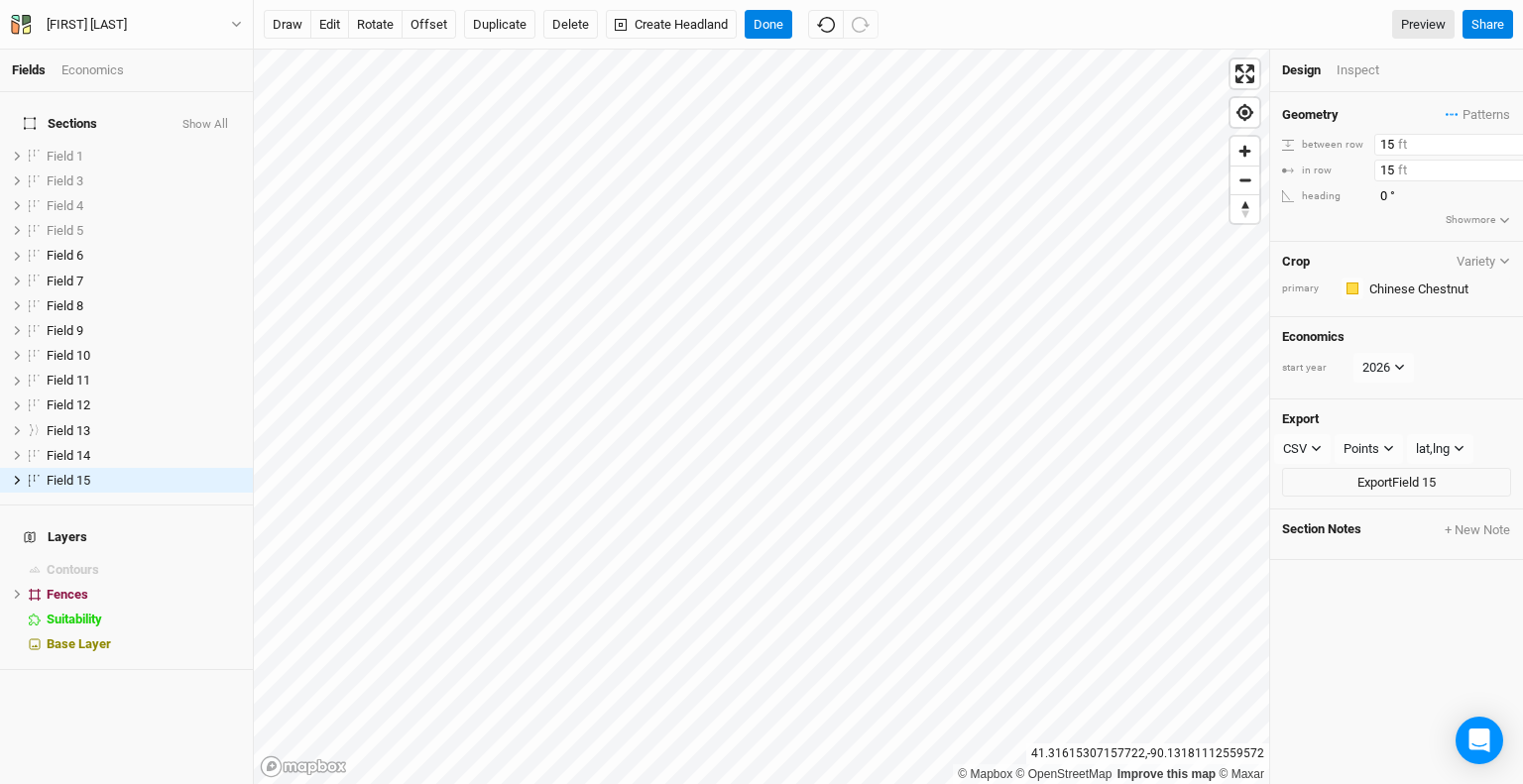 type on "15" 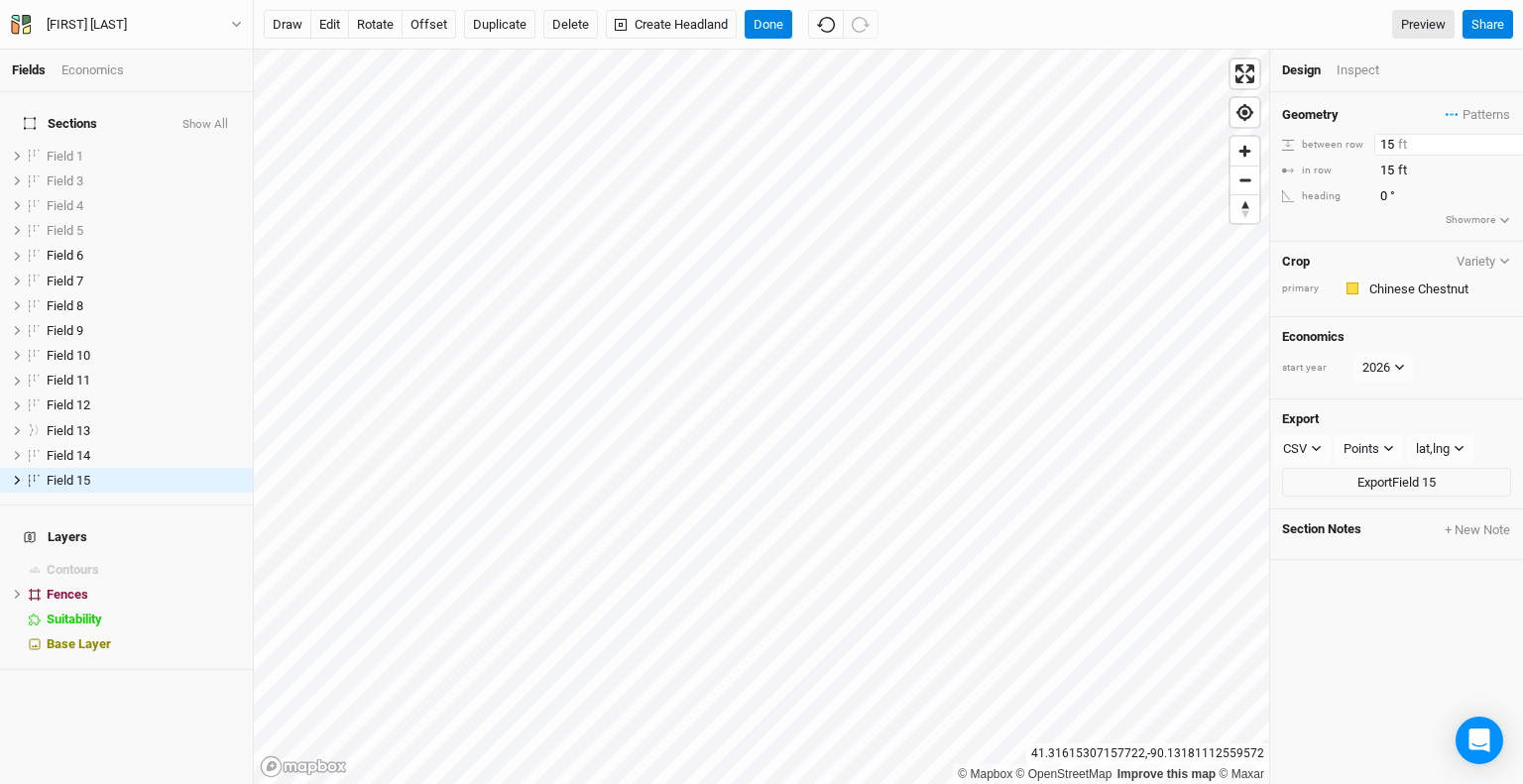 drag, startPoint x: 1392, startPoint y: 139, endPoint x: 1361, endPoint y: 135, distance: 31.257 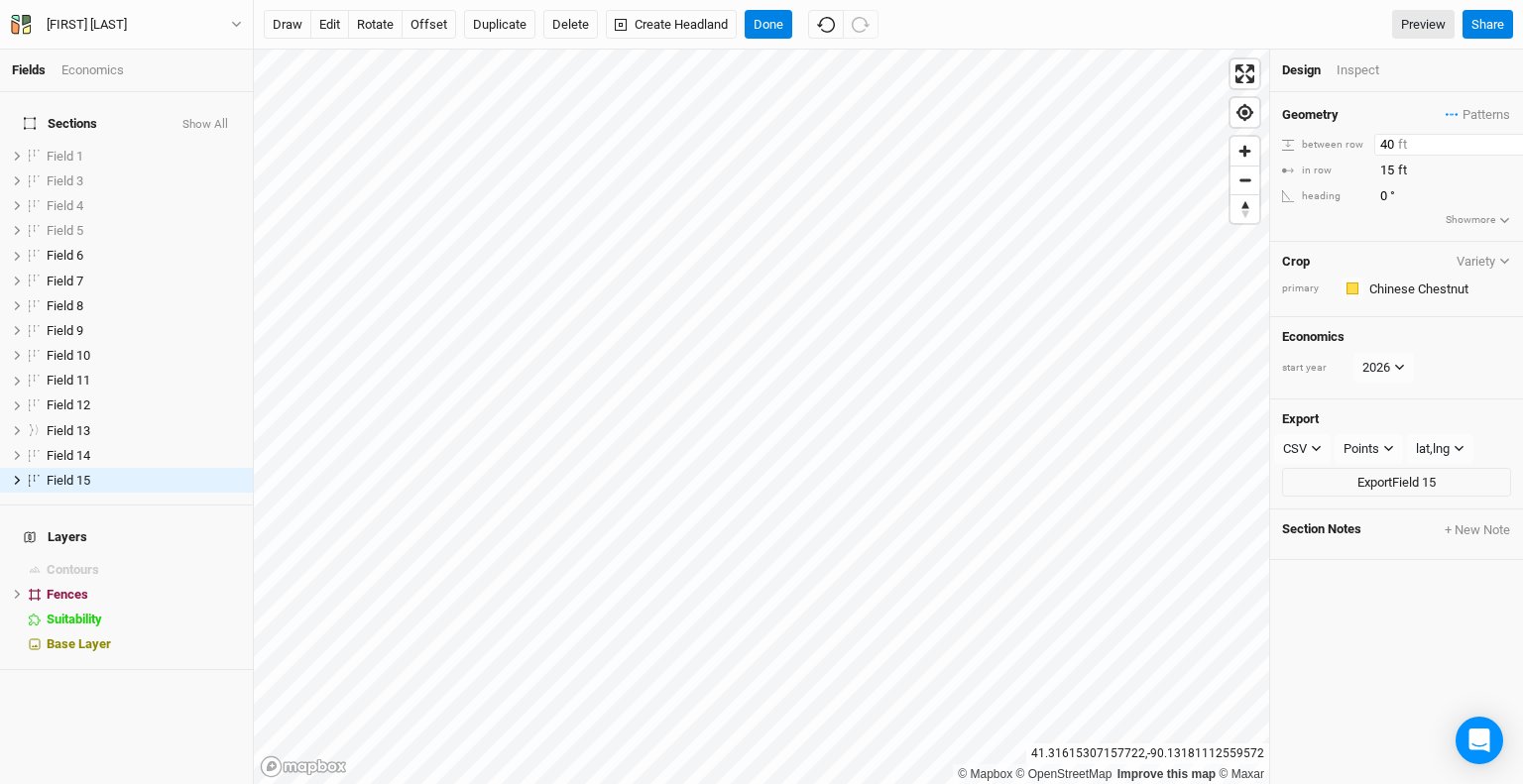 type on "40" 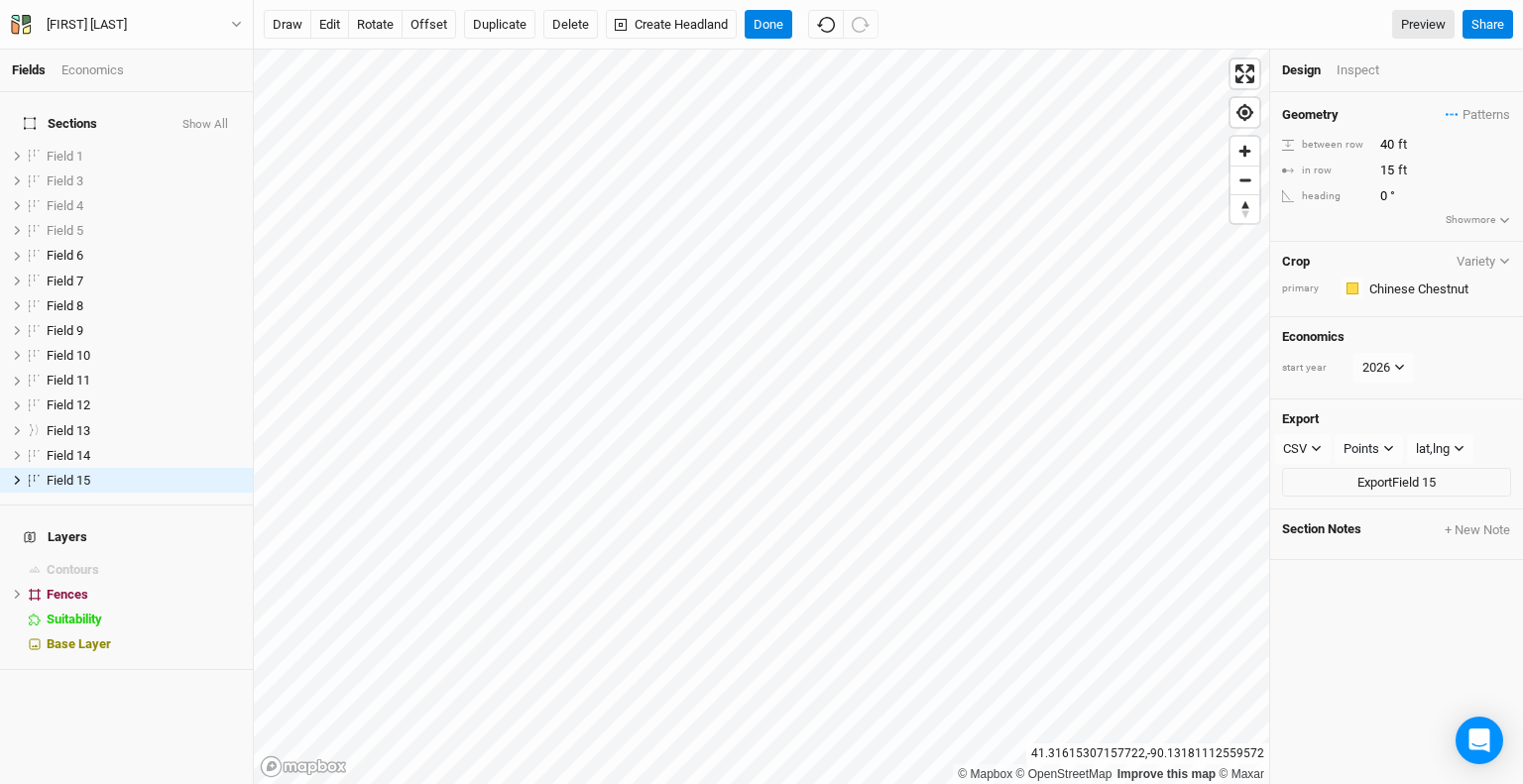 click on "Crop Variety primary Colors Brown Orange Yellow Green Blue Purple Pink Red" at bounding box center (1396, 280) 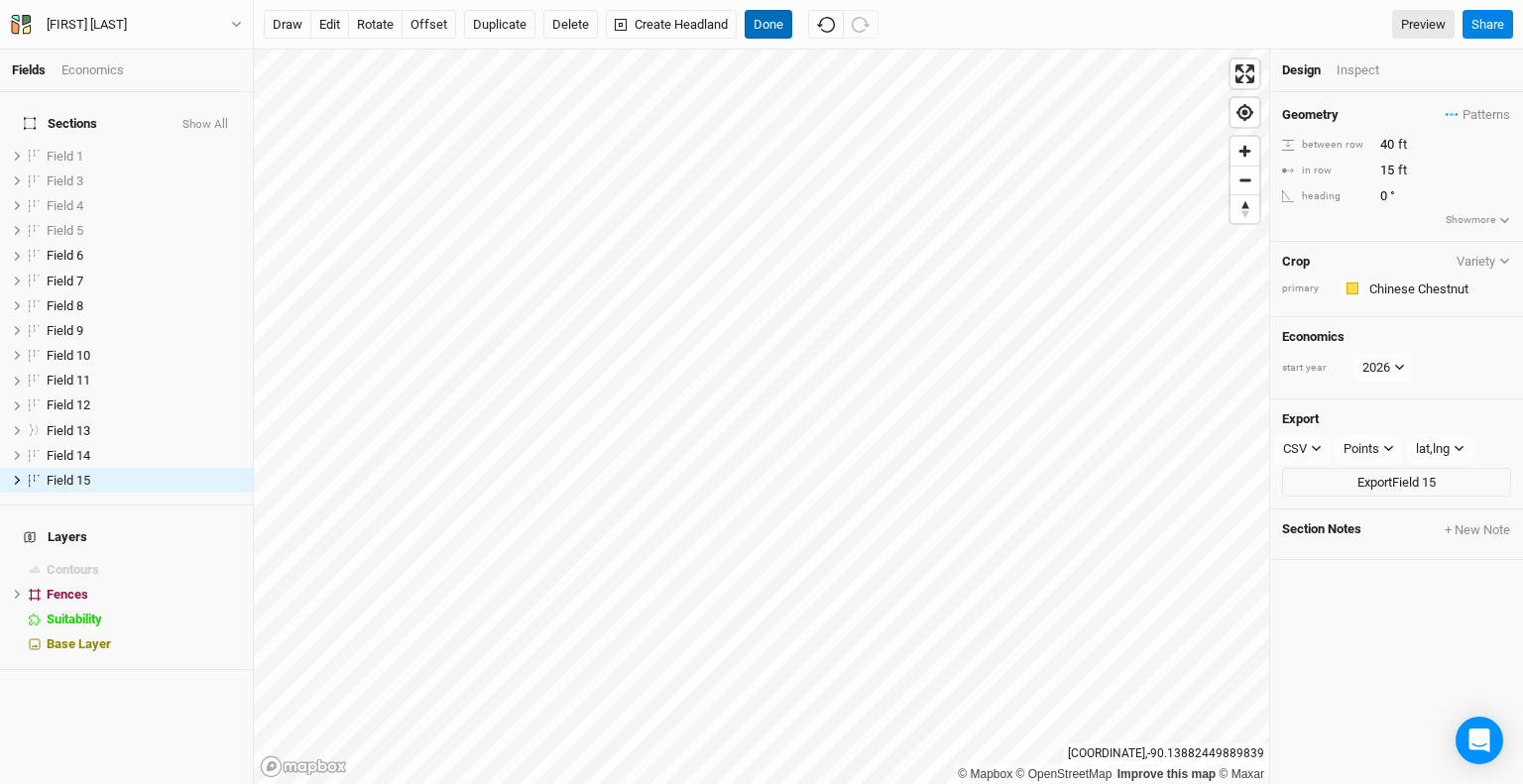 click on "Done" at bounding box center [768, 25] 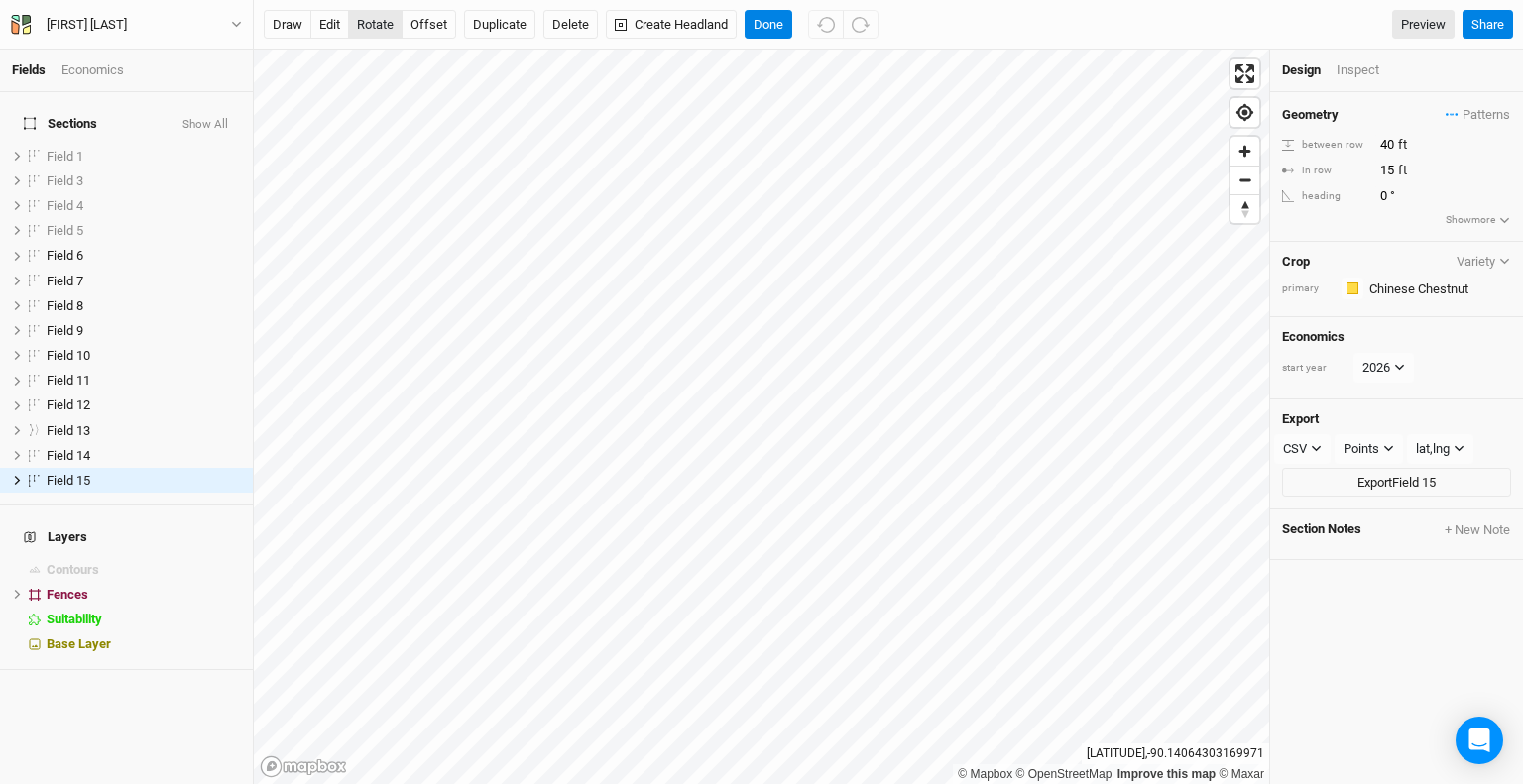 click on "rotate" at bounding box center [375, 25] 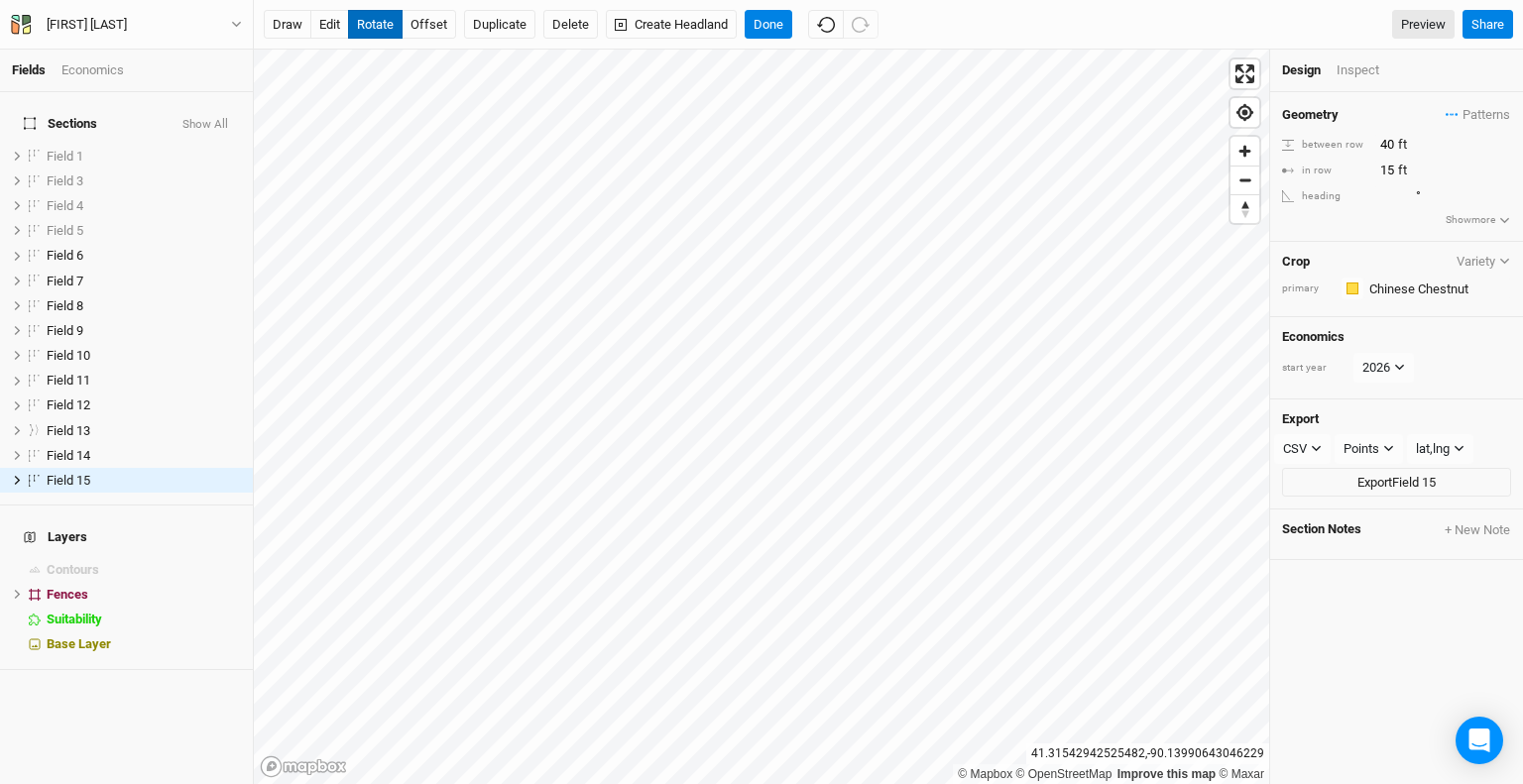 type on "[NUMBER]" 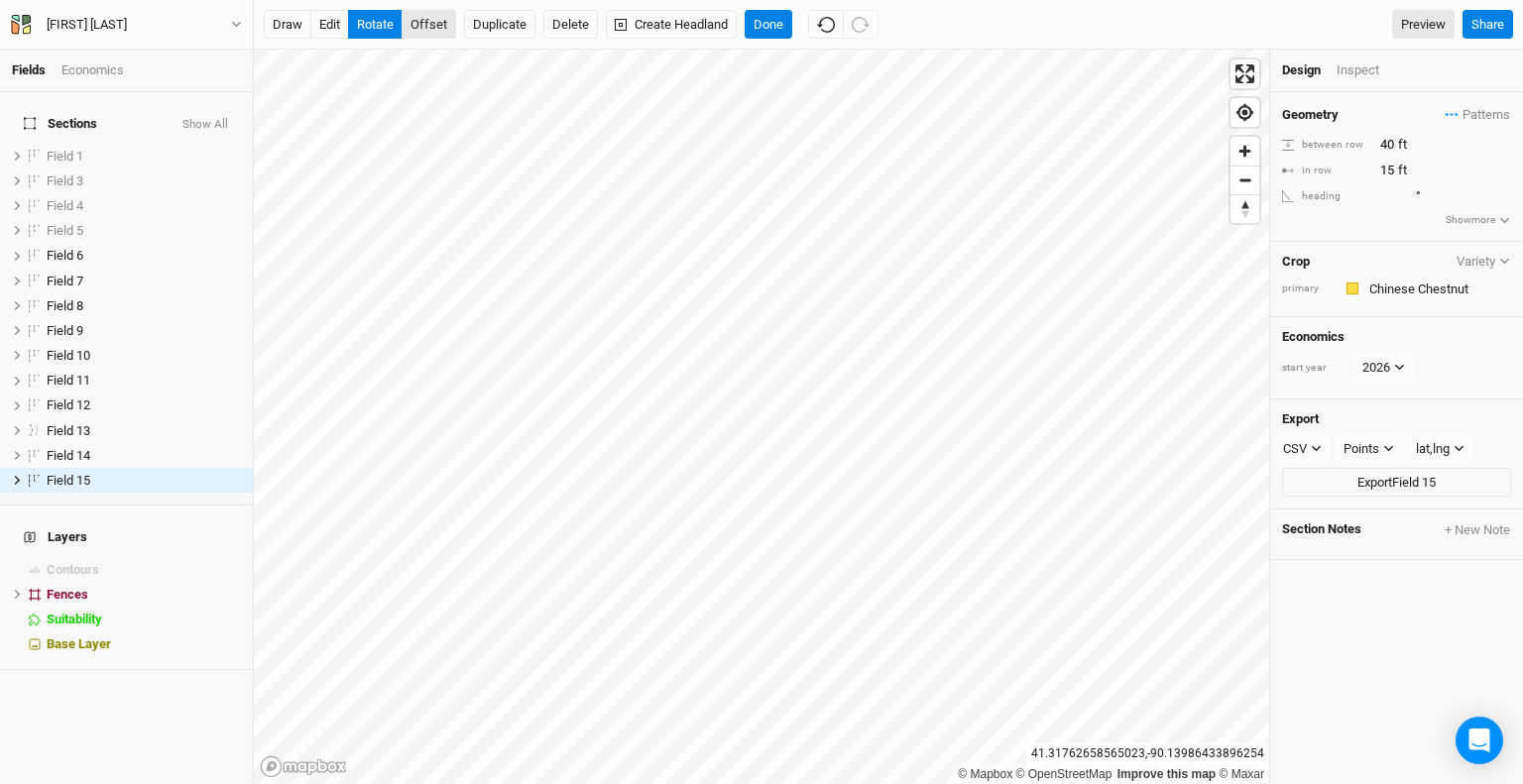 click on "offset" at bounding box center (428, 25) 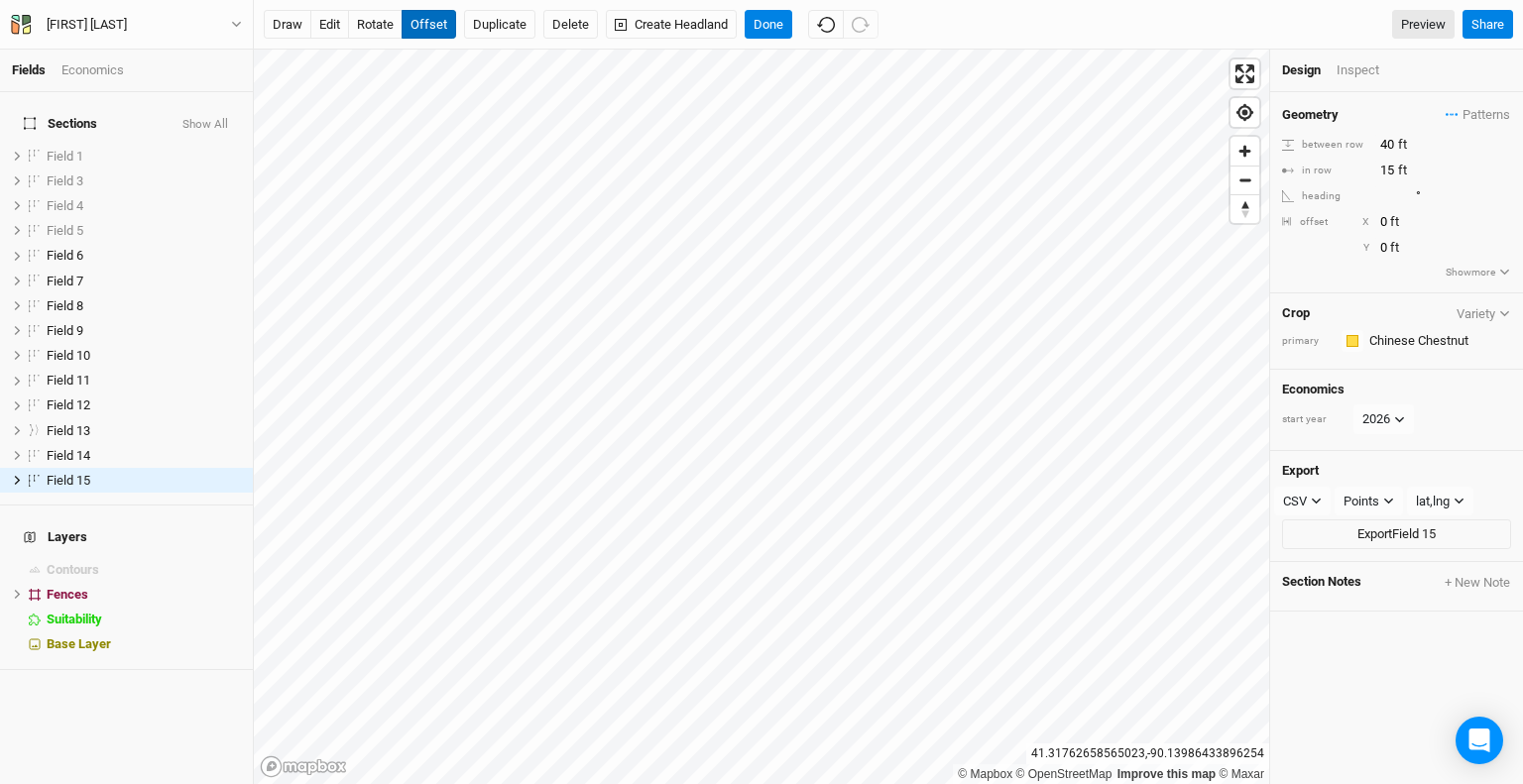 type 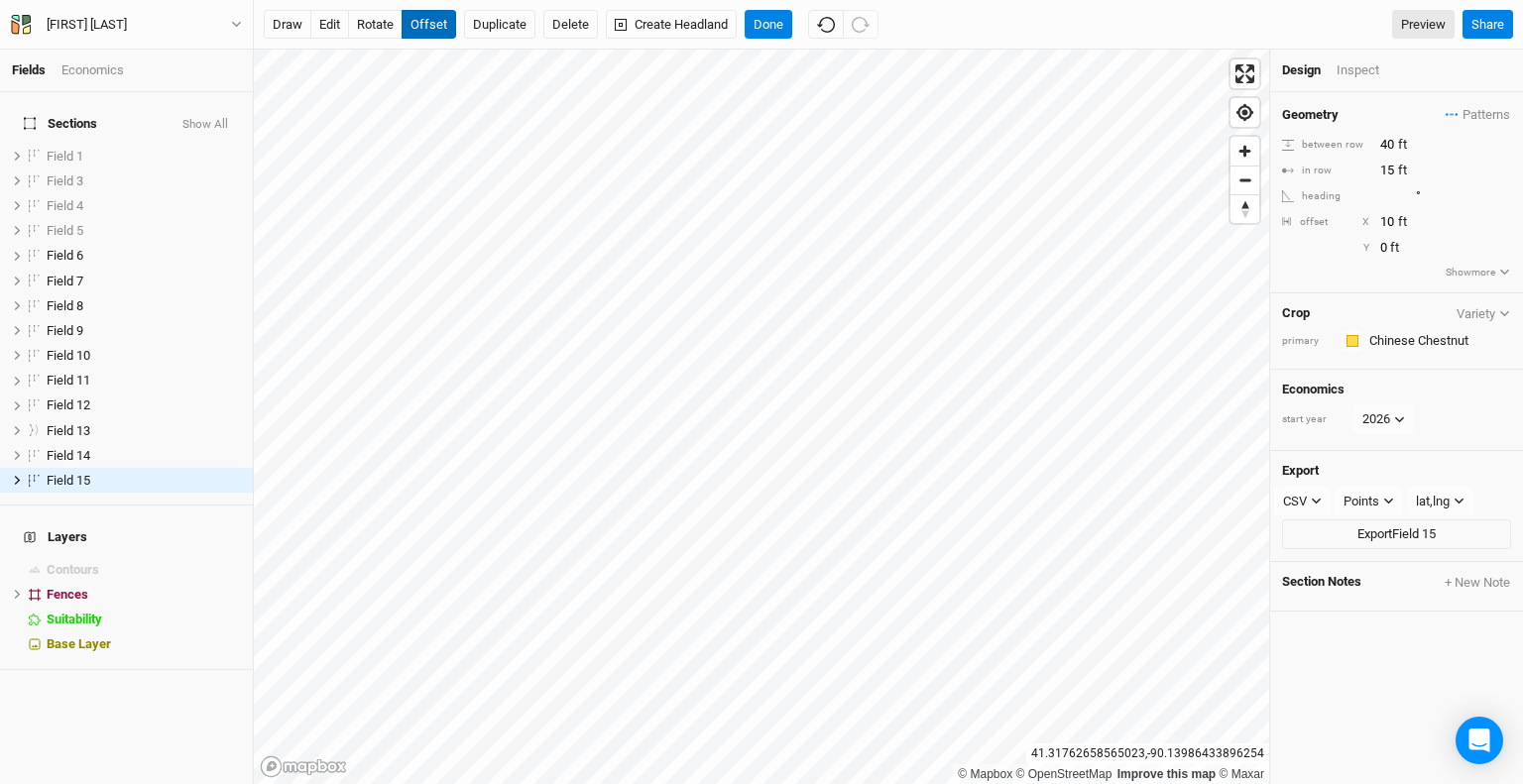 type on "11" 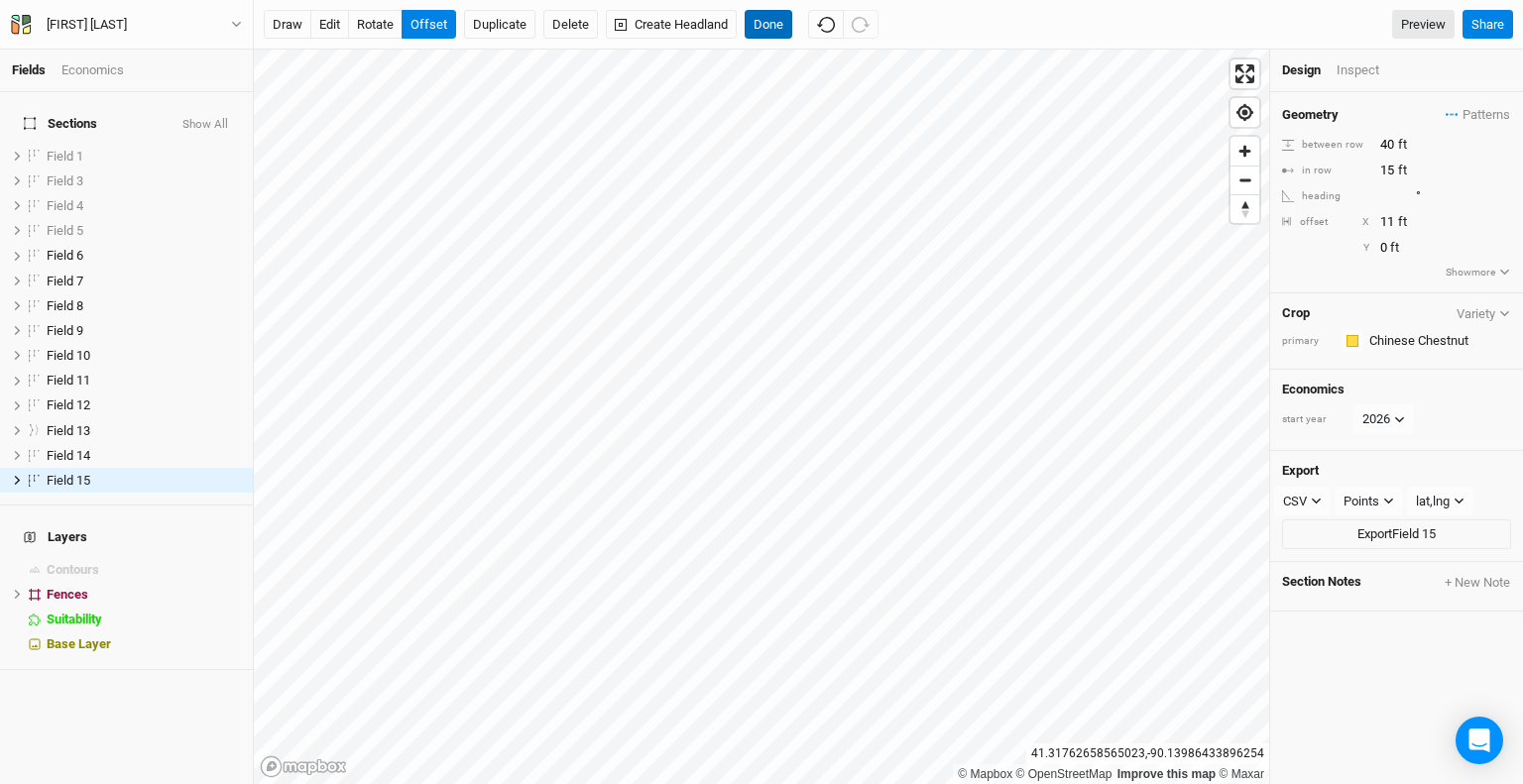 click on "Done" at bounding box center [768, 25] 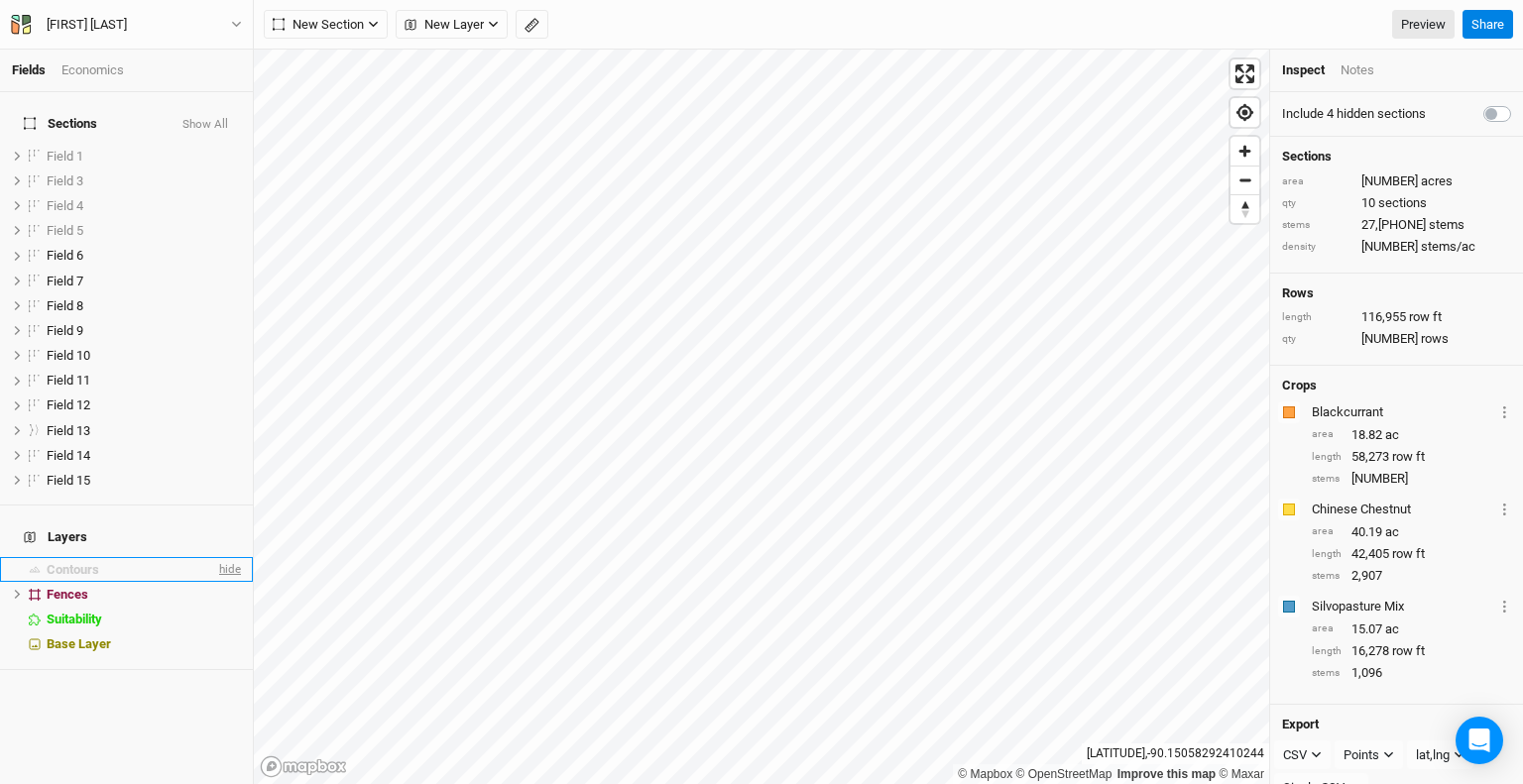 click on "hide" at bounding box center [228, 569] 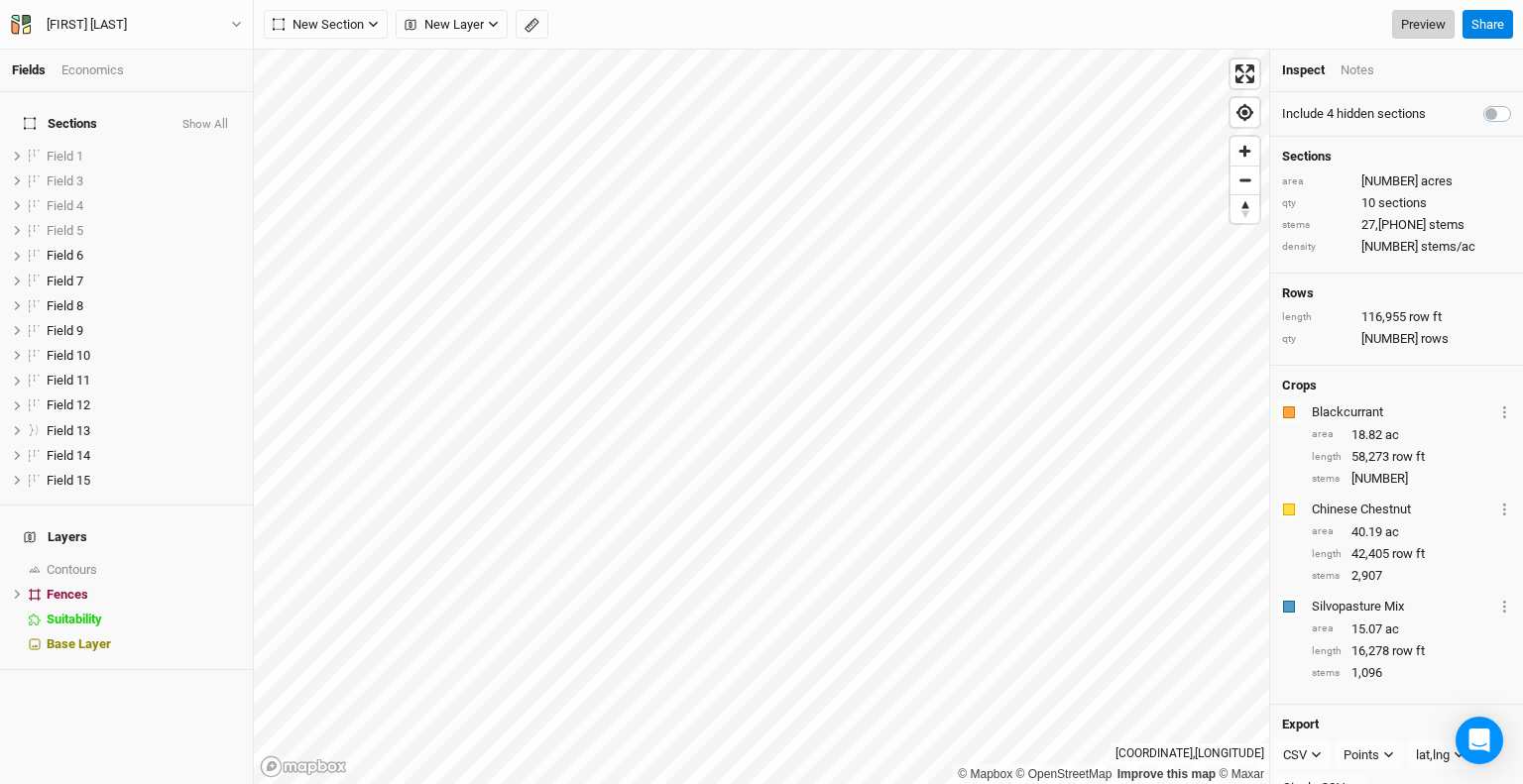click on "Preview" at bounding box center [1423, 25] 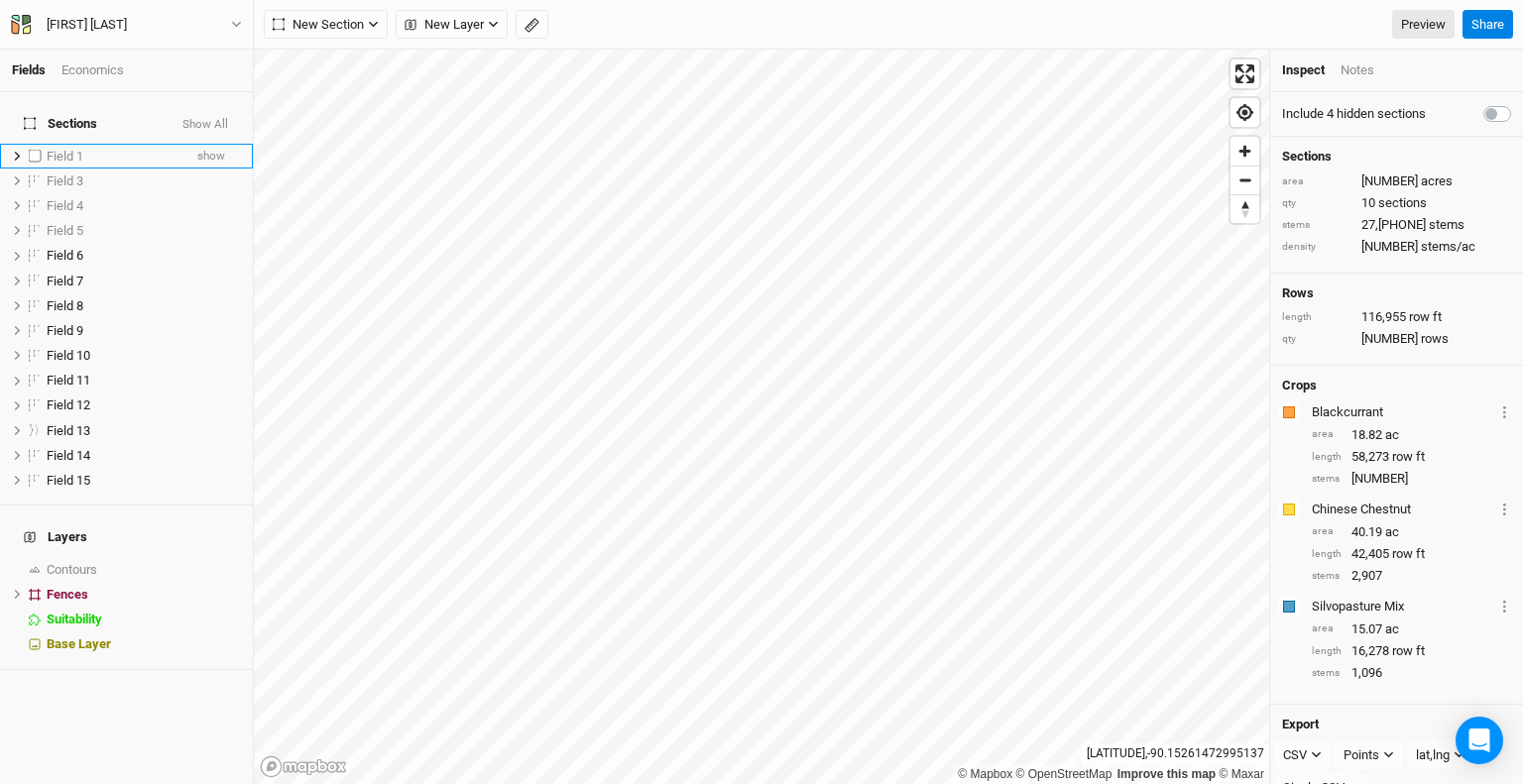 click at bounding box center (35, 156) 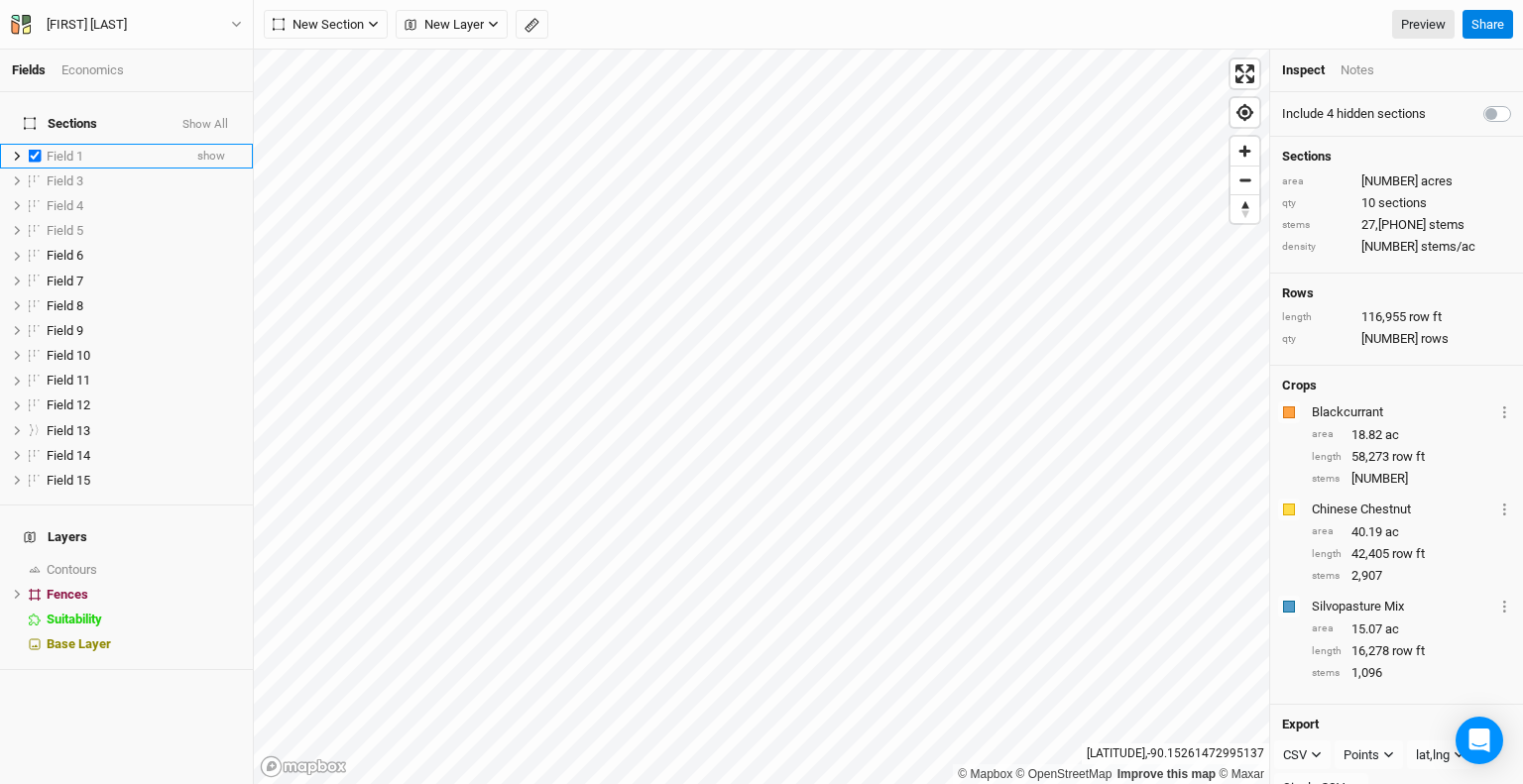 checkbox on "true" 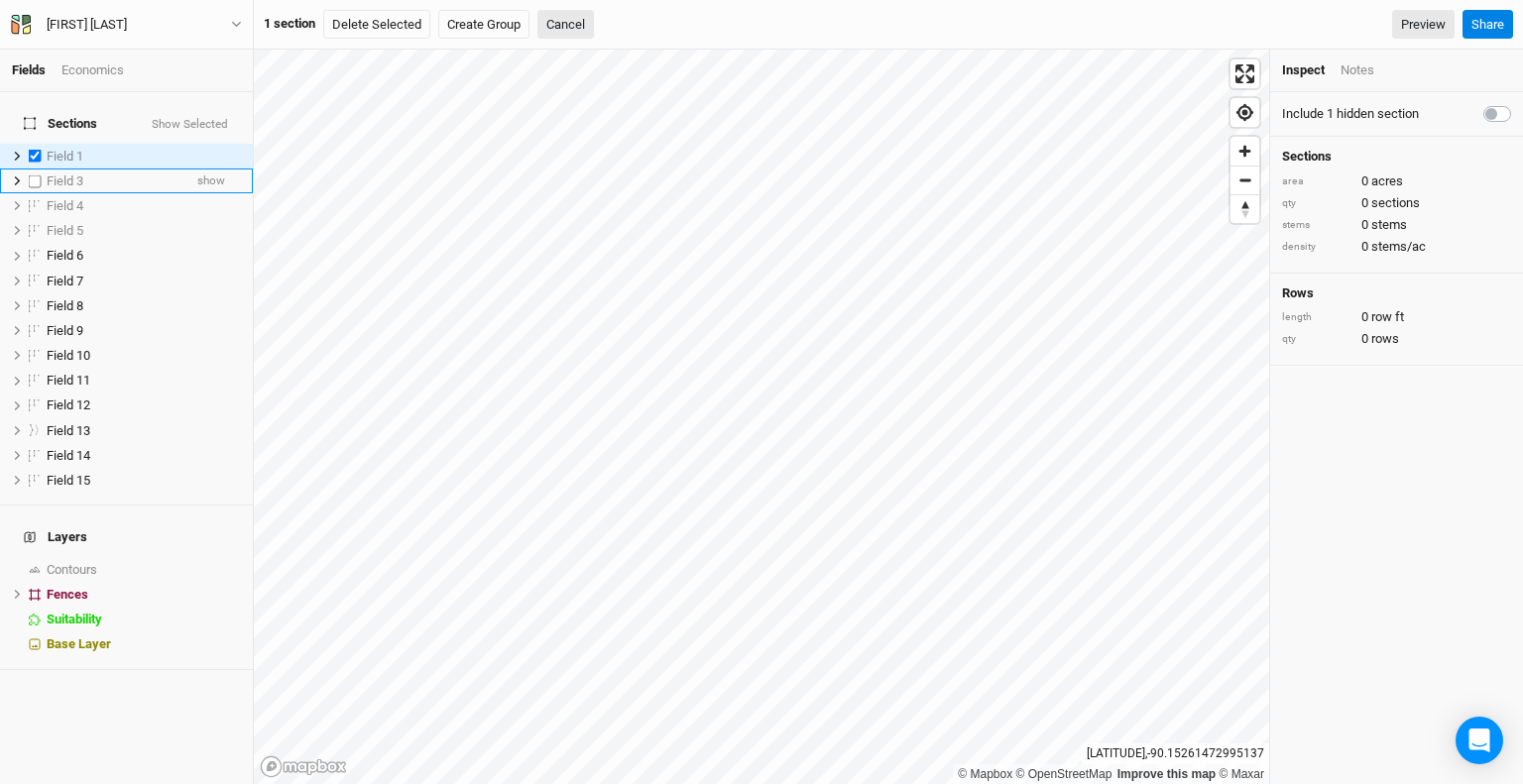 click at bounding box center (35, 180) 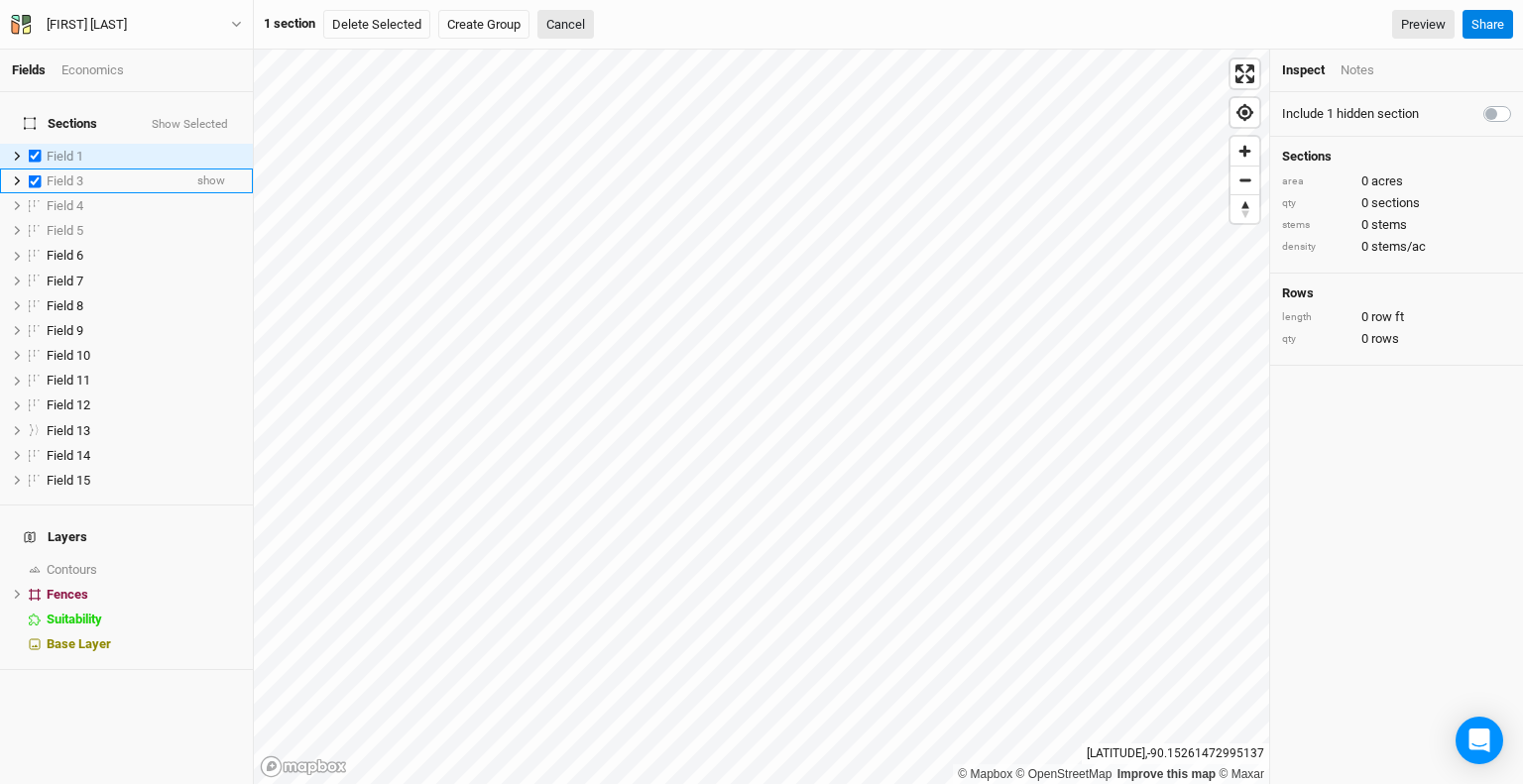 checkbox on "true" 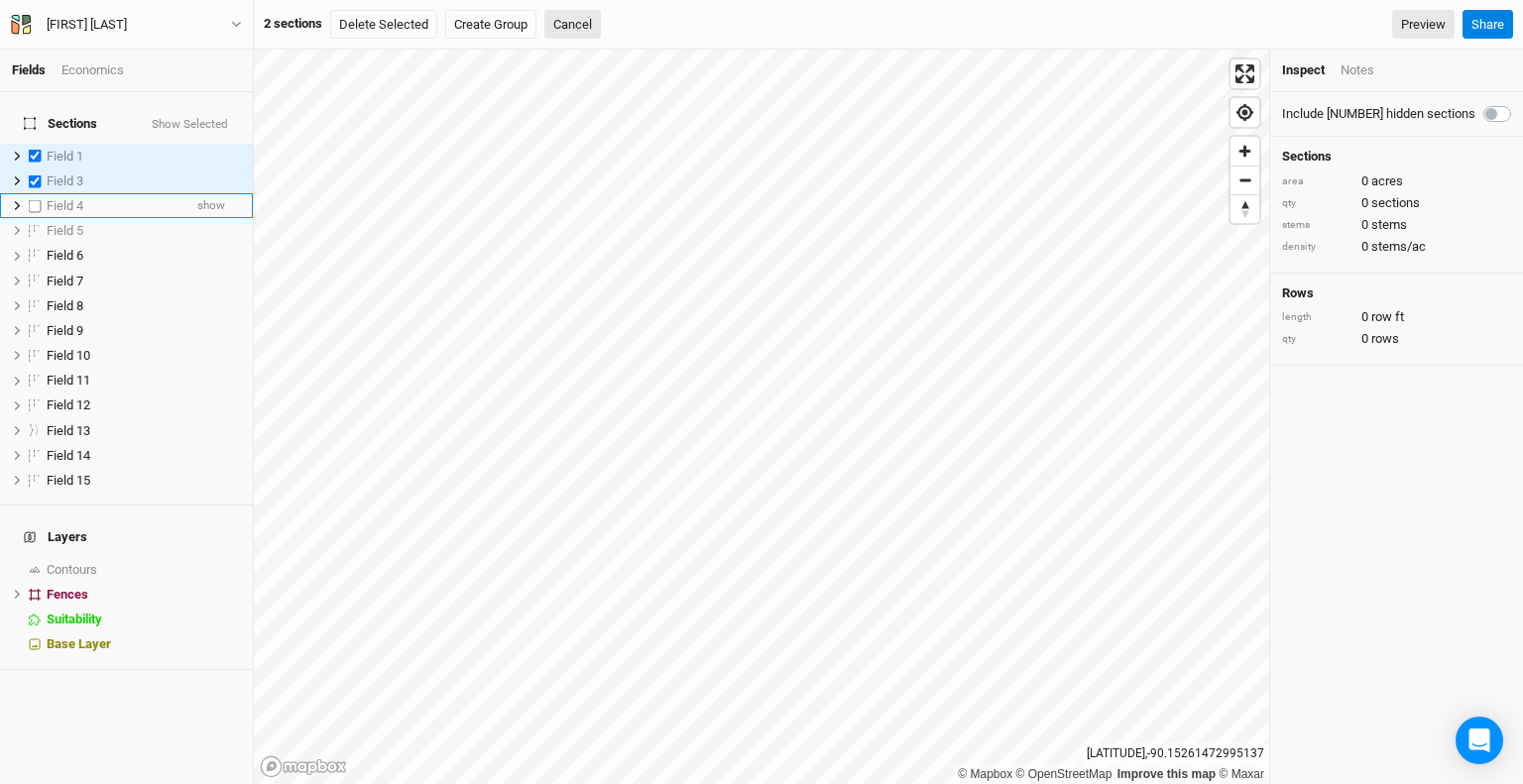 click at bounding box center [35, 205] 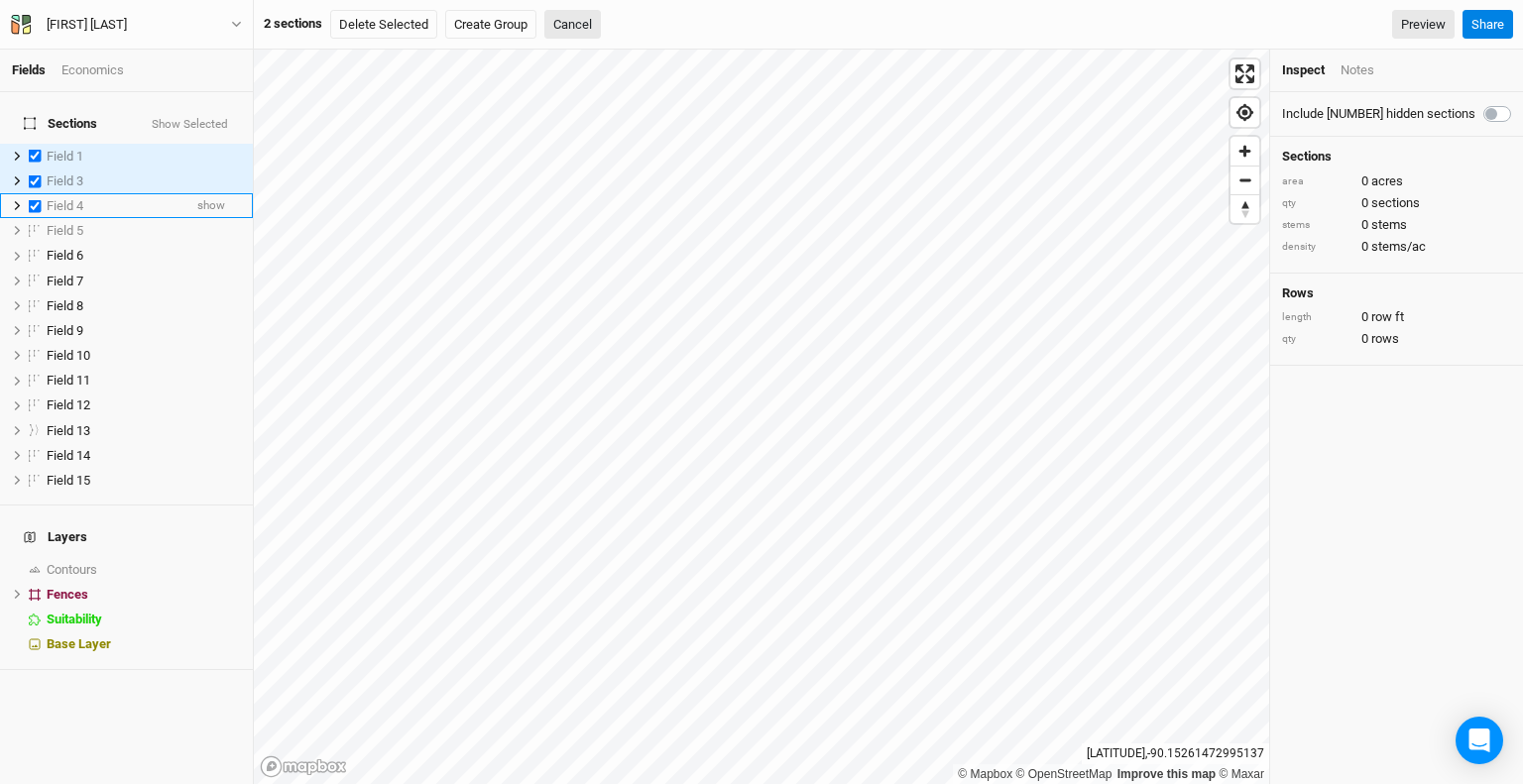 checkbox on "true" 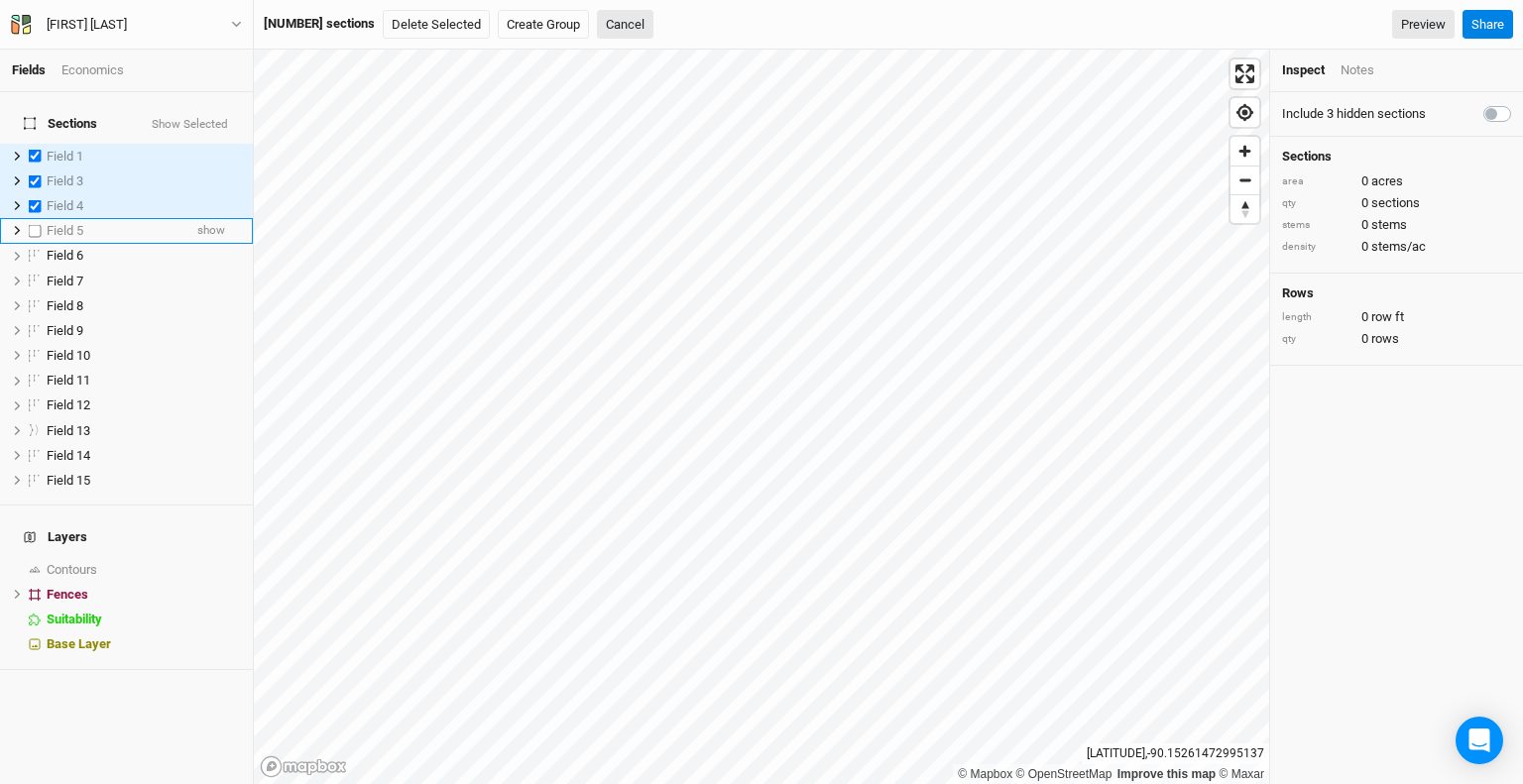 click at bounding box center [35, 230] 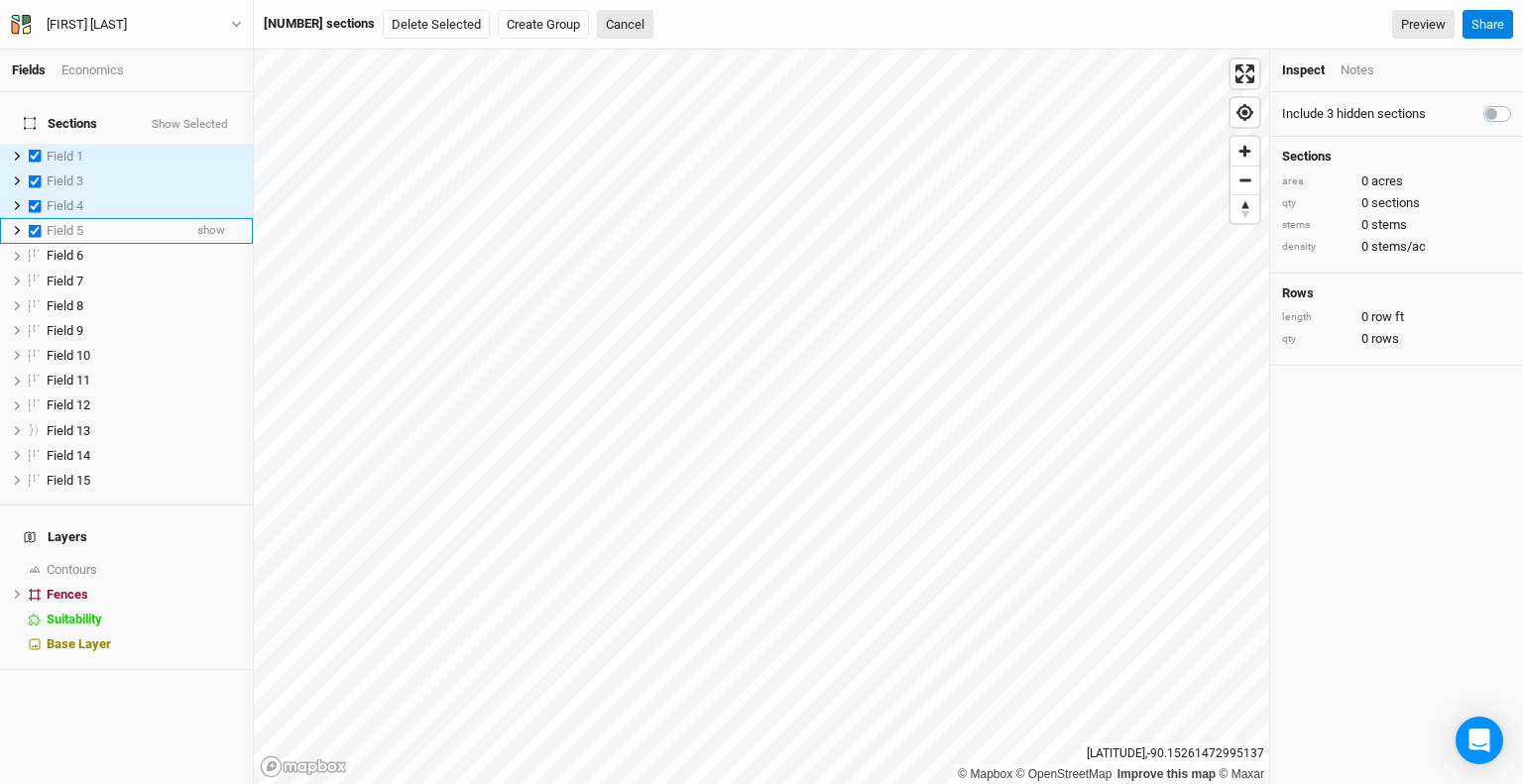 checkbox on "true" 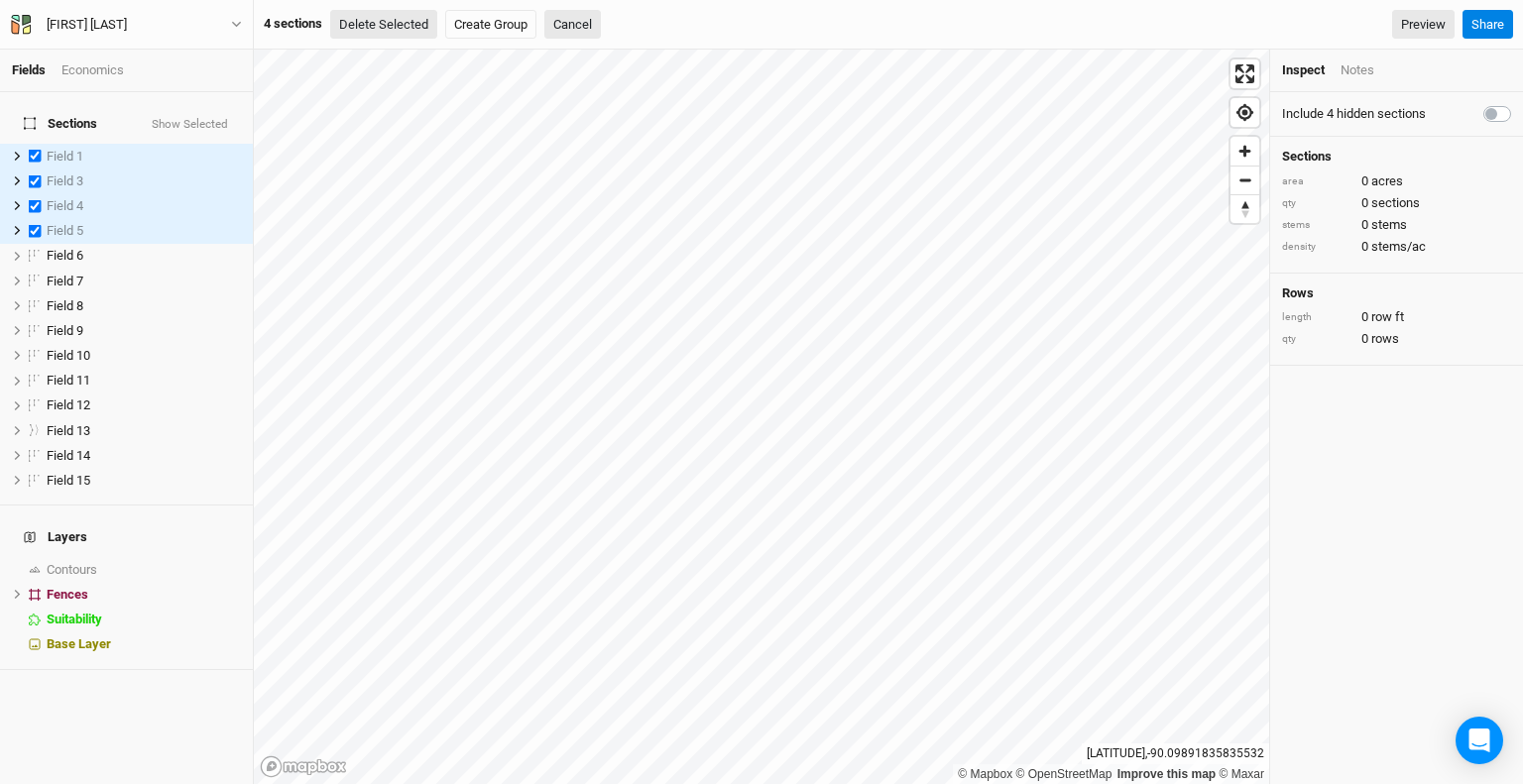 click on "Delete Selected" at bounding box center (384, 25) 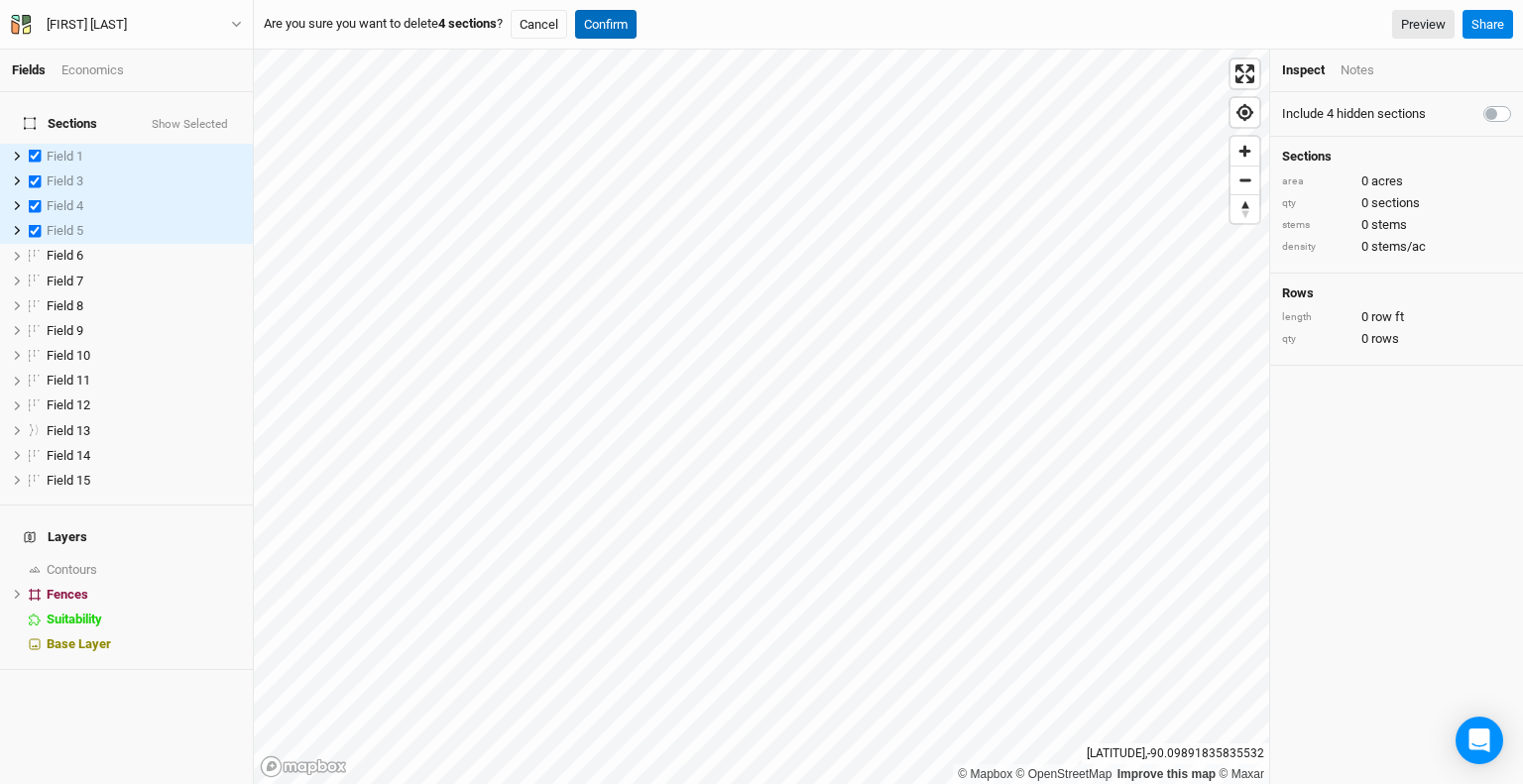 click on "Confirm" at bounding box center (606, 25) 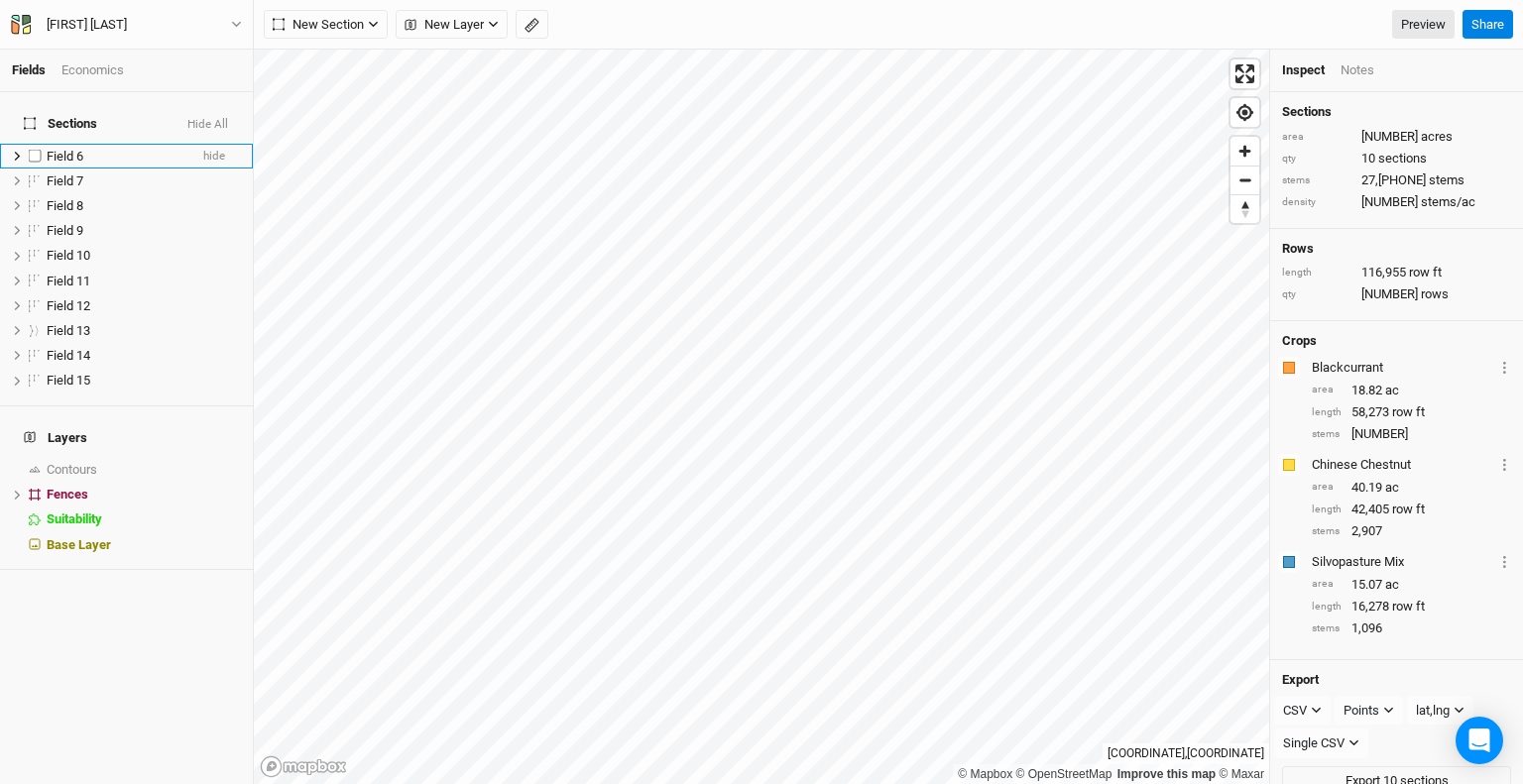 click at bounding box center (35, 156) 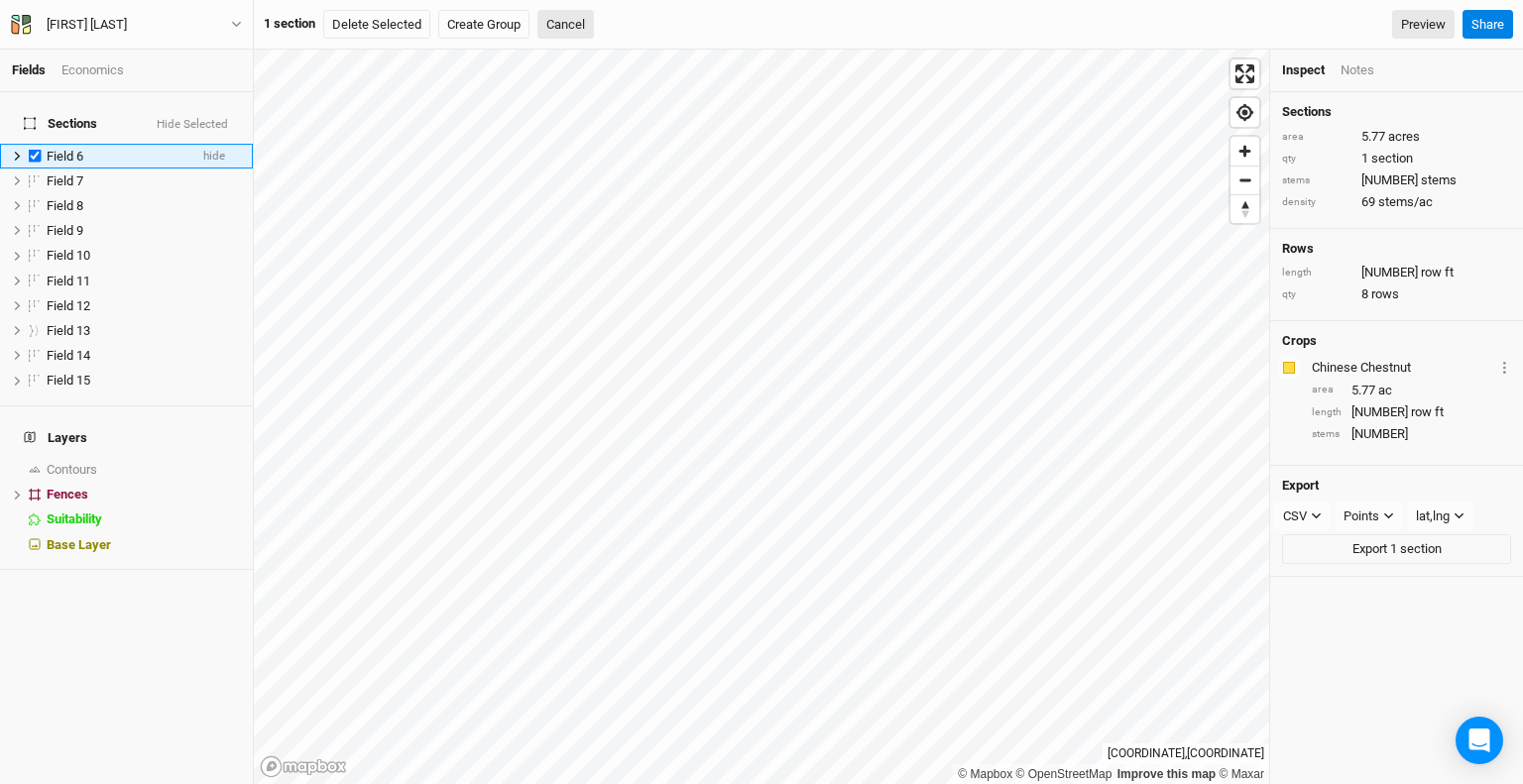click at bounding box center (35, 156) 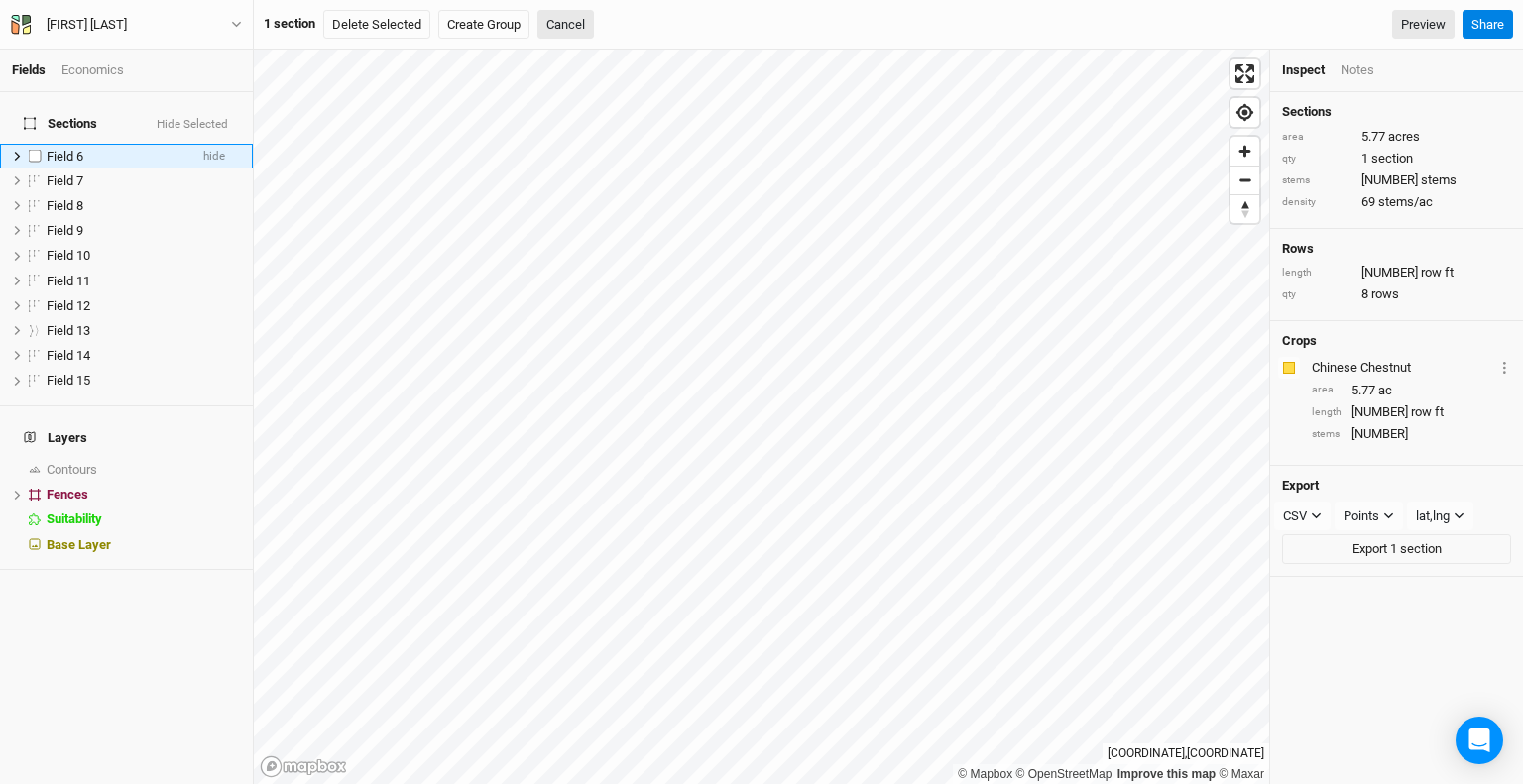 checkbox on "false" 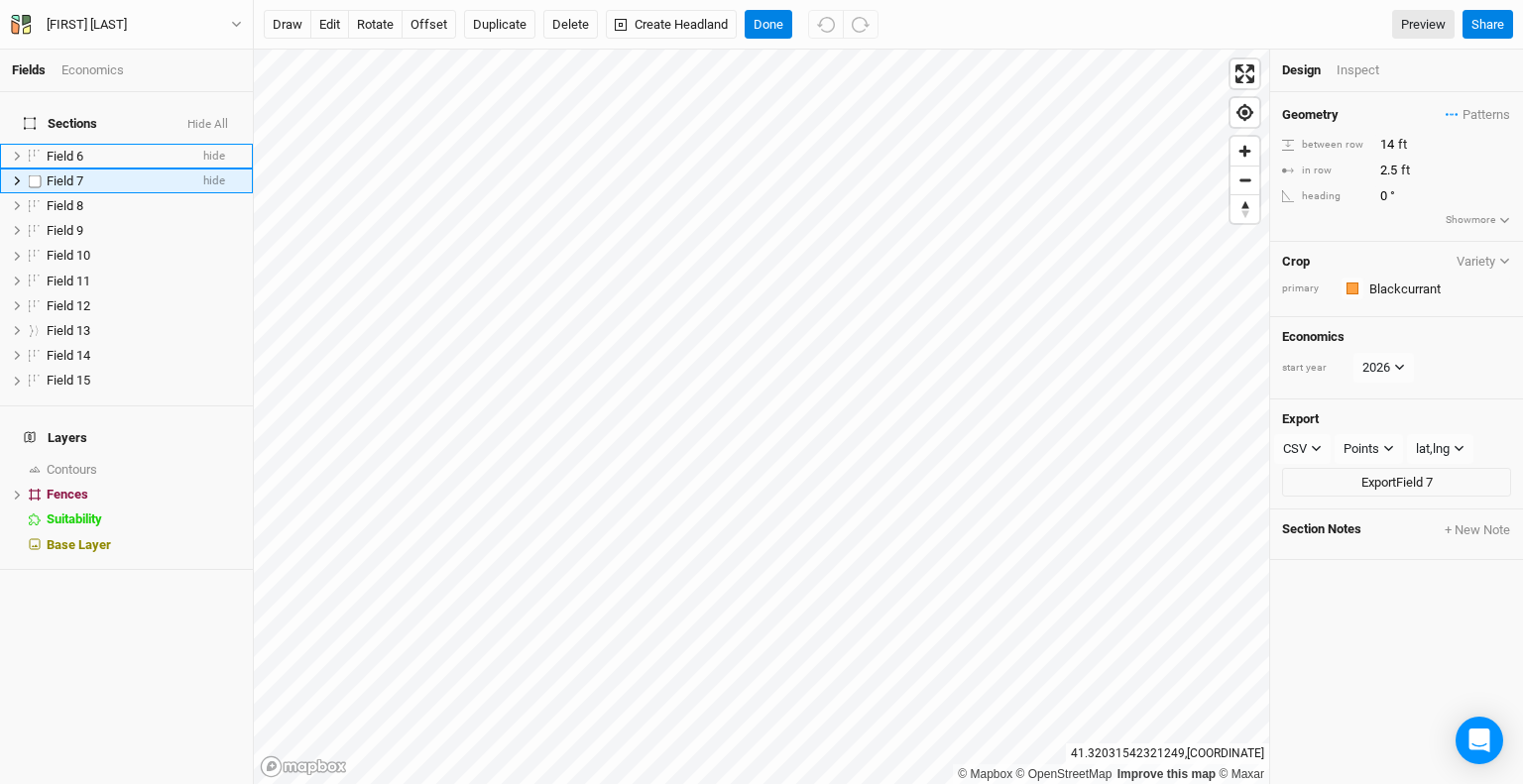 click at bounding box center [35, 180] 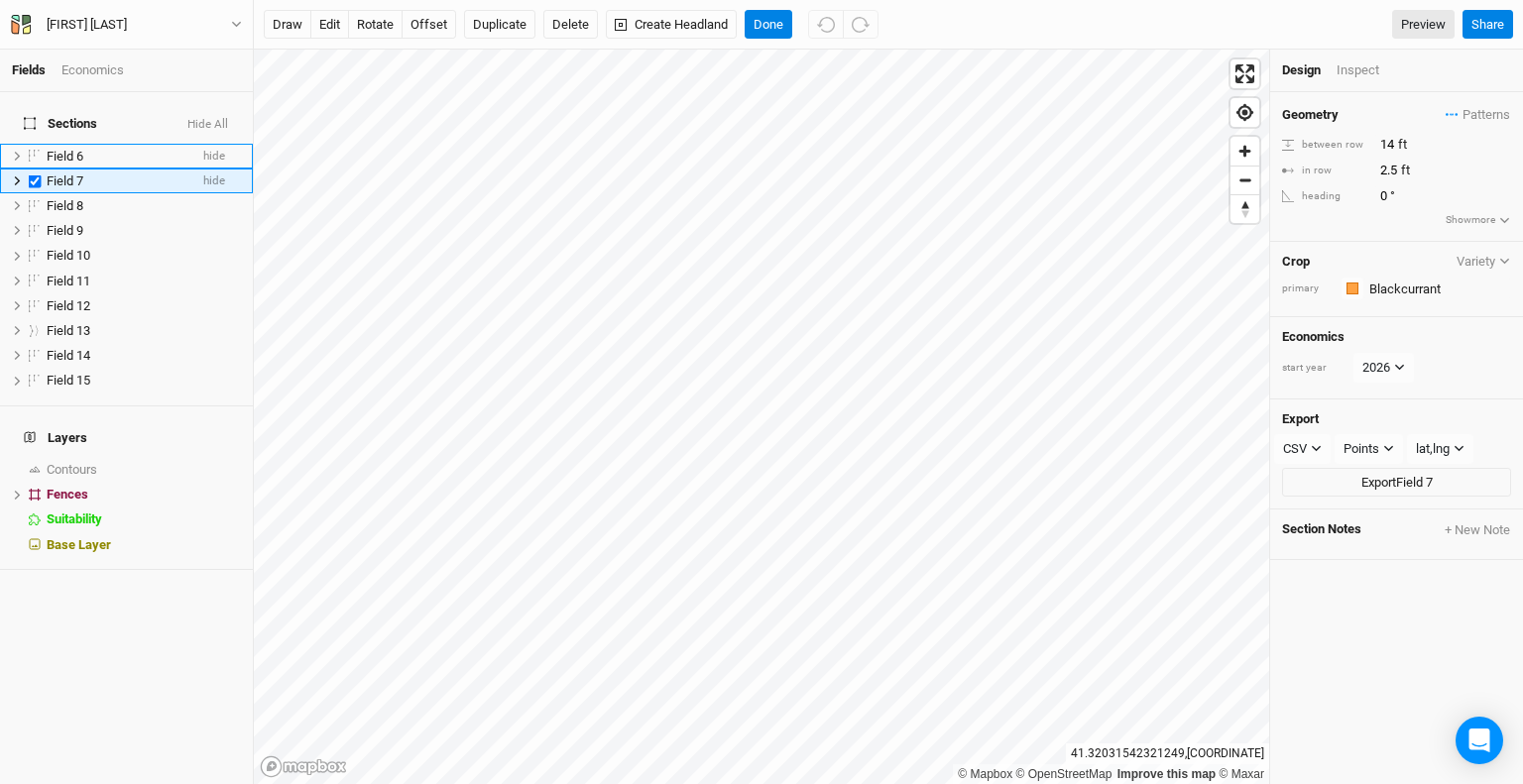 checkbox on "true" 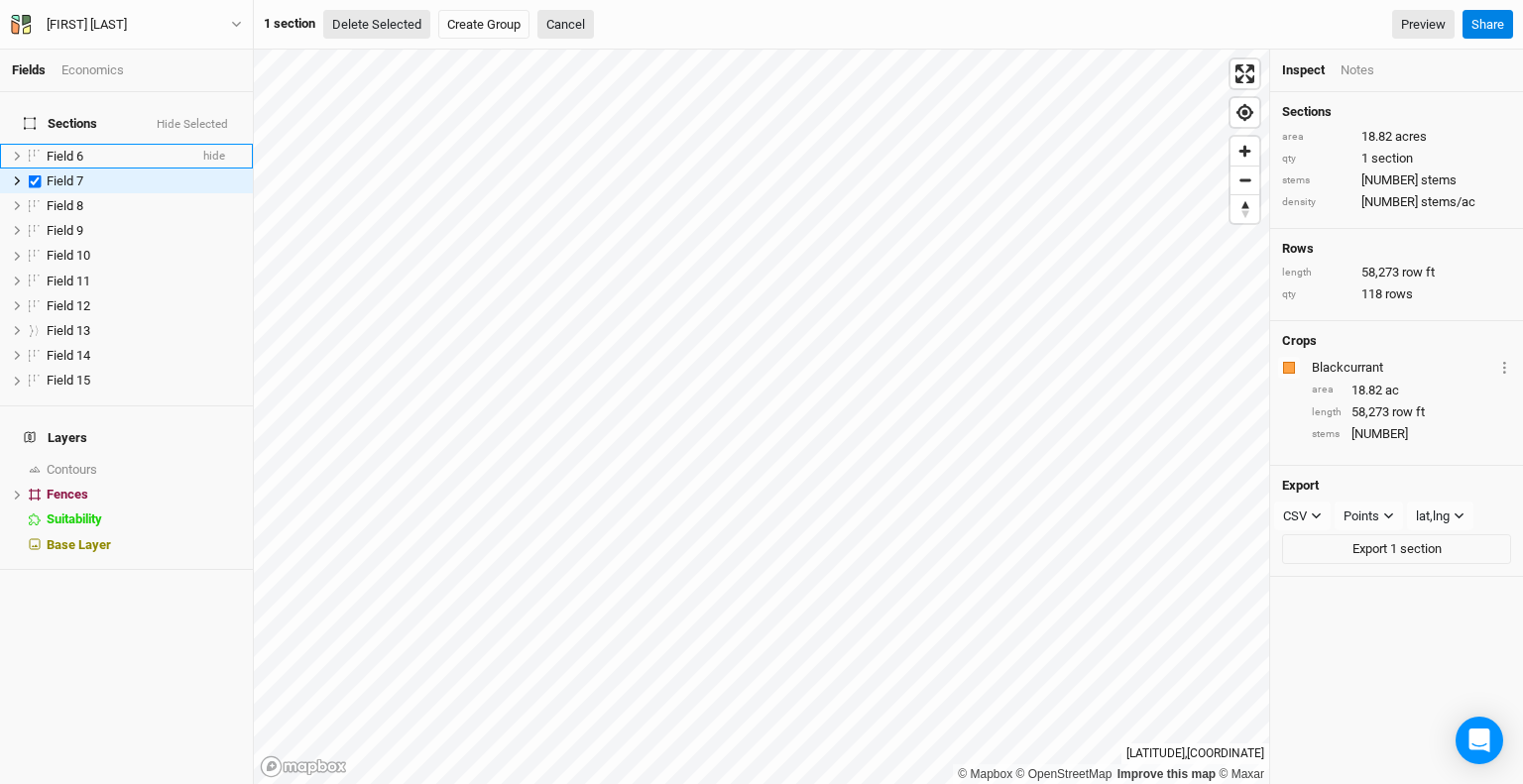 click on "Delete Selected" at bounding box center [377, 25] 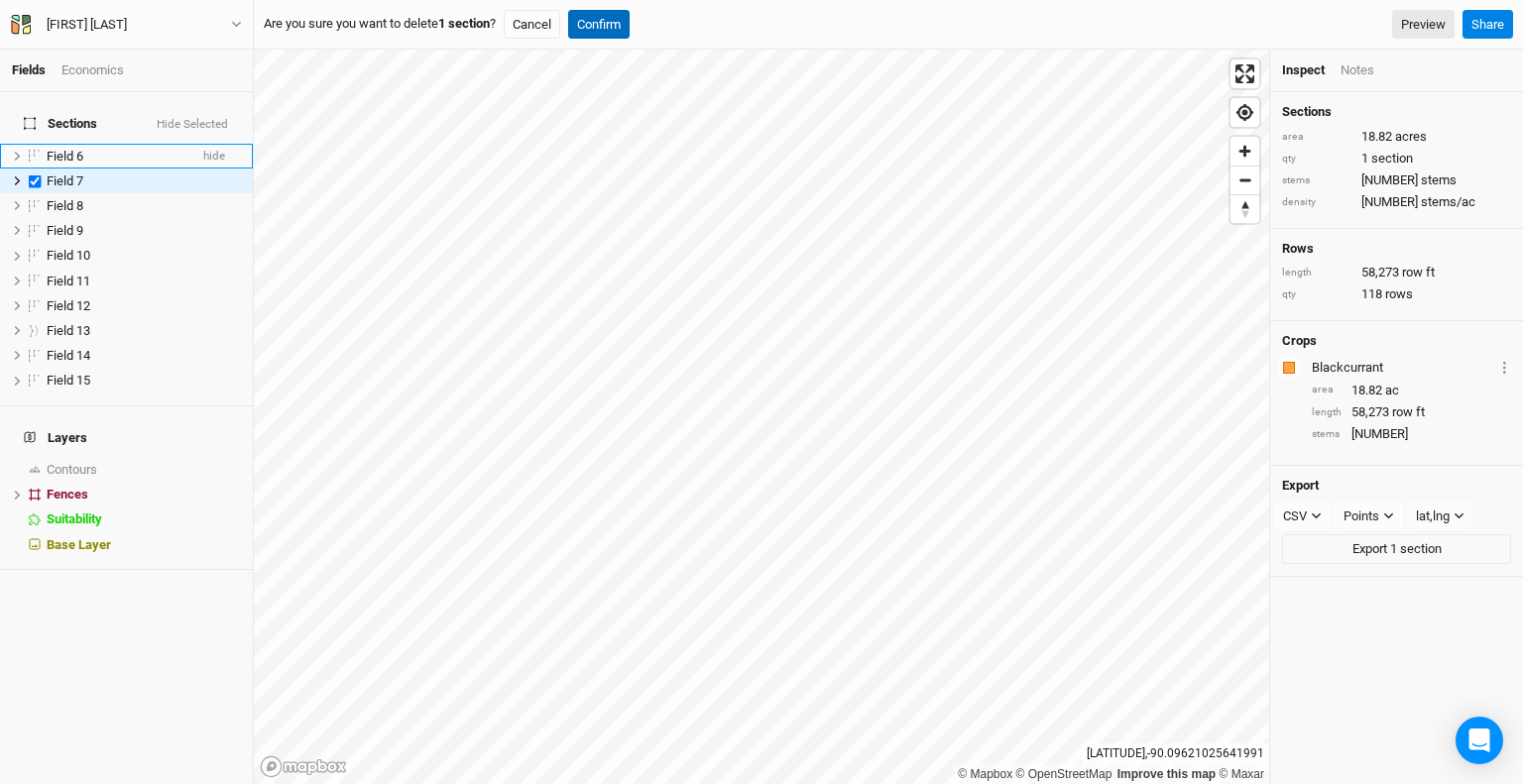 click on "Confirm" at bounding box center (599, 25) 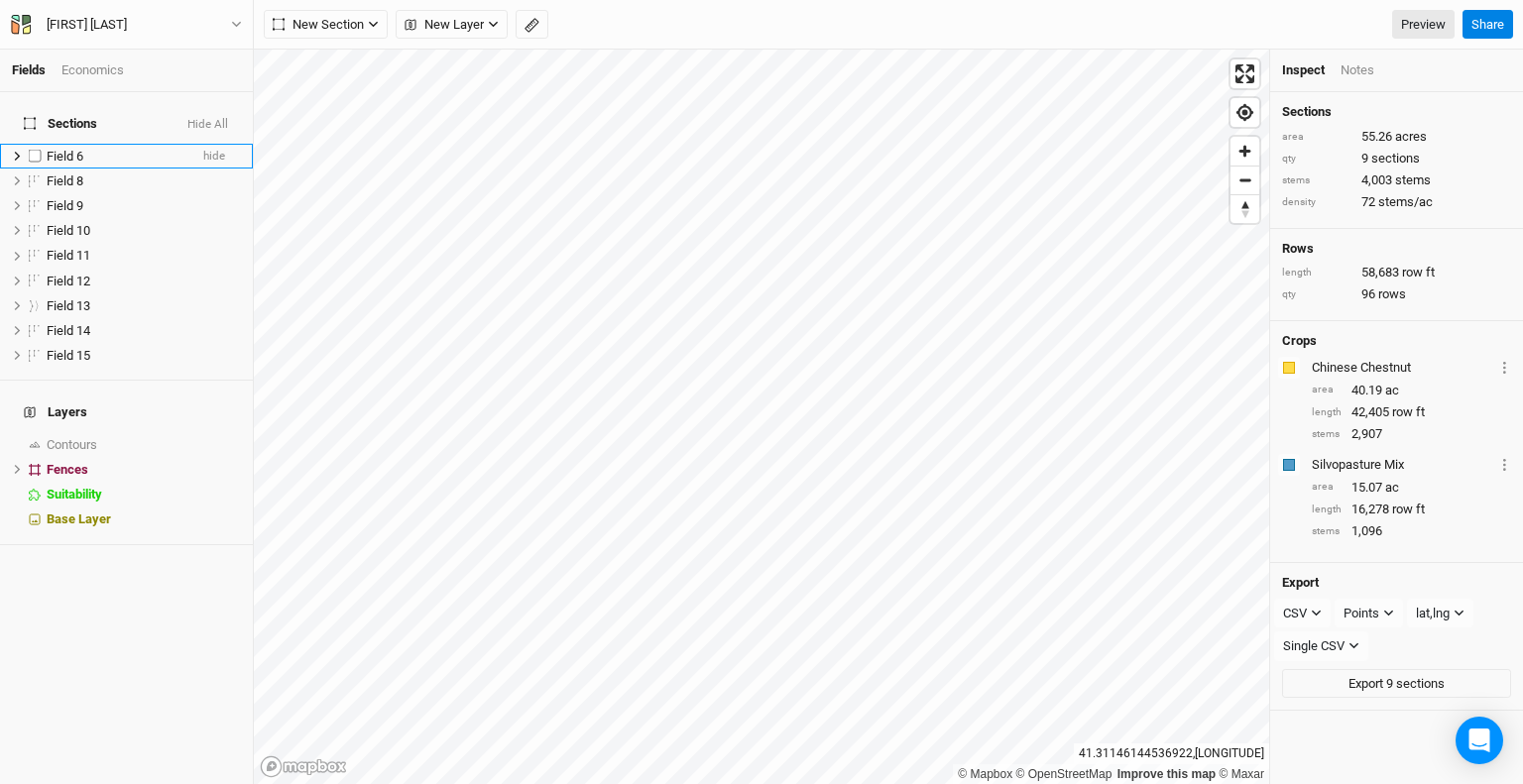 click at bounding box center [35, 156] 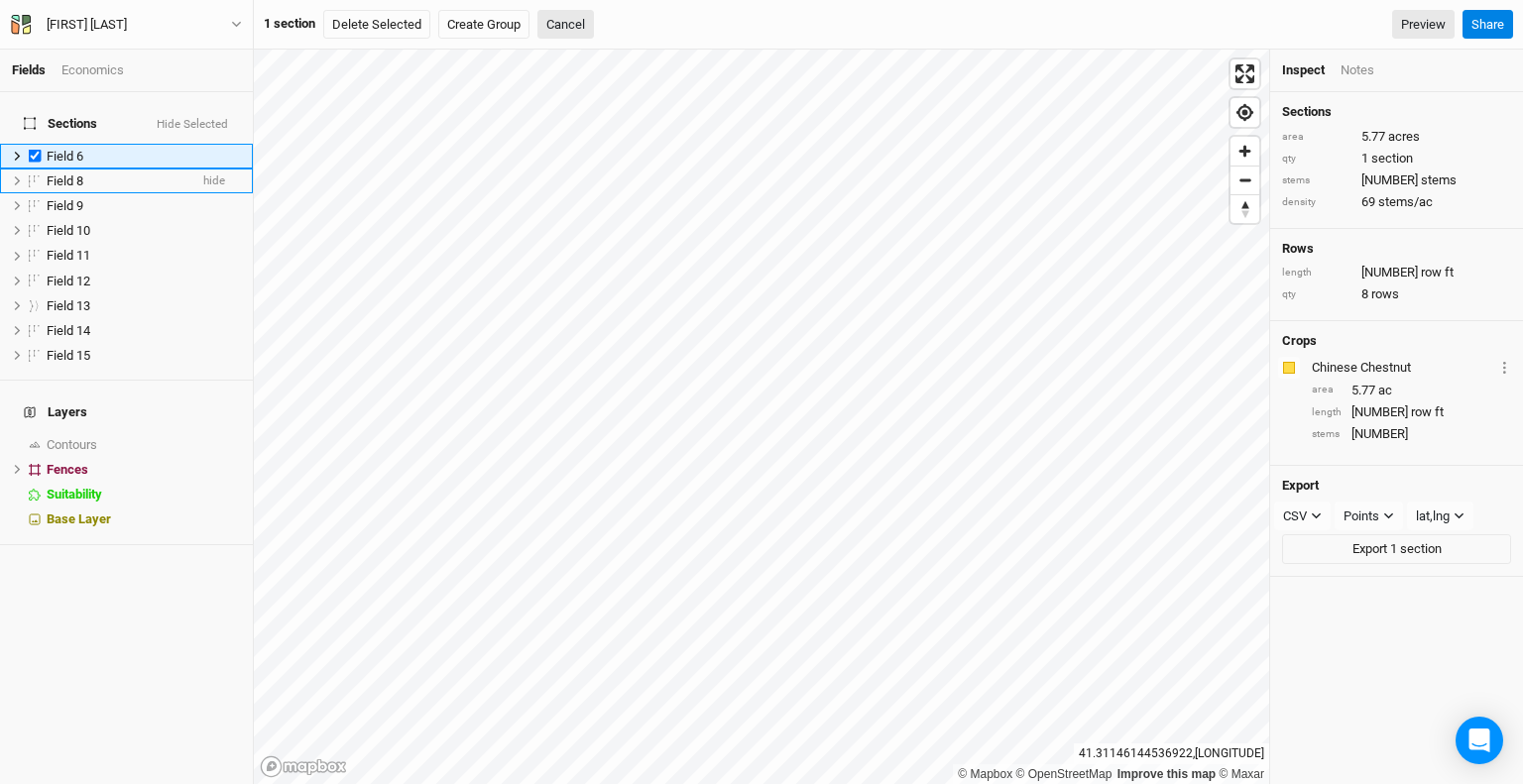 click on "Field 6 hide Field 8 hide Field 9 hide Field 10 hide Field 11 hide Field 12 hide Field 13 hide Field 14 hide Field 15 hide" at bounding box center (126, 256) 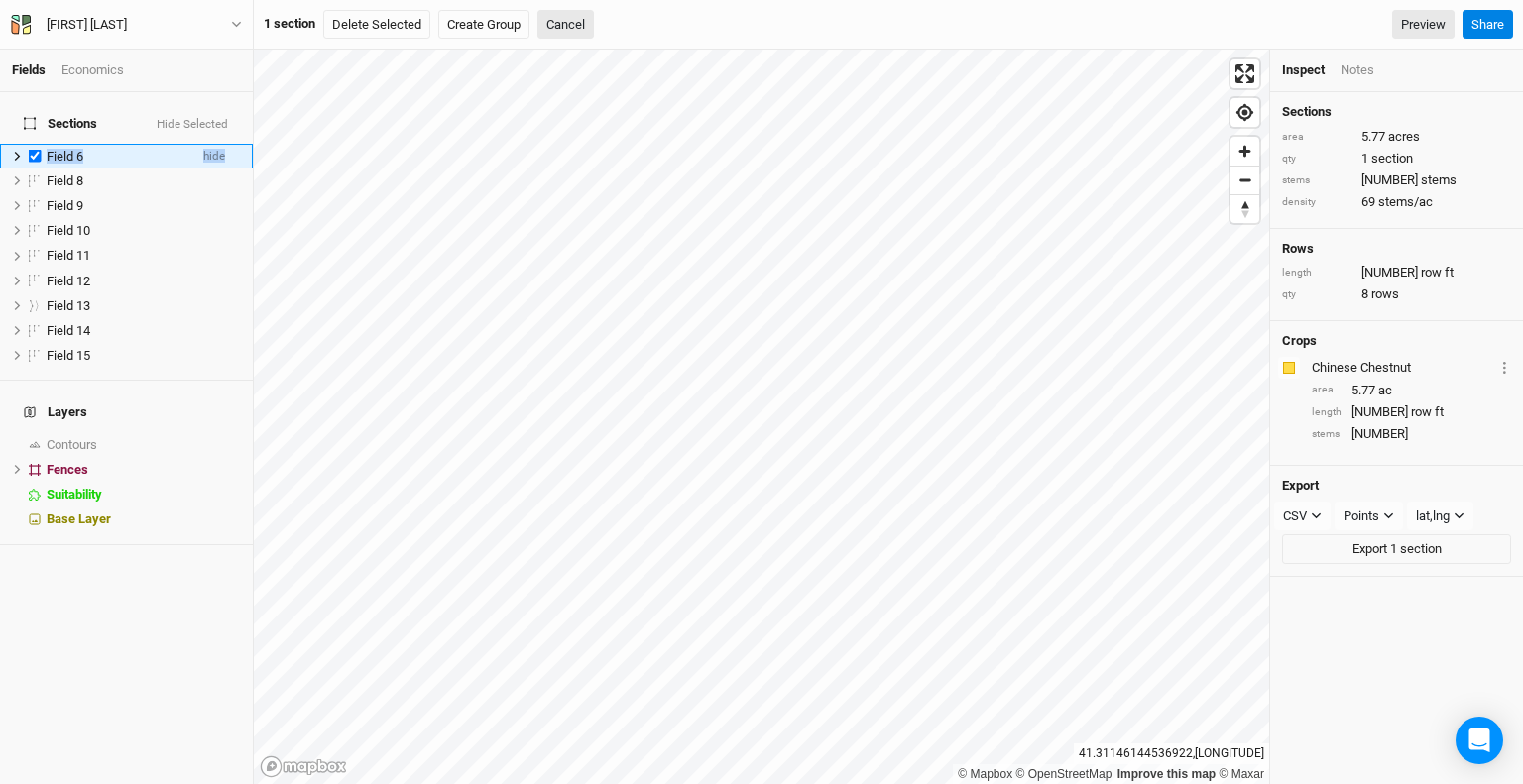 click at bounding box center [35, 156] 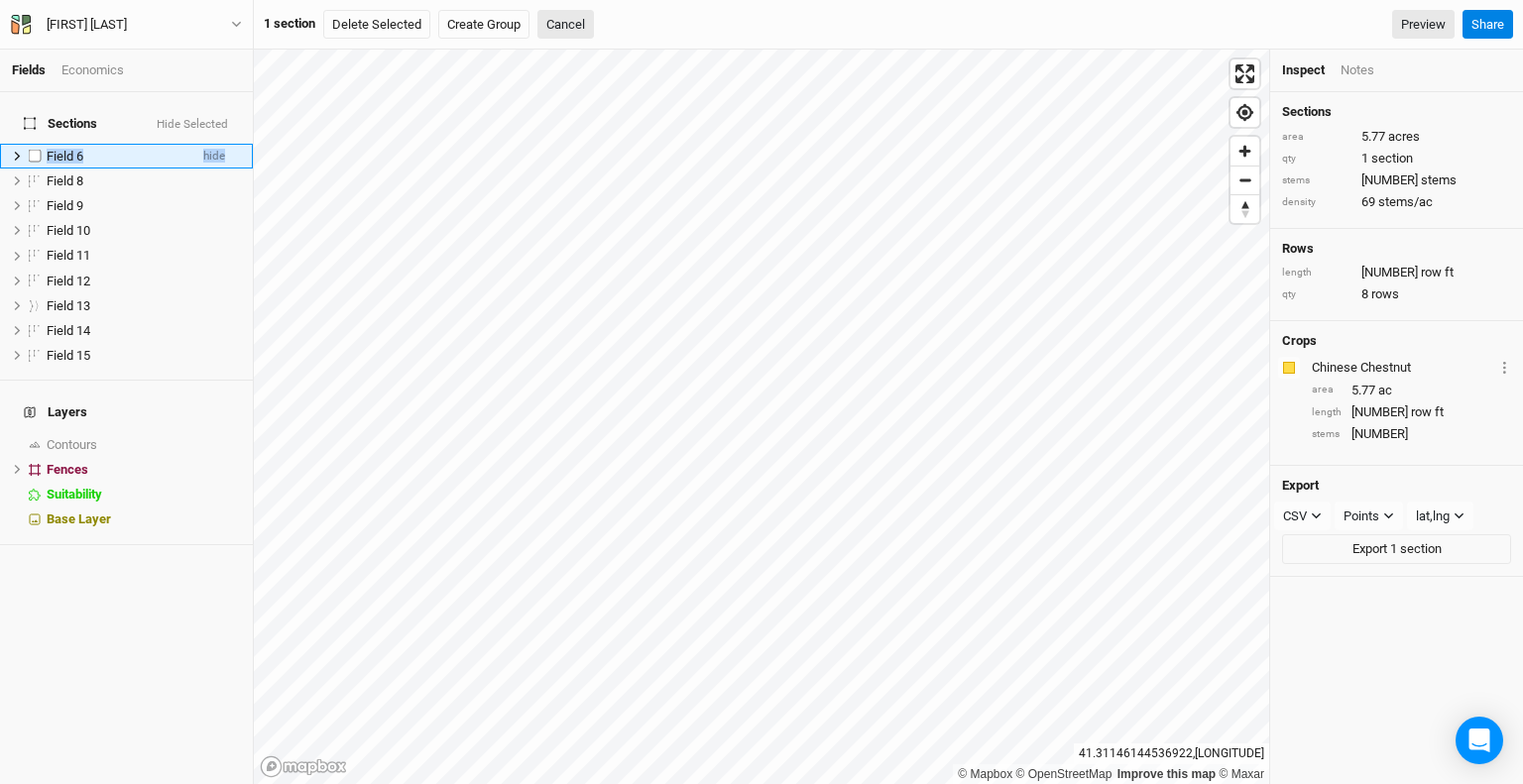 checkbox on "false" 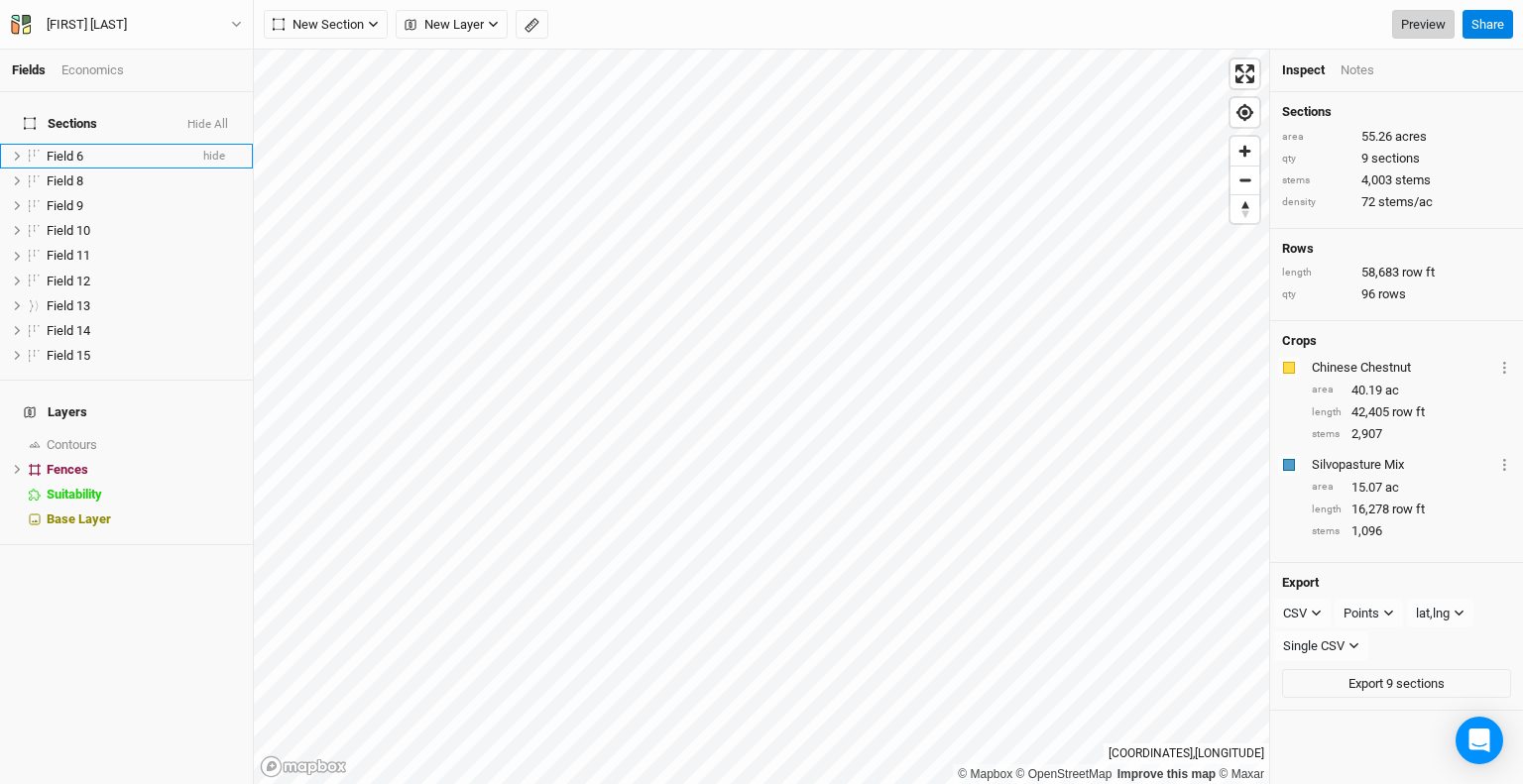 click on "Preview" at bounding box center (1423, 25) 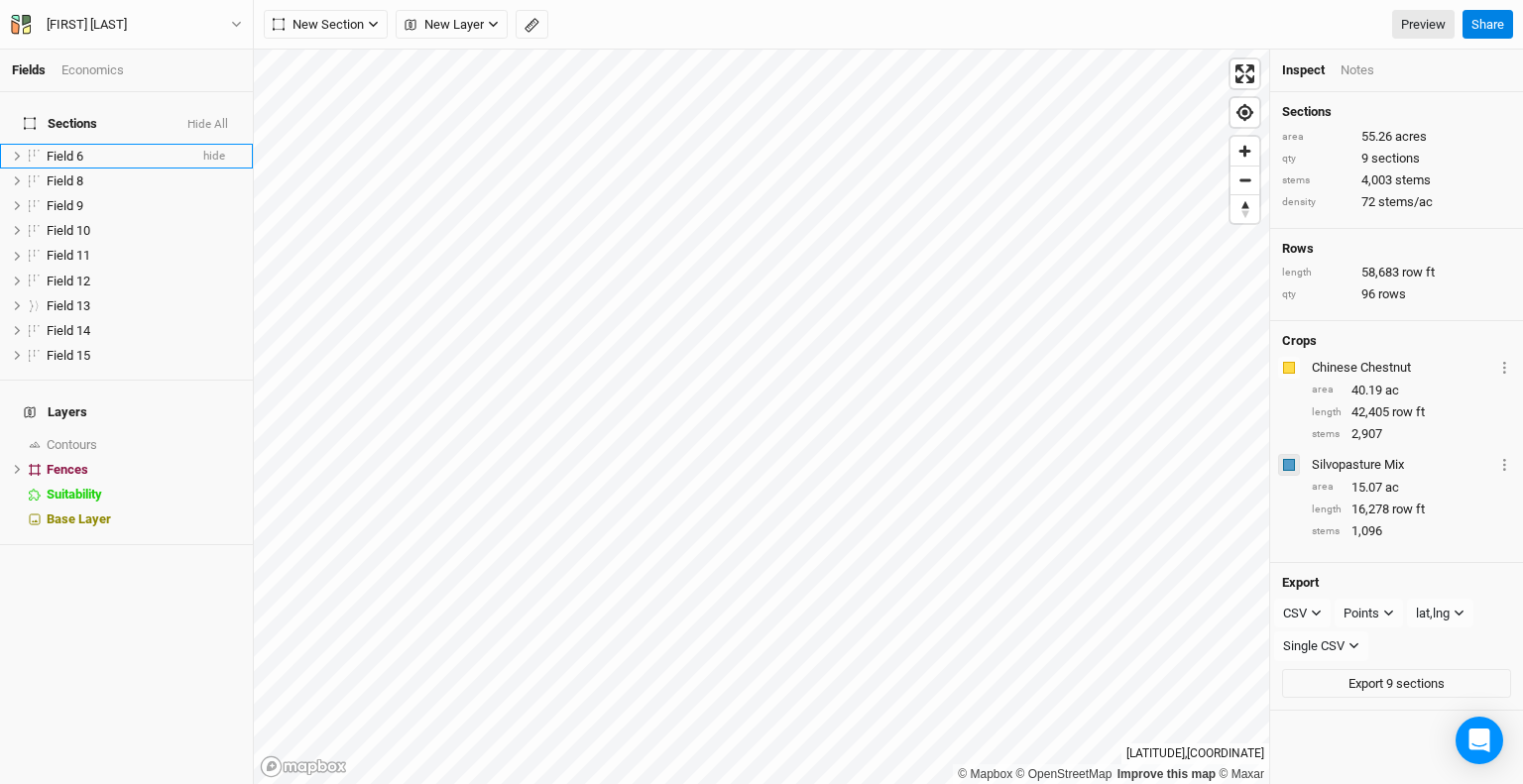 click at bounding box center (1289, 465) 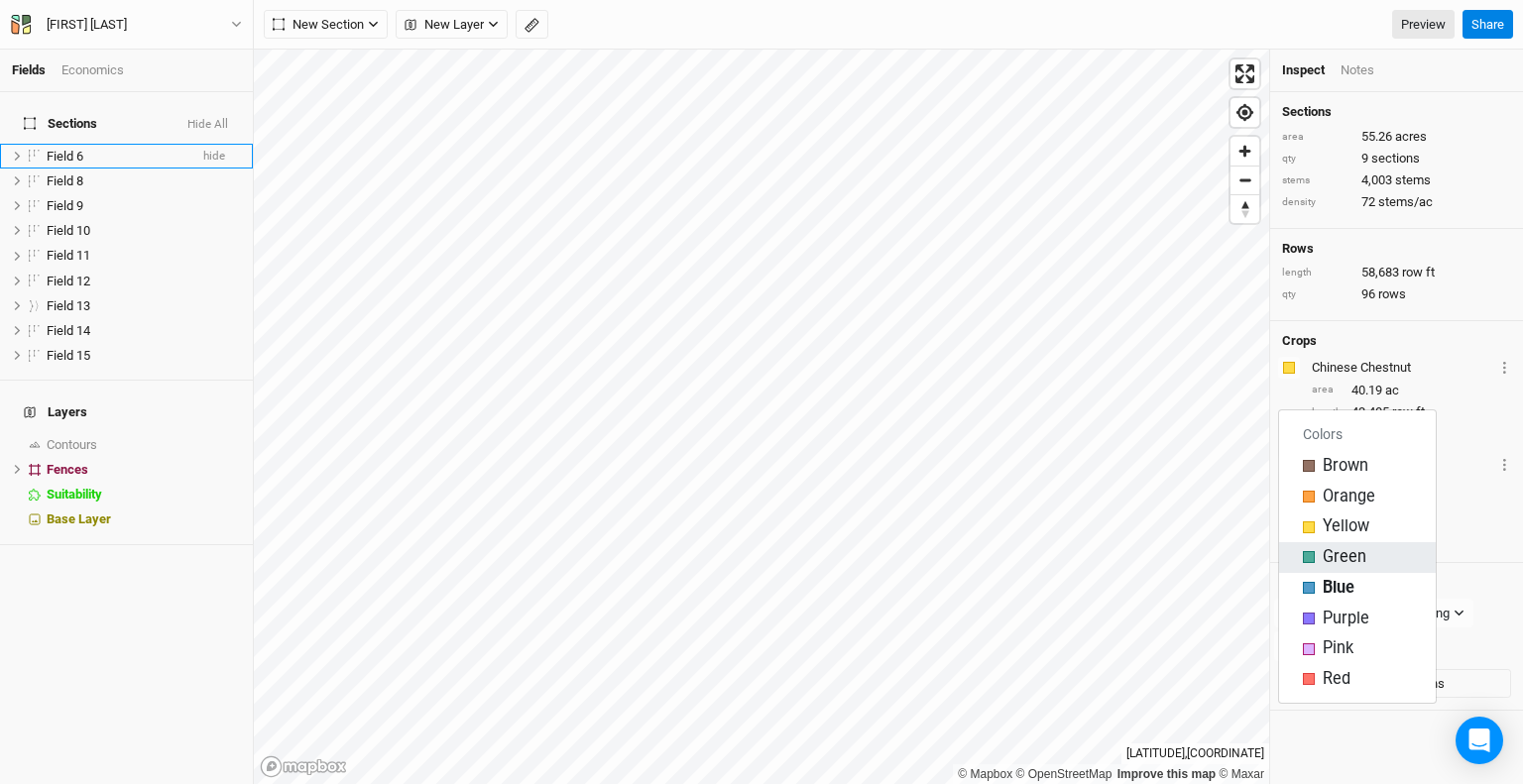 click at bounding box center (1309, 557) 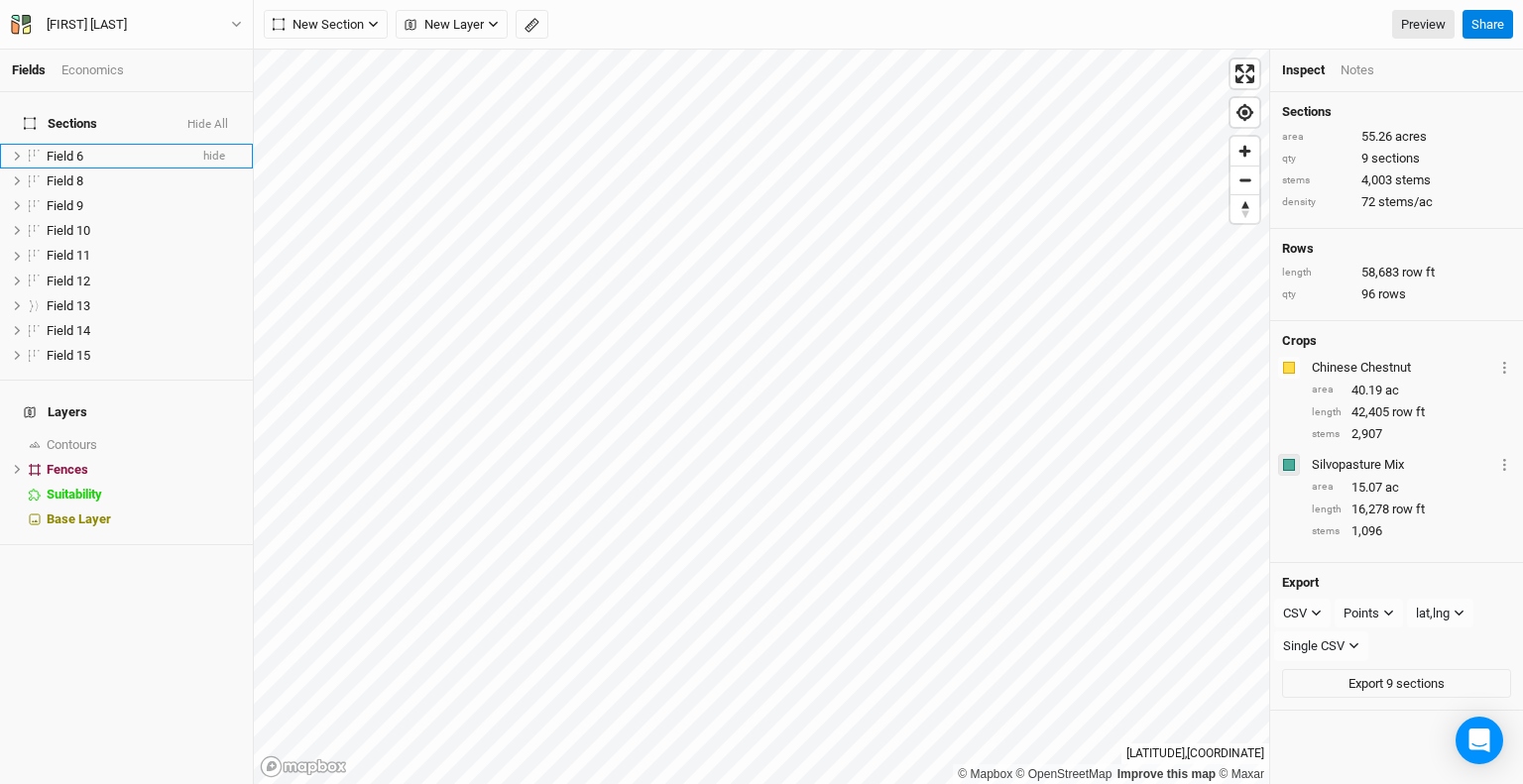 click at bounding box center [1289, 465] 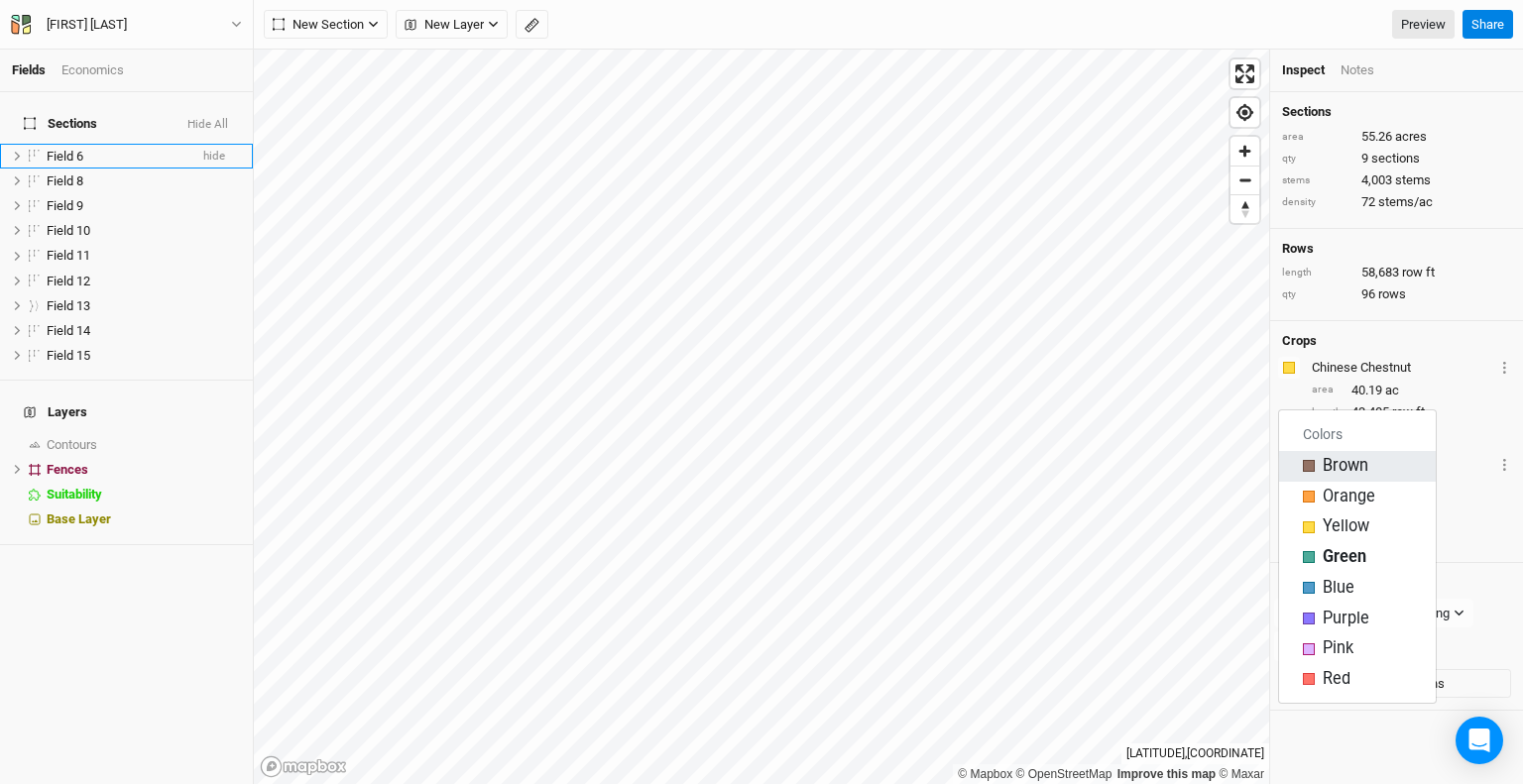 click on "Brown" at bounding box center [1357, 466] 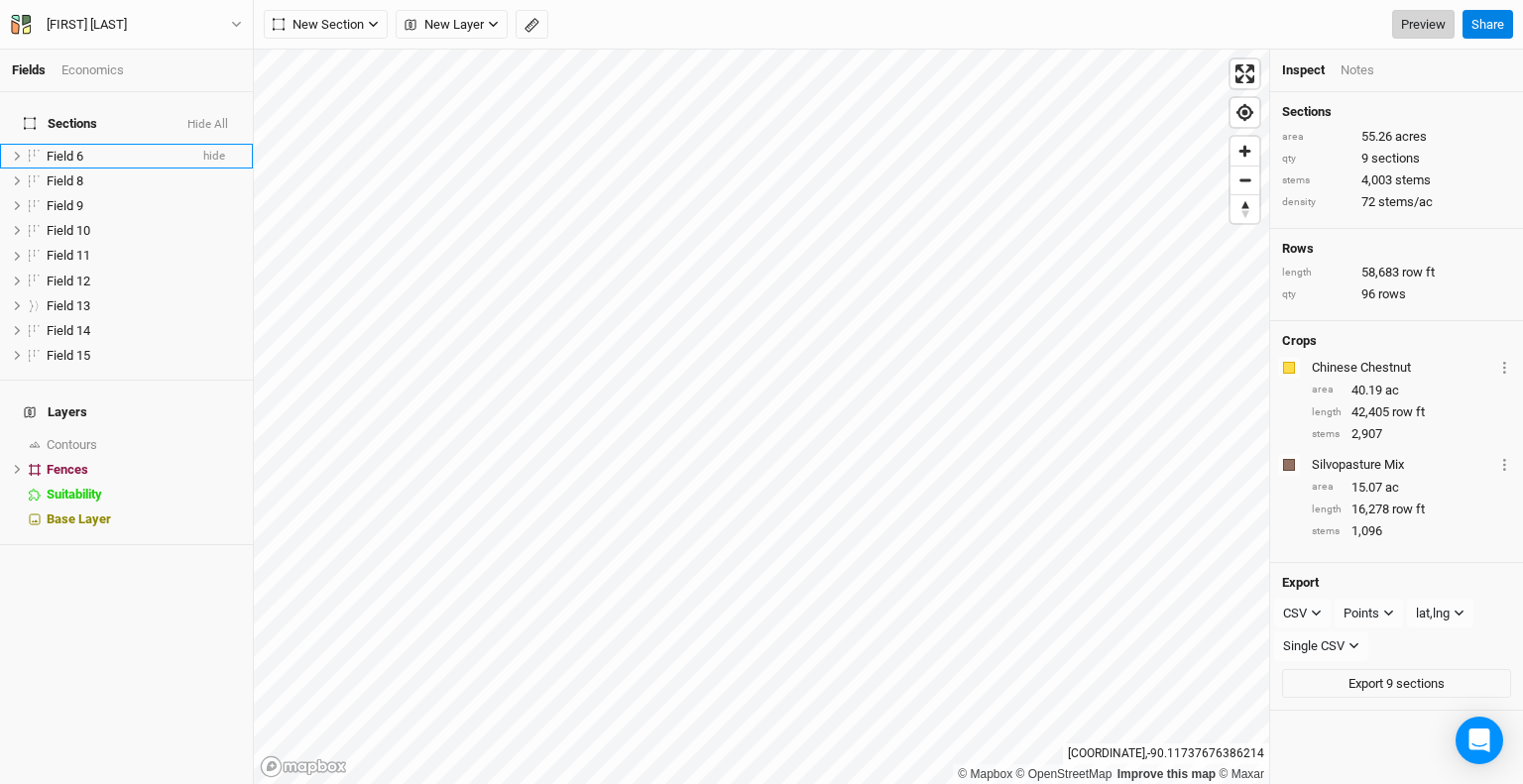 click on "Preview" at bounding box center (1423, 25) 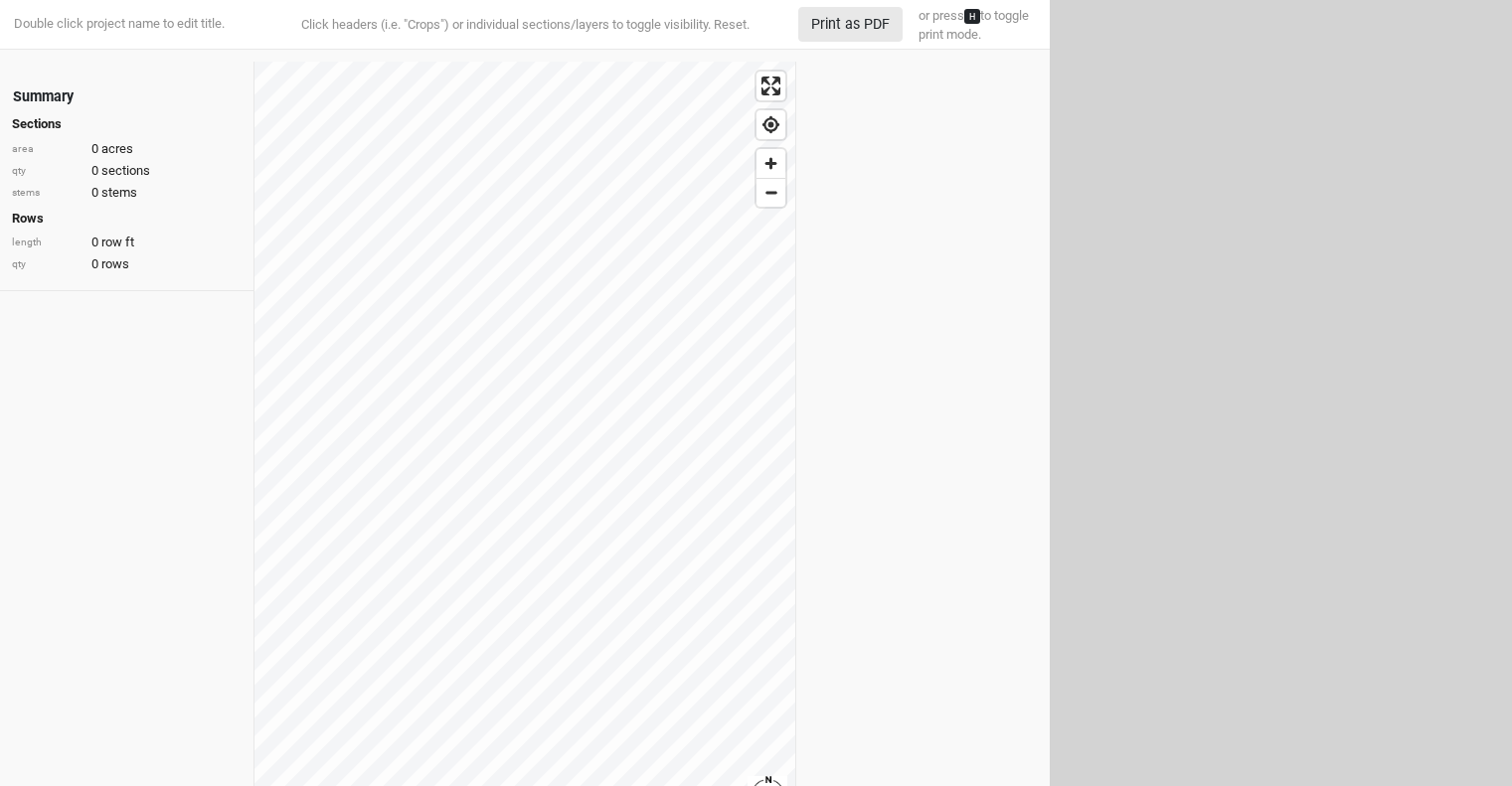 scroll, scrollTop: 0, scrollLeft: 0, axis: both 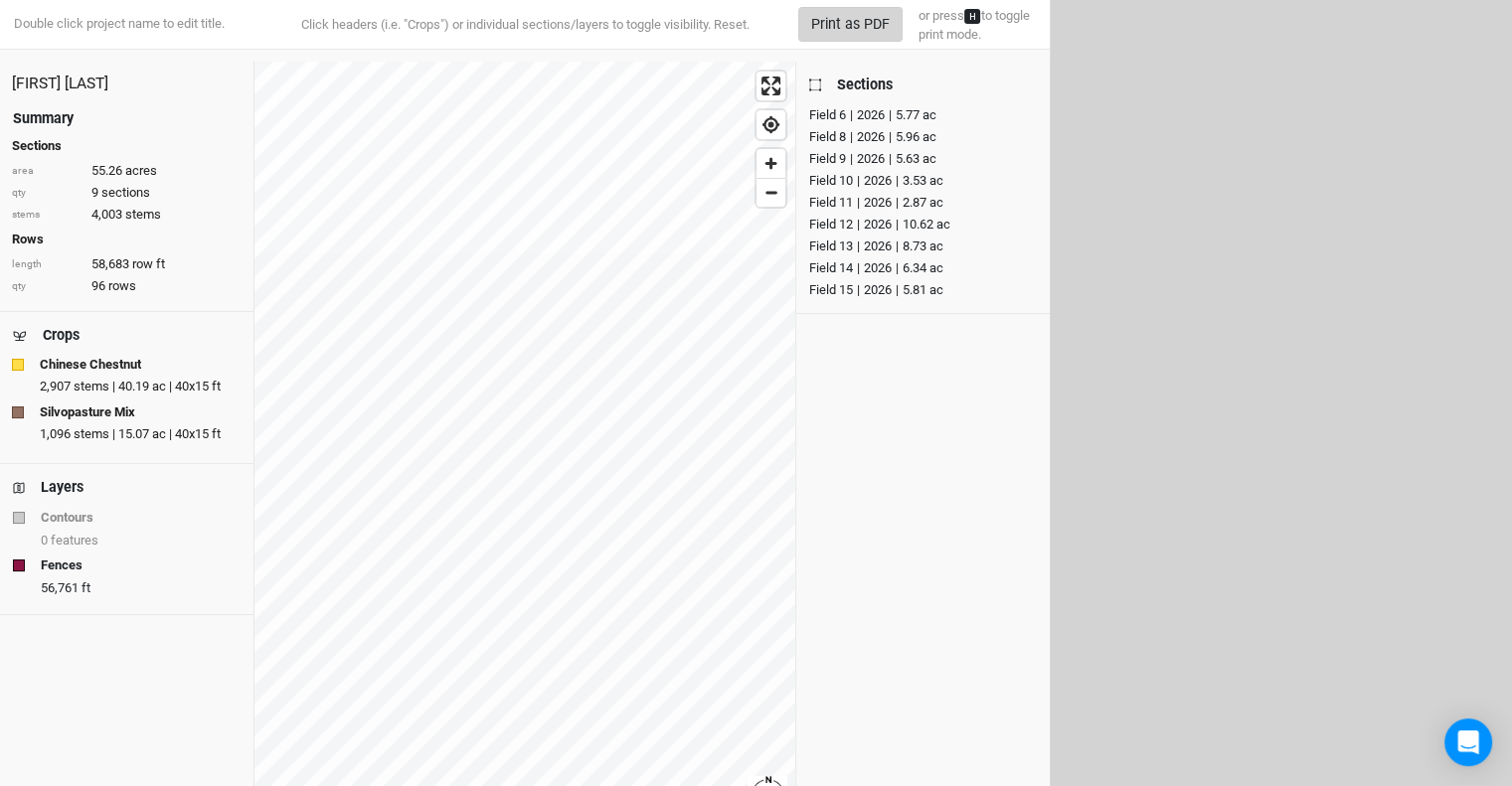 click on "Print as PDF" at bounding box center [850, 24] 